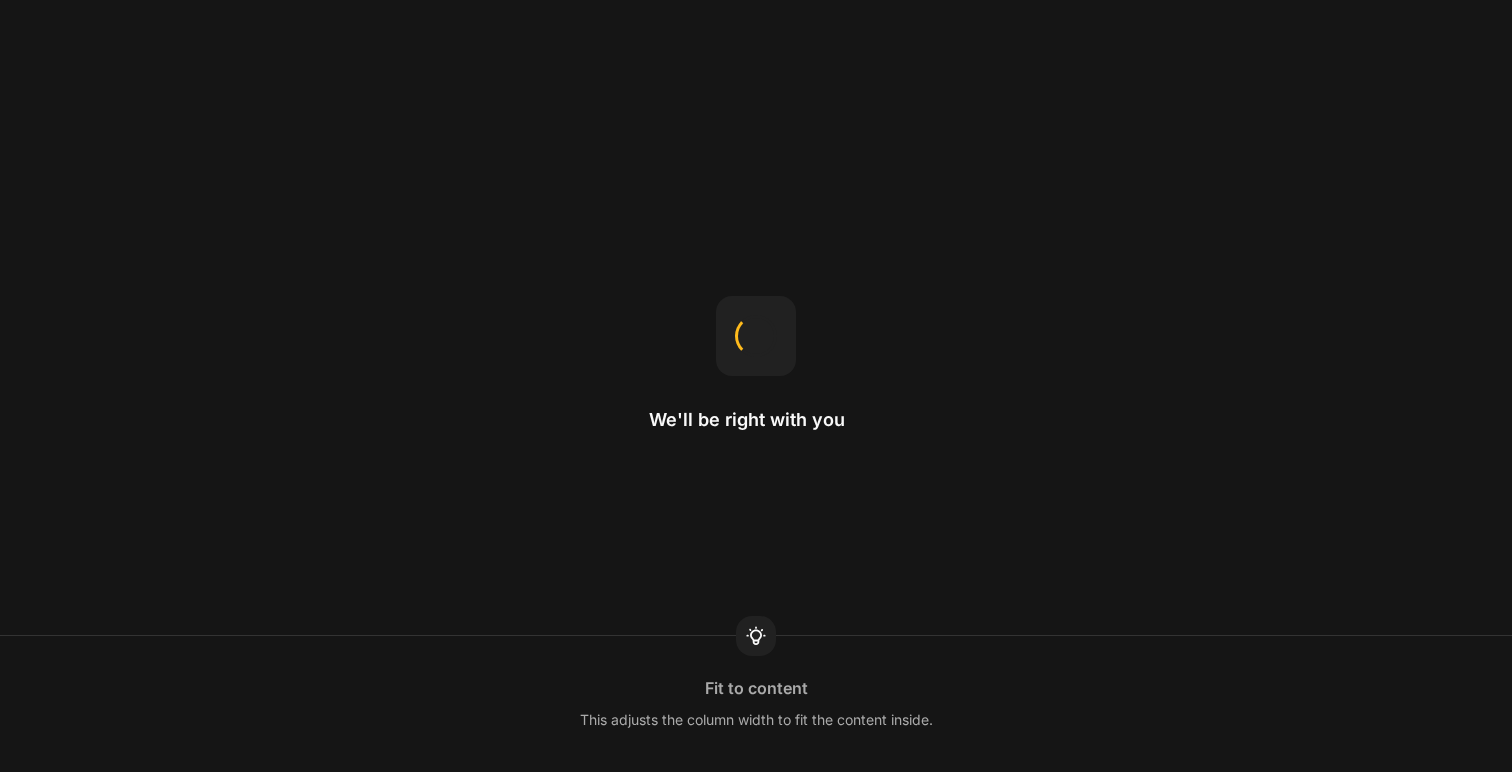 scroll, scrollTop: 0, scrollLeft: 0, axis: both 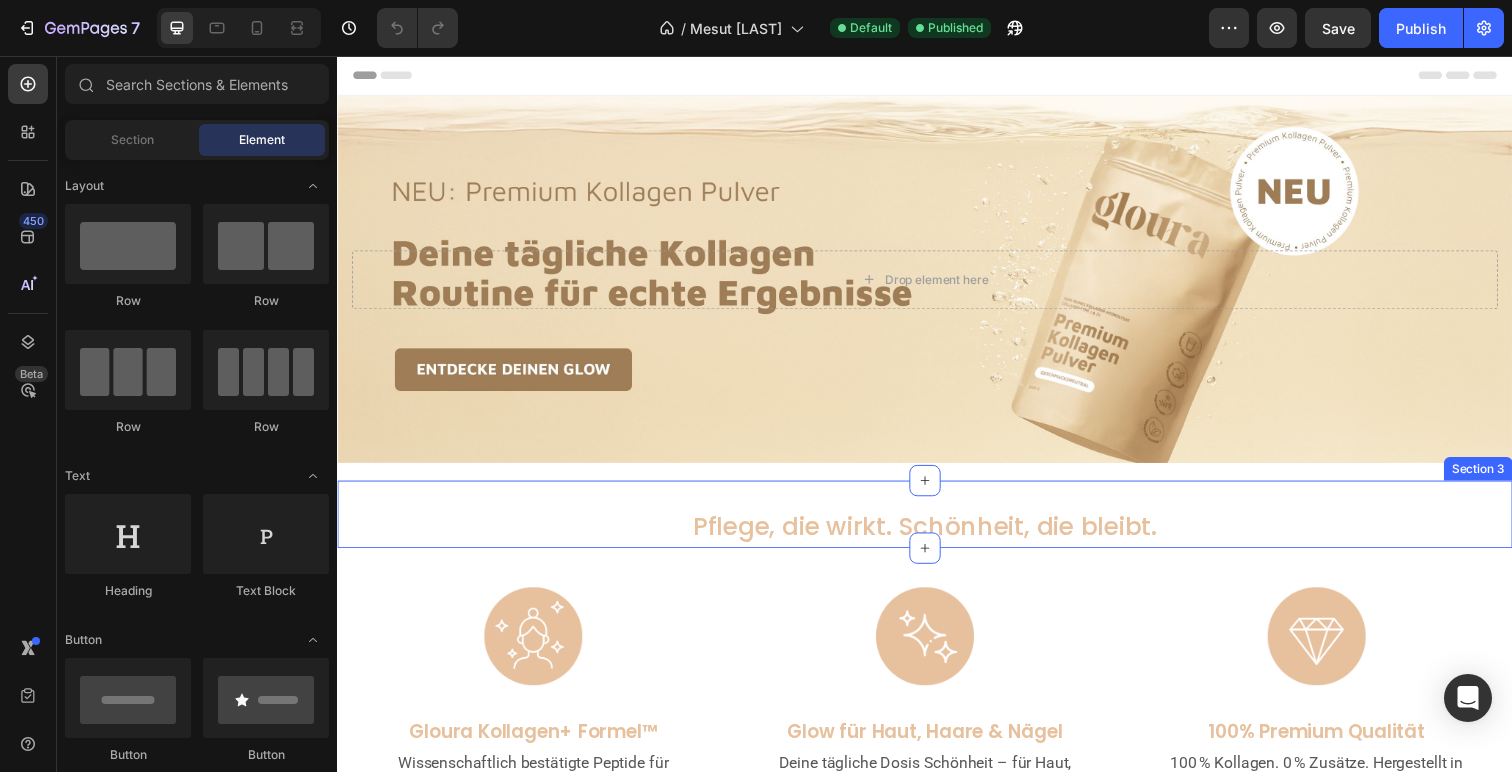 click on "Pflege, die wirkt. Schönheit, die bleibt. Heading Pflege, die wirkt.  Schönheit, die bleibt. Heading Section 3" at bounding box center [937, 524] 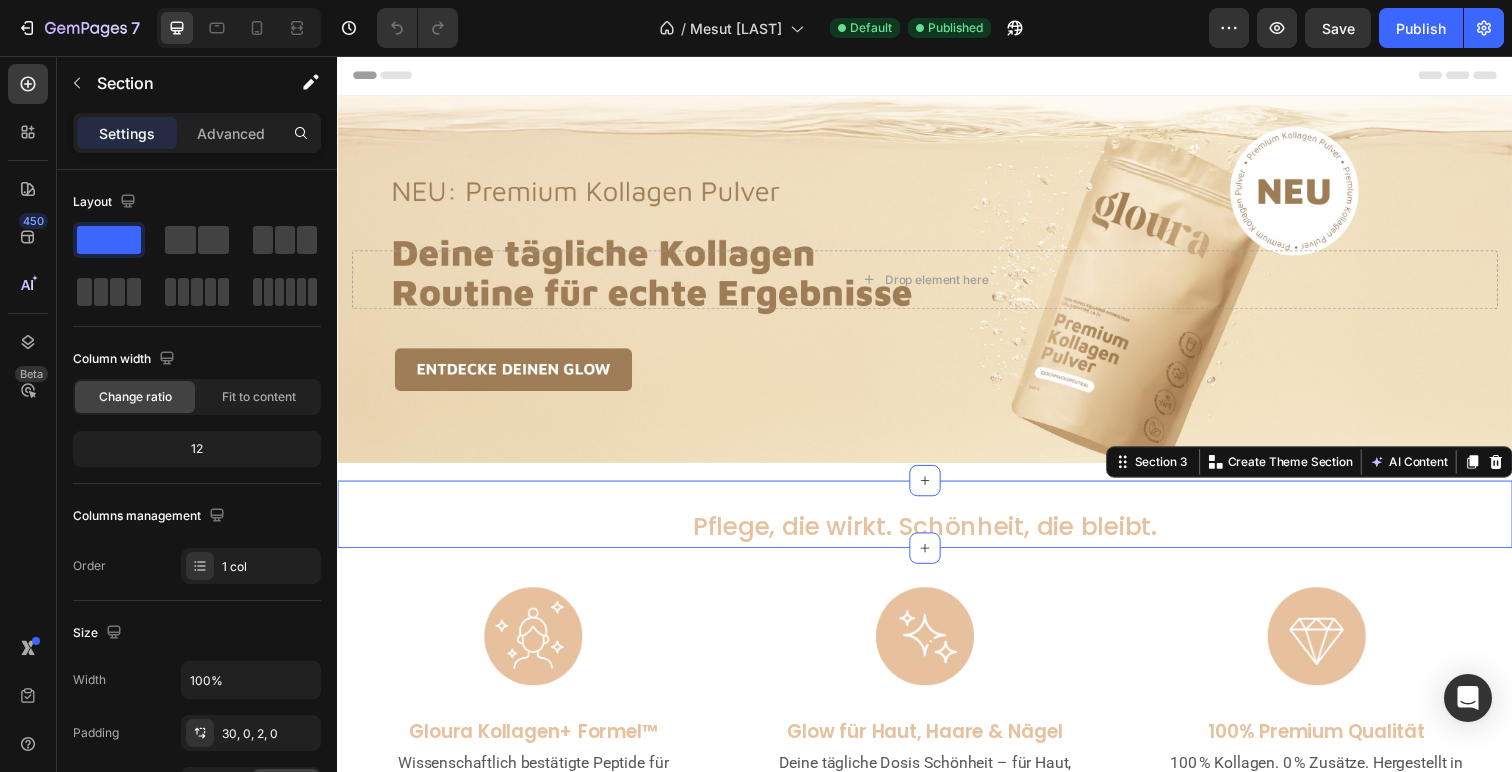 click on "Image Gloura Kollagen+ Formel™ Text block Wissenschaftlich bestätigte Peptide für spürbar glattere, straffere Haut Text block Row Image Glow für Haut, Haare & Nägel Text block Deine tägliche Dosis Schönheit – für Haut, Haar & Nägel. Ganz natürlich. Text block Row Image 100% Premium Qualität Text block 100 % Kollagen. 0 % Zusätze. Hergestellt in Deutschland – in liebevoller Handarbeit. Text block Row Row Section 4" at bounding box center (937, 716) 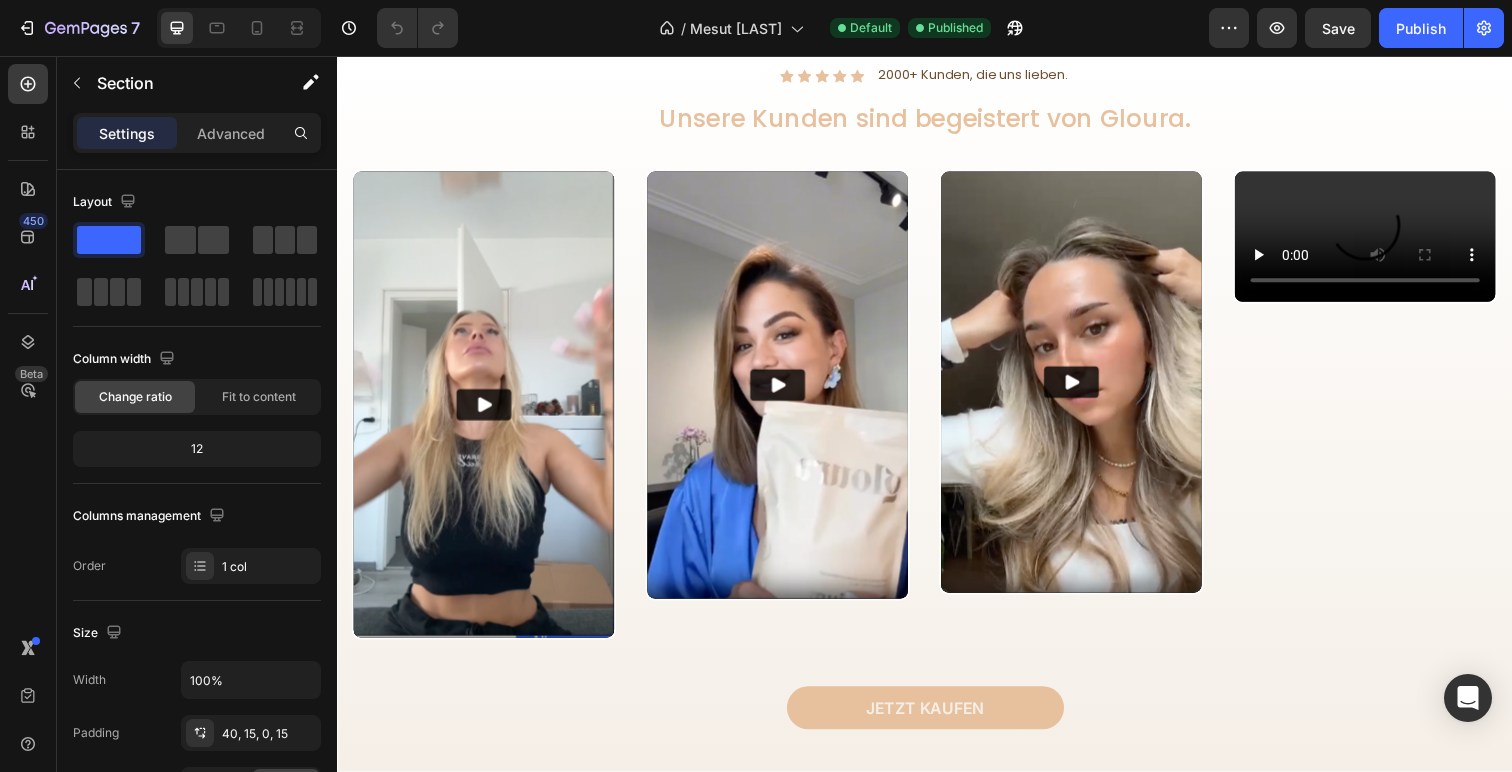 scroll, scrollTop: 3824, scrollLeft: 0, axis: vertical 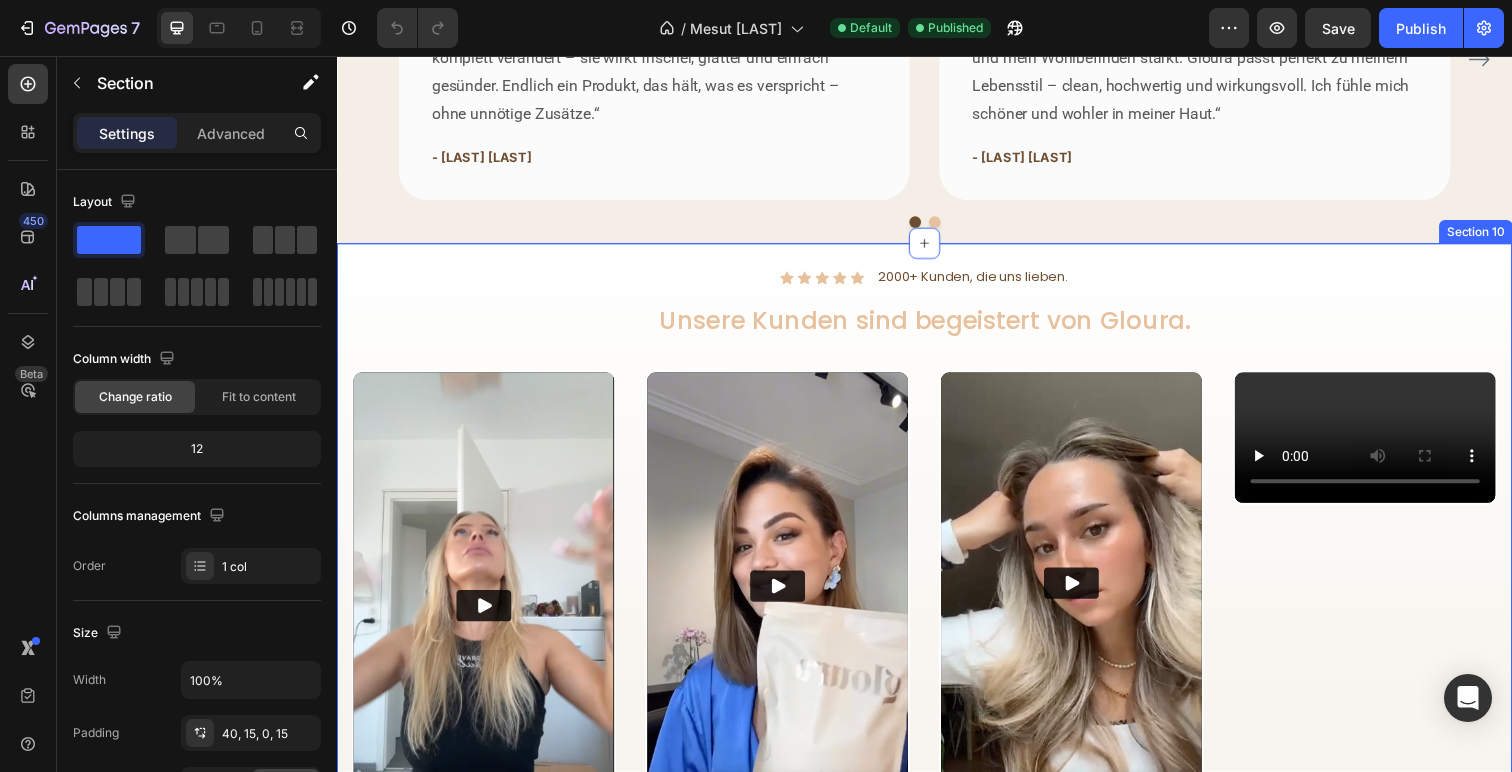 click on "Icon Icon Icon Icon Icon Icon List 2000+ Kunden, die uns lieben. Text Block Row Unsere Kunden sind begeistert von Gloura. Heading Row Video Video Video Video Carousel JETZT KAUFEN Button Row Section 10" at bounding box center (937, 635) 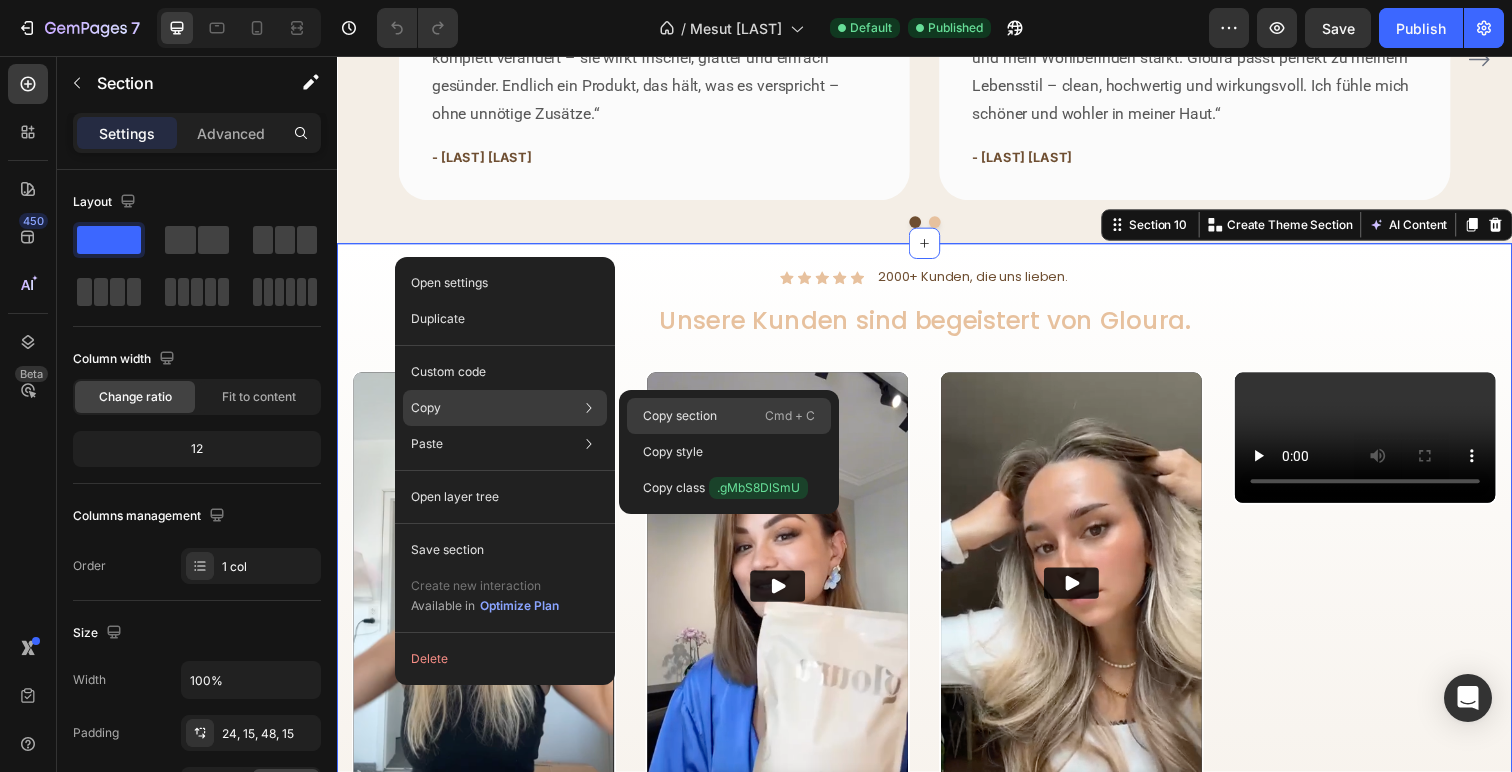 click on "Copy section" at bounding box center [680, 416] 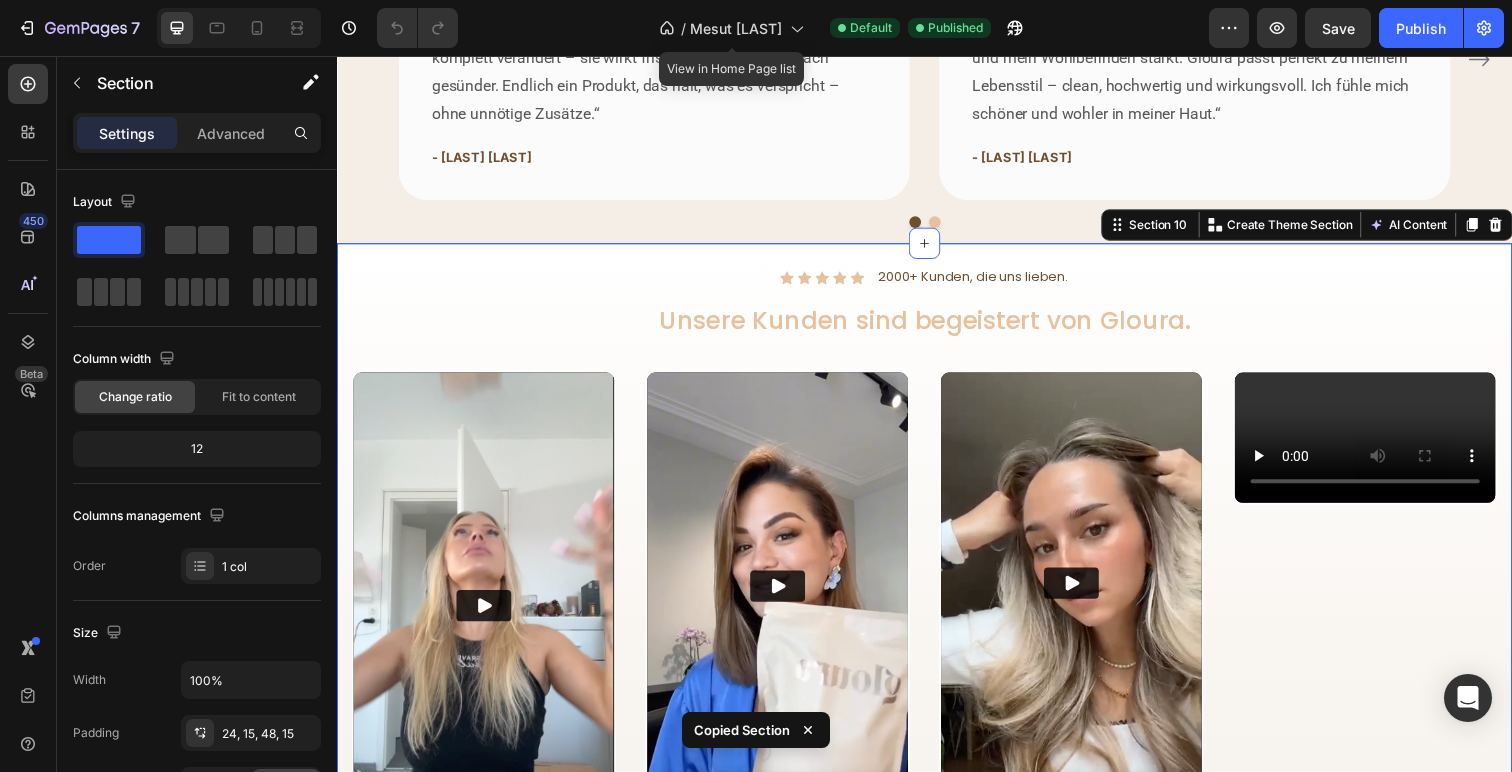 click on "/  Mesut LP Live" 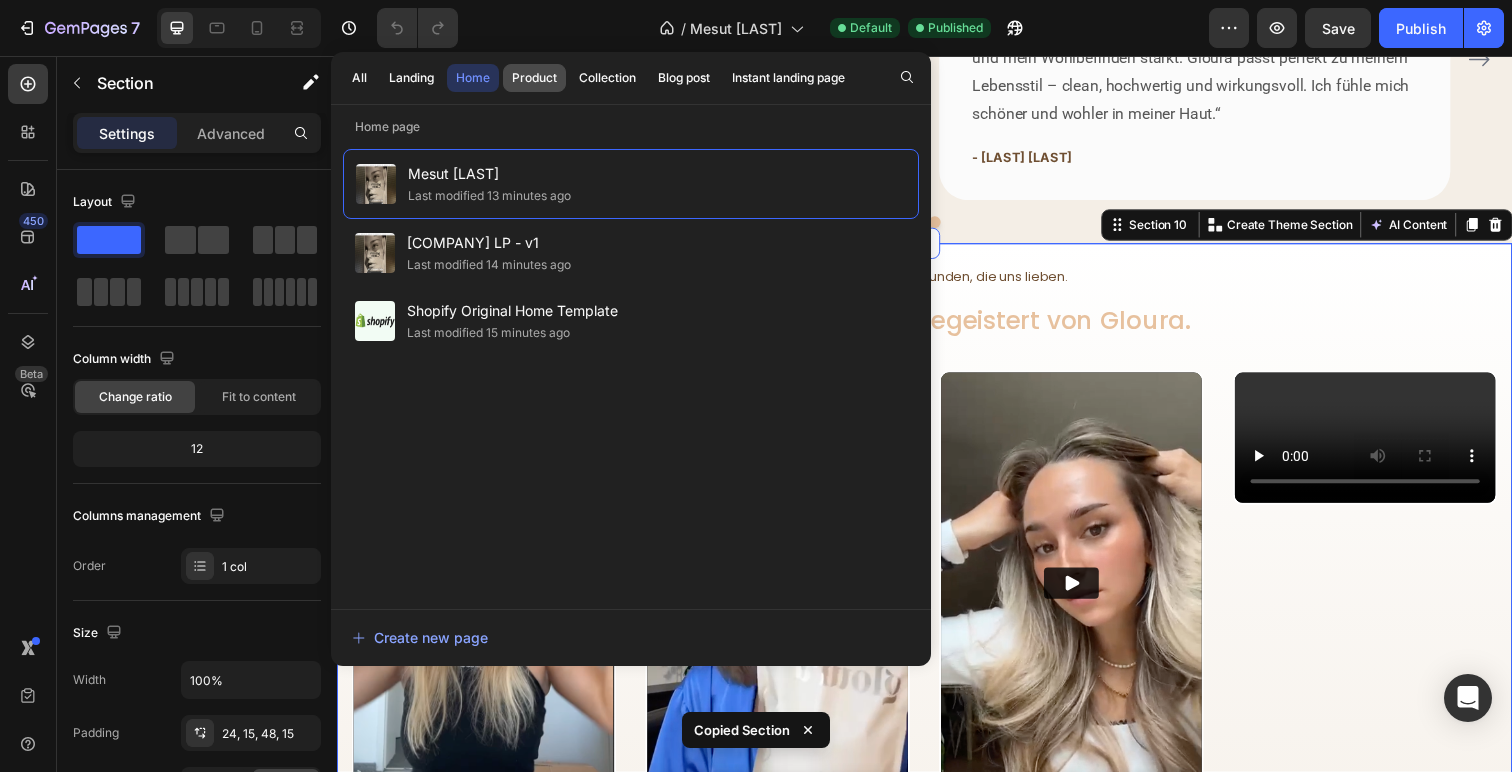click on "Product" at bounding box center (534, 78) 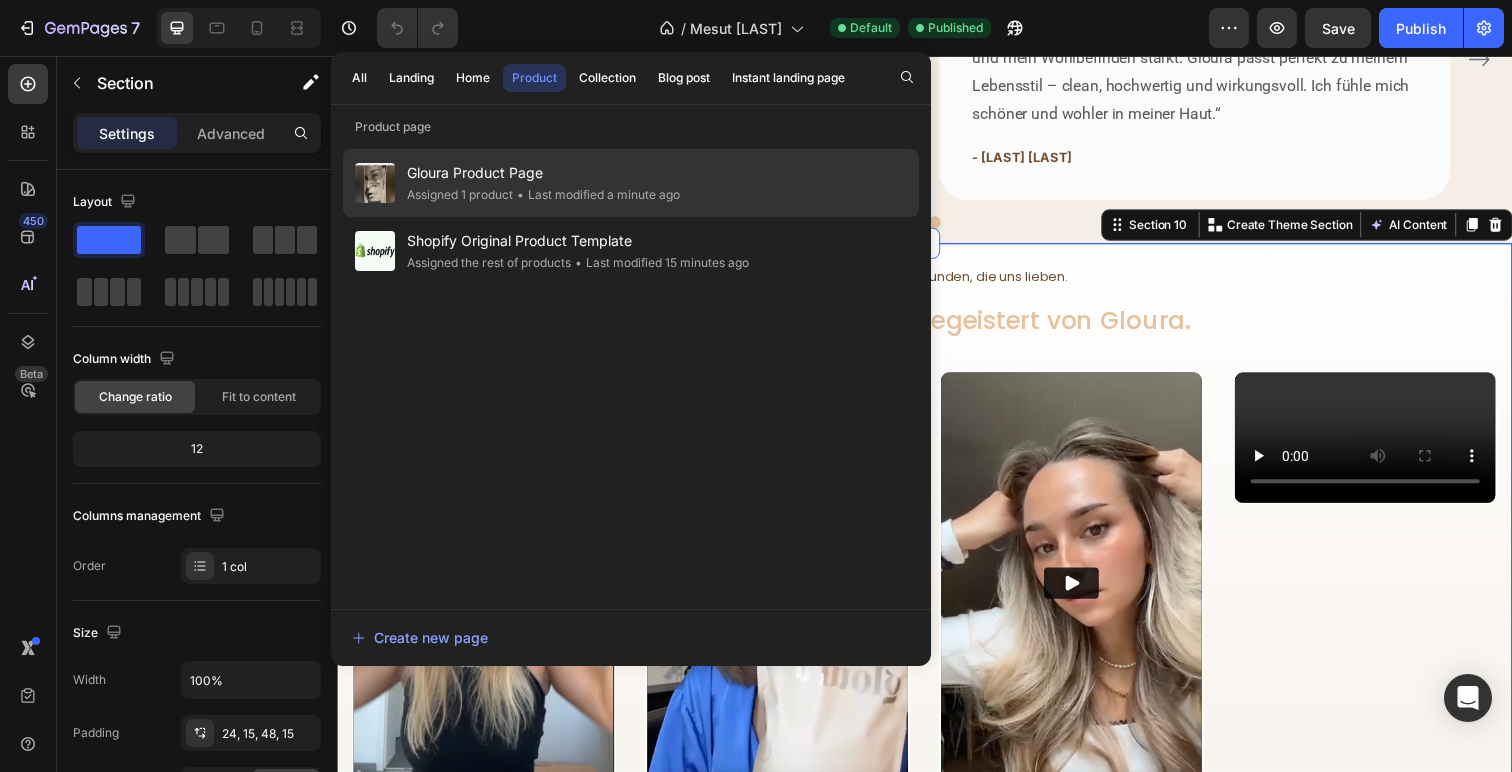 click on "Gloura Product Page" at bounding box center [543, 173] 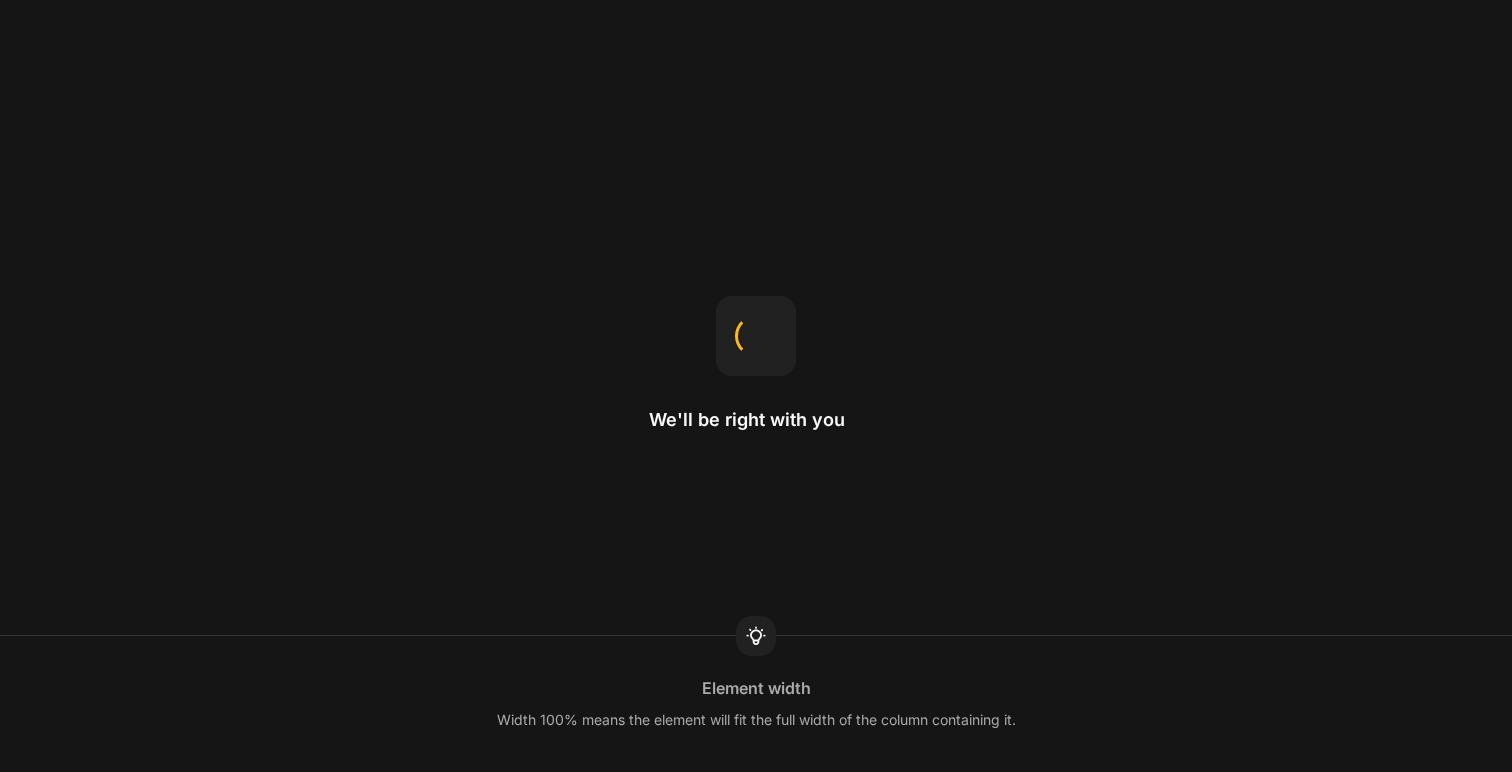 scroll, scrollTop: 0, scrollLeft: 0, axis: both 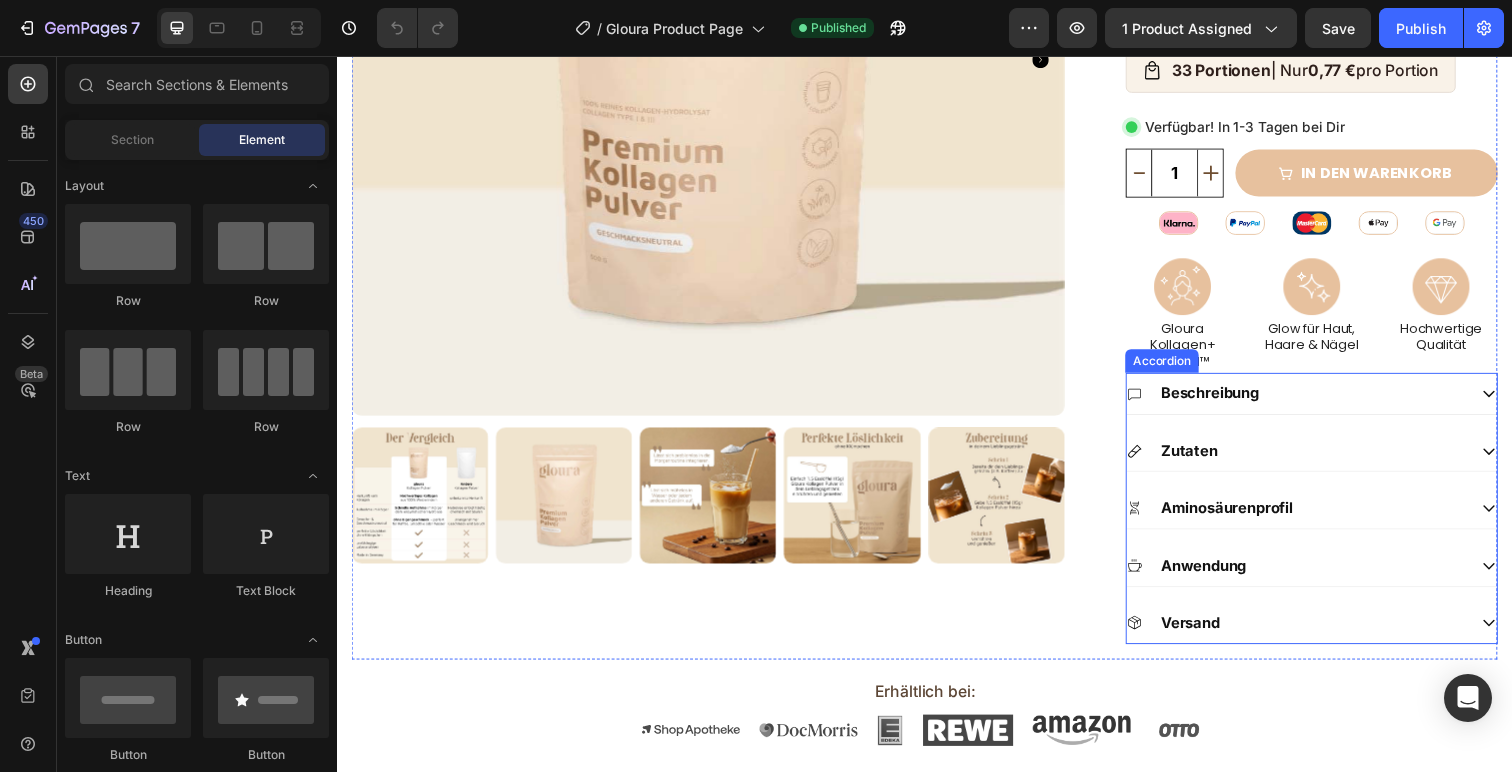 click on "Beschreibung" at bounding box center [1332, 401] 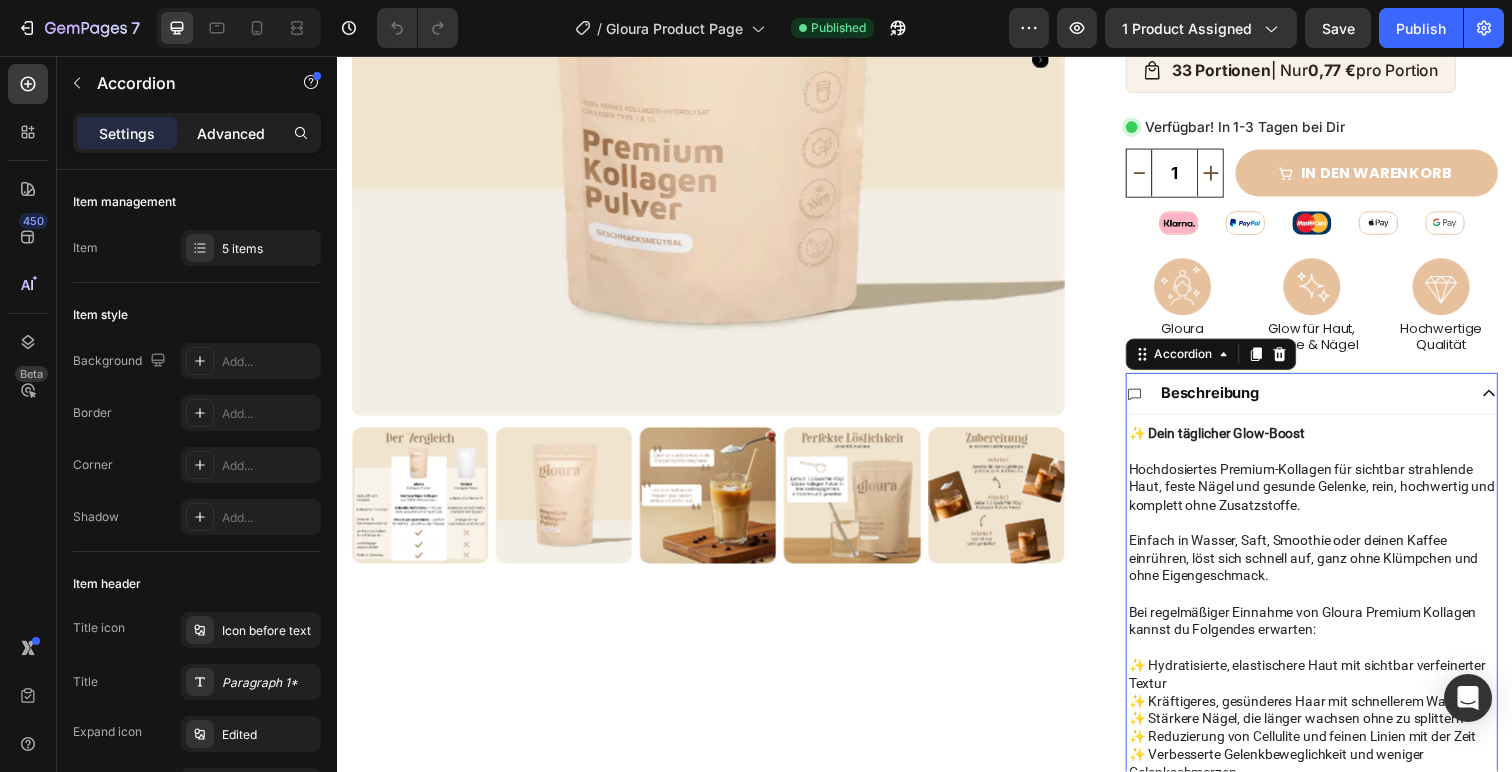 click on "Advanced" at bounding box center (231, 133) 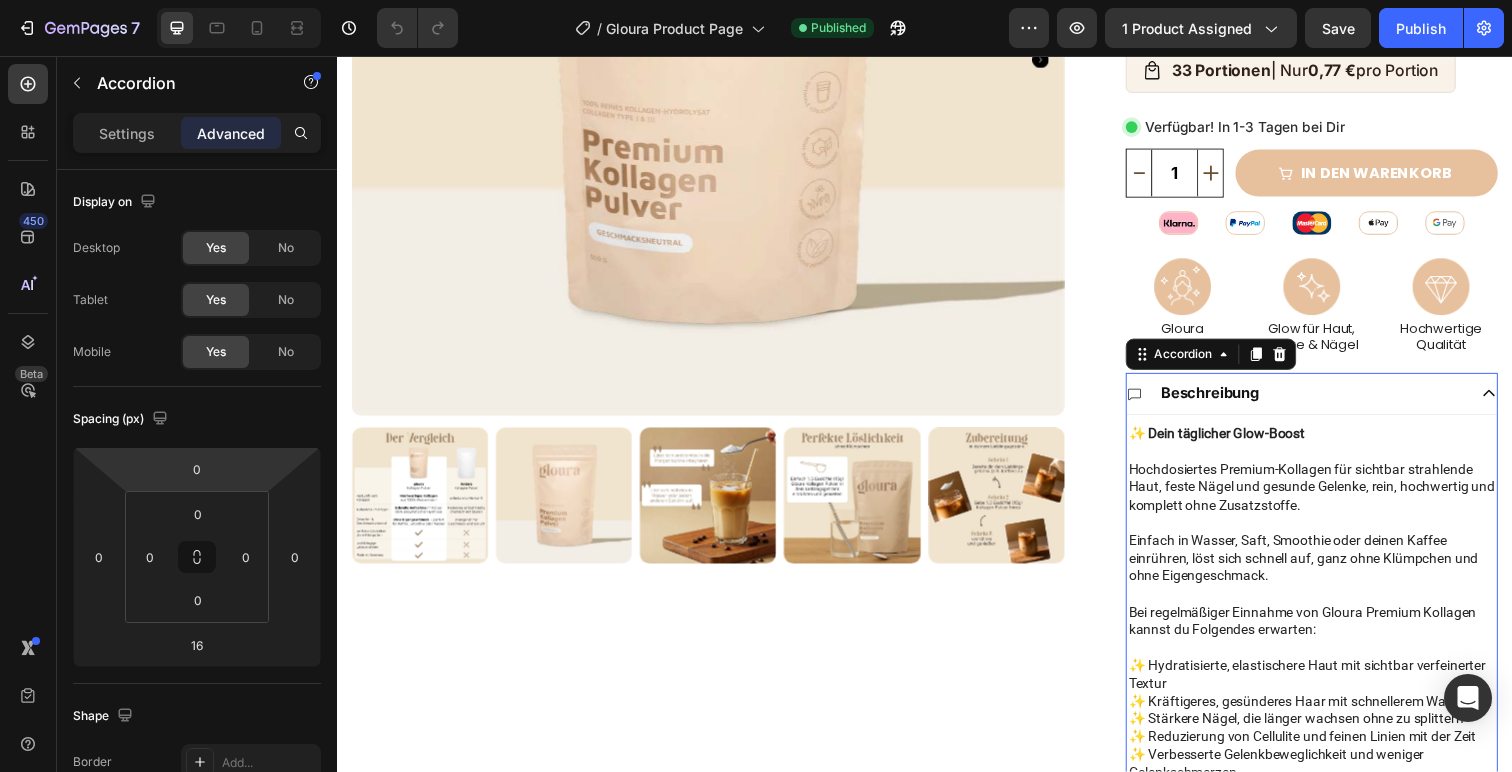 click on "7  Version history  /  Gloura Product Page Published Preview 1 product assigned  Save   Publish  450 Beta Sections(18) Elements(84) Section Element Hero Section Product Detail Brands Trusted Badges Guarantee Product Breakdown How to use Testimonials Compare Bundle FAQs Social Proof Brand Story Product List Collection Blog List Contact Sticky Add to Cart Custom Footer Browse Library 450 Layout
Row
Row
Row
Row Text
Heading
Text Block Button
Button
Button Media
Image
Image" at bounding box center (756, 0) 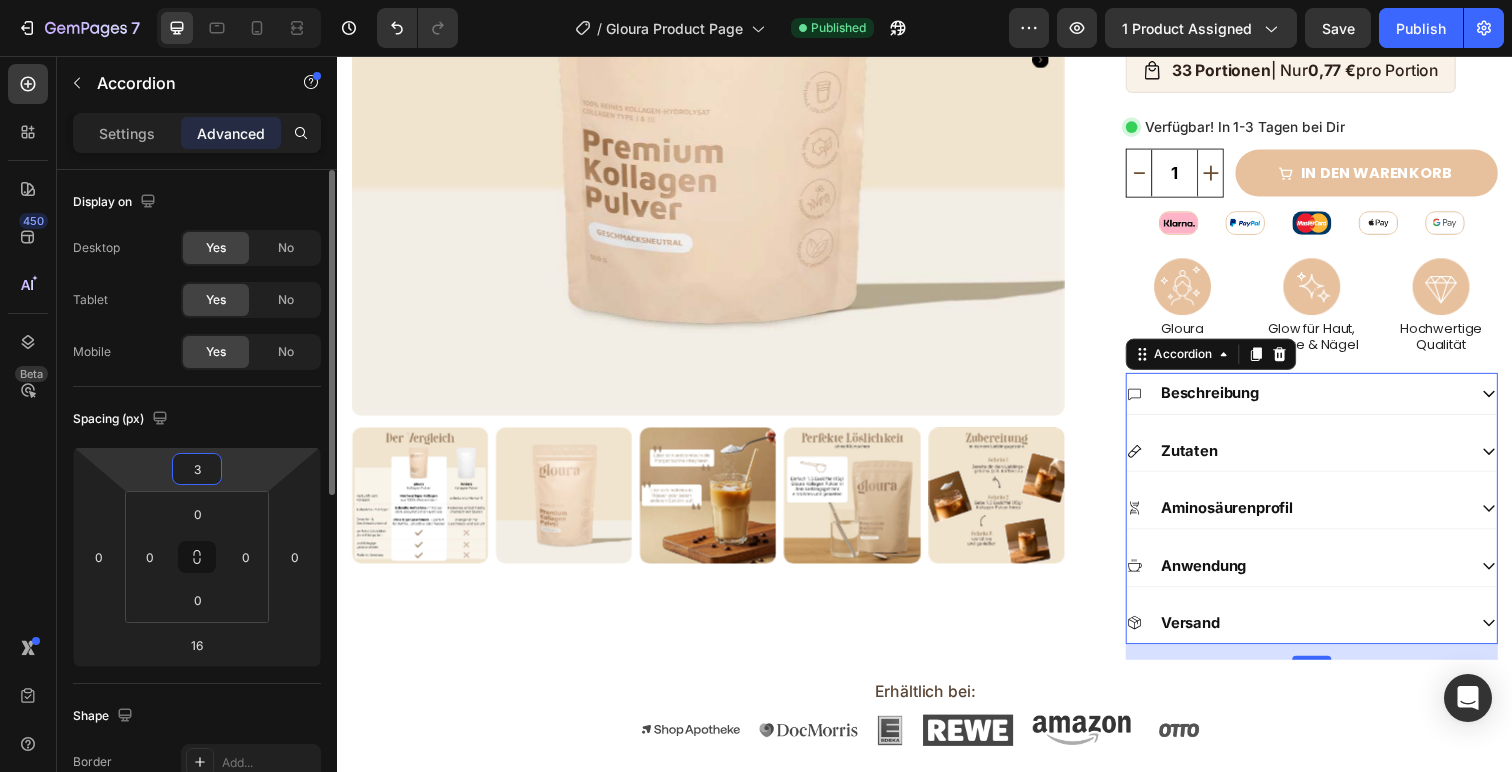 type on "30" 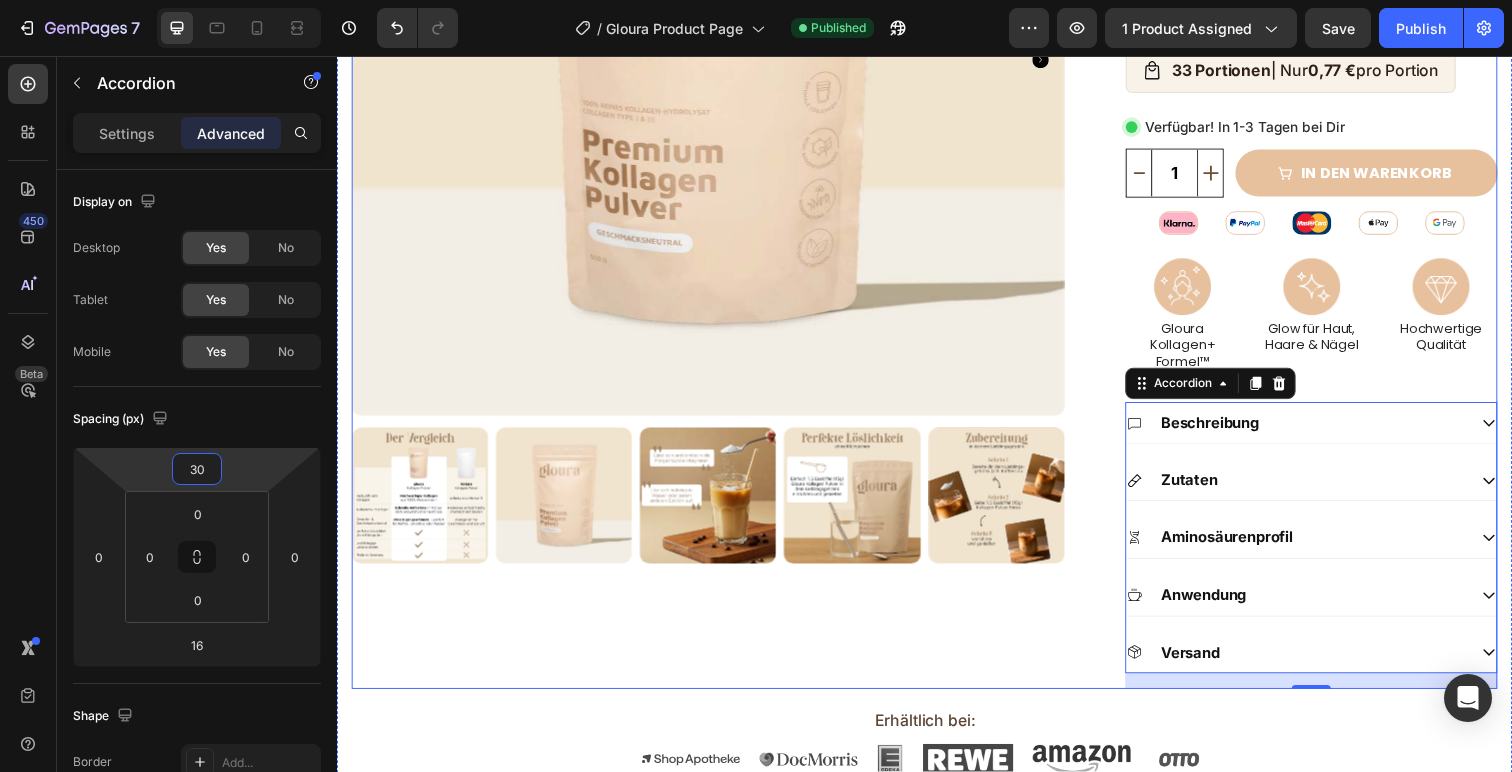 click on "★ ★ ★ ★ ★
4,8 / 5
Custom Code
Über 22.000  Follower  vertrauen uns
Custom Code Kollagen Pulver – 500g Product Title Stärkt Haut, Nägel & Gelenke – 100% reines Kollagen Typ 1 & 3, ohne Zusatzstoffe Text Block €19,99 Product Price Product Price Row €39,98/kg,  inkl. MwSt. zzgl. Versand Text Block
Icon 15g Kollagen Typ I & III Text Block Row
Icon Stärkt Haut, Haare & Gelenke Text Block Row Row
Icon 100% rein & laborgeprüft Text Block Row
Icon Klümpchenfrei mischbar & Geschmacksneutral Text Block Row Row Row
33 Portionen  | Nur  0,77 €  pro Portion
Custom Code
Verfügbar! In 1-3 Tagen bei Dir
Custom Code
1
Product Quantity Row
in den warenkorb Add to Cart Row Image Image Image Image Image Row
Icon 15g Kollagen Typ I & III Text Block Row
Icon Stärkt Haut, Haare & Gelenke Text Block Row Row Icon" at bounding box center (1332, 199) 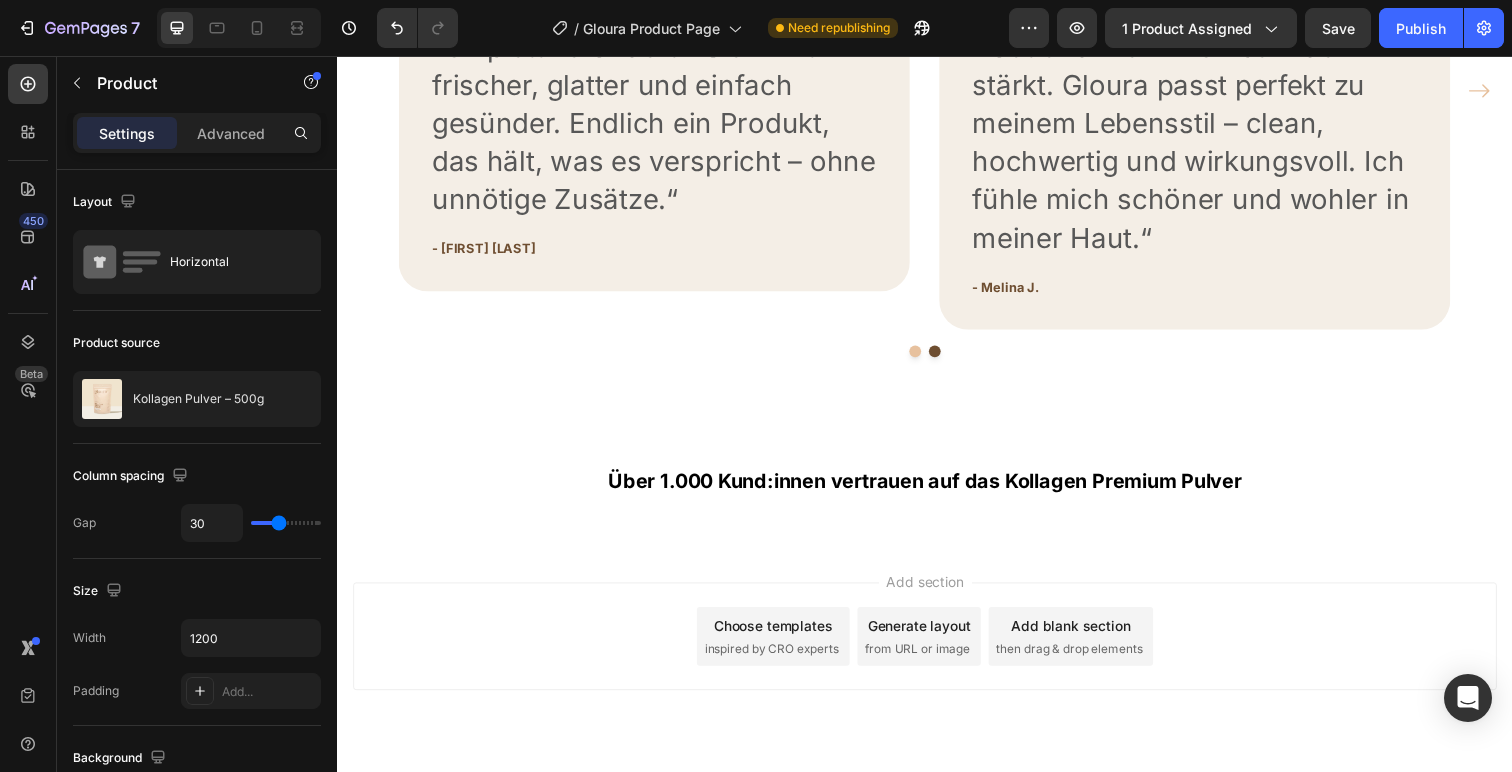 scroll, scrollTop: 2044, scrollLeft: 0, axis: vertical 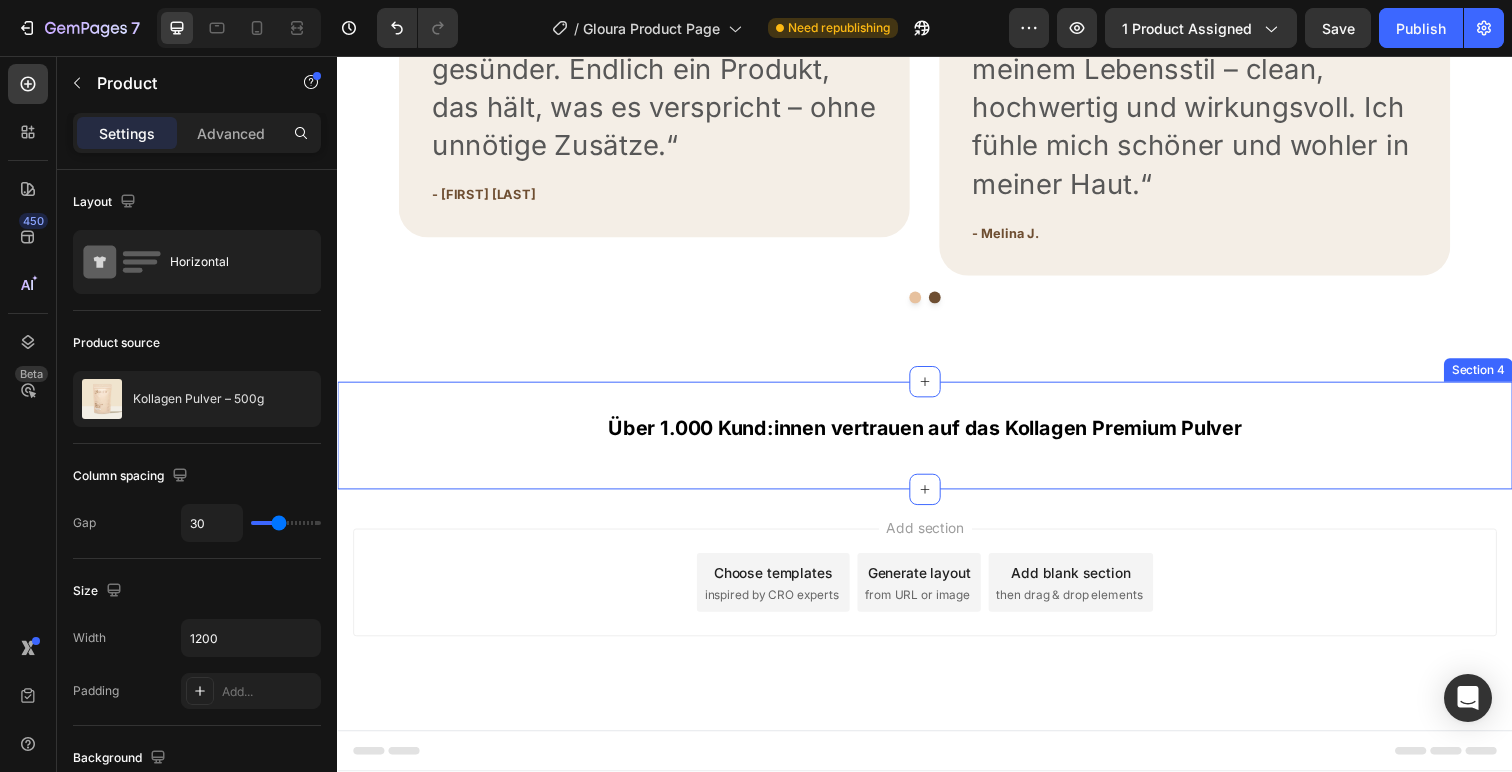click on "Über 1.000 Kund:innen vertrauen auf das Kollagen Premium Pulver
Custom Code Section 4" at bounding box center [937, 444] 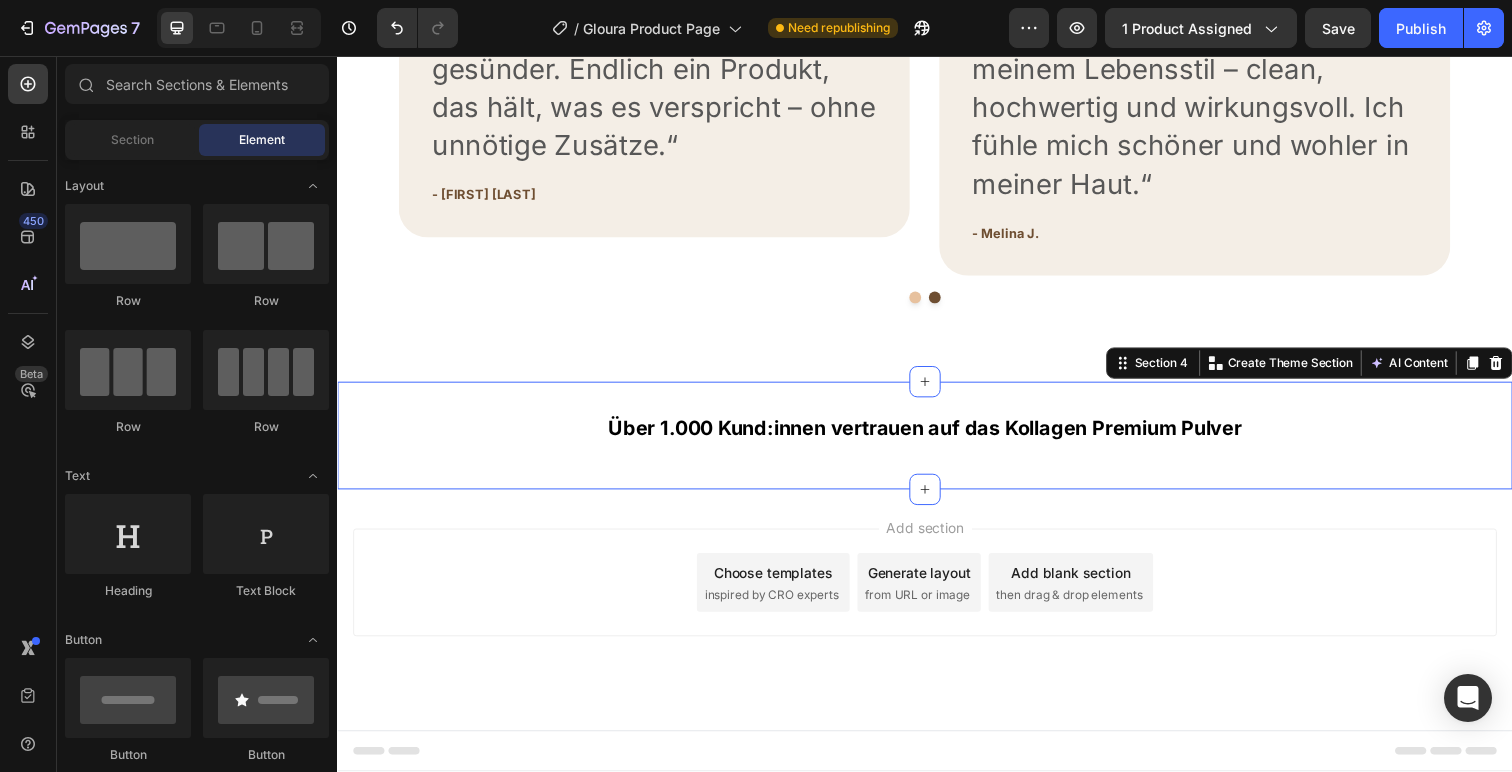 click on "Add section Choose templates inspired by CRO experts Generate layout from URL or image Add blank section then drag & drop elements" at bounding box center (937, 622) 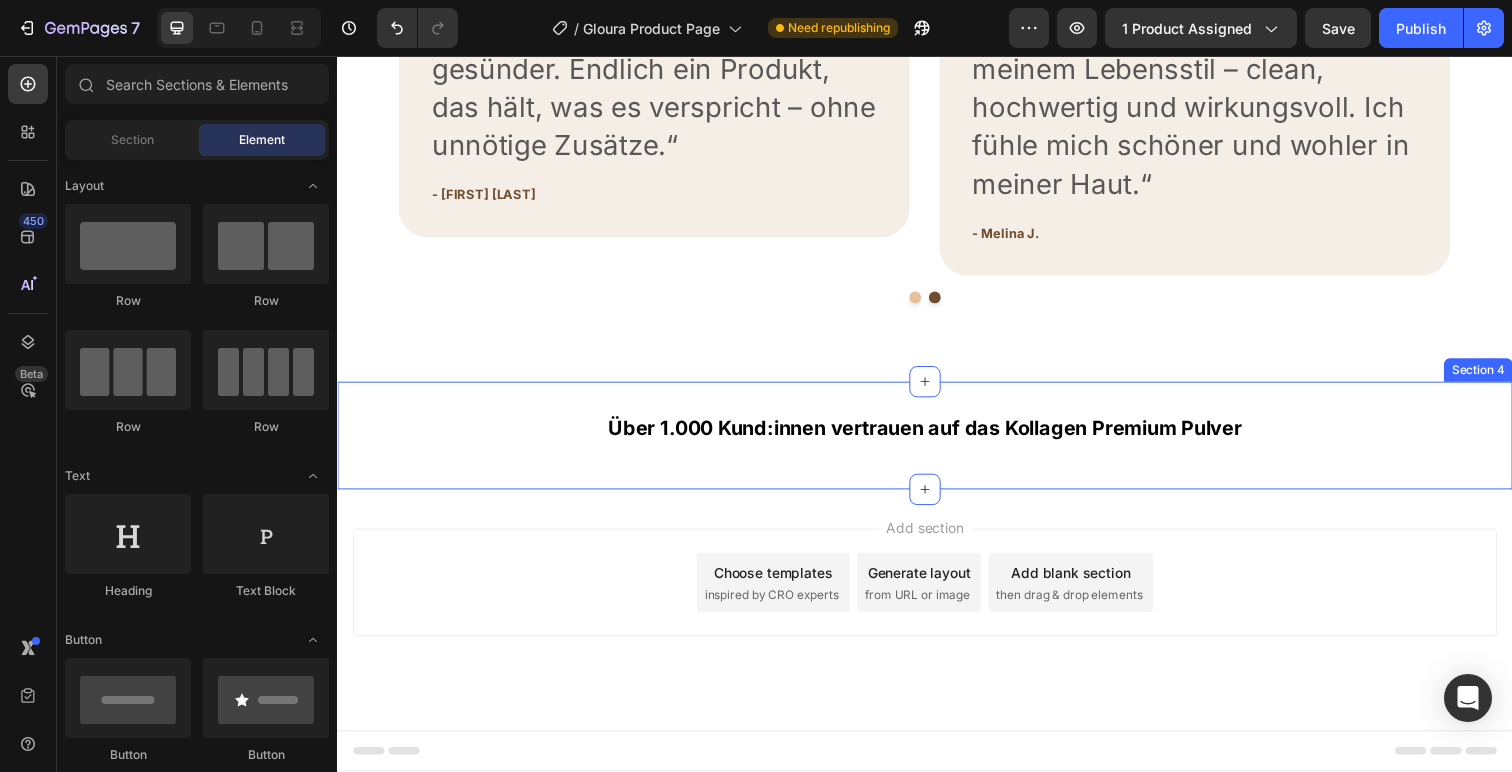 click on "Über 1.000 Kund:innen vertrauen auf das Kollagen Premium Pulver
Custom Code Section 4" at bounding box center (937, 444) 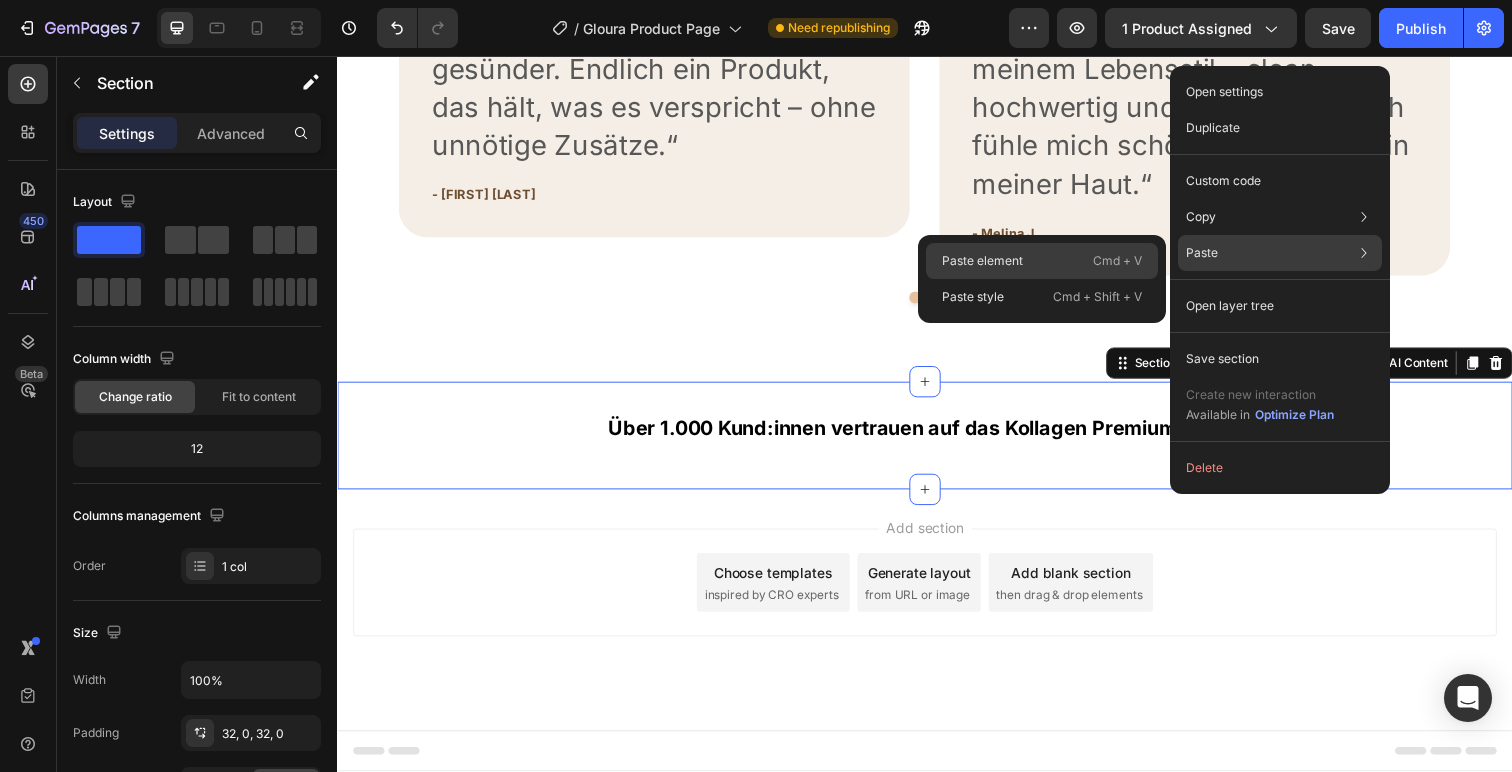 click on "Paste element  Cmd + V" 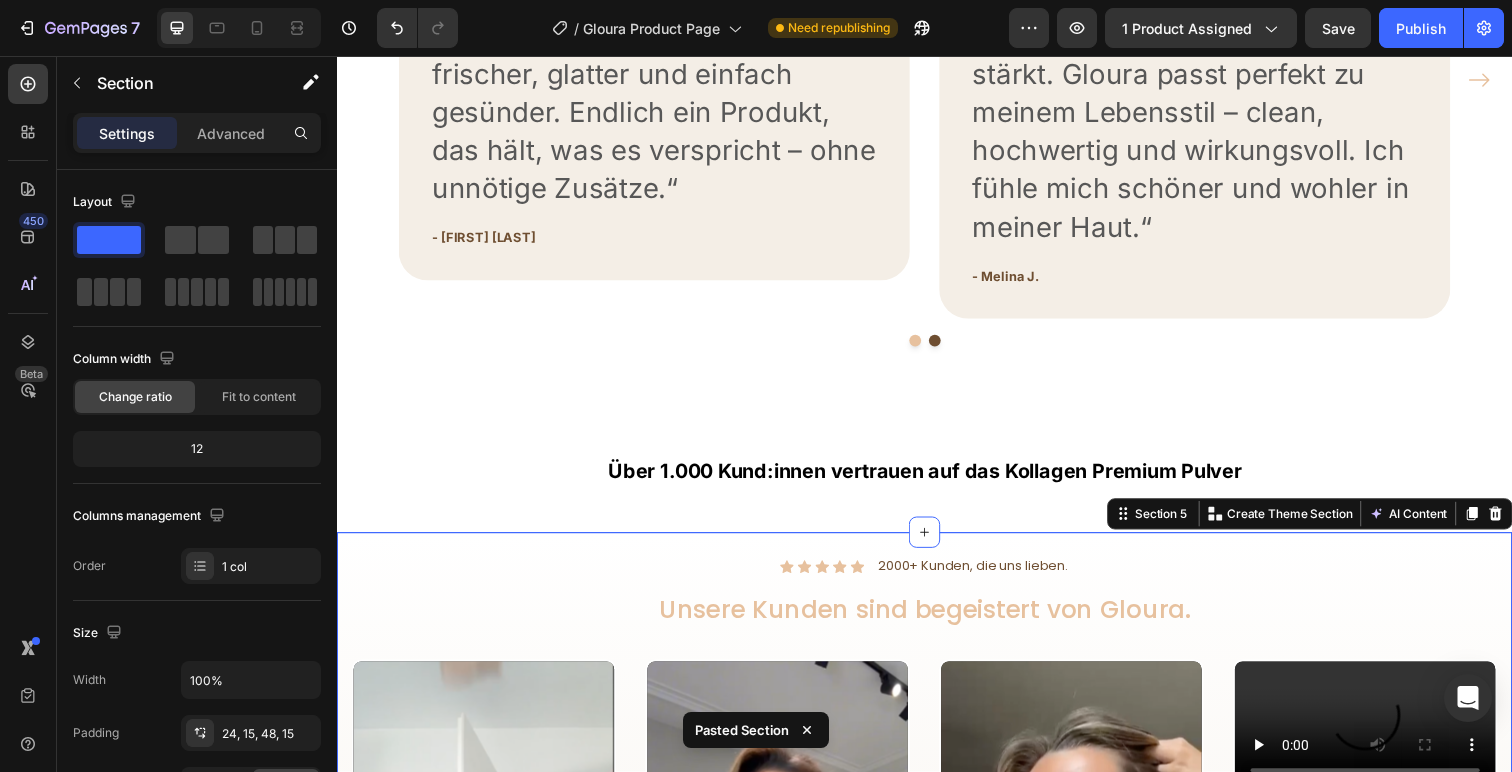 scroll, scrollTop: 2057, scrollLeft: 0, axis: vertical 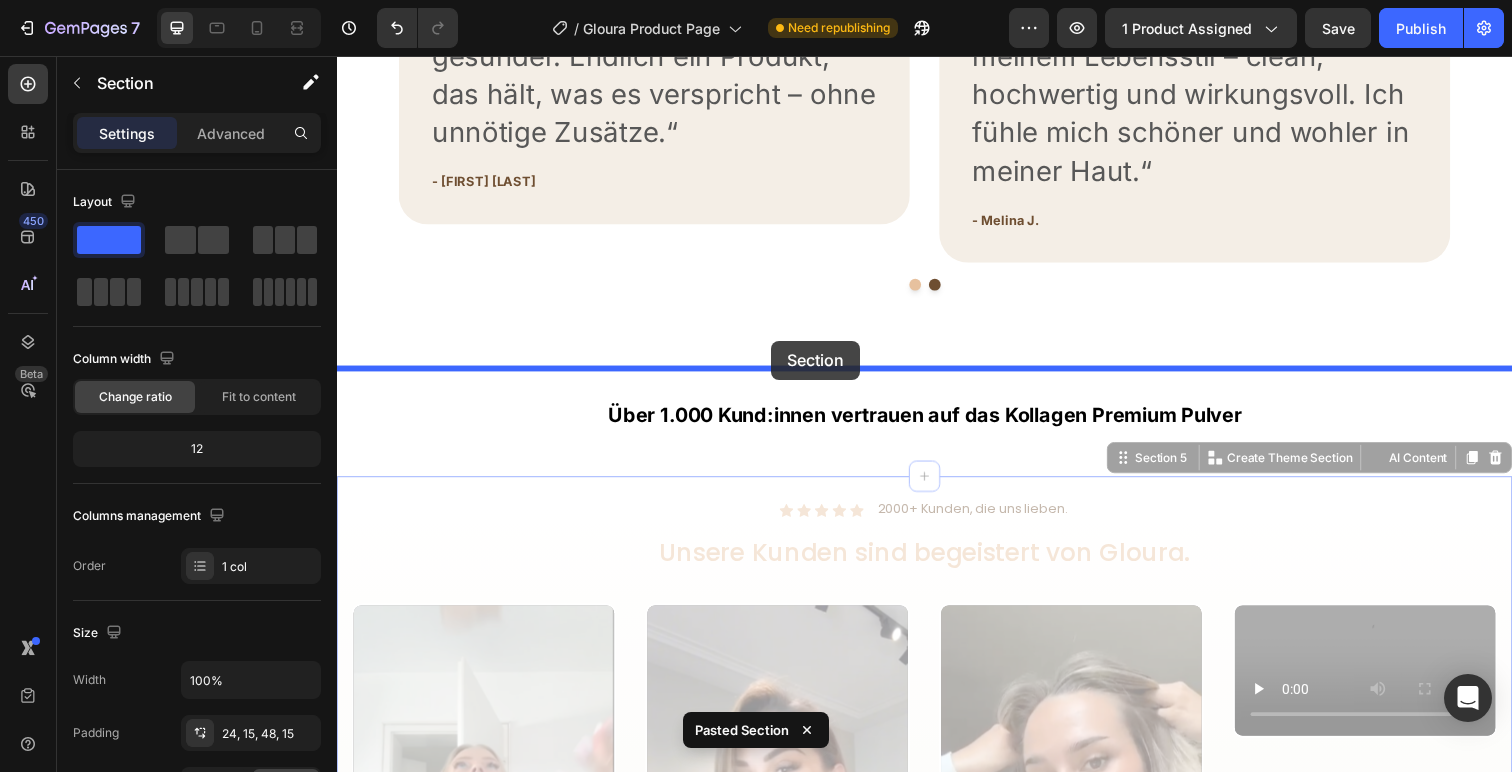 drag, startPoint x: 714, startPoint y: 498, endPoint x: 780, endPoint y: 347, distance: 164.79381 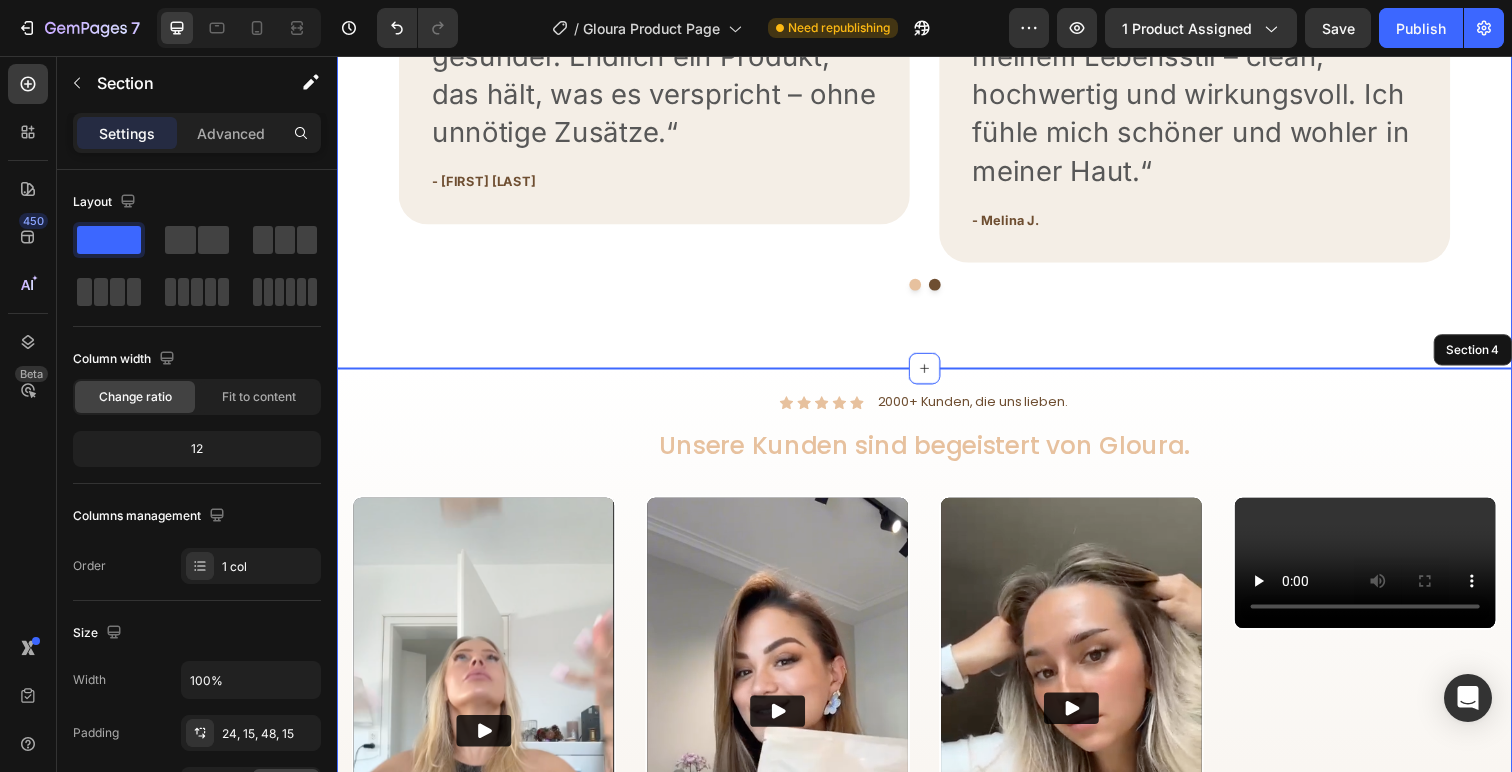 click on "Qualität die überzeugt. Gloura. Heading
Icon
Icon
Icon
Icon
Icon Row Meine Haut hat sich komplett verändert! Text block „Ich nehme Gloura jetzt seit 3 Monaten und meine Haut hat sich komplett verändert – sie wirkt frischer, glatter und einfach gesünder. Endlich ein Produkt, das hält, was es verspricht – ohne unnötige Zusätze.“ Text block - Lisa S. Text block Row
Icon
Icon
Icon
Icon
Icon Row Mein Wohlbefinden ist gestärkt Text block „Mir war wichtig, etwas Natürliches zu finden, das meine Haut und mein Wohlbefinden stärkt. Gloura passt perfekt zu meinem Lebensstil – clean, hochwertig und wirkungsvoll. Ich fühle mich schöner und wohler in meiner Haut.“ Text block - Melina J. Text block Row
Icon
Icon
Icon
Icon
Icon Row Text block Row" at bounding box center (937, 33) 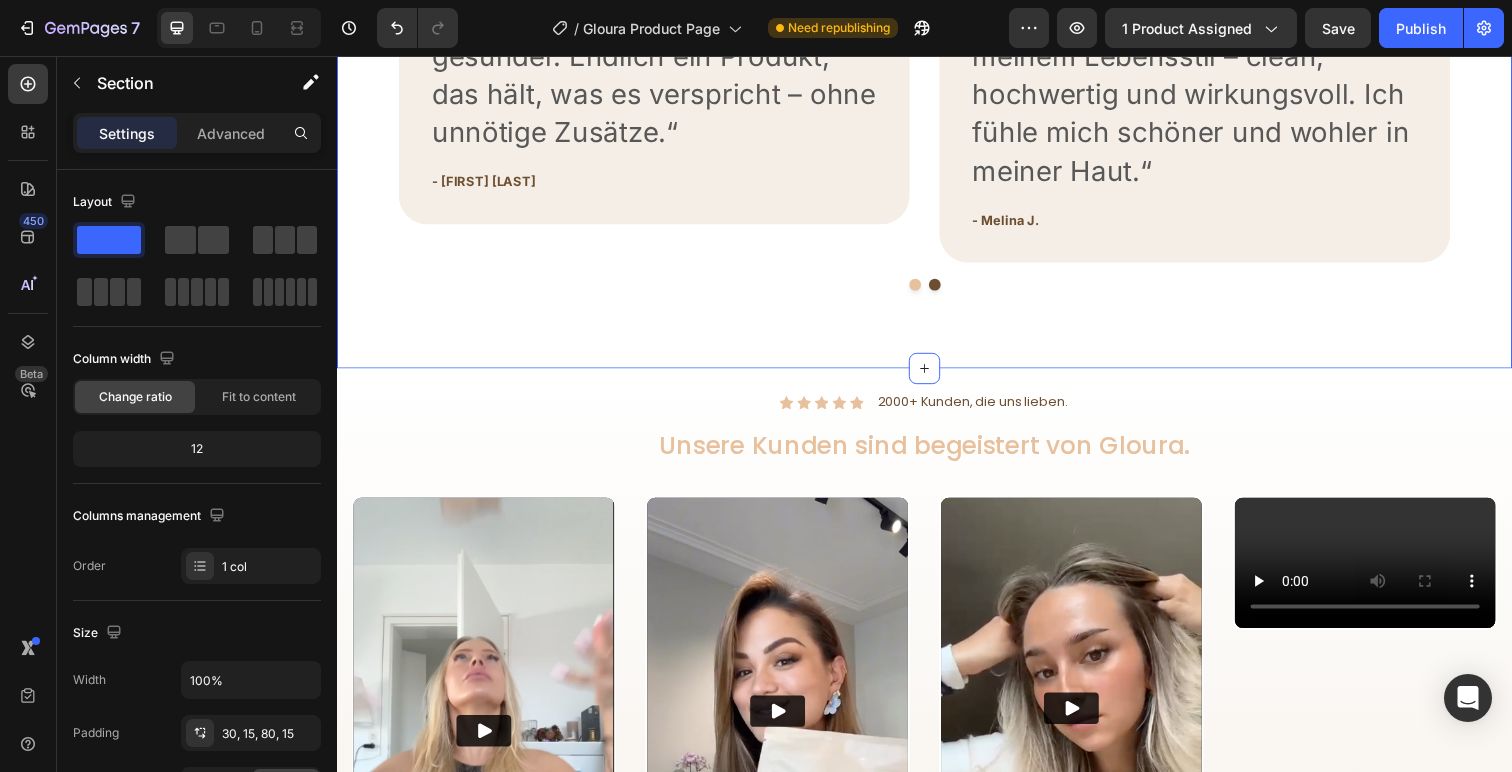click on "Icon
Icon
Icon
Icon
Icon Row Meine Haut hat sich komplett verändert! Text block „Ich nehme Gloura jetzt seit 3 Monaten und meine Haut hat sich komplett verändert – sie wirkt frischer, glatter und einfach gesünder. Endlich ein Produkt, das hält, was es verspricht – ohne unnötige Zusätze.“ Text block - Lisa S. Text block Row
Icon
Icon
Icon
Icon
Icon Row Mein Wohlbefinden ist gestärkt Text block „Mir war wichtig, etwas Natürliches zu finden, das meine Haut und mein Wohlbefinden stärkt. Gloura passt perfekt zu meinem Lebensstil – clean, hochwertig und wirkungsvoll. Ich fühle mich schöner und wohler in meiner Haut.“ Text block - Melina J. Text block Row
Icon
Icon
Icon
Icon
Icon Row Schöne Haut und starke Nägel Text block Text block Row" at bounding box center [937, 39] 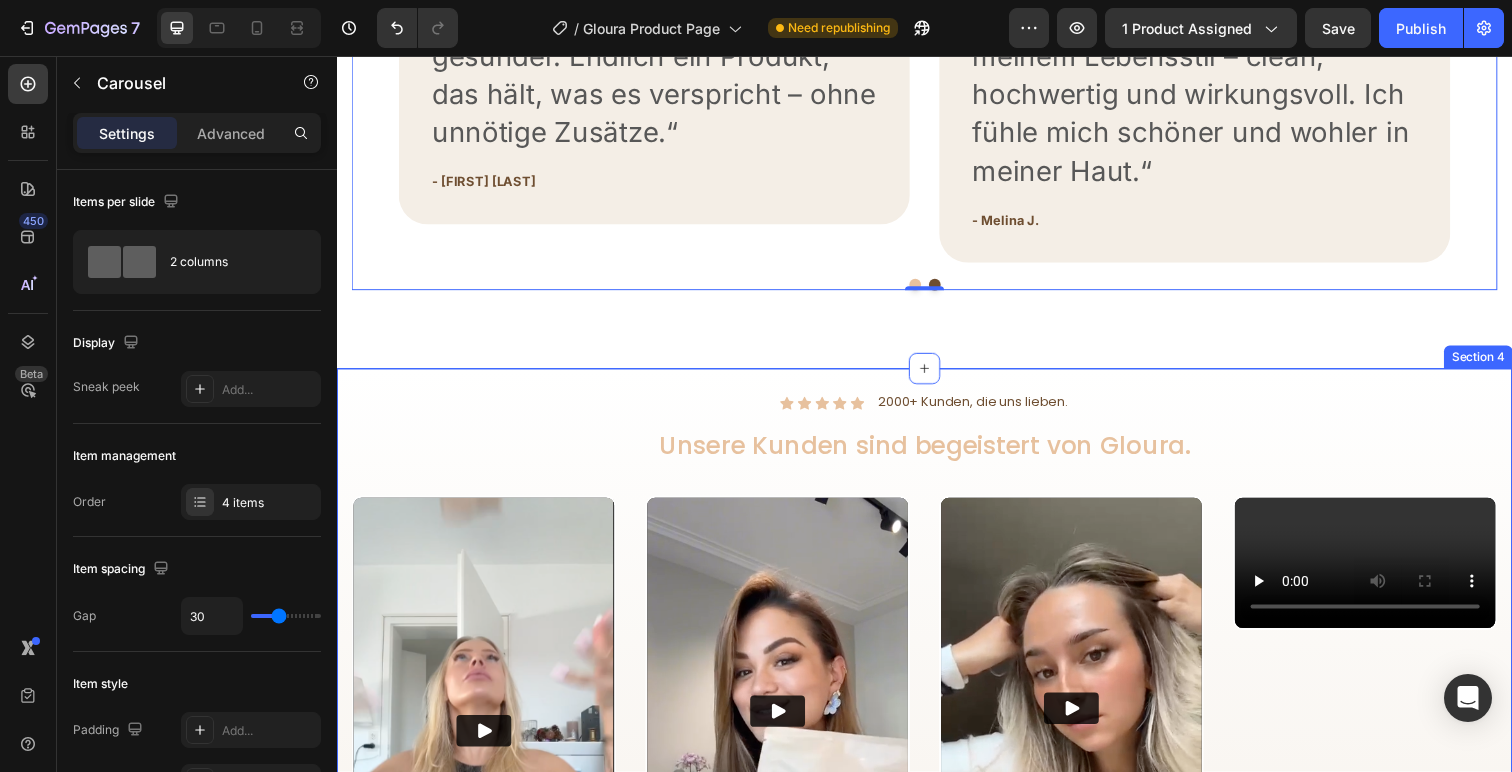 click on "Icon Icon Icon Icon Icon Icon List 2000+ Kunden, die uns lieben. Text Block Row Unsere Kunden sind begeistert von Gloura. Heading Row Video Video Video Video Carousel JETZT KAUFEN Button Row Section 4" at bounding box center [937, 763] 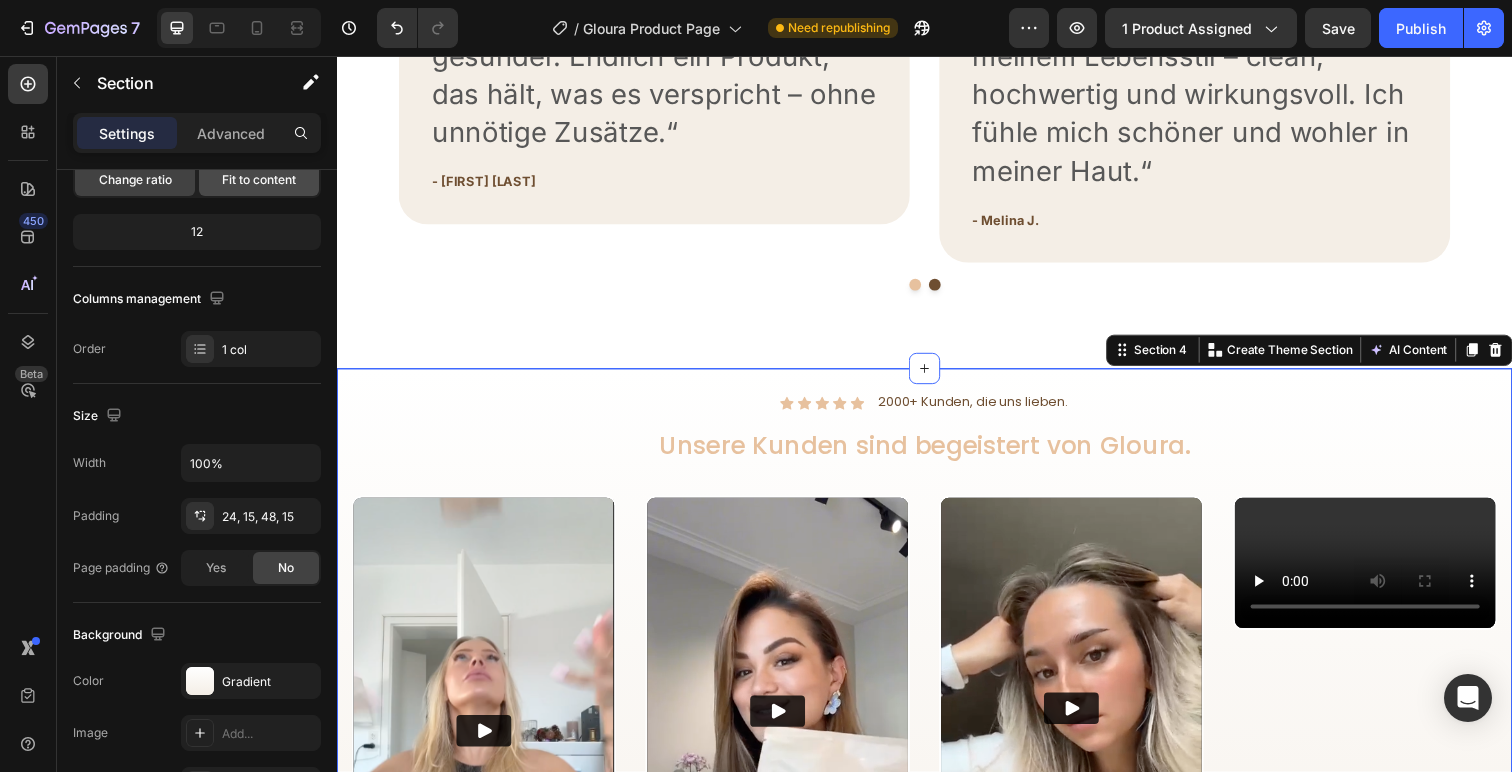 scroll, scrollTop: 561, scrollLeft: 0, axis: vertical 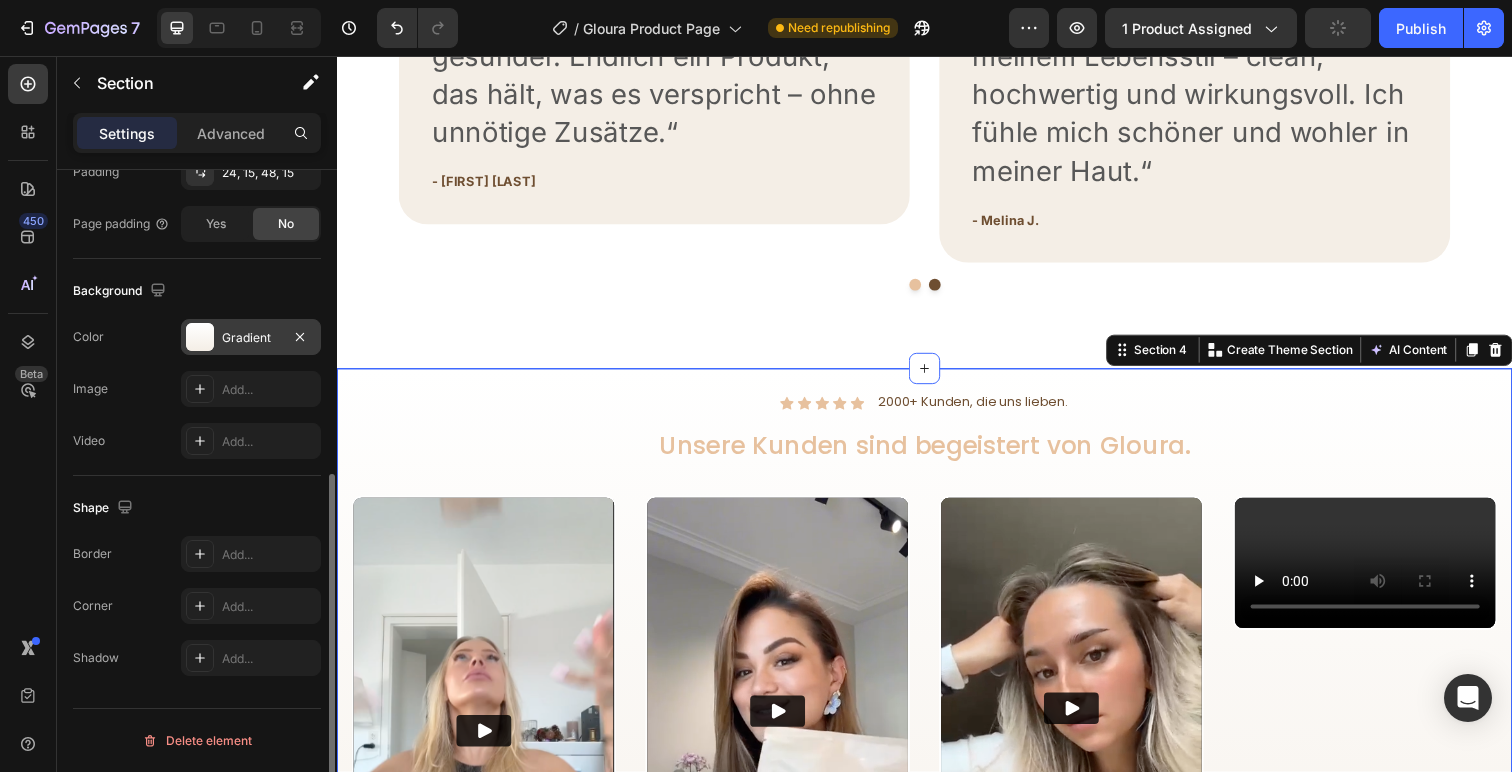 click at bounding box center (200, 337) 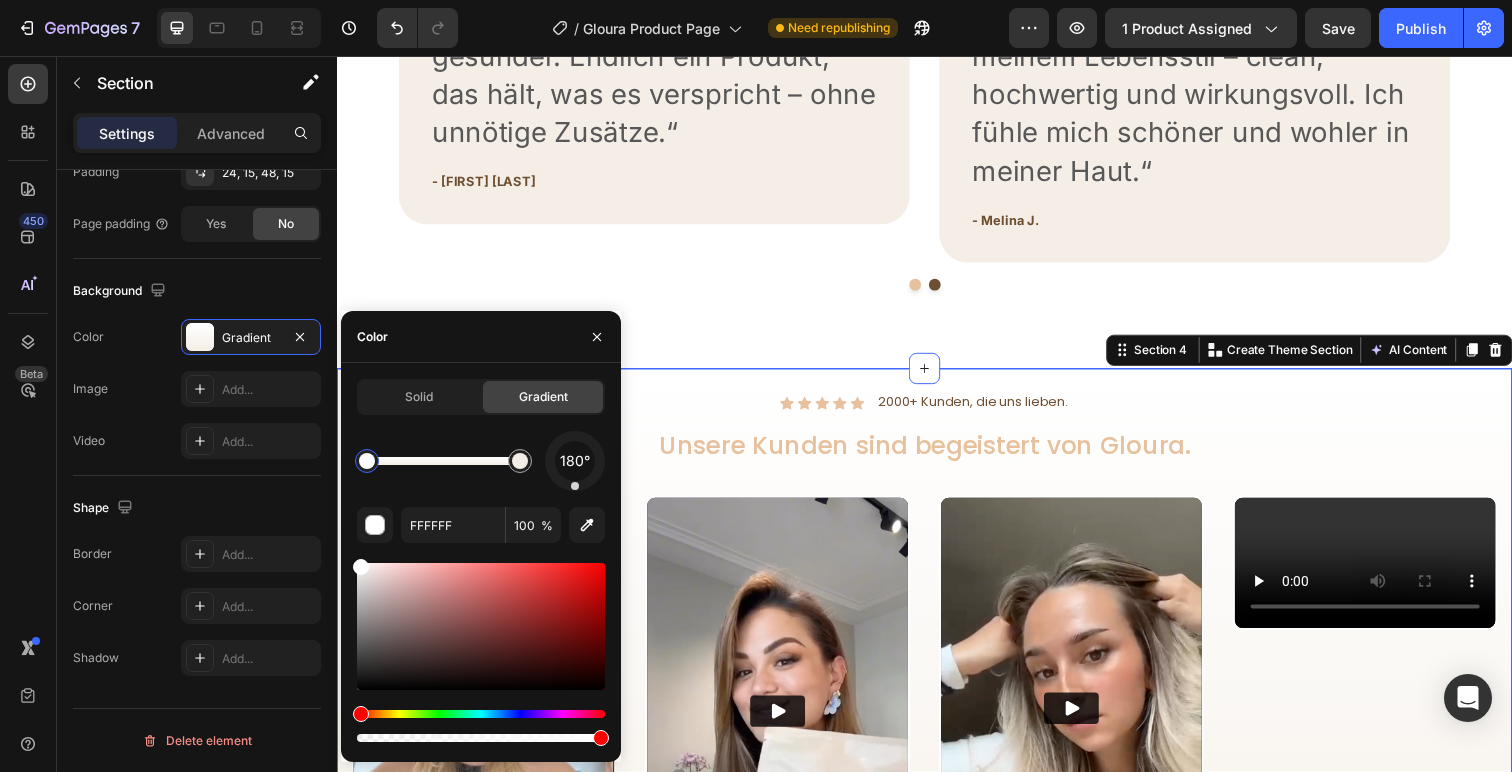 click on "Solid Gradient 180° FFFFFF 100 %" 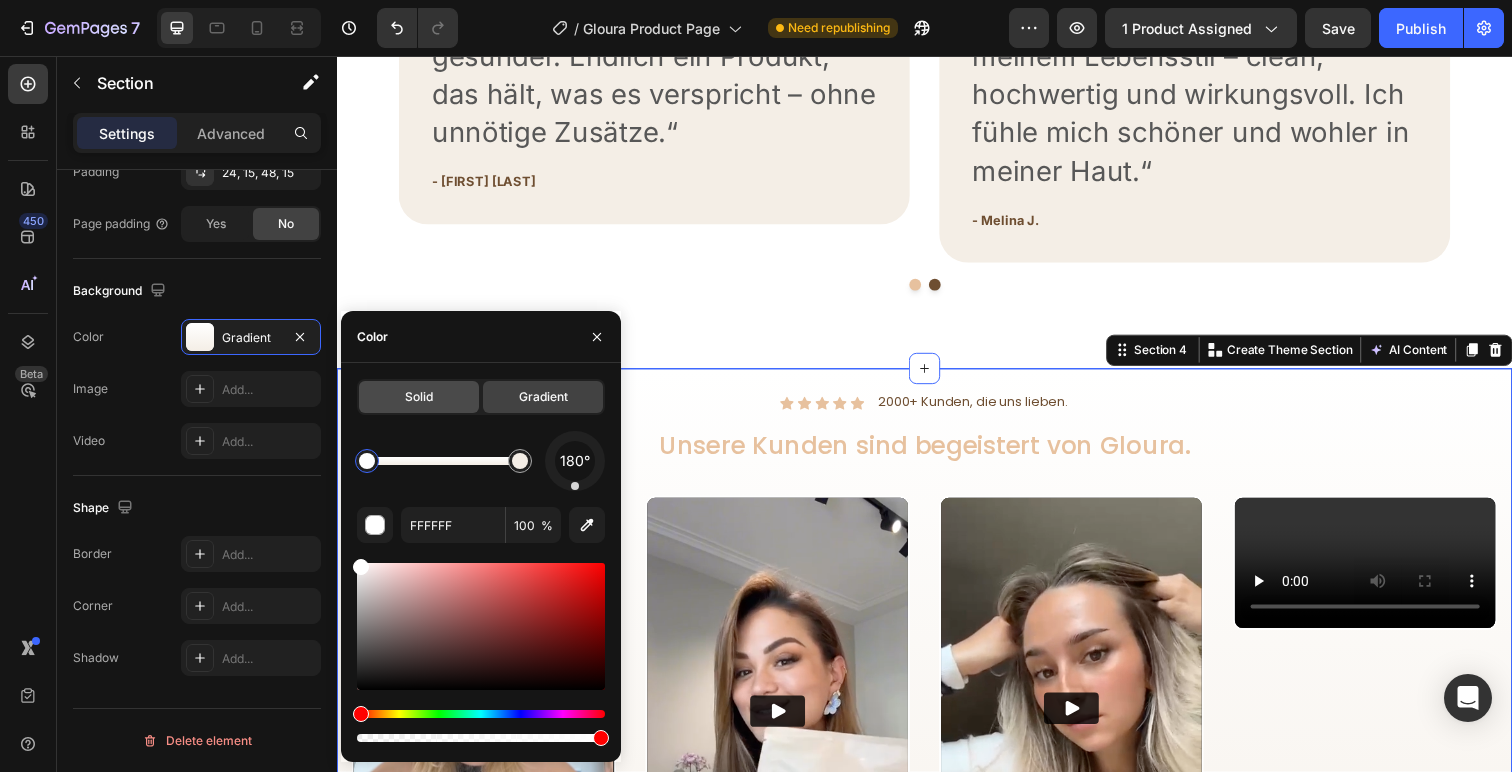 click on "Solid" 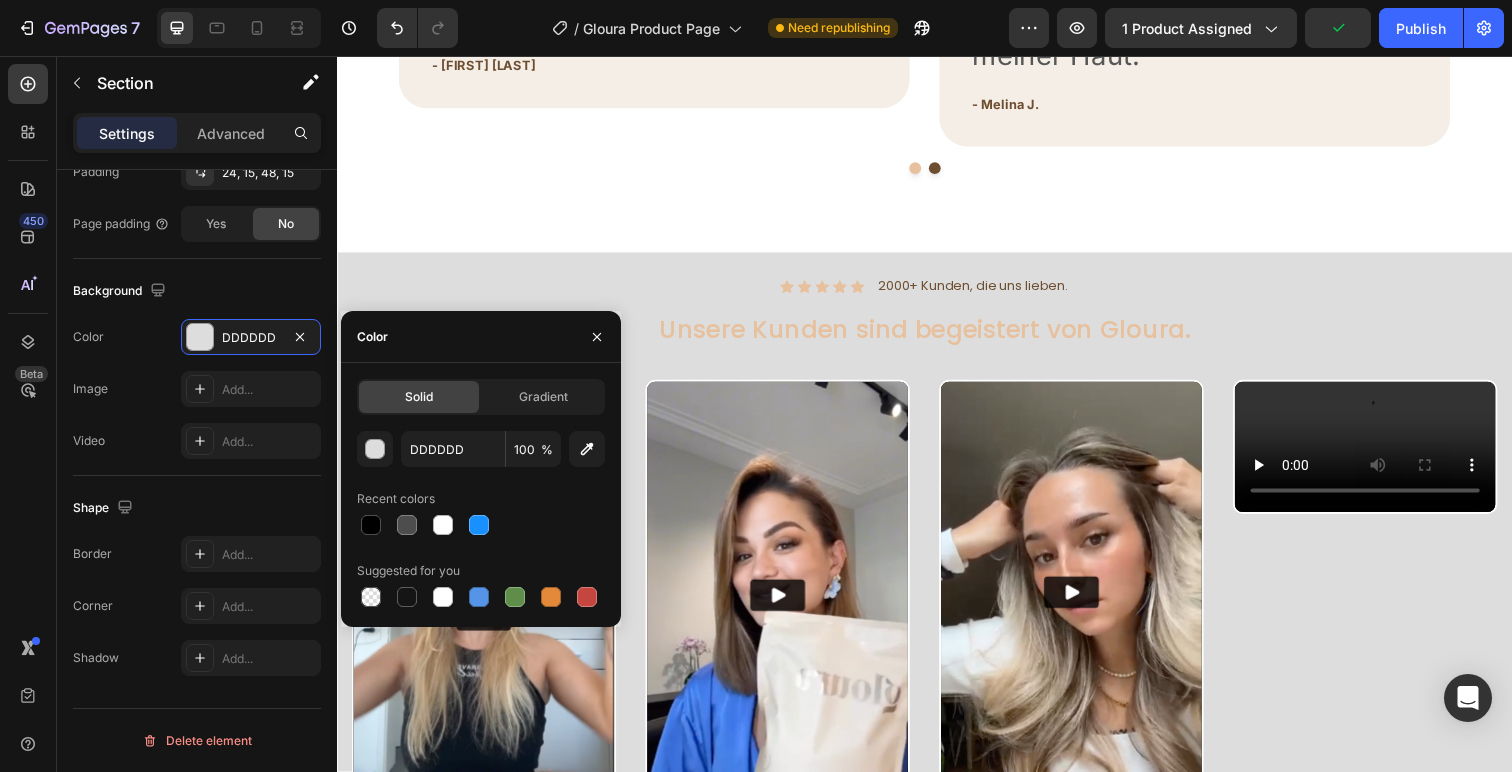 scroll, scrollTop: 2182, scrollLeft: 0, axis: vertical 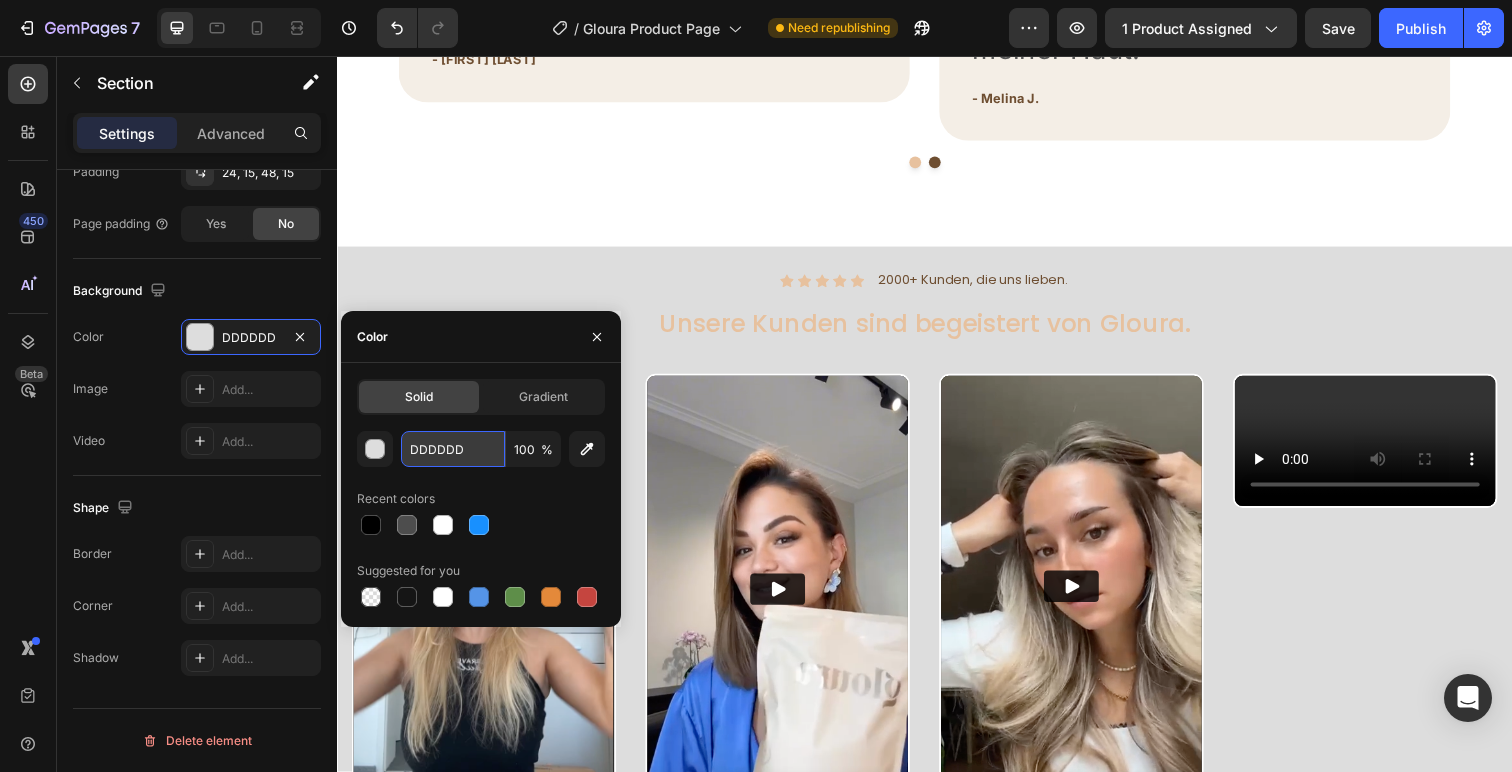 click on "DDDDDD" at bounding box center (453, 449) 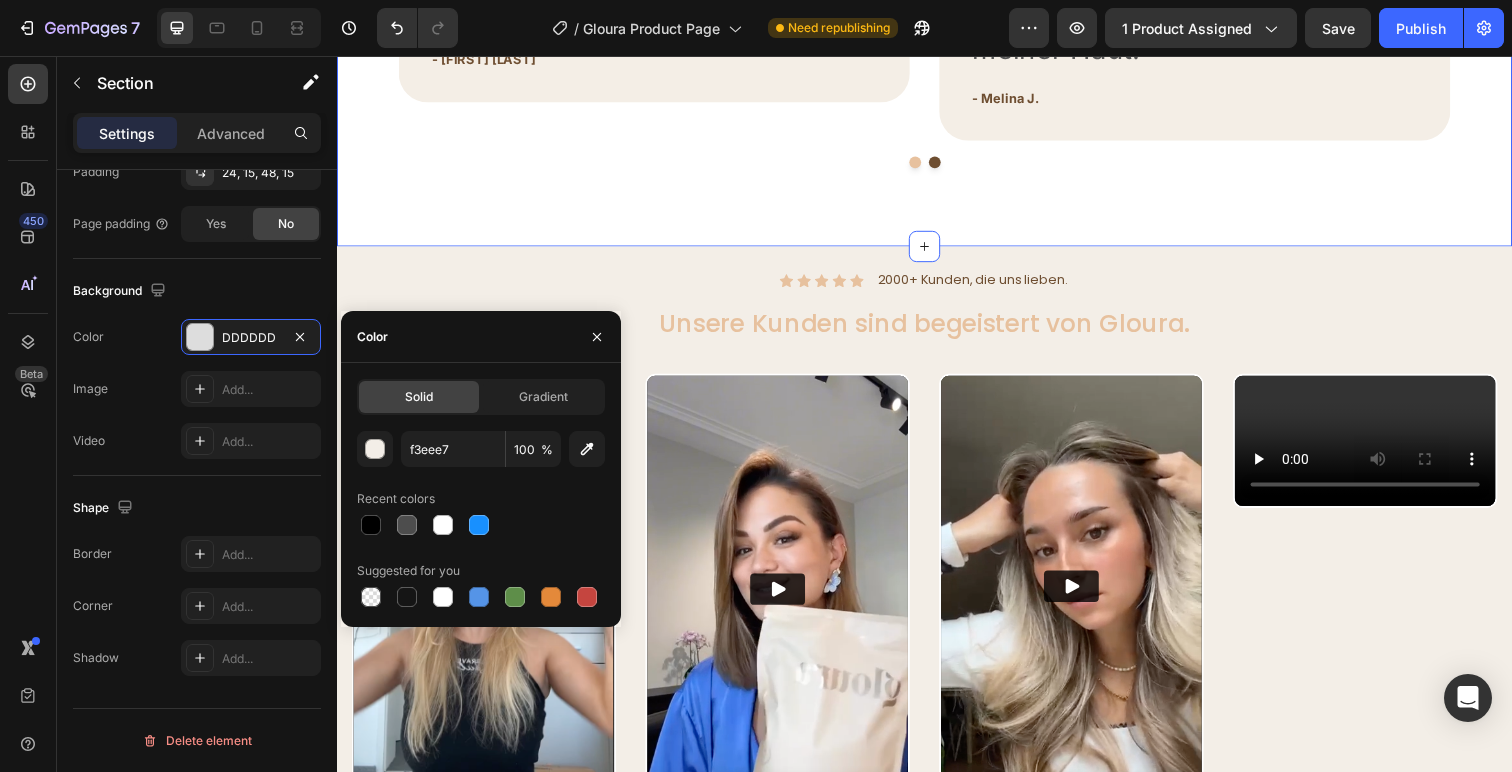 click on "Qualität die überzeugt. Gloura. Heading
Icon
Icon
Icon
Icon
Icon Row Meine Haut hat sich komplett verändert! Text block „Ich nehme Gloura jetzt seit 3 Monaten und meine Haut hat sich komplett verändert – sie wirkt frischer, glatter und einfach gesünder. Endlich ein Produkt, das hält, was es verspricht – ohne unnötige Zusätze.“ Text block - Lisa S. Text block Row
Icon
Icon
Icon
Icon
Icon Row Mein Wohlbefinden ist gestärkt Text block „Mir war wichtig, etwas Natürliches zu finden, das meine Haut und mein Wohlbefinden stärkt. Gloura passt perfekt zu meinem Lebensstil – clean, hochwertig und wirkungsvoll. Ich fühle mich schöner und wohler in meiner Haut.“ Text block - Melina J. Text block Row
Icon
Icon
Icon
Icon
Icon Row Text block Row" at bounding box center (937, -92) 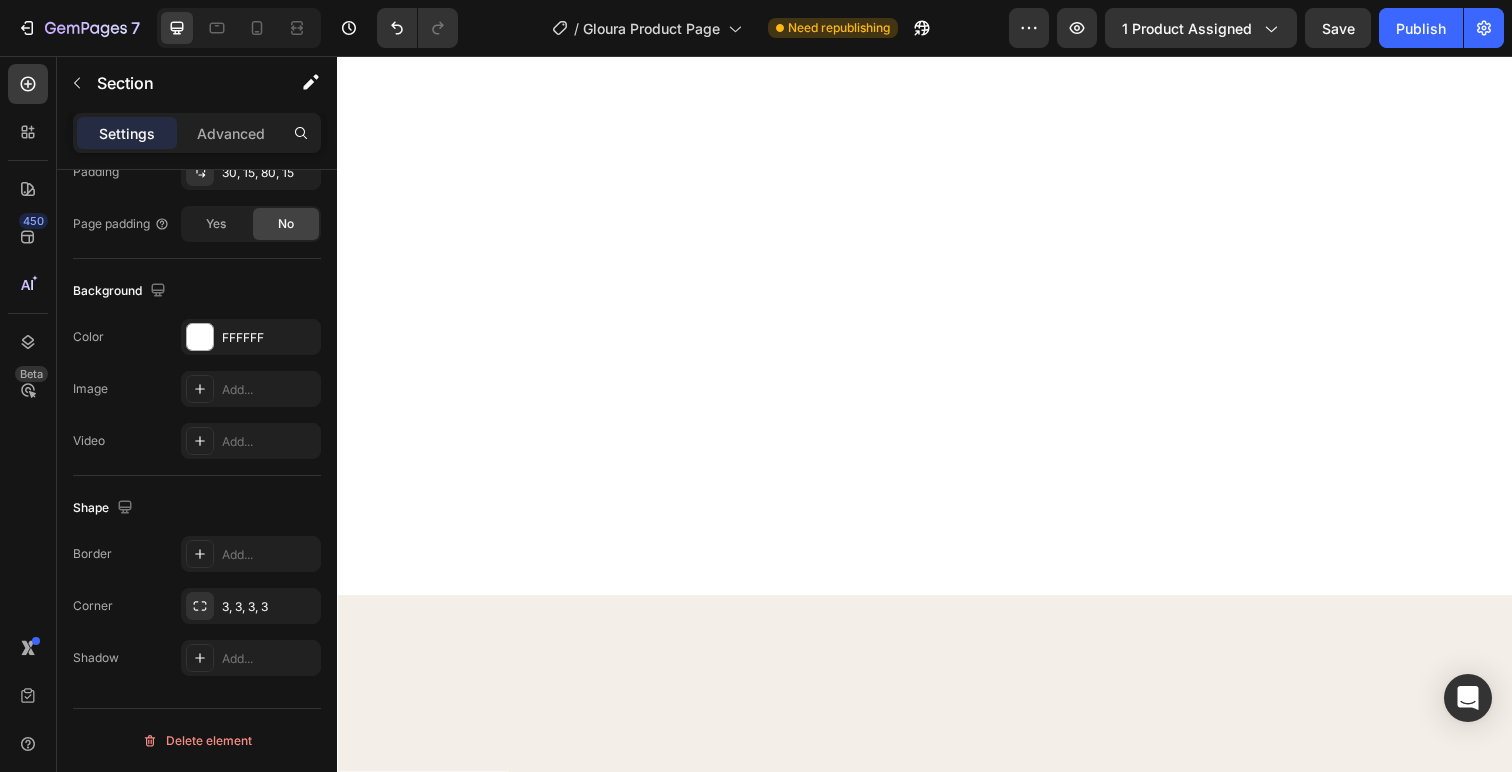 scroll, scrollTop: 0, scrollLeft: 0, axis: both 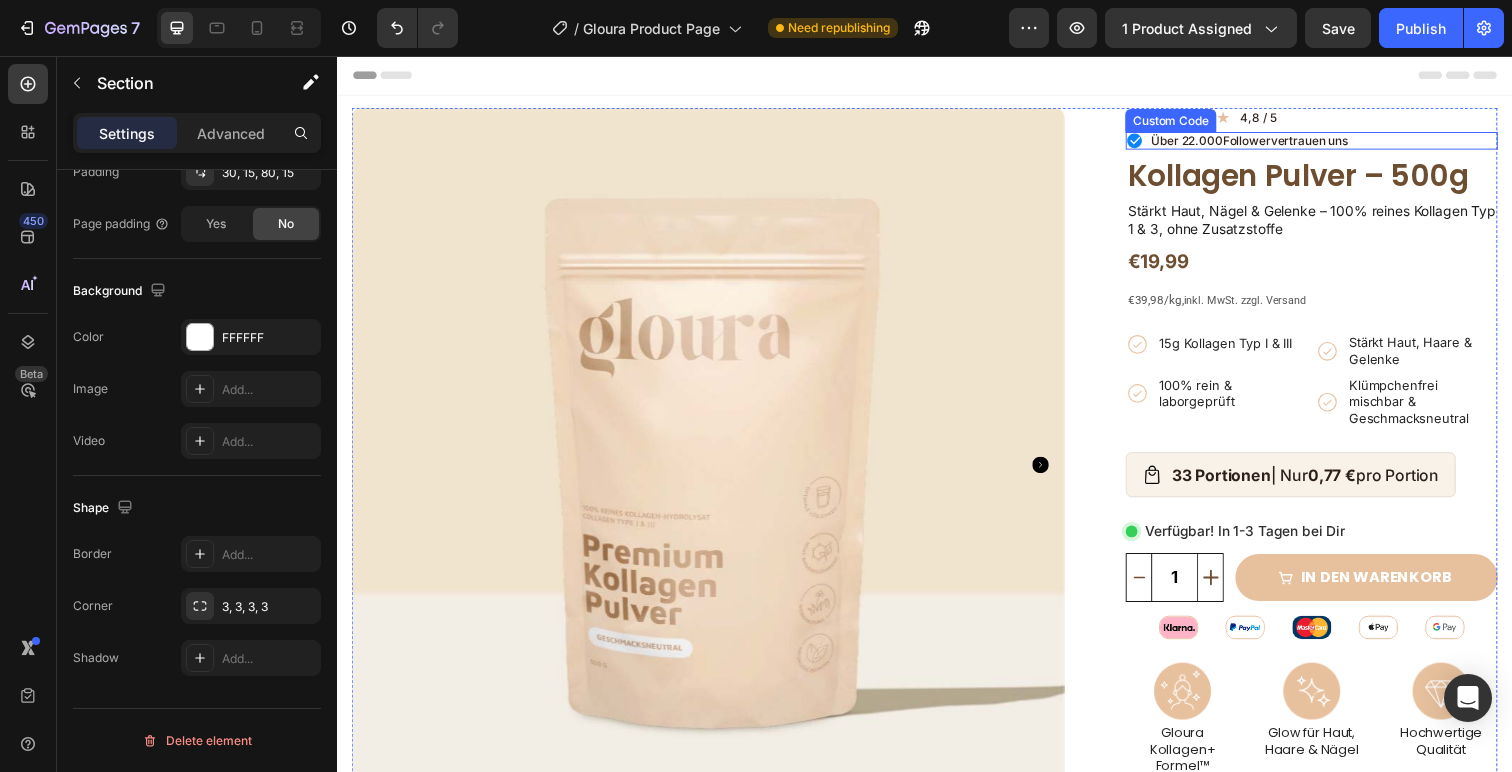 click on "Follower" at bounding box center (1265, 142) 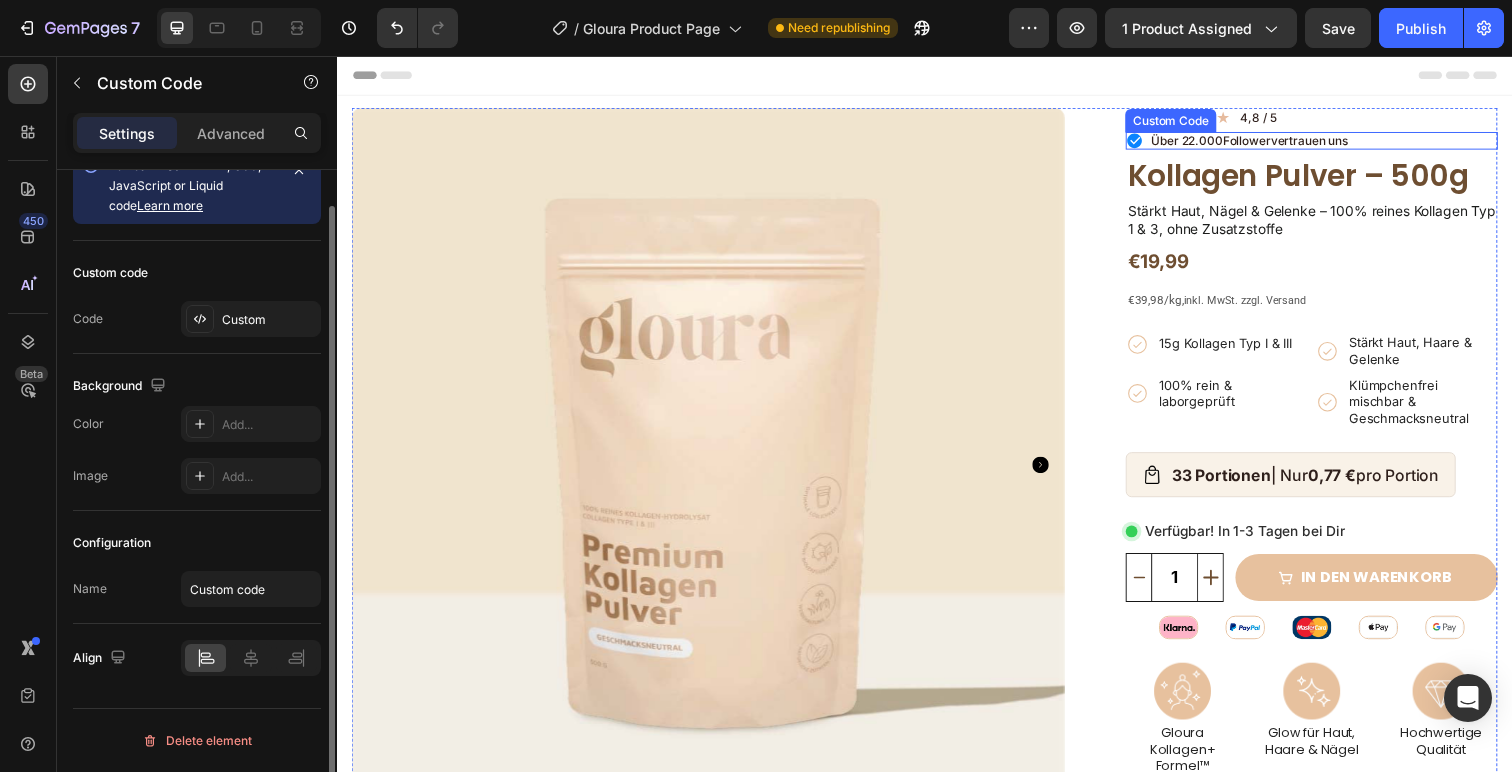 scroll, scrollTop: 0, scrollLeft: 0, axis: both 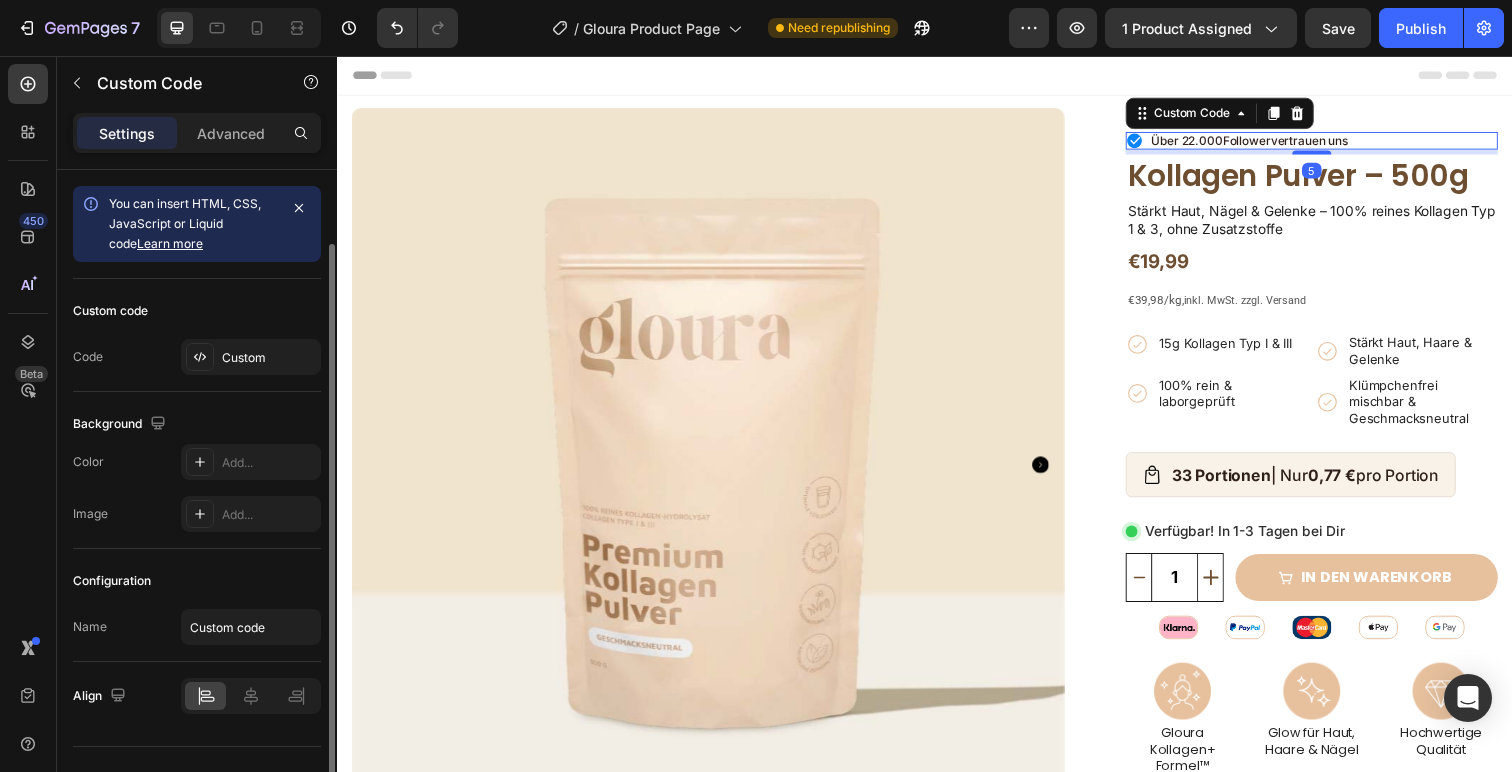 click on "Follower" at bounding box center [1265, 142] 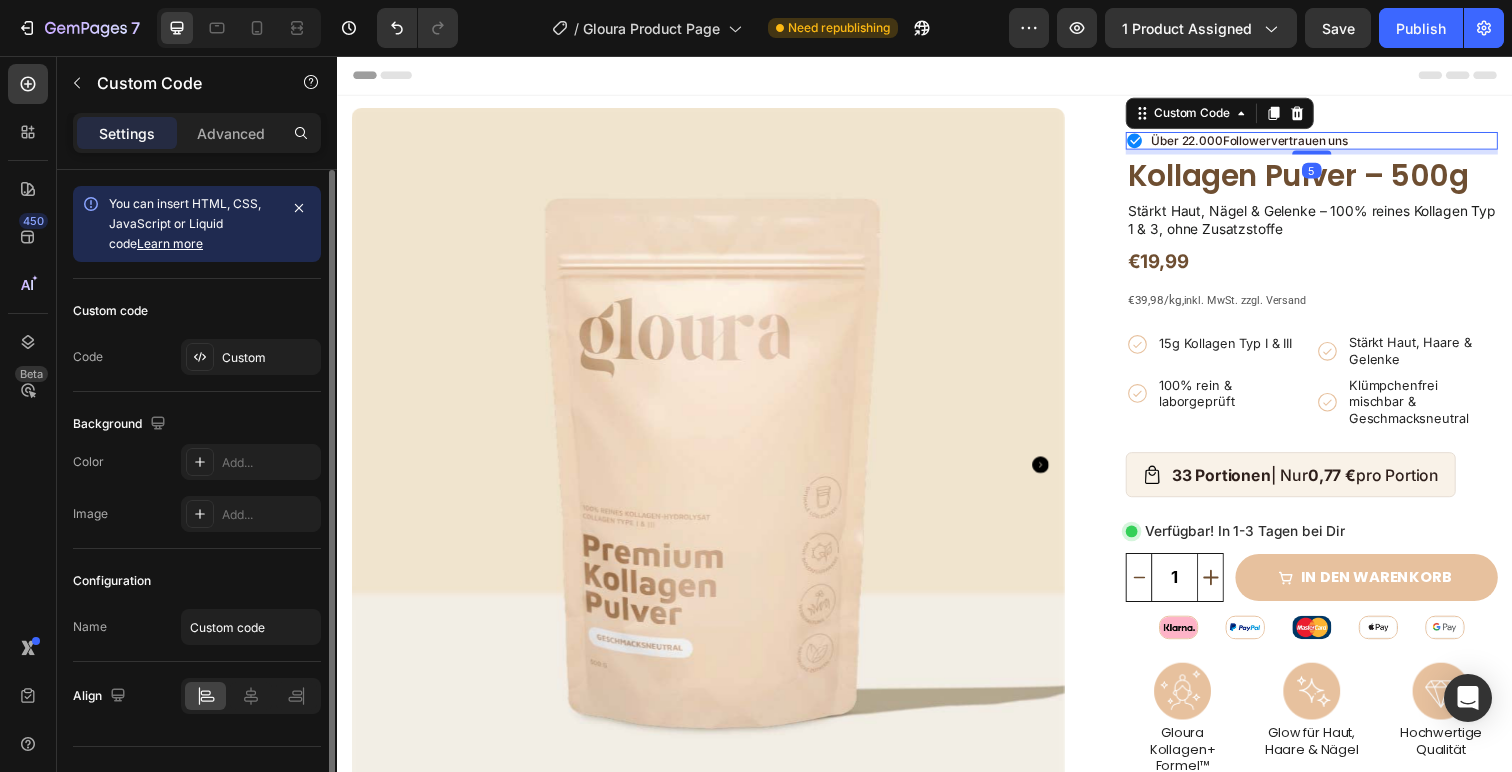 click on "Follower" at bounding box center [1265, 142] 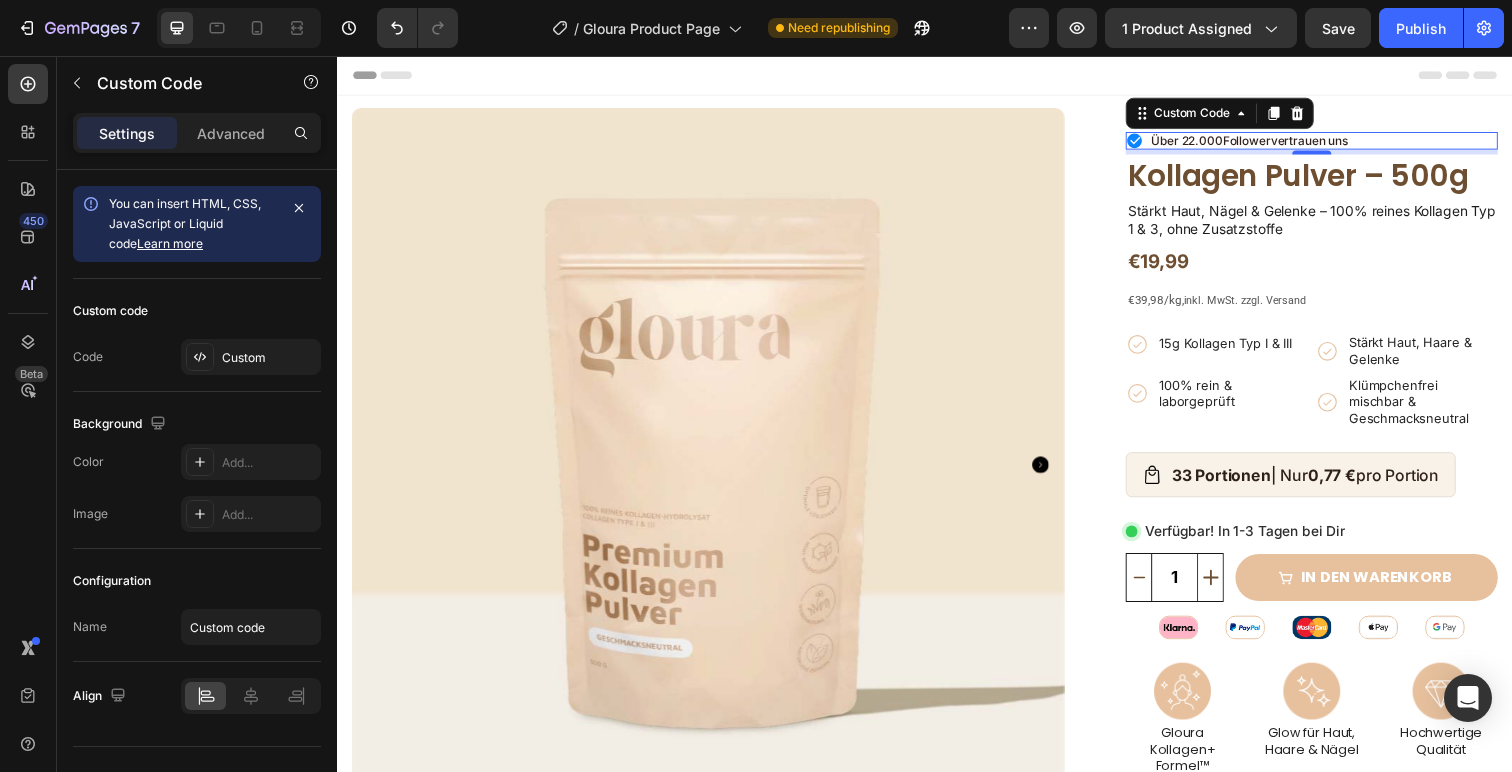 click on "Follower" at bounding box center [1265, 142] 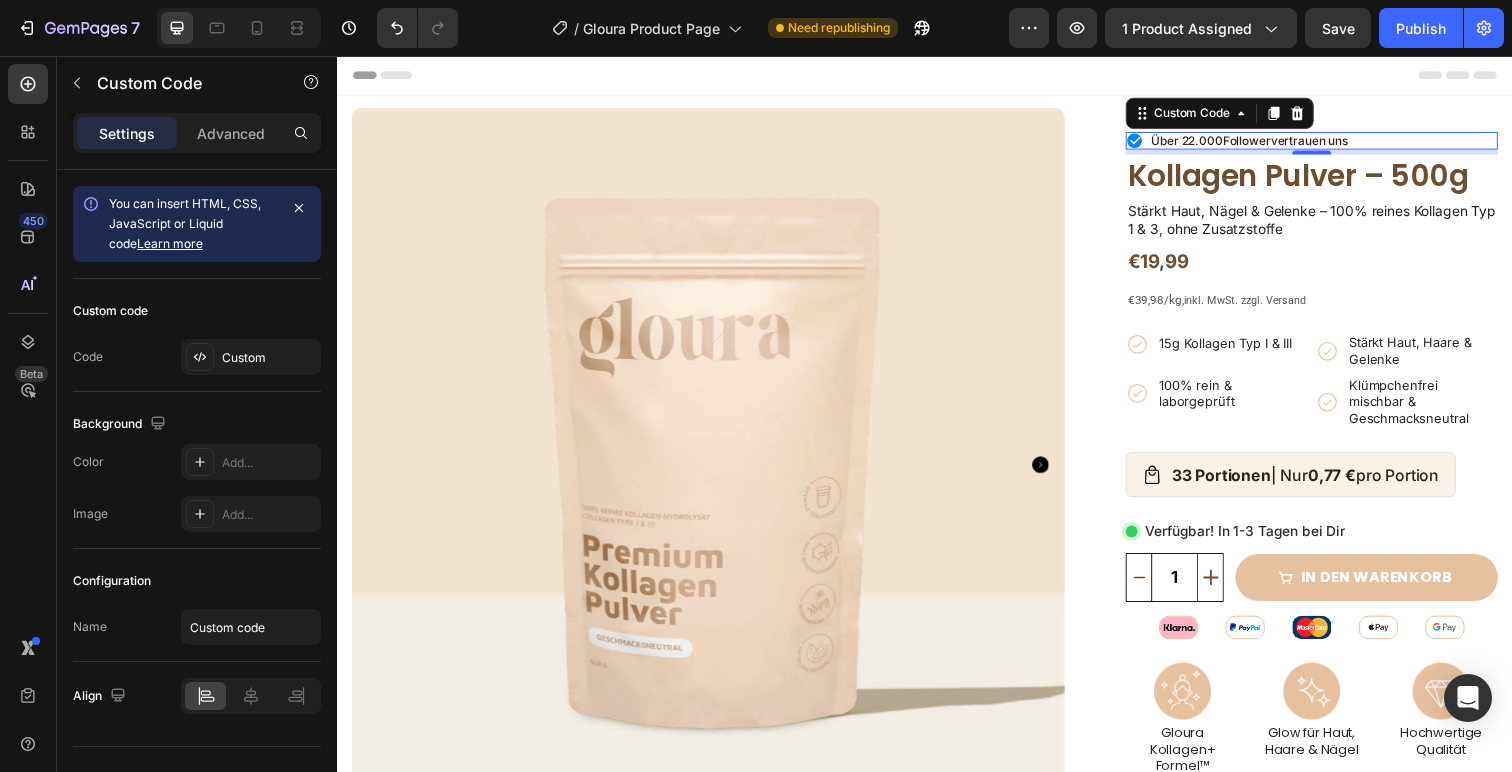 click on "Follower" at bounding box center (1265, 142) 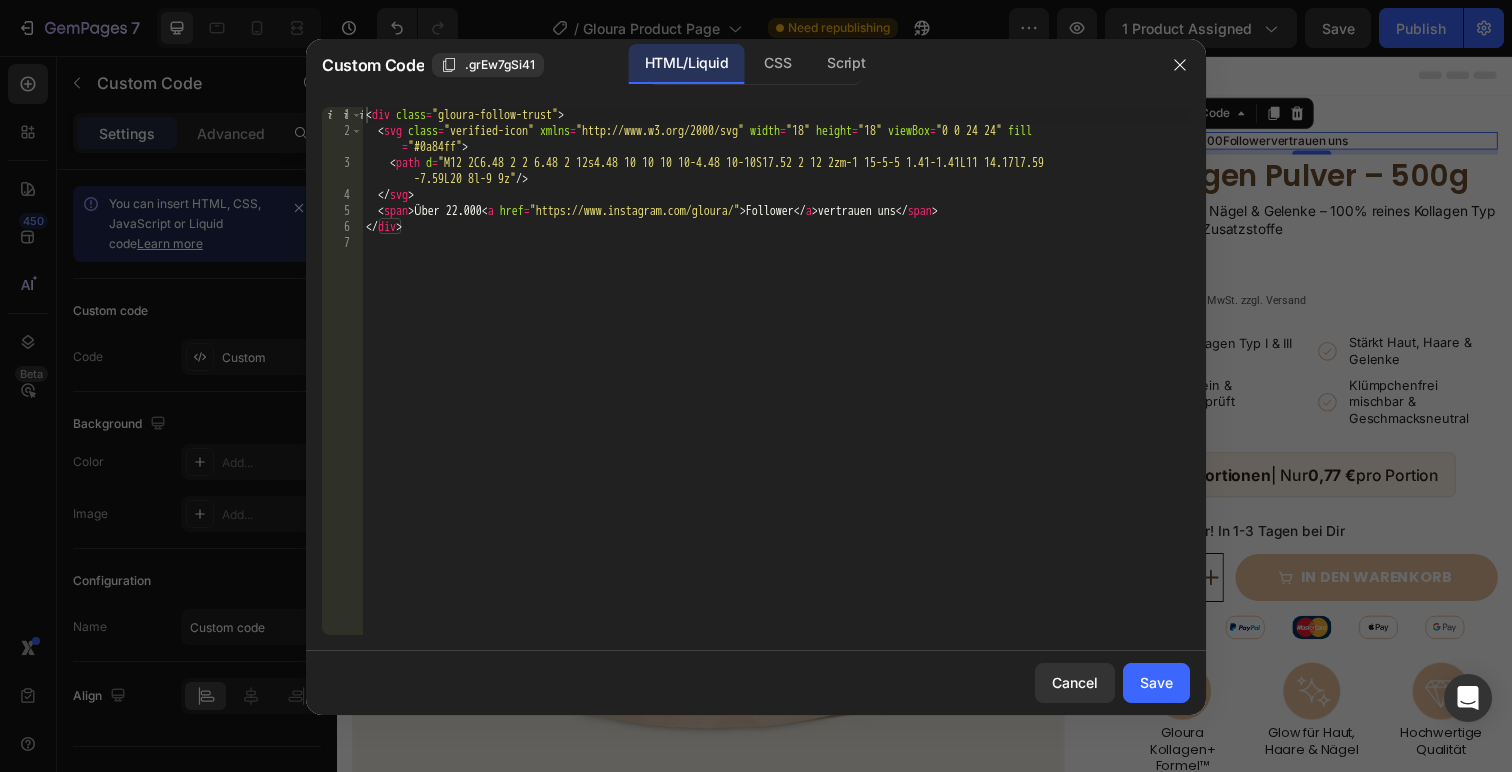 click at bounding box center [756, 386] 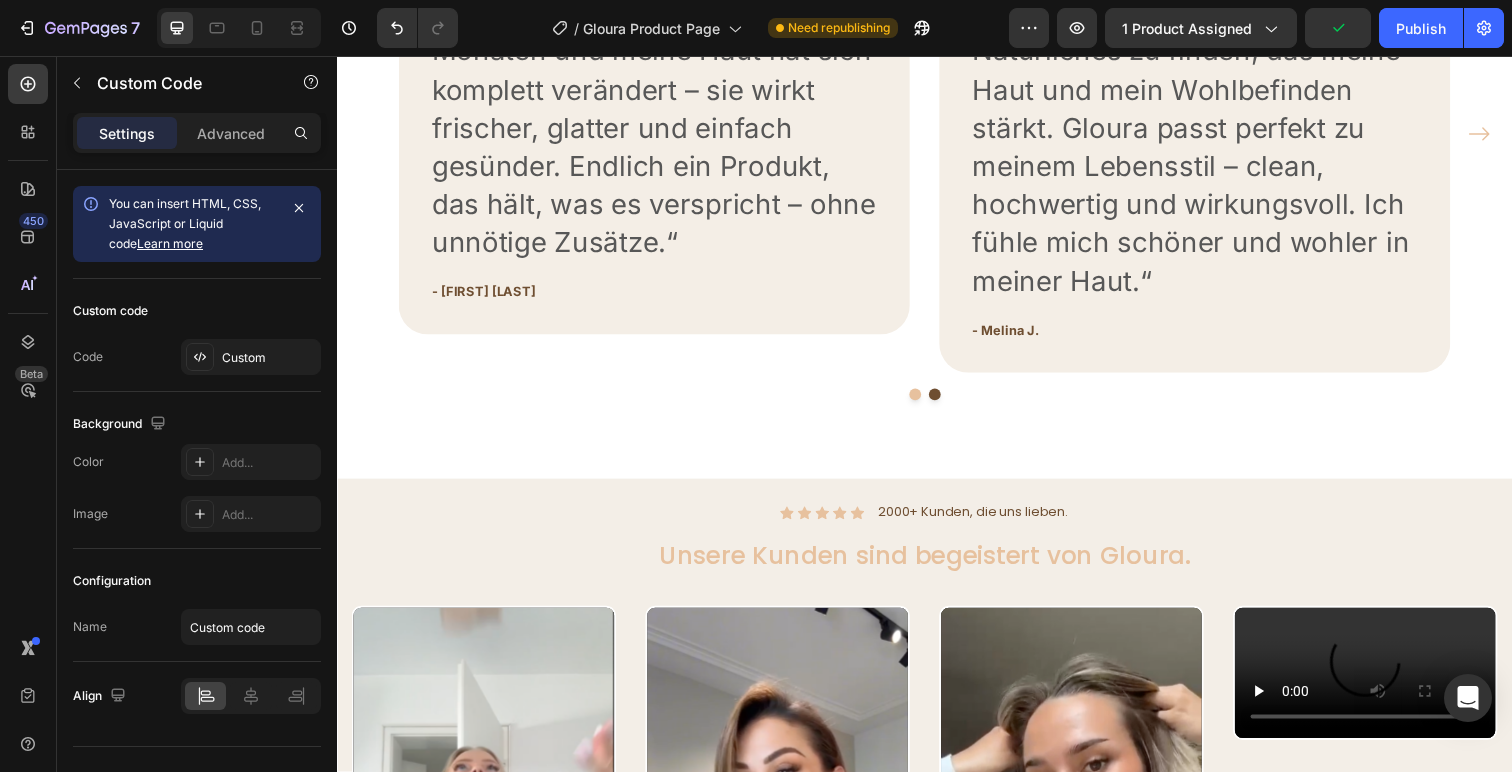 scroll, scrollTop: 2076, scrollLeft: 0, axis: vertical 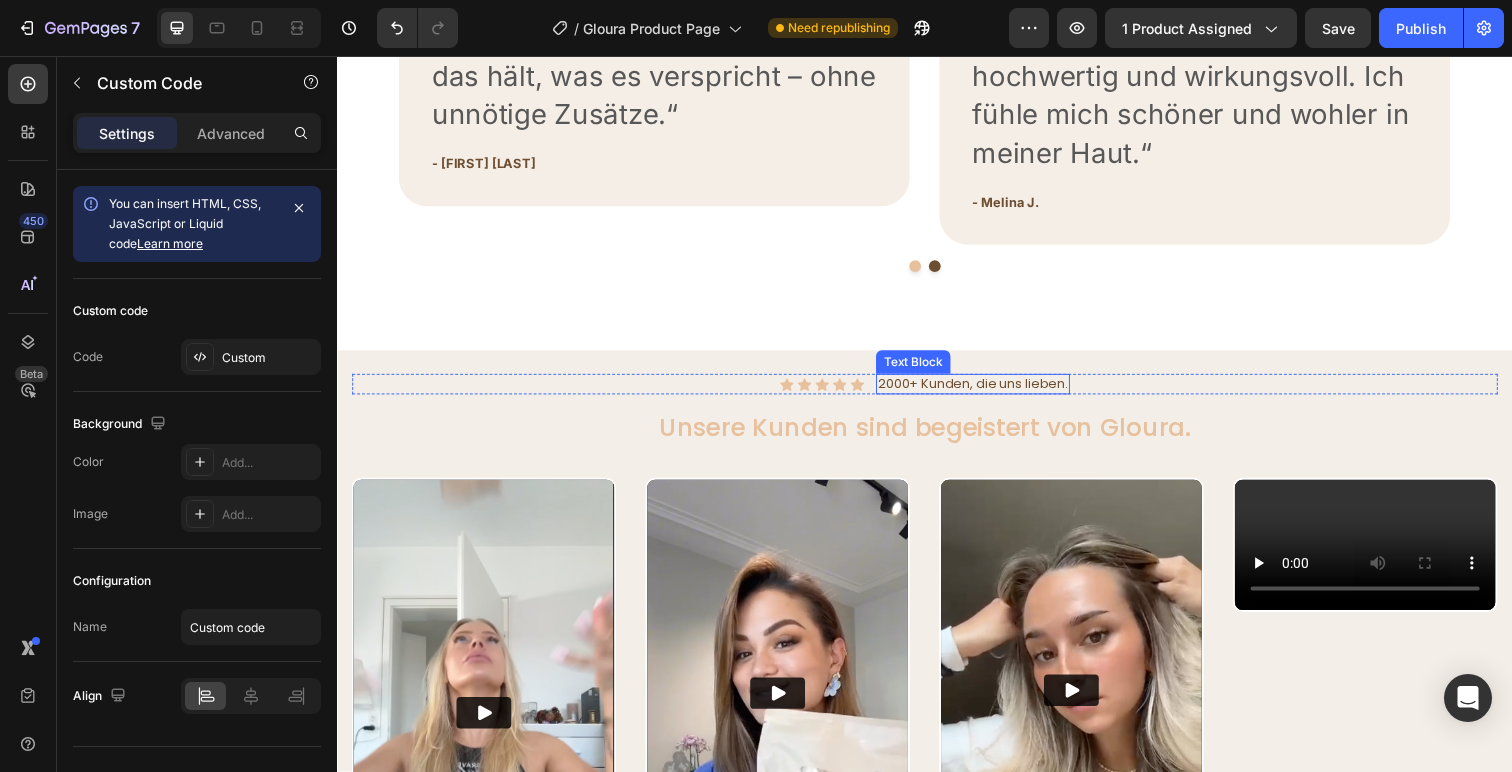 click on "2000+ Kunden, die uns lieben." at bounding box center (986, 391) 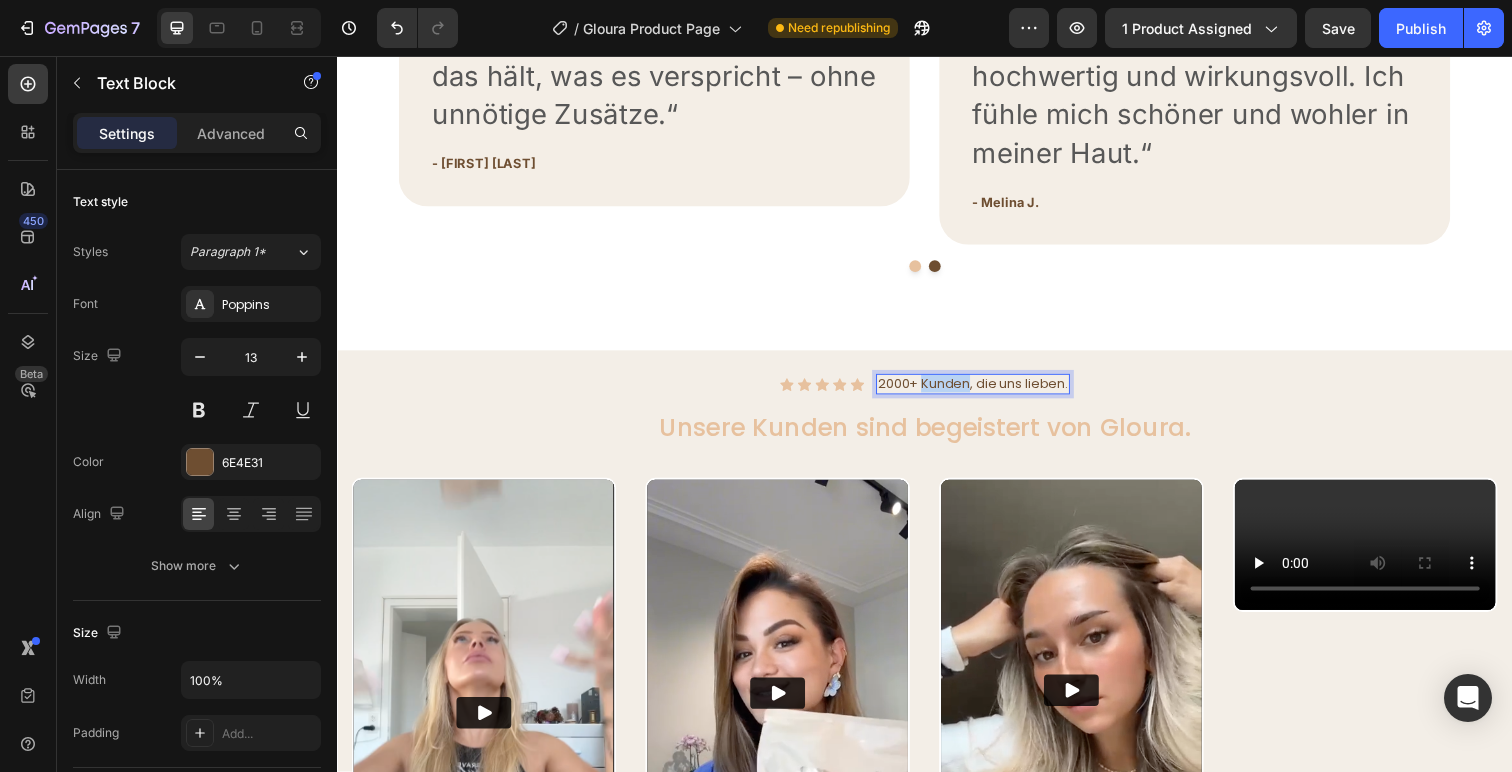 click on "2000+ Kunden, die uns lieben." at bounding box center (986, 391) 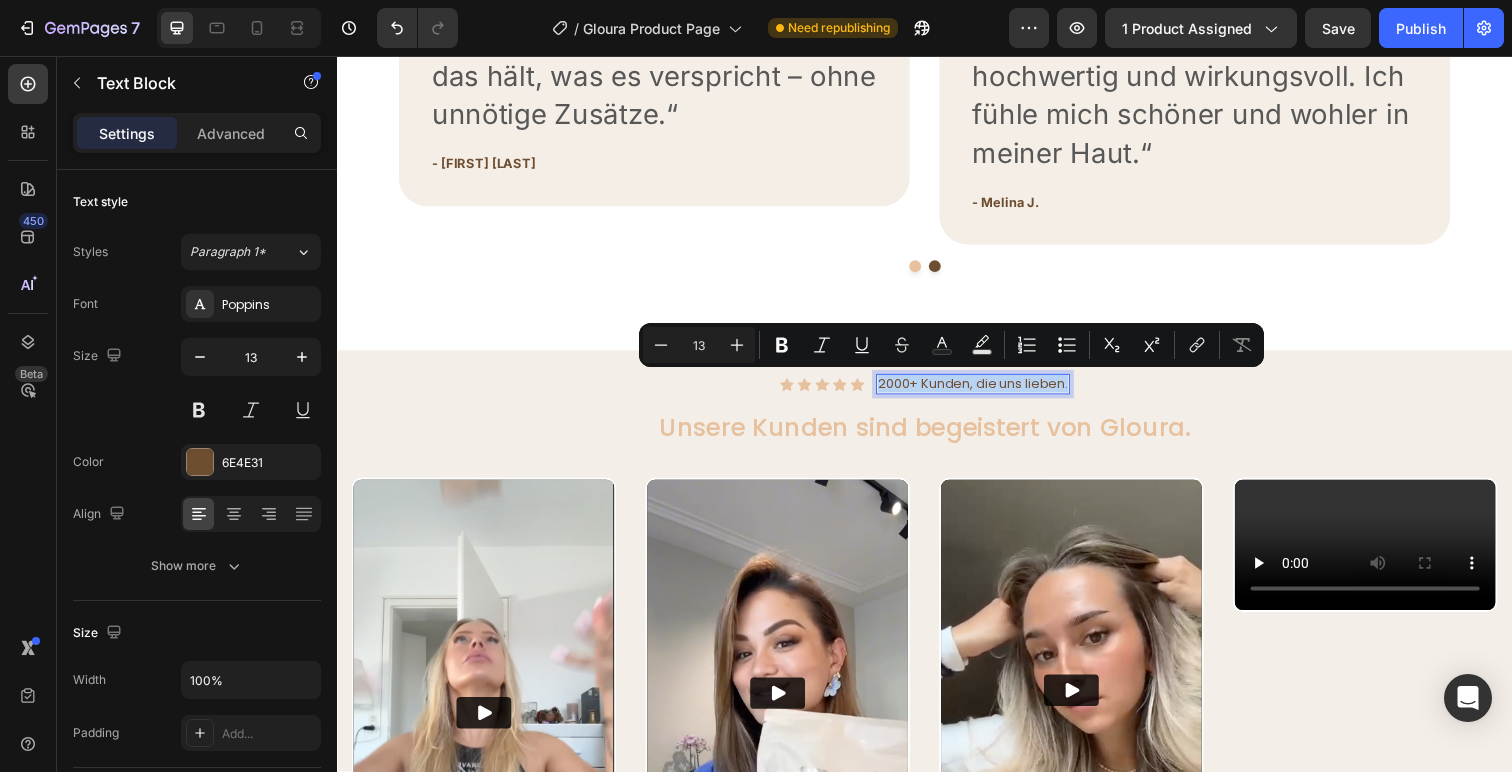 click on "2000+ Kunden, die uns lieben." at bounding box center [986, 391] 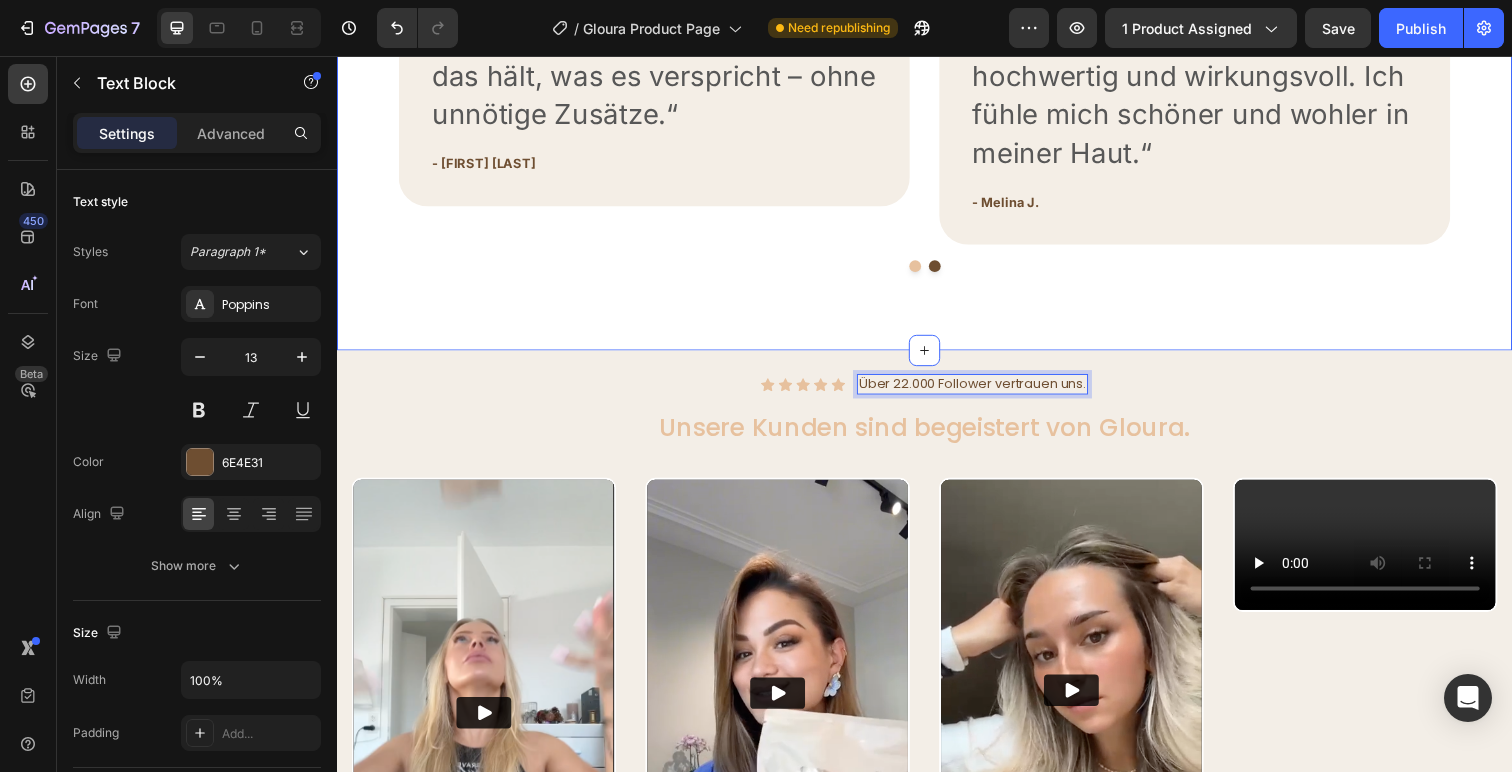 click on "Qualität die überzeugt. Gloura. Heading
Icon
Icon
Icon
Icon
Icon Row Meine Haut hat sich komplett verändert! Text block „Ich nehme Gloura jetzt seit 3 Monaten und meine Haut hat sich komplett verändert – sie wirkt frischer, glatter und einfach gesünder. Endlich ein Produkt, das hält, was es verspricht – ohne unnötige Zusätze.“ Text block - Lisa S. Text block Row
Icon
Icon
Icon
Icon
Icon Row Mein Wohlbefinden ist gestärkt Text block „Mir war wichtig, etwas Natürliches zu finden, das meine Haut und mein Wohlbefinden stärkt. Gloura passt perfekt zu meinem Lebensstil – clean, hochwertig und wirkungsvoll. Ich fühle mich schöner und wohler in meiner Haut.“ Text block - Melina J. Text block Row
Icon
Icon
Icon
Icon
Icon Row Text block Row" at bounding box center [937, 14] 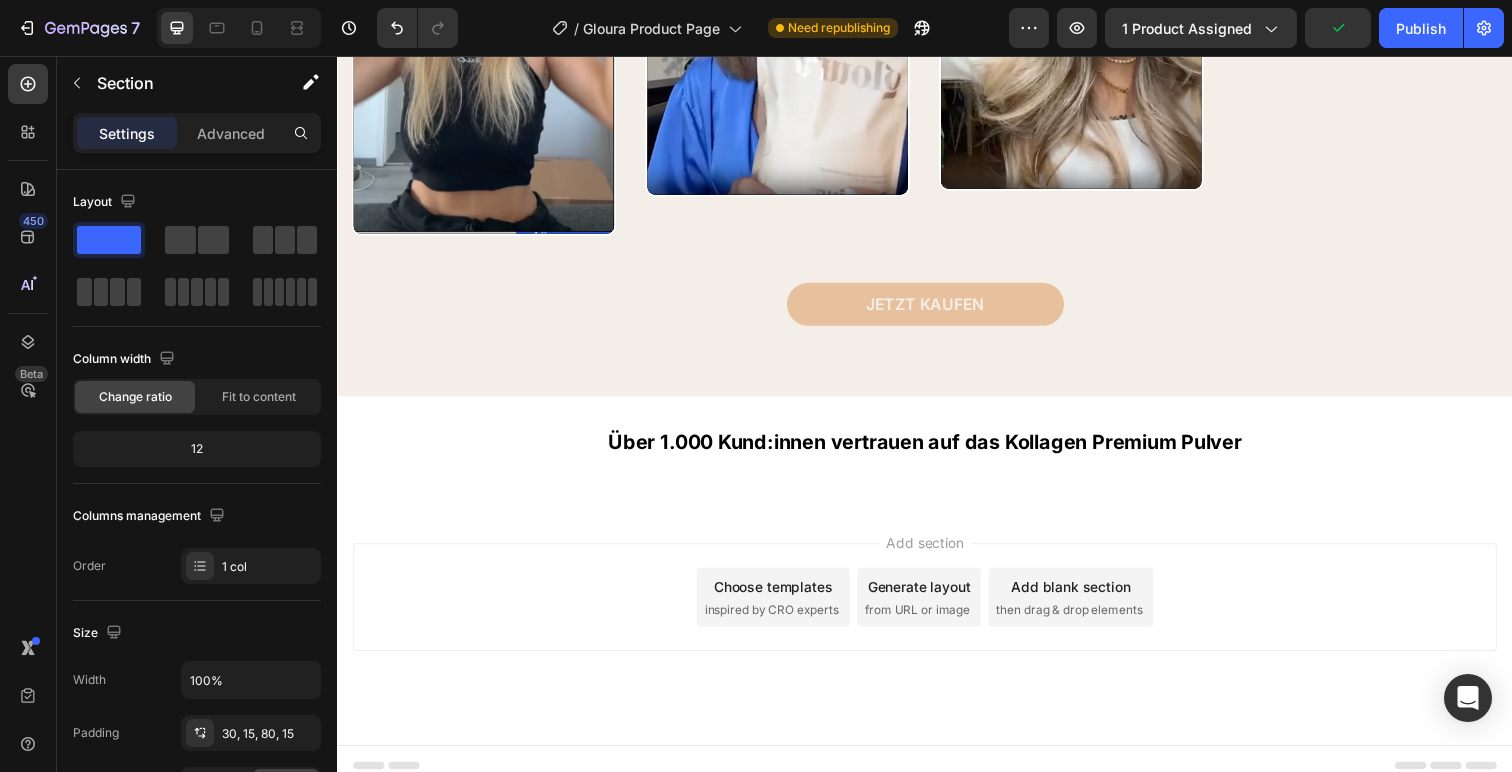 scroll, scrollTop: 2811, scrollLeft: 0, axis: vertical 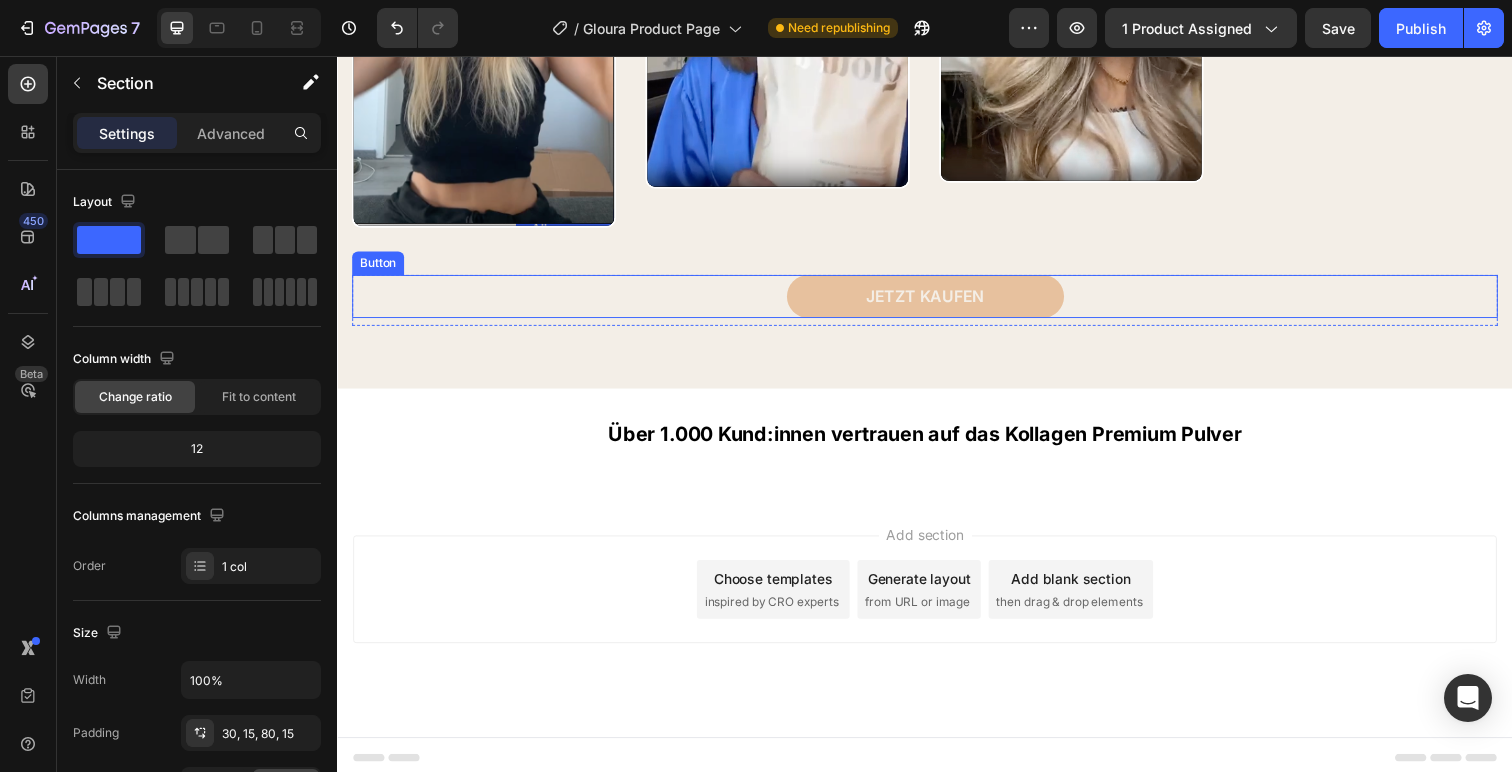 click on "JETZT KAUFEN Button" at bounding box center (937, 302) 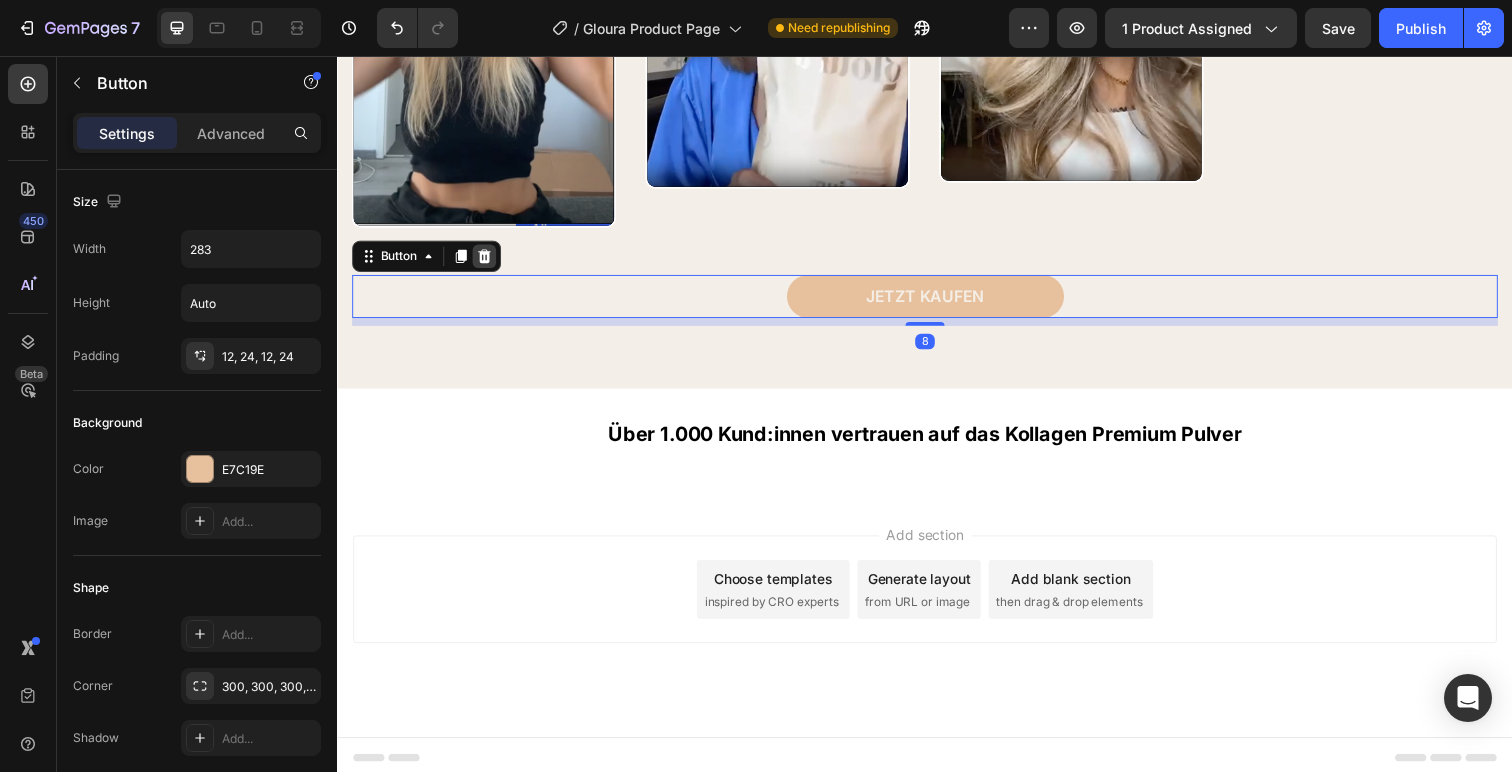 click 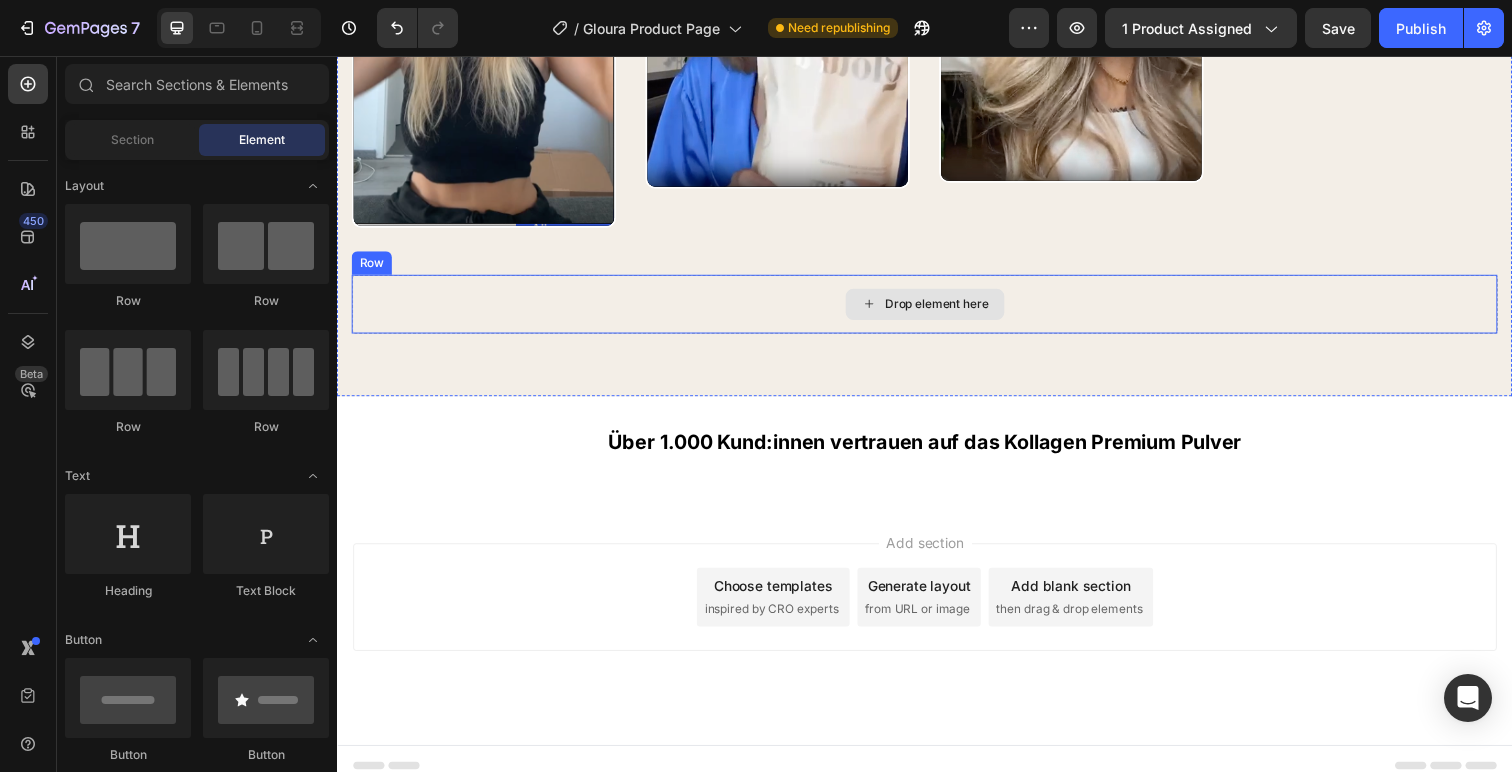 click on "Drop element here" at bounding box center (937, 310) 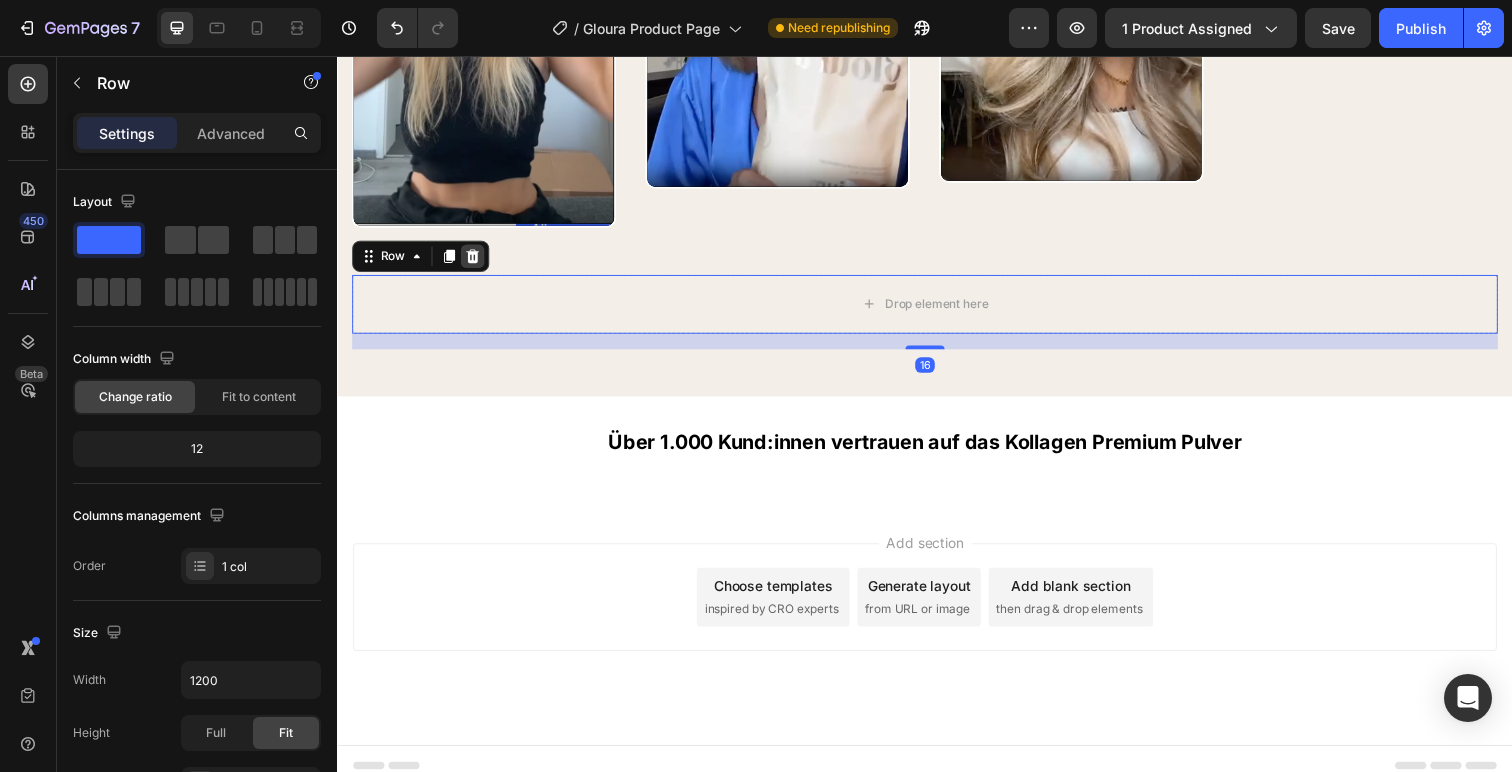 click 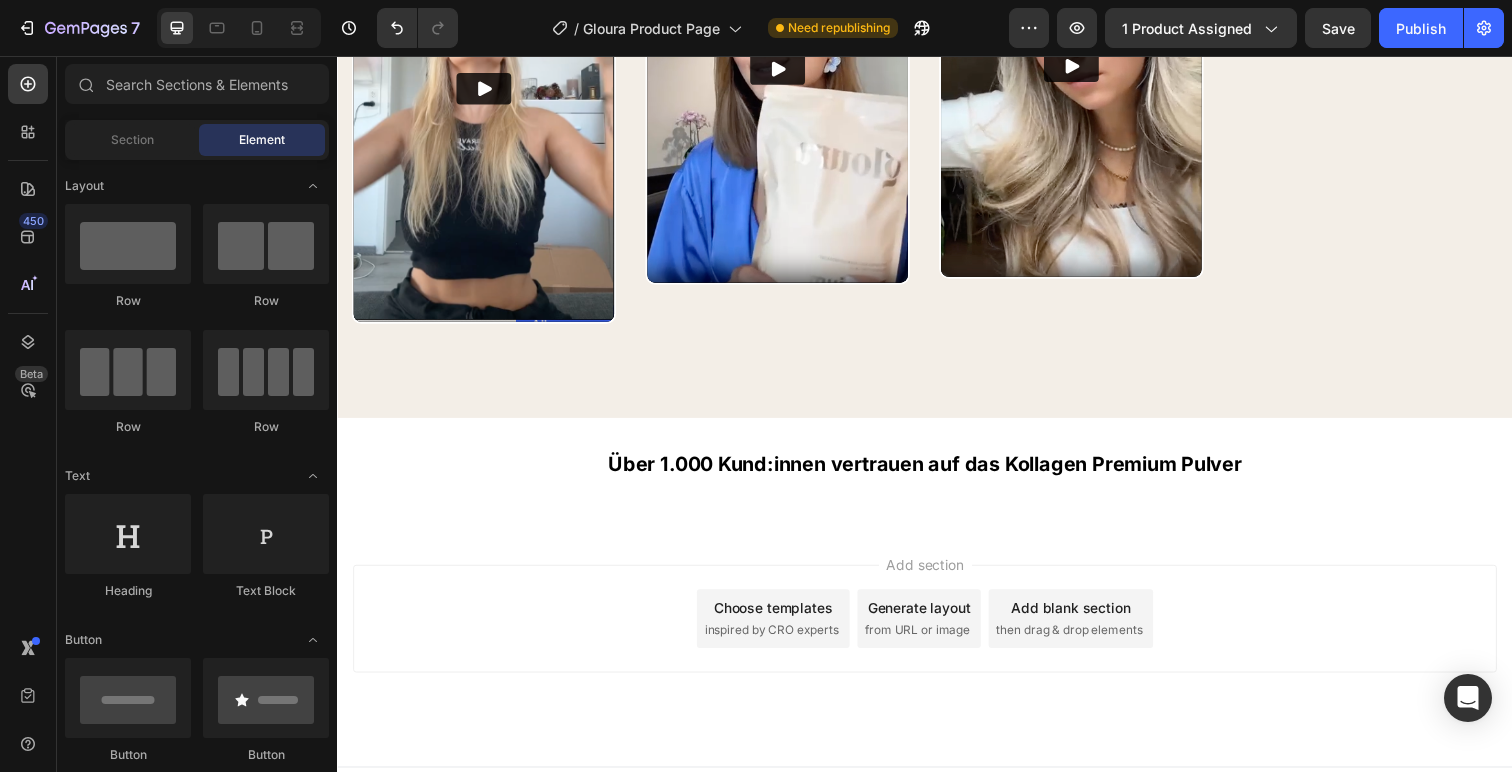scroll, scrollTop: 2747, scrollLeft: 0, axis: vertical 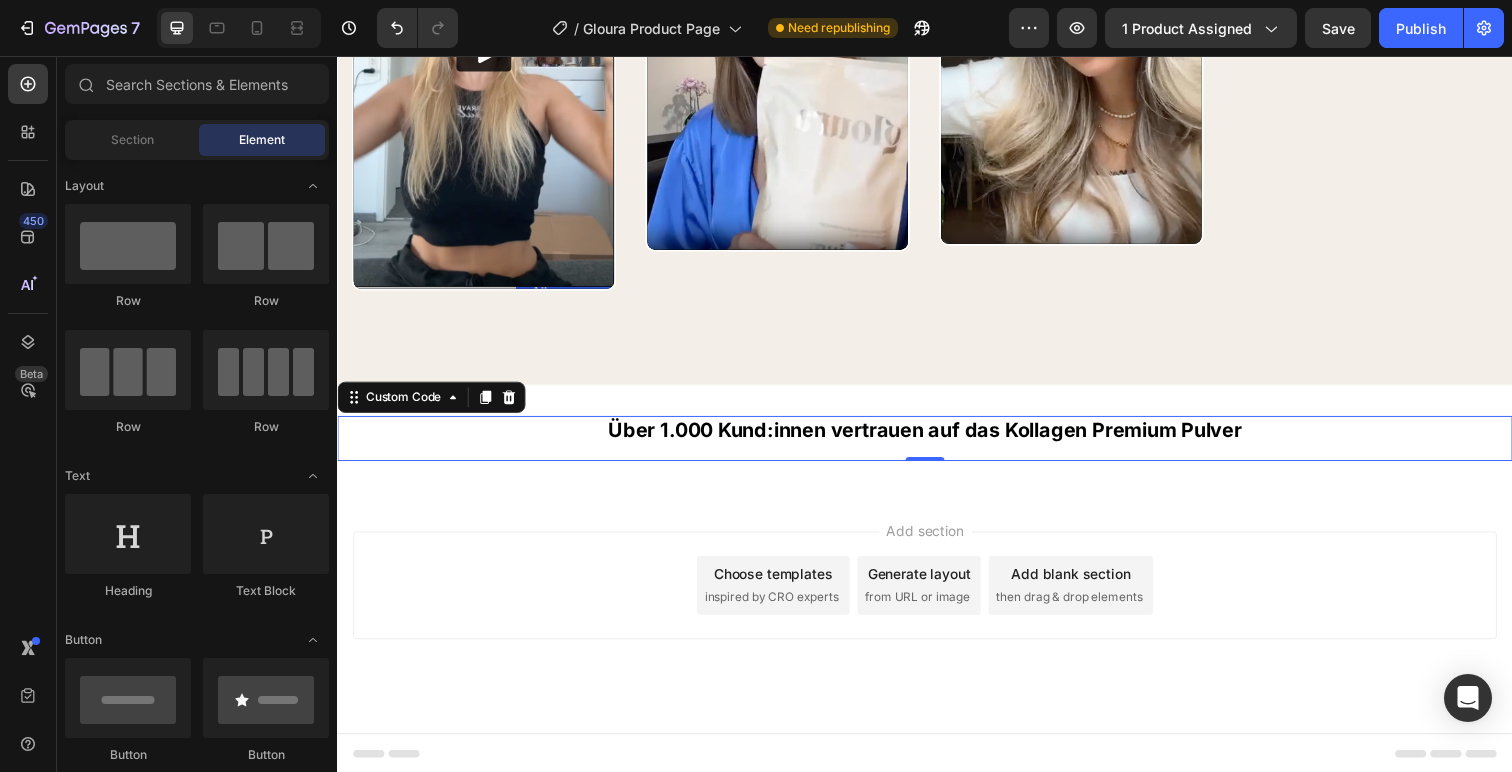 click on "Über 1.000 Kund:innen vertrauen auf das Kollagen Premium Pulver" at bounding box center (937, 439) 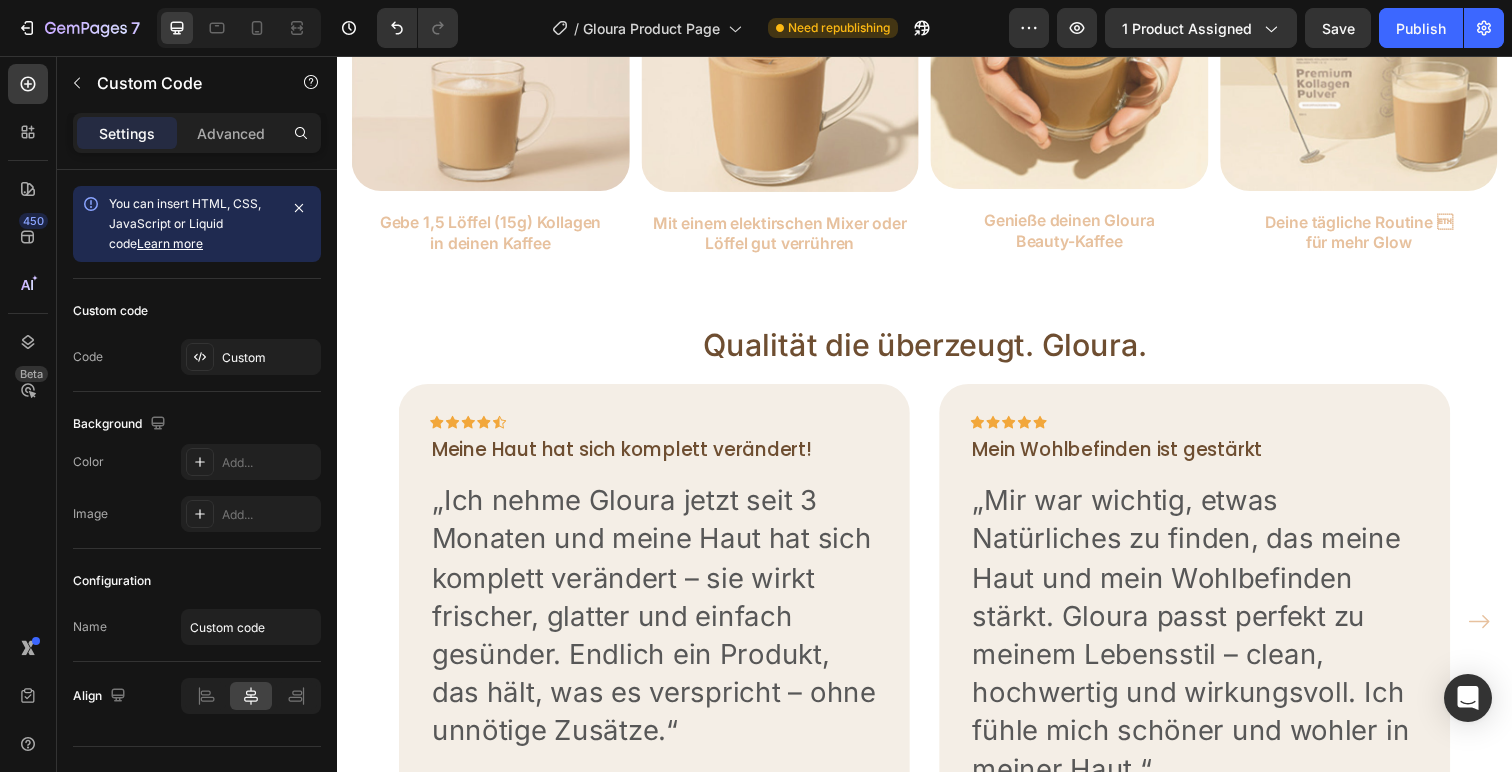 scroll, scrollTop: 1365, scrollLeft: 0, axis: vertical 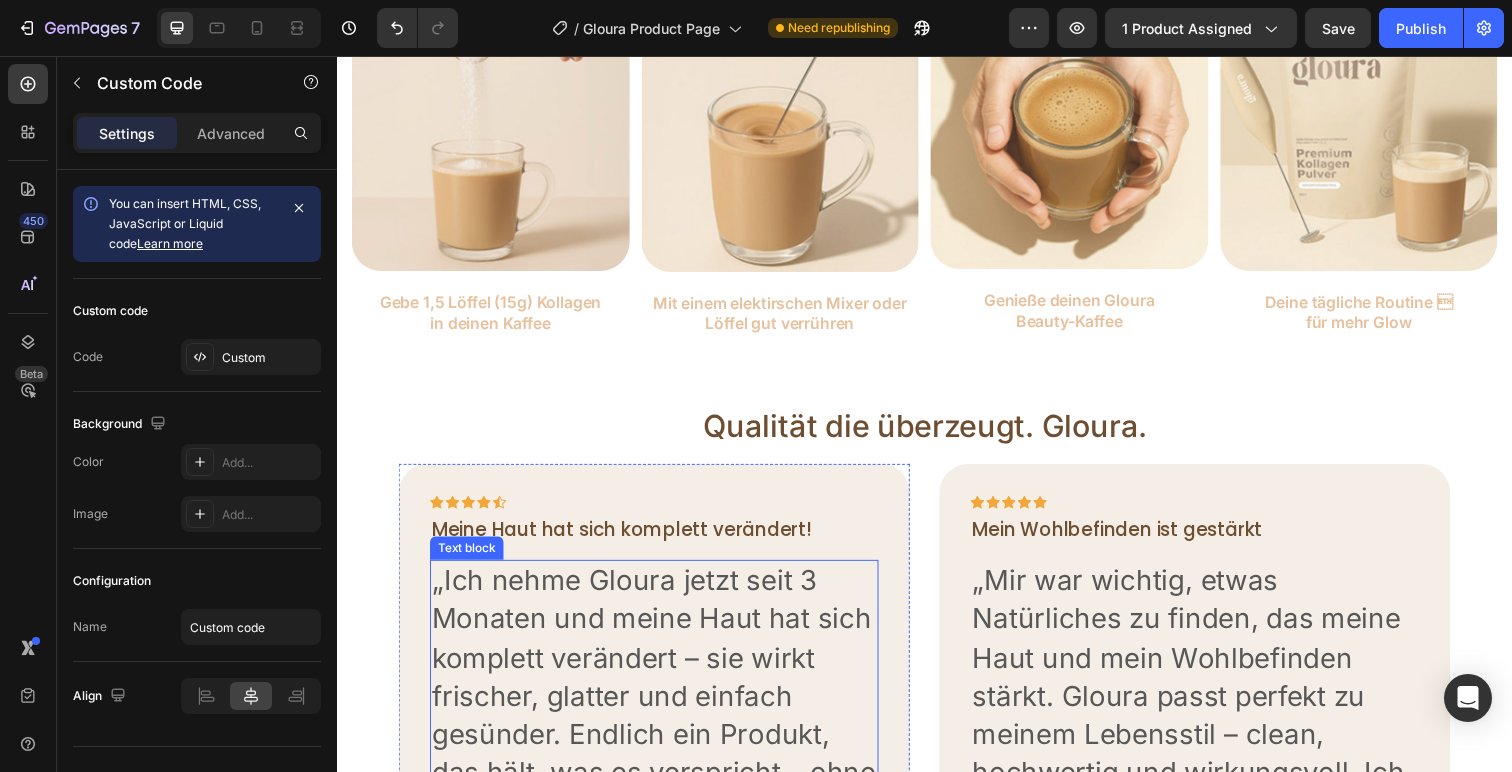 click on "„Ich nehme Gloura jetzt seit 3 Monaten und meine Haut hat sich komplett verändert – sie wirkt frischer, glatter und einfach gesünder. Endlich ein Produkt, das hält, was es verspricht – ohne unnötige Zusätze.“" at bounding box center (661, 710) 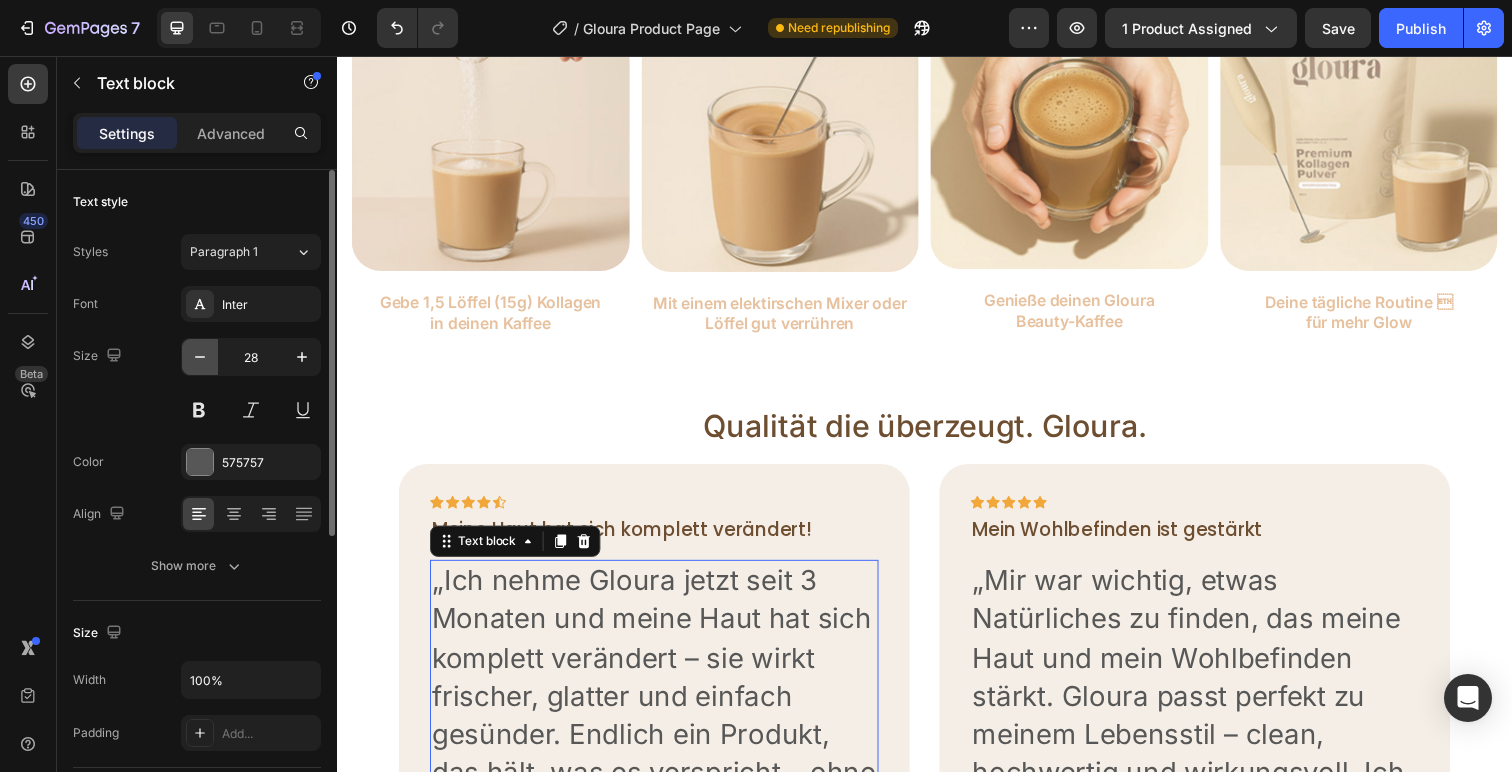 click 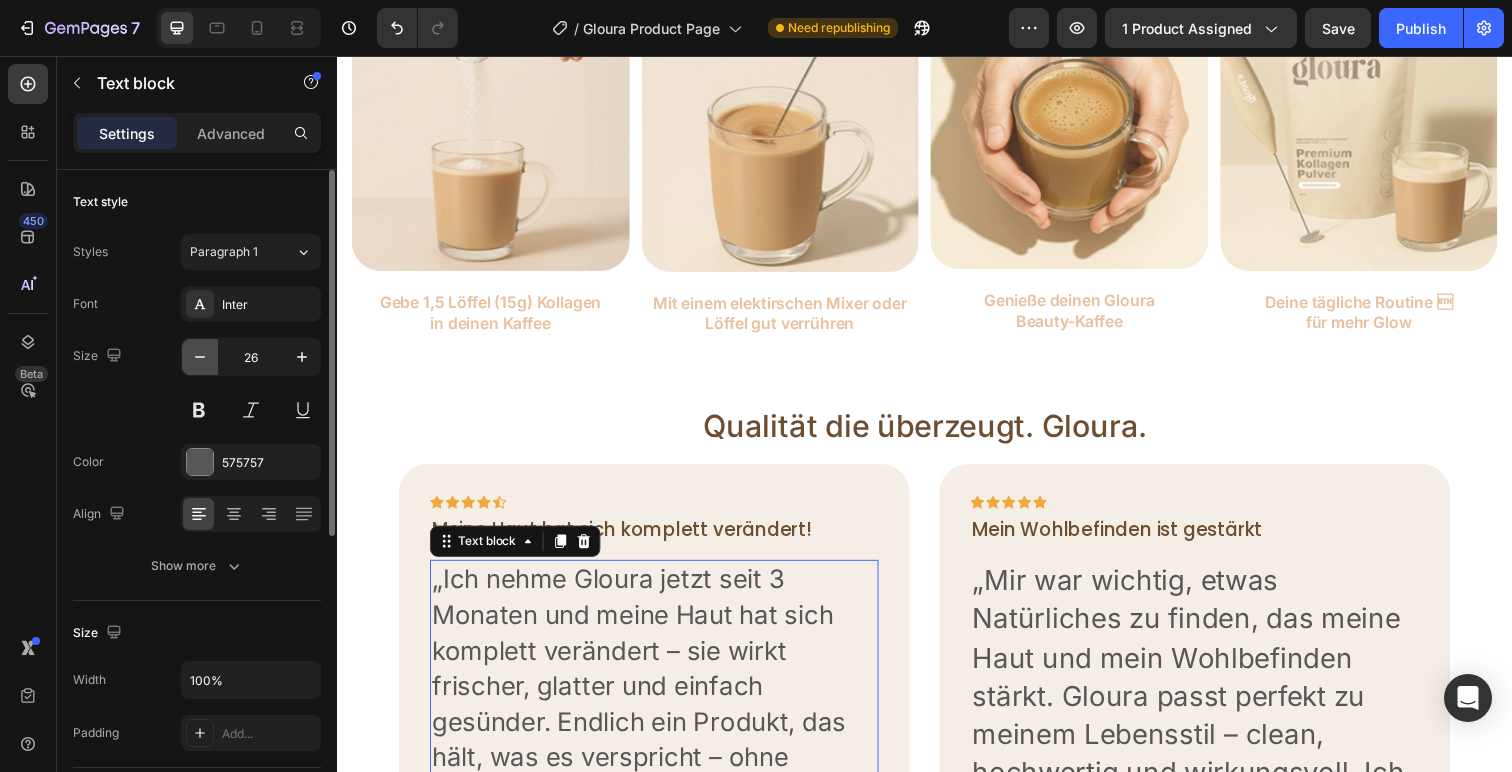 click 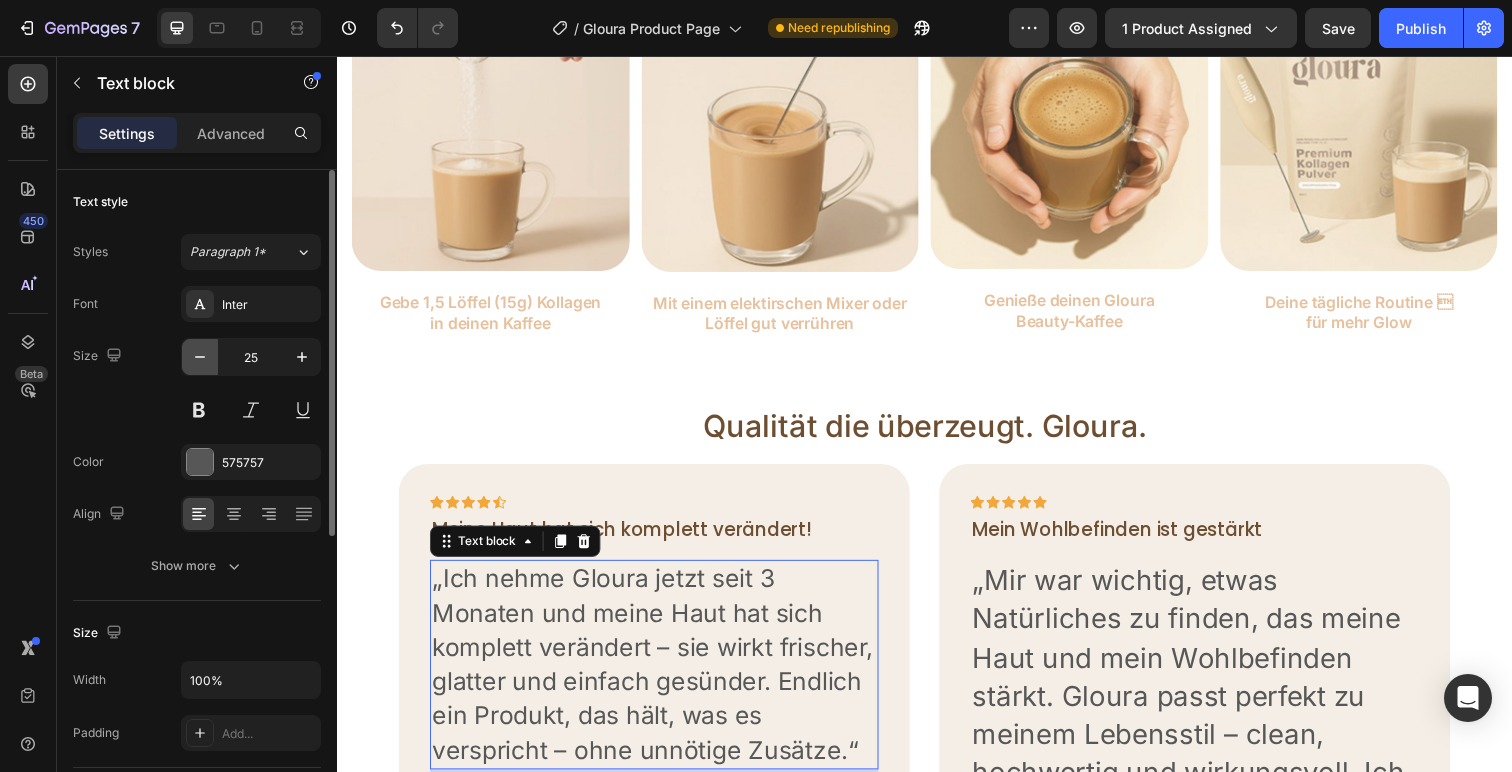 click 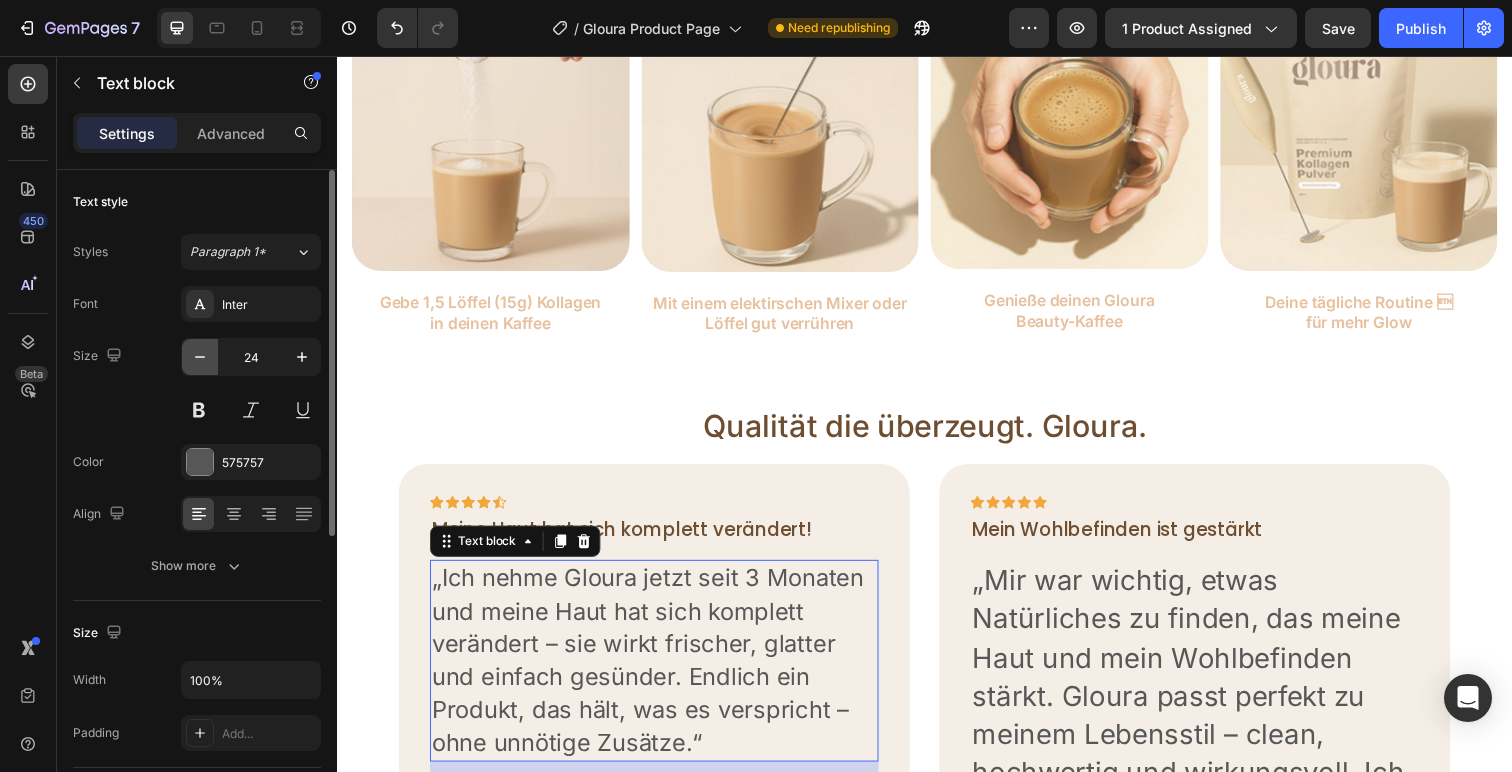 click 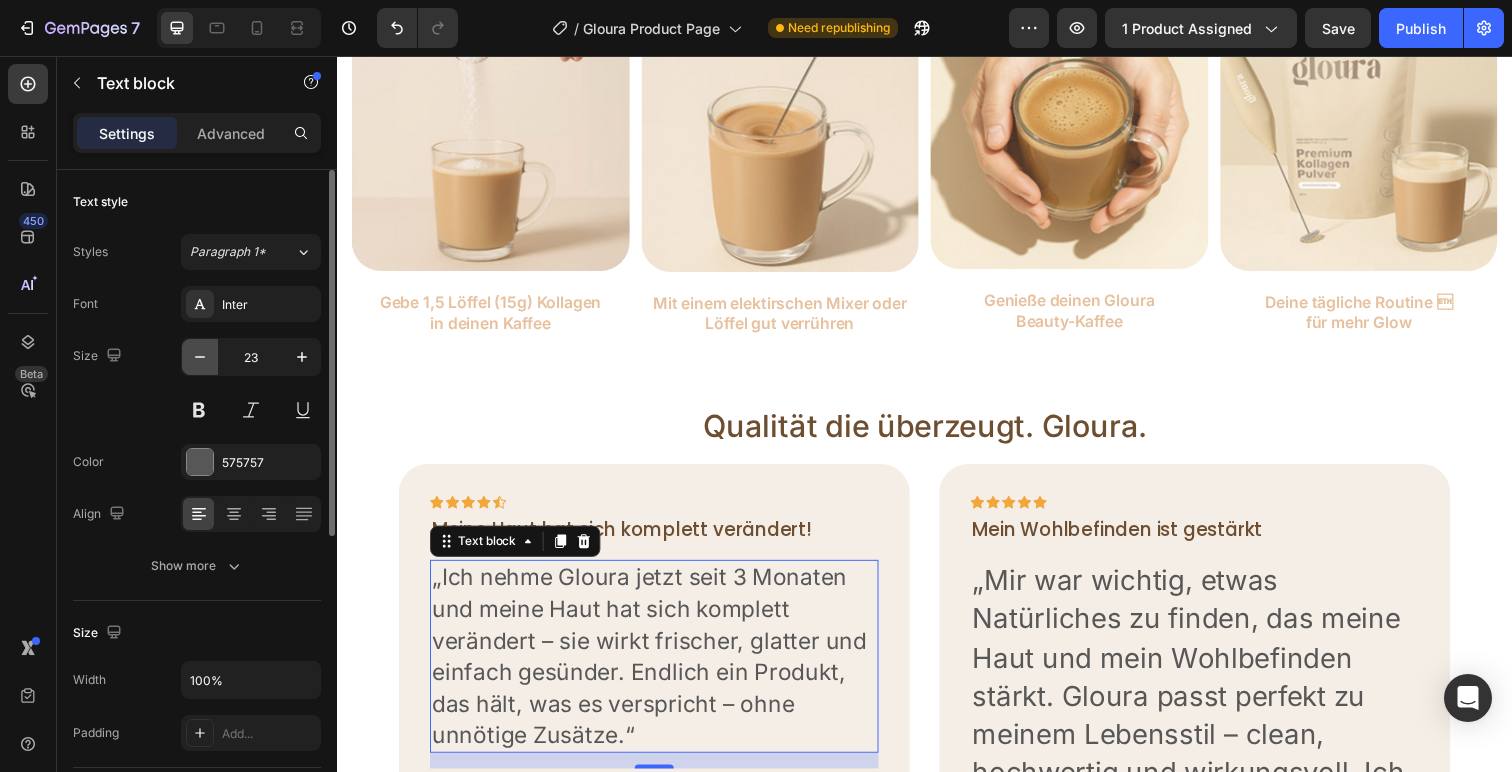 click 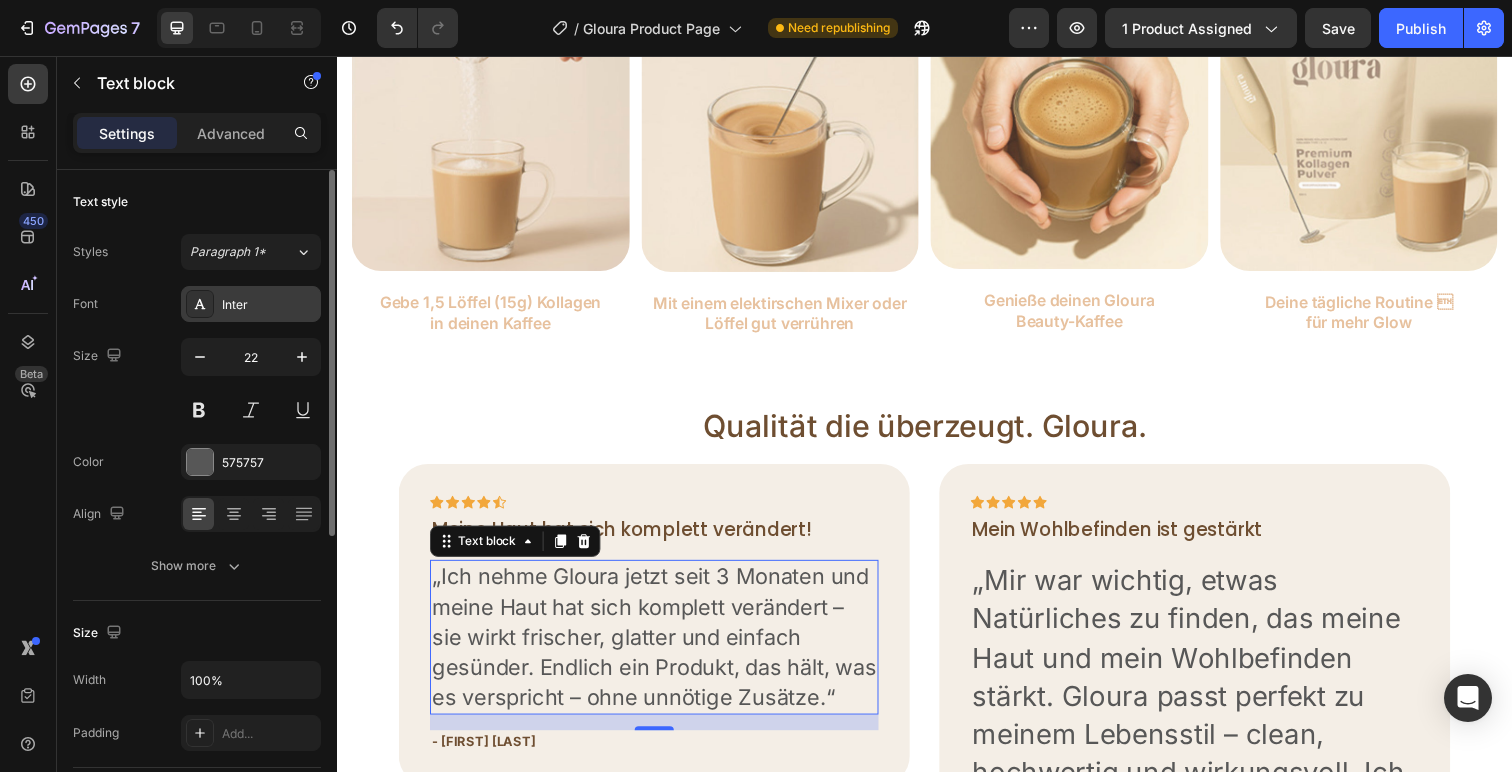 click on "Inter" at bounding box center [251, 304] 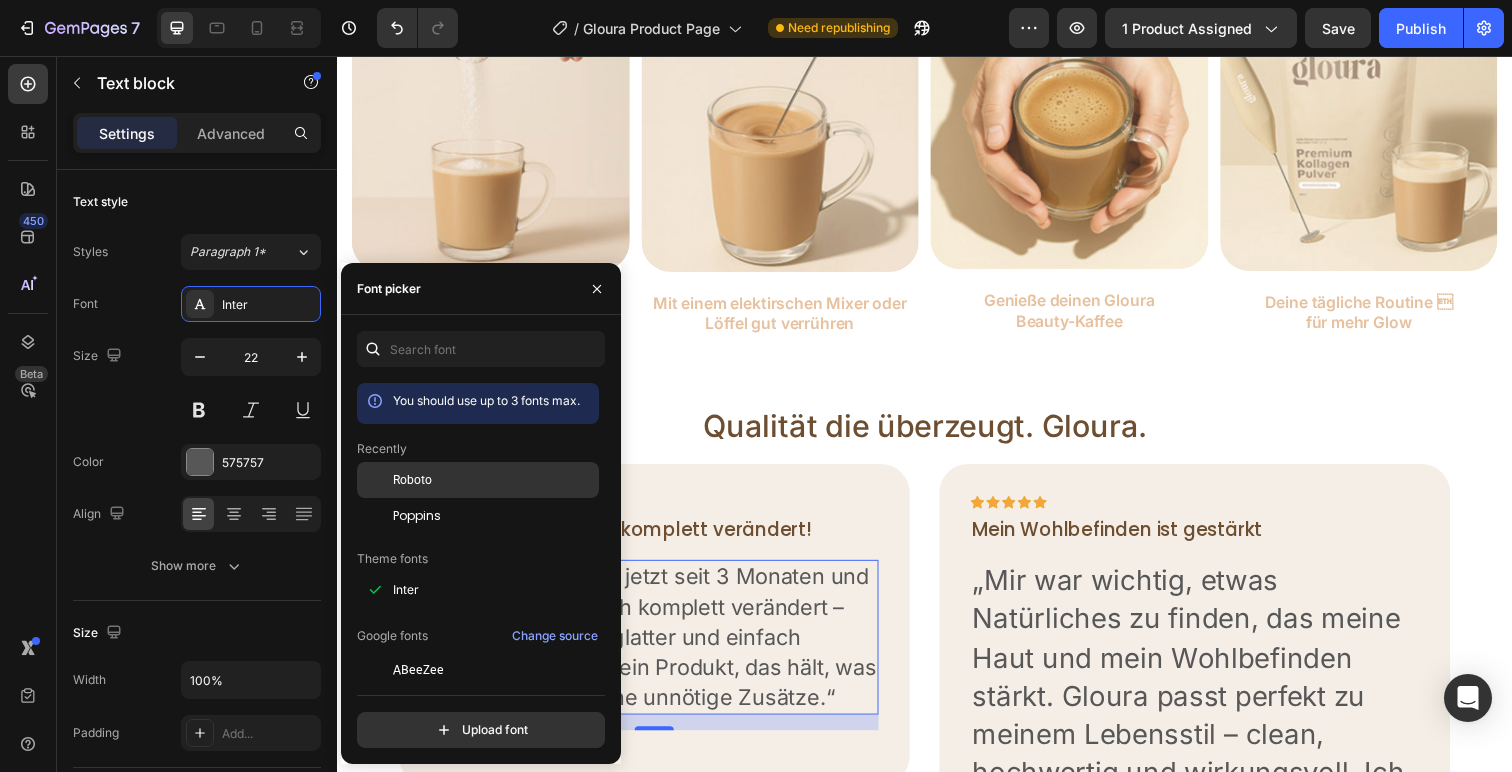 click on "Roboto" at bounding box center (494, 480) 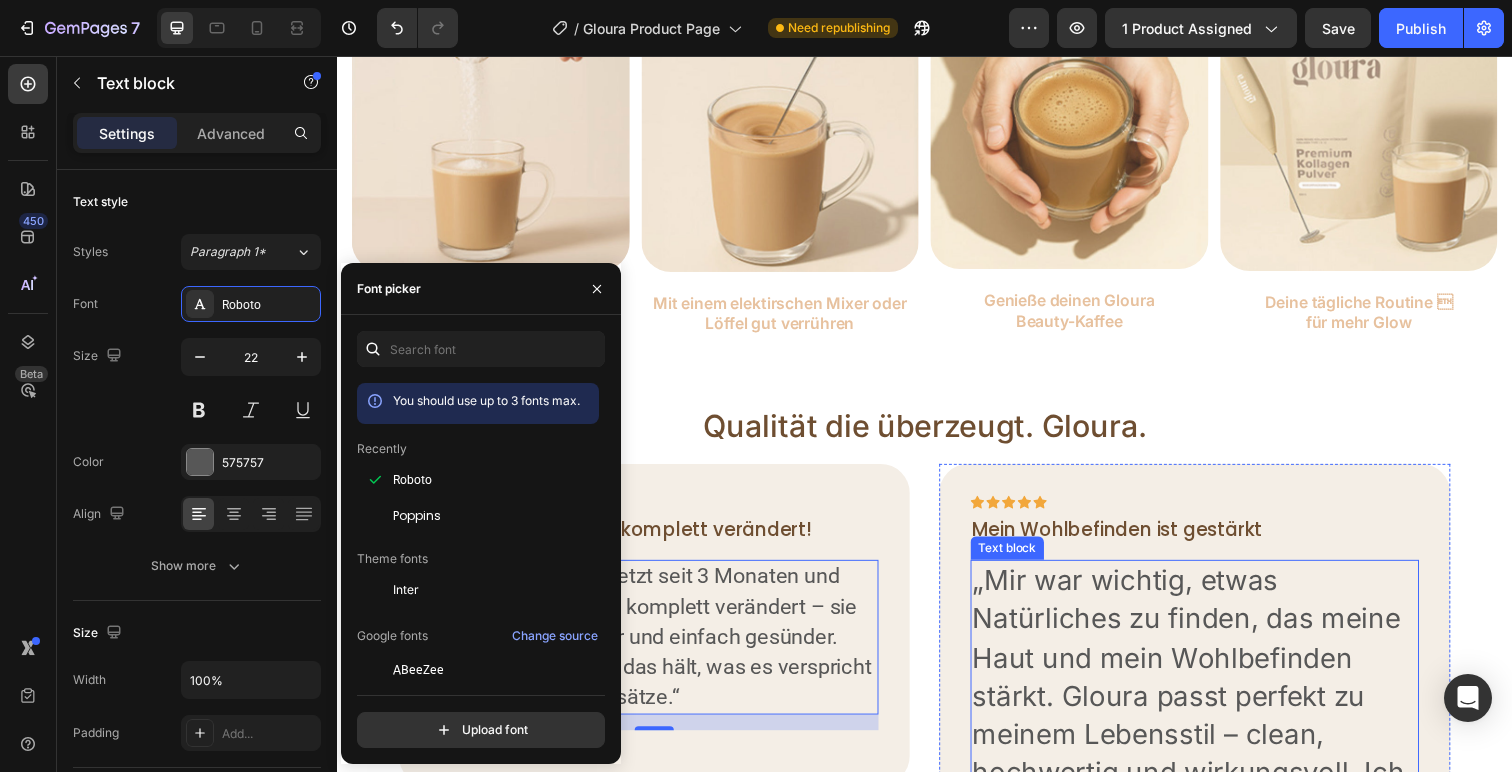 click on "„Mir war wichtig, etwas Natürliches zu finden, das meine Haut und mein Wohlbefinden stärkt. Gloura passt perfekt zu meinem Lebensstil – clean, hochwertig und wirkungsvoll. Ich fühle mich schöner und wohler in meiner Haut.“" at bounding box center [1213, 730] 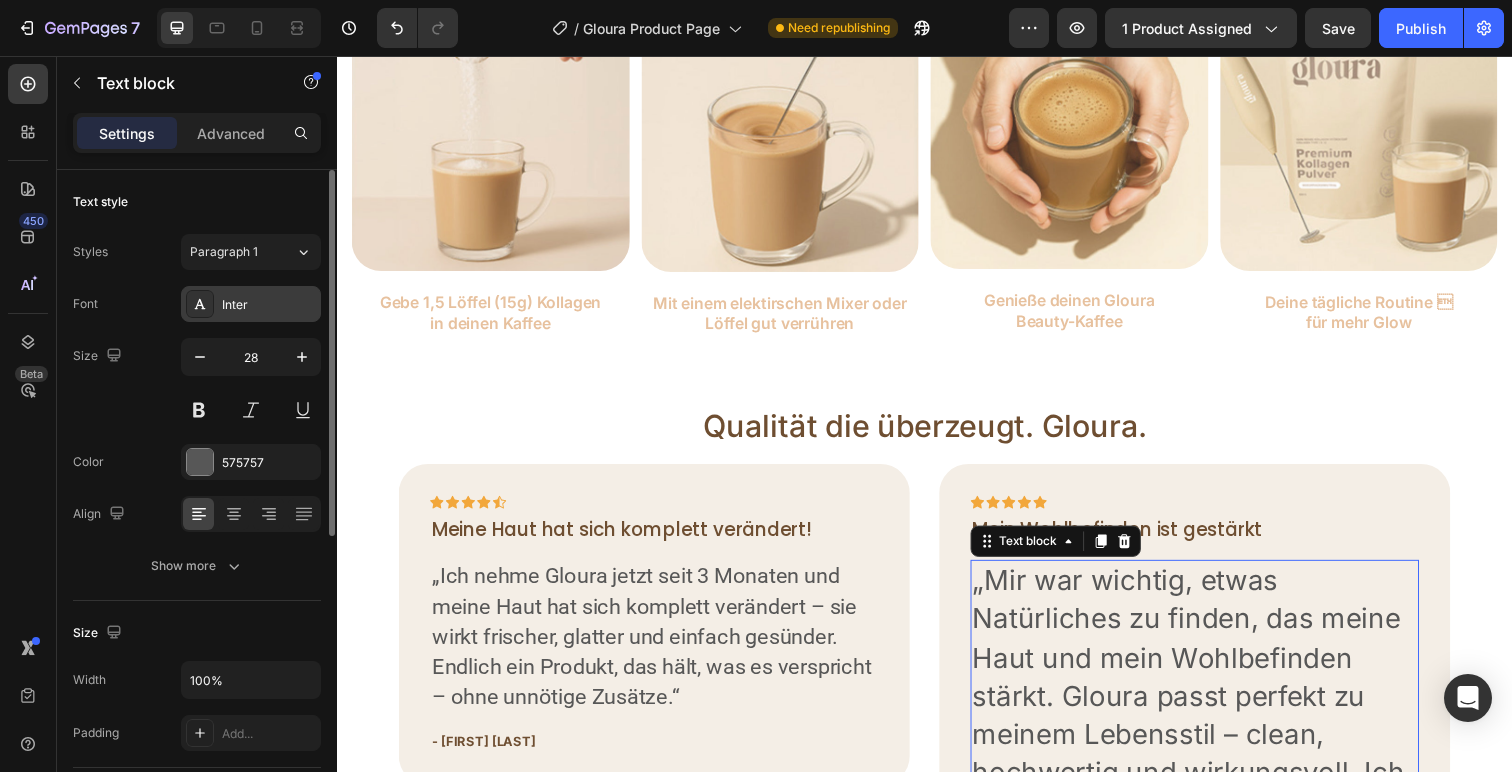 click on "Inter" at bounding box center (269, 305) 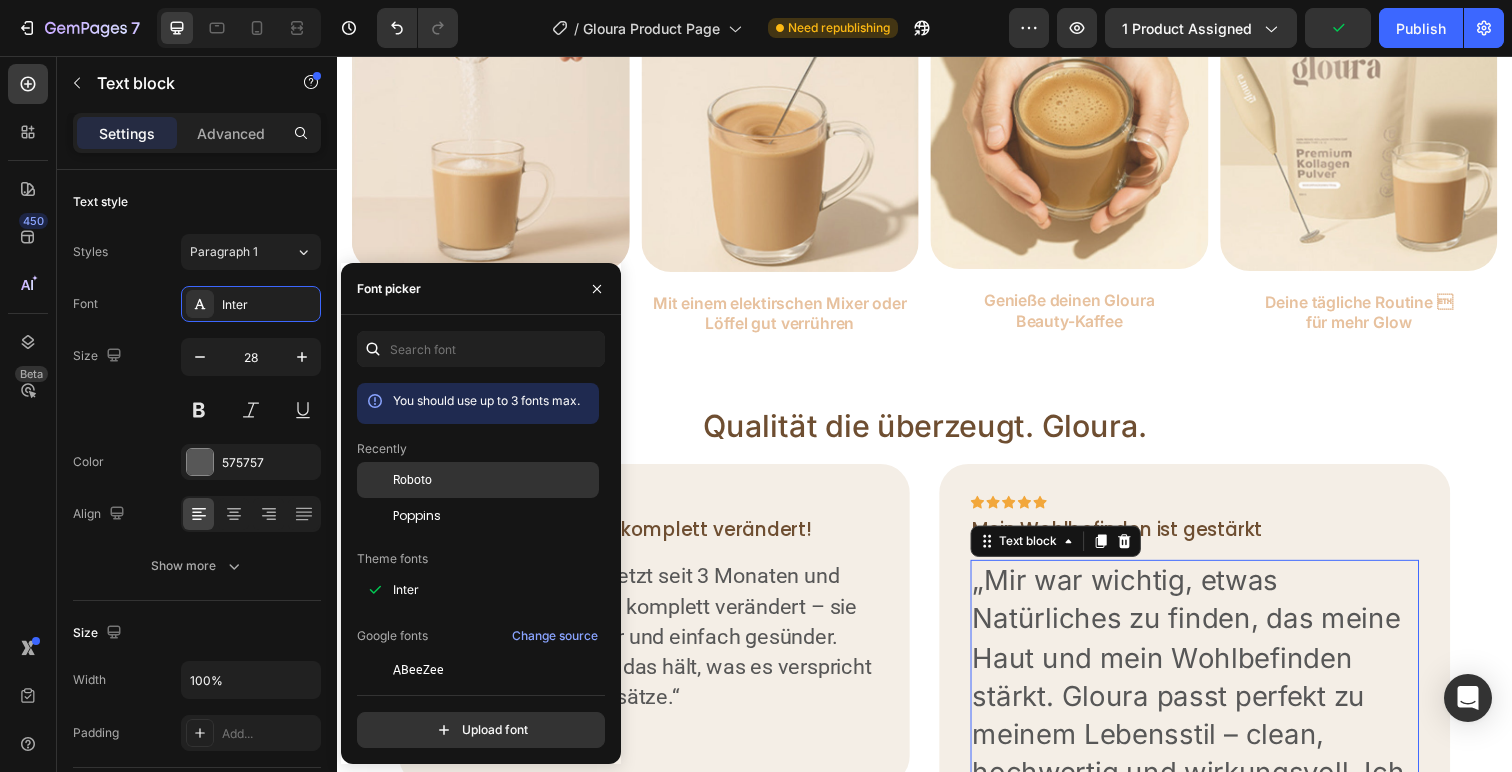 click on "Roboto" at bounding box center (412, 480) 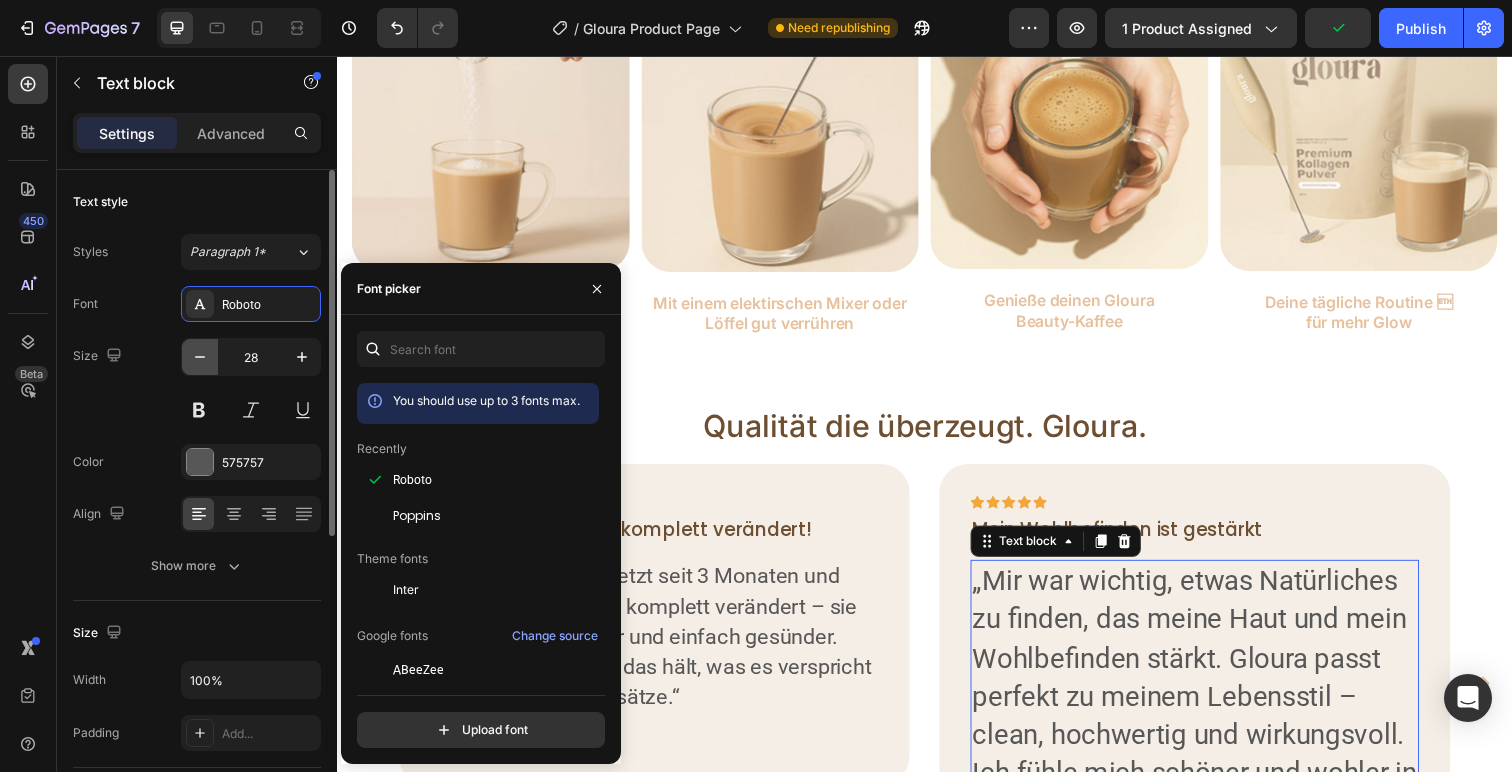 click 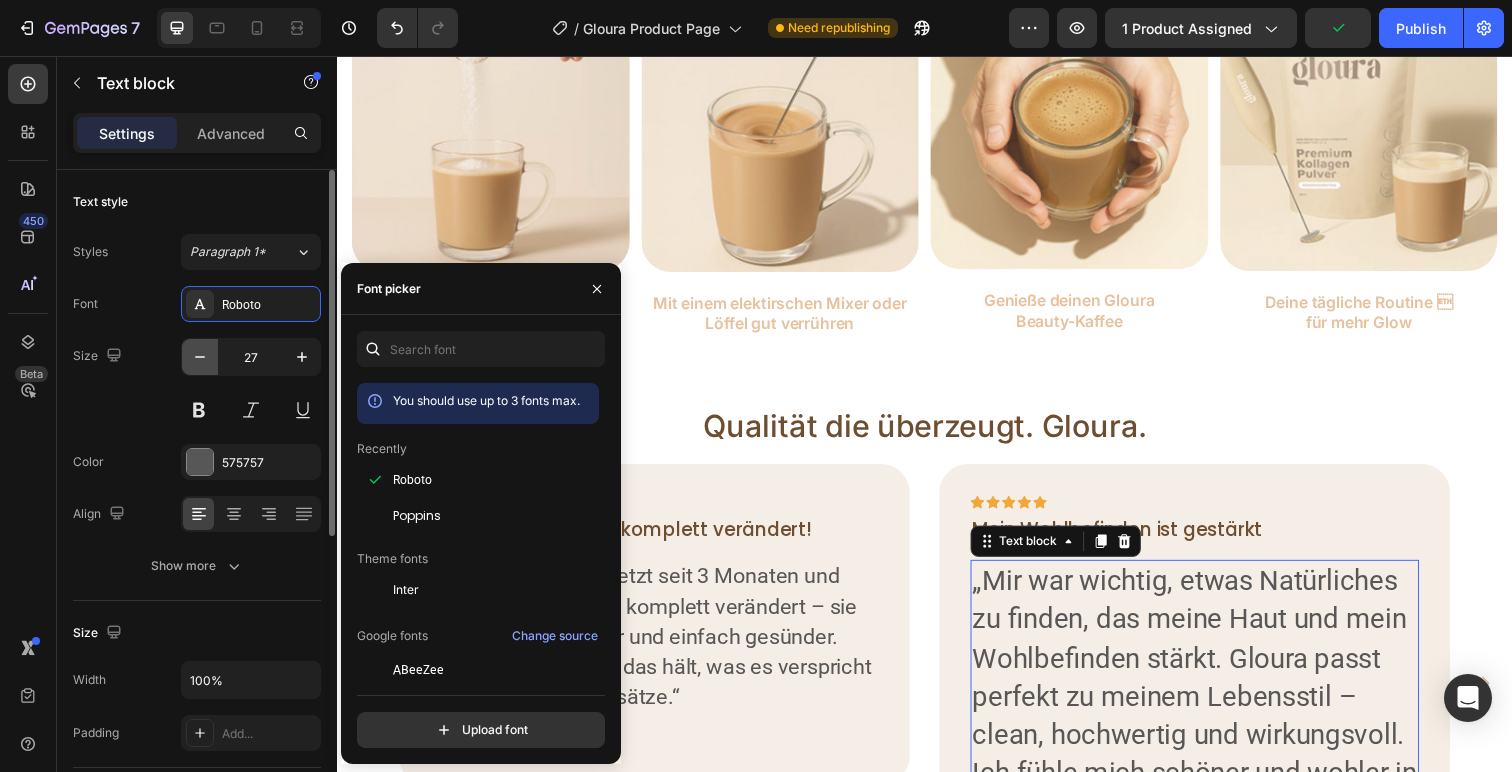 click 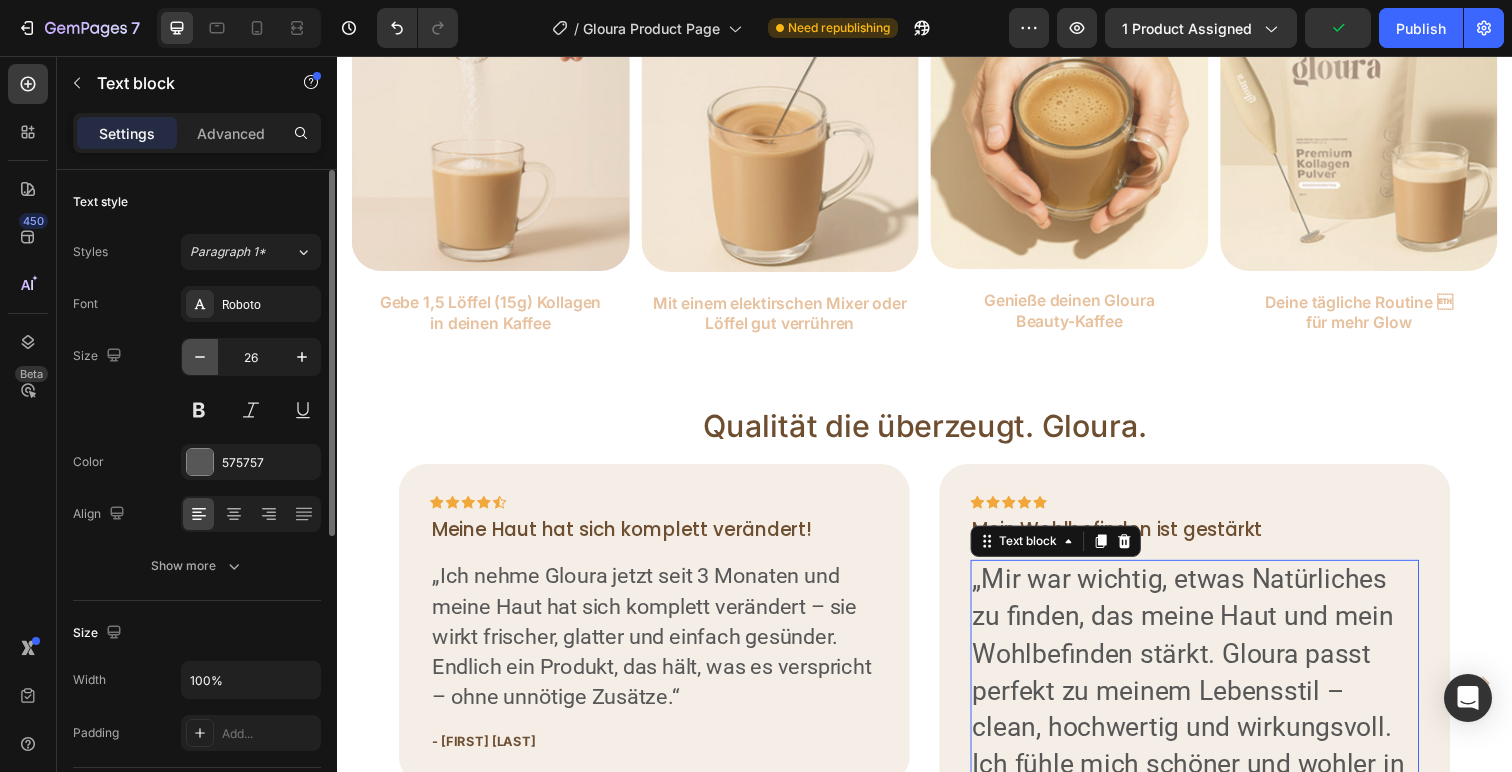 click 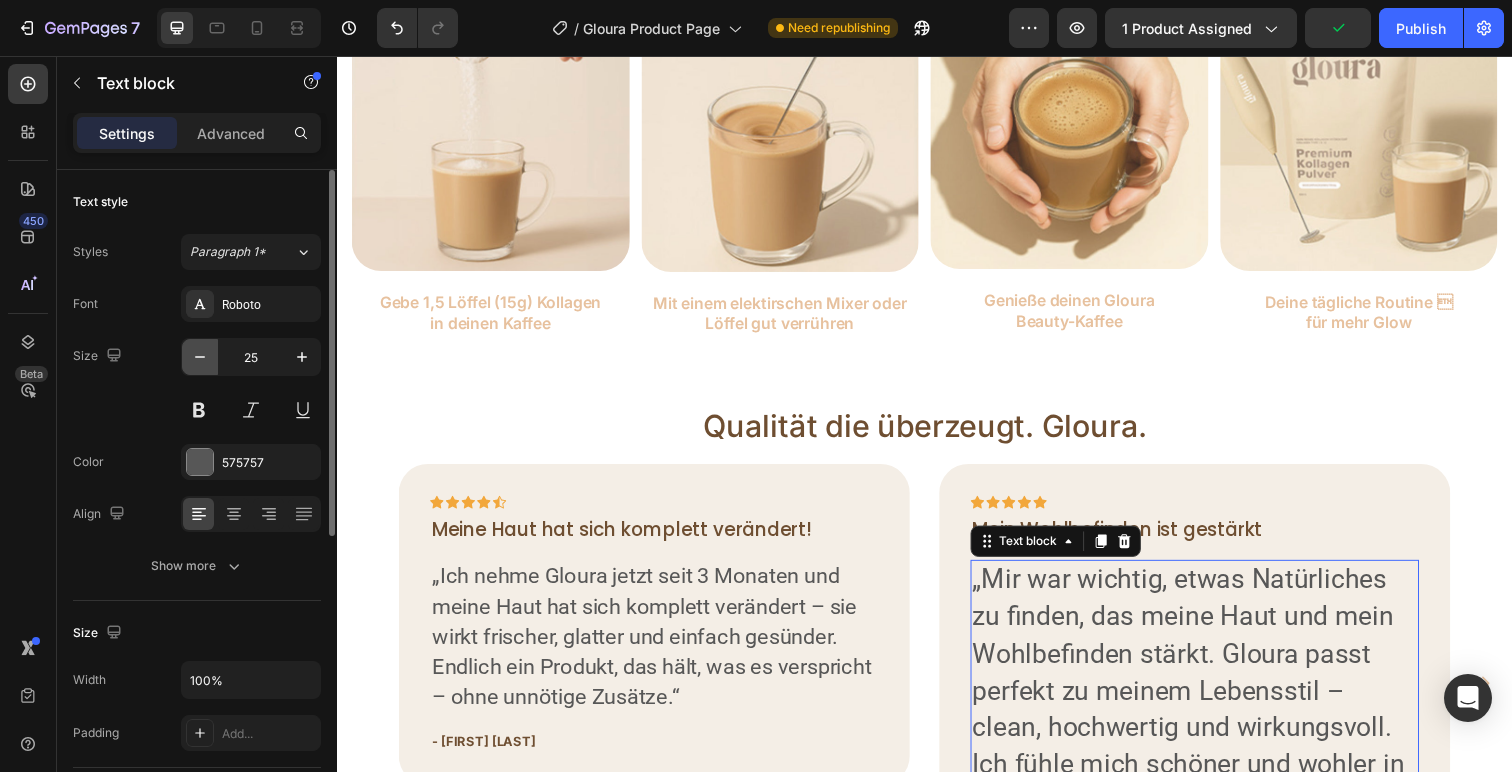 click 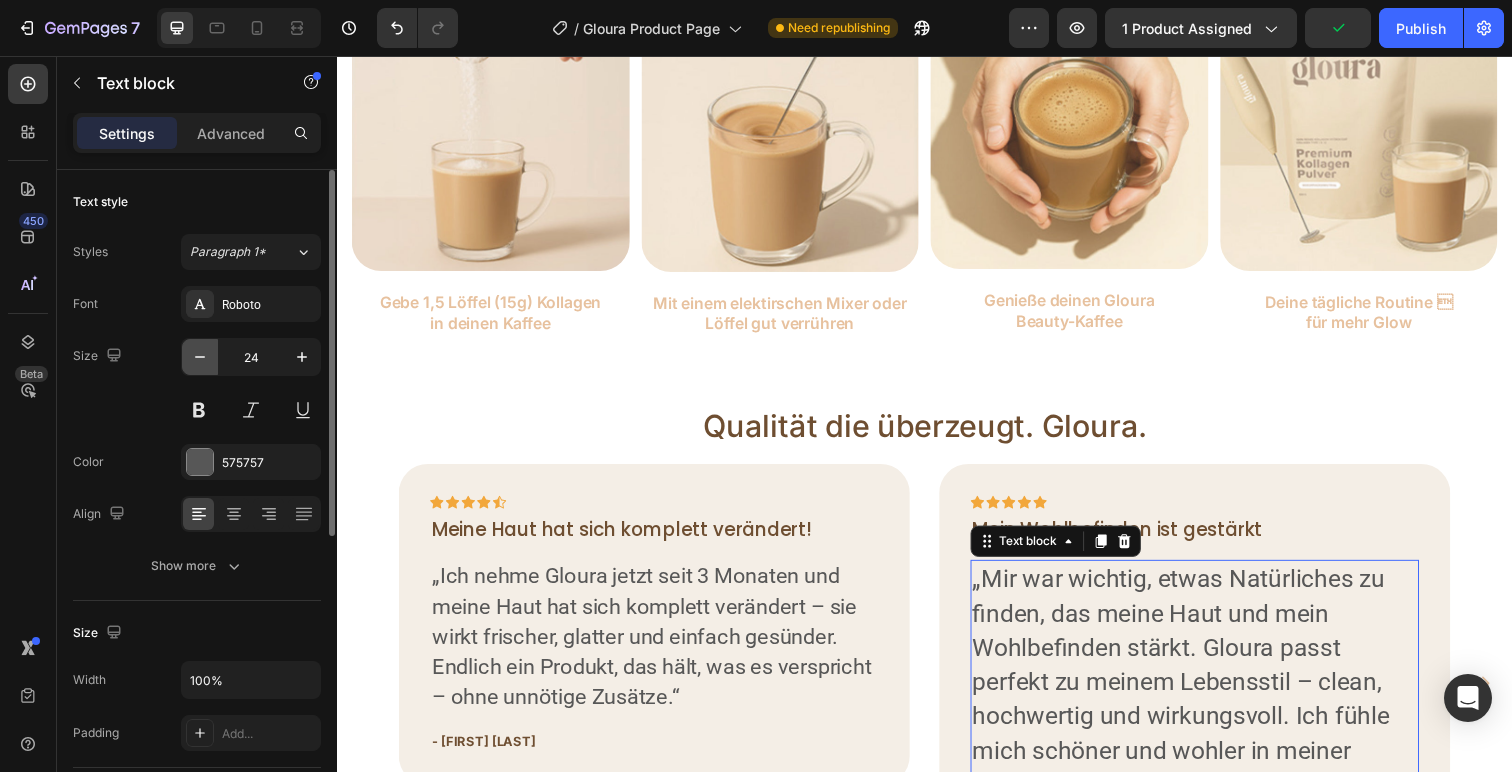 click 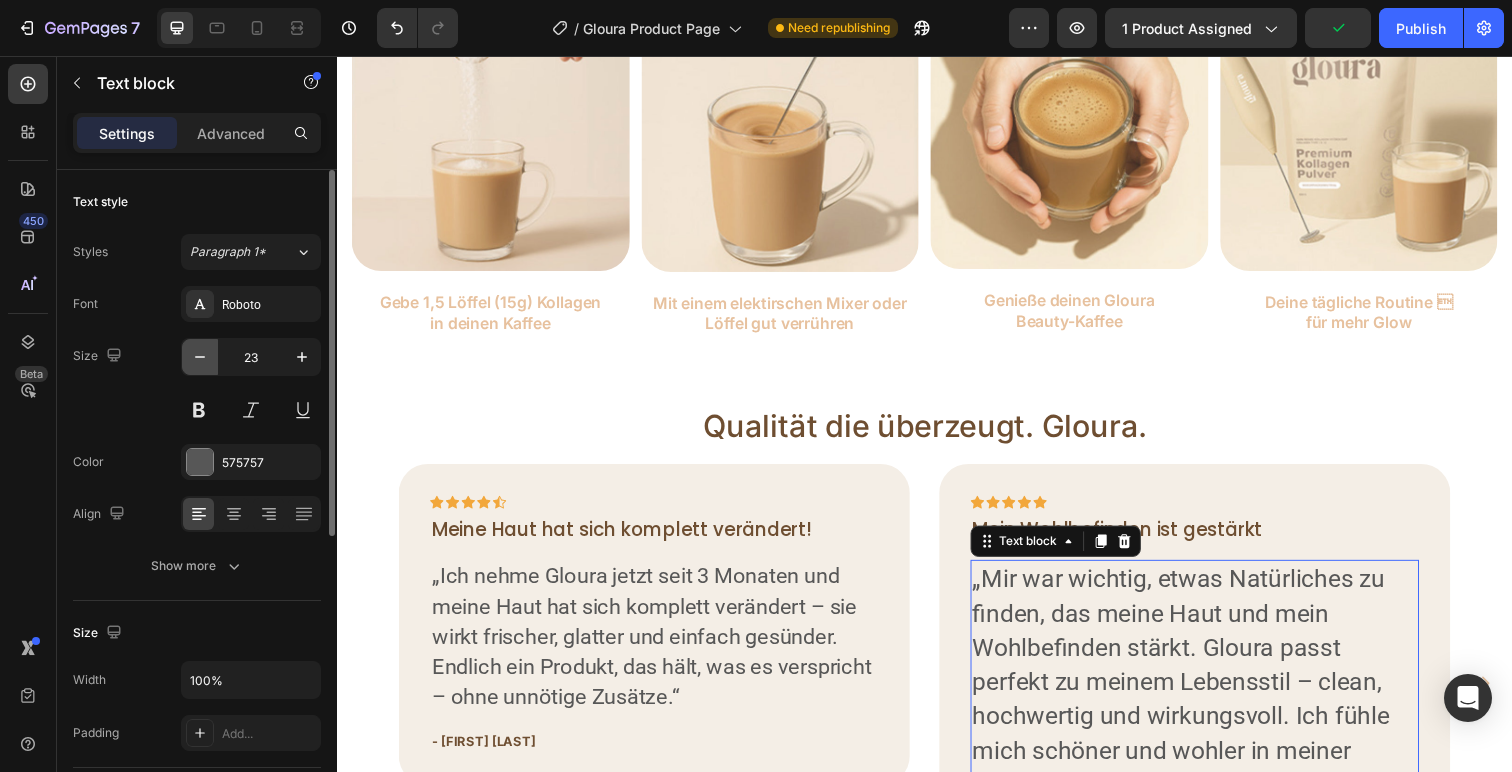 type on "22" 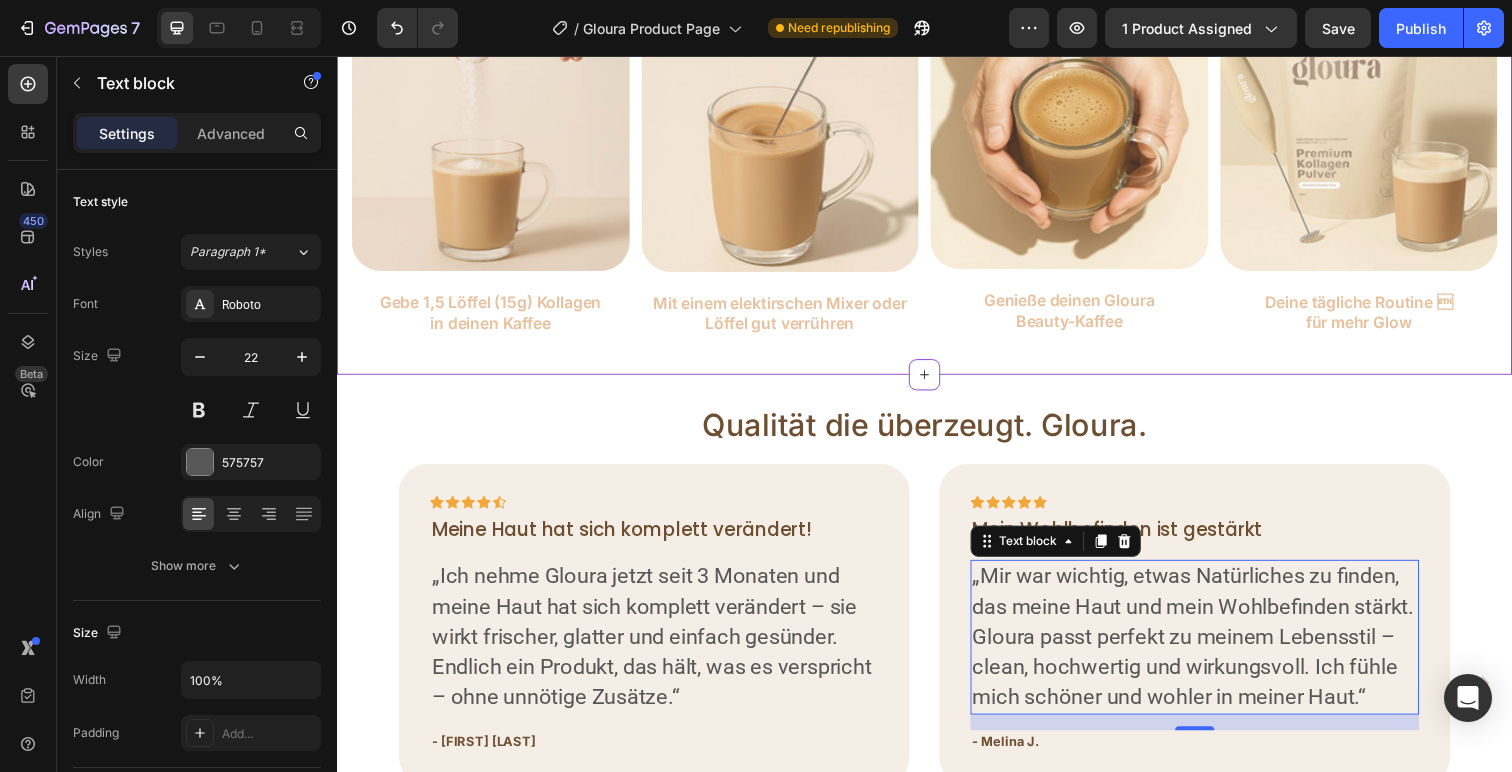click on "Deine tägliche Beauty-Routine. Heading Row Image Gebe 1,5 Löffel (15g) Kollagen  in deinen Kaffee Text Block Image Mit einem elektirschen Mixer oder Löffel gut verrühren Text Block Image Genieße deinen Gloura   Beauty-Kaffee Text Block Image Deine tägliche Routine  für mehr Glow Text Block Carousel how to" at bounding box center [937, 136] 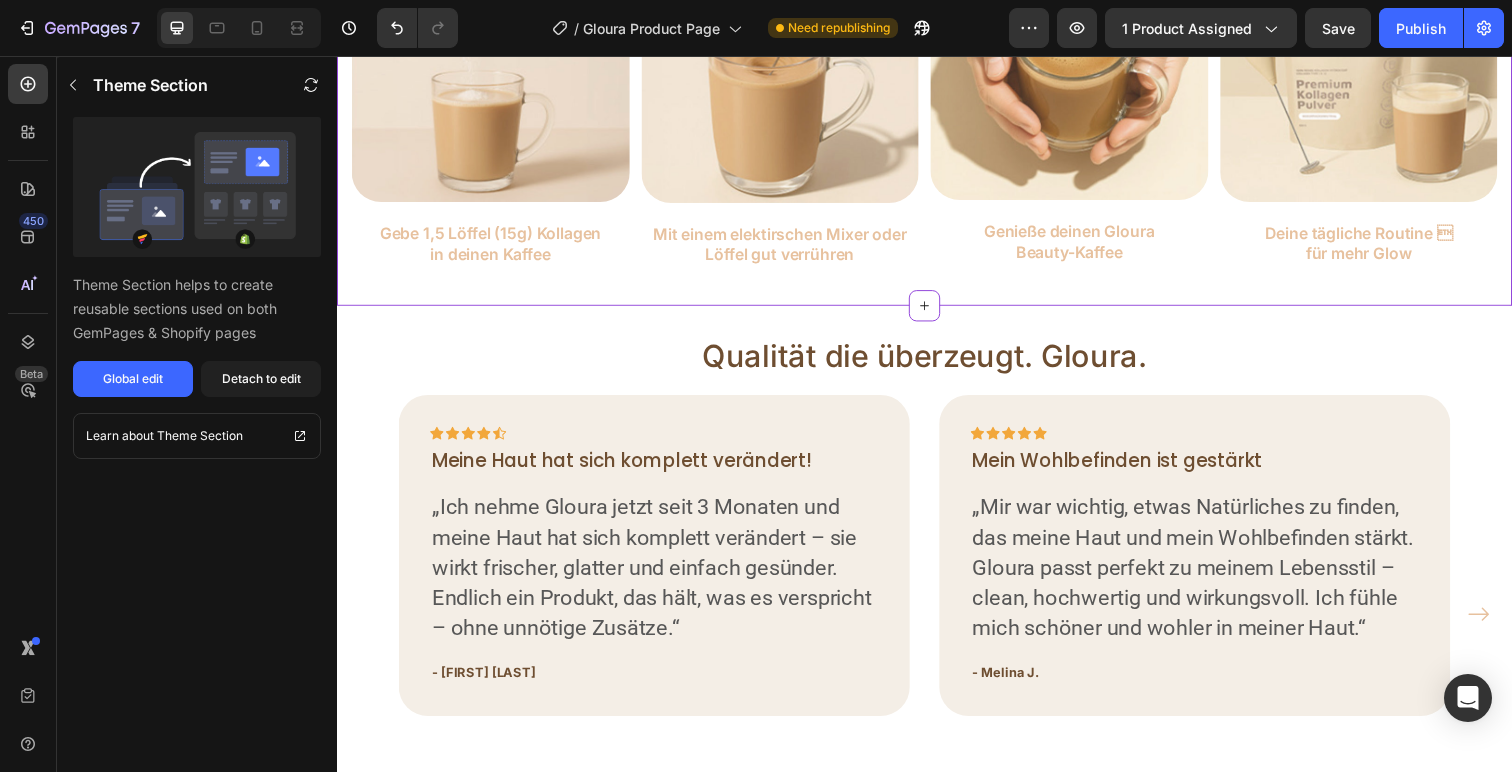 scroll, scrollTop: 1448, scrollLeft: 0, axis: vertical 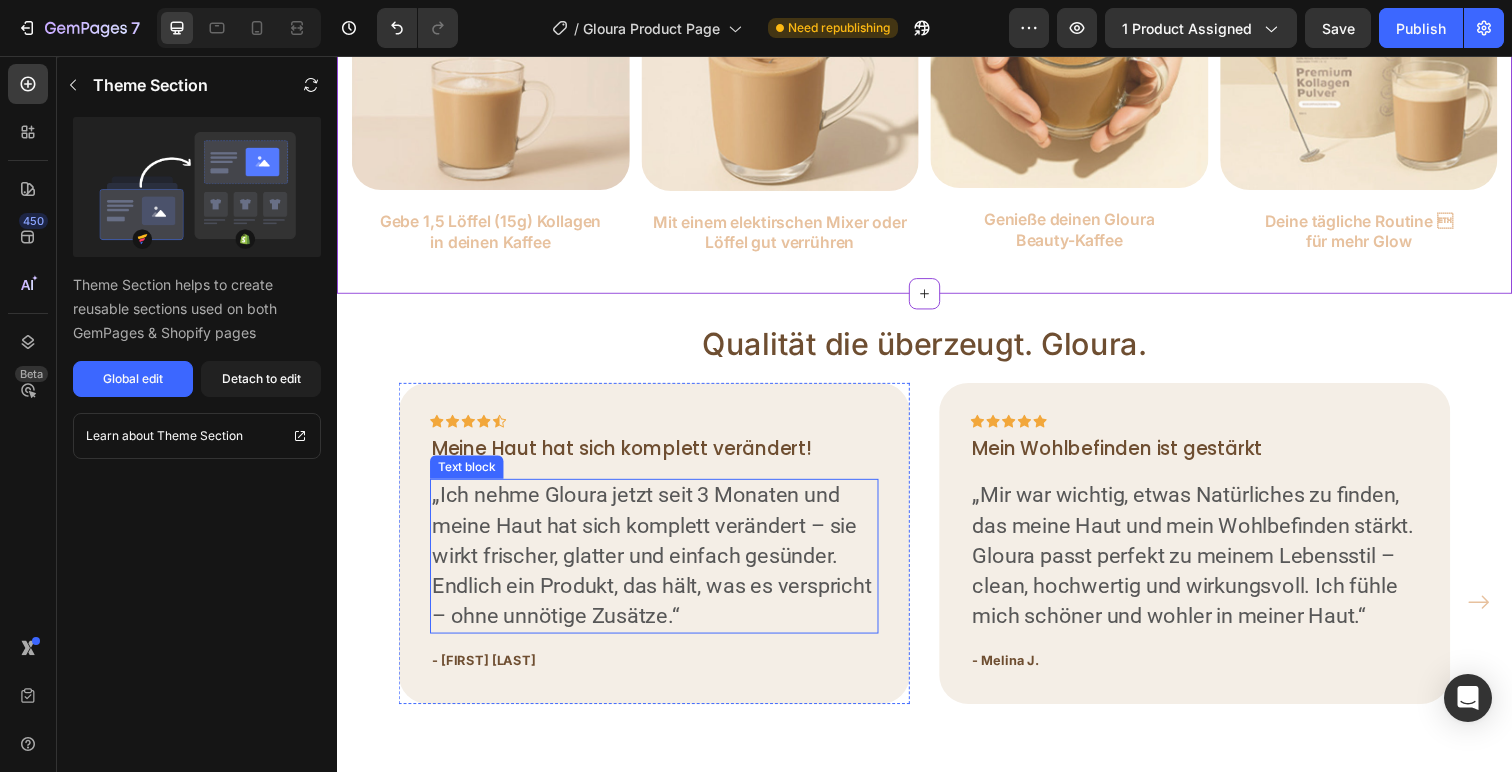 click on "„Ich nehme Gloura jetzt seit 3 Monaten und meine Haut hat sich komplett verändert – sie wirkt frischer, glatter und einfach gesünder. Endlich ein Produkt, das hält, was es verspricht – ohne unnötige Zusätze.“" at bounding box center [661, 567] 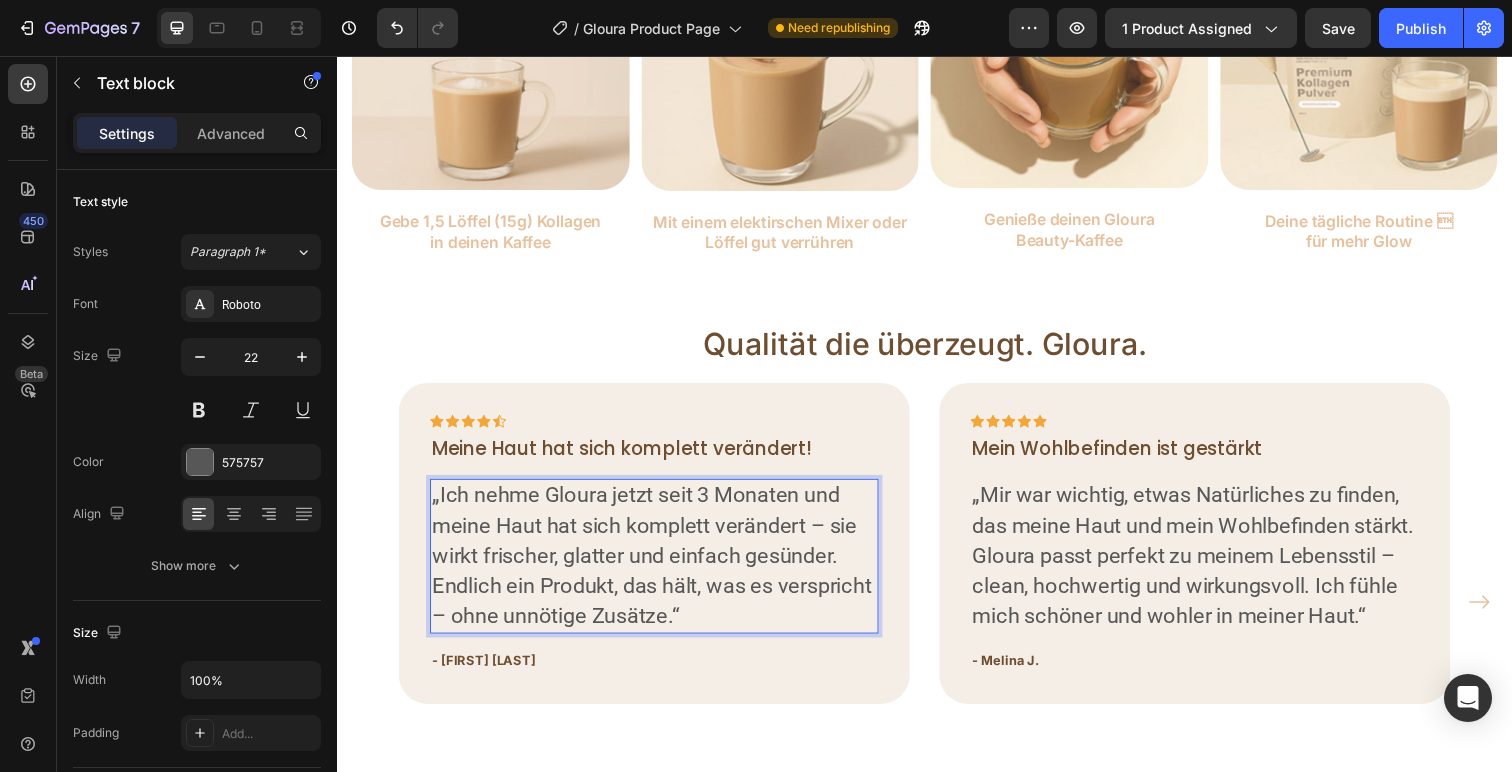 click on "„Ich nehme Gloura jetzt seit 3 Monaten und meine Haut hat sich komplett verändert – sie wirkt frischer, glatter und einfach gesünder. Endlich ein Produkt, das hält, was es verspricht – ohne unnötige Zusätze.“" at bounding box center [661, 567] 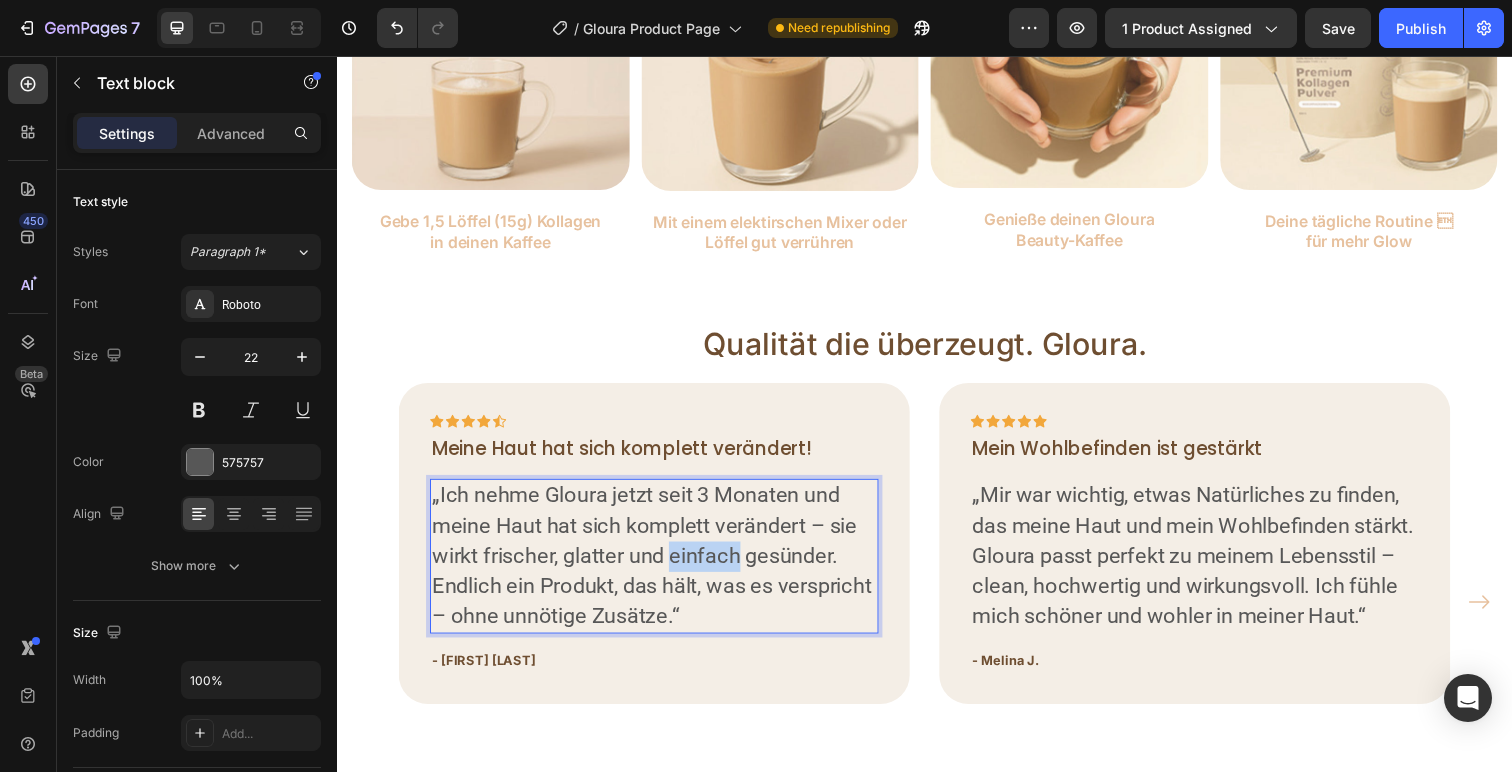 click on "„Ich nehme Gloura jetzt seit 3 Monaten und meine Haut hat sich komplett verändert – sie wirkt frischer, glatter und einfach gesünder. Endlich ein Produkt, das hält, was es verspricht – ohne unnötige Zusätze.“" at bounding box center (661, 567) 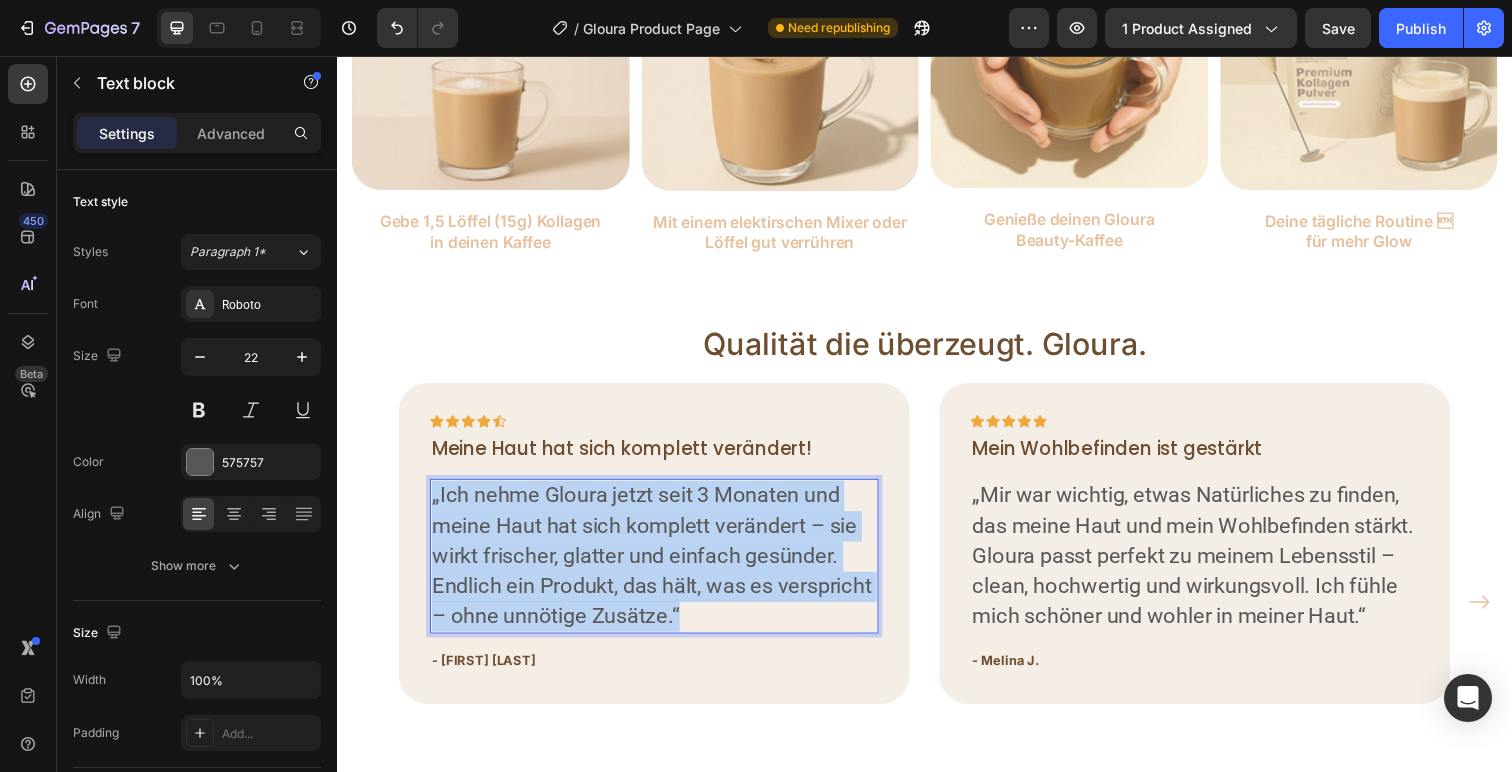 click on "„Ich nehme Gloura jetzt seit 3 Monaten und meine Haut hat sich komplett verändert – sie wirkt frischer, glatter und einfach gesünder. Endlich ein Produkt, das hält, was es verspricht – ohne unnötige Zusätze.“" at bounding box center [661, 567] 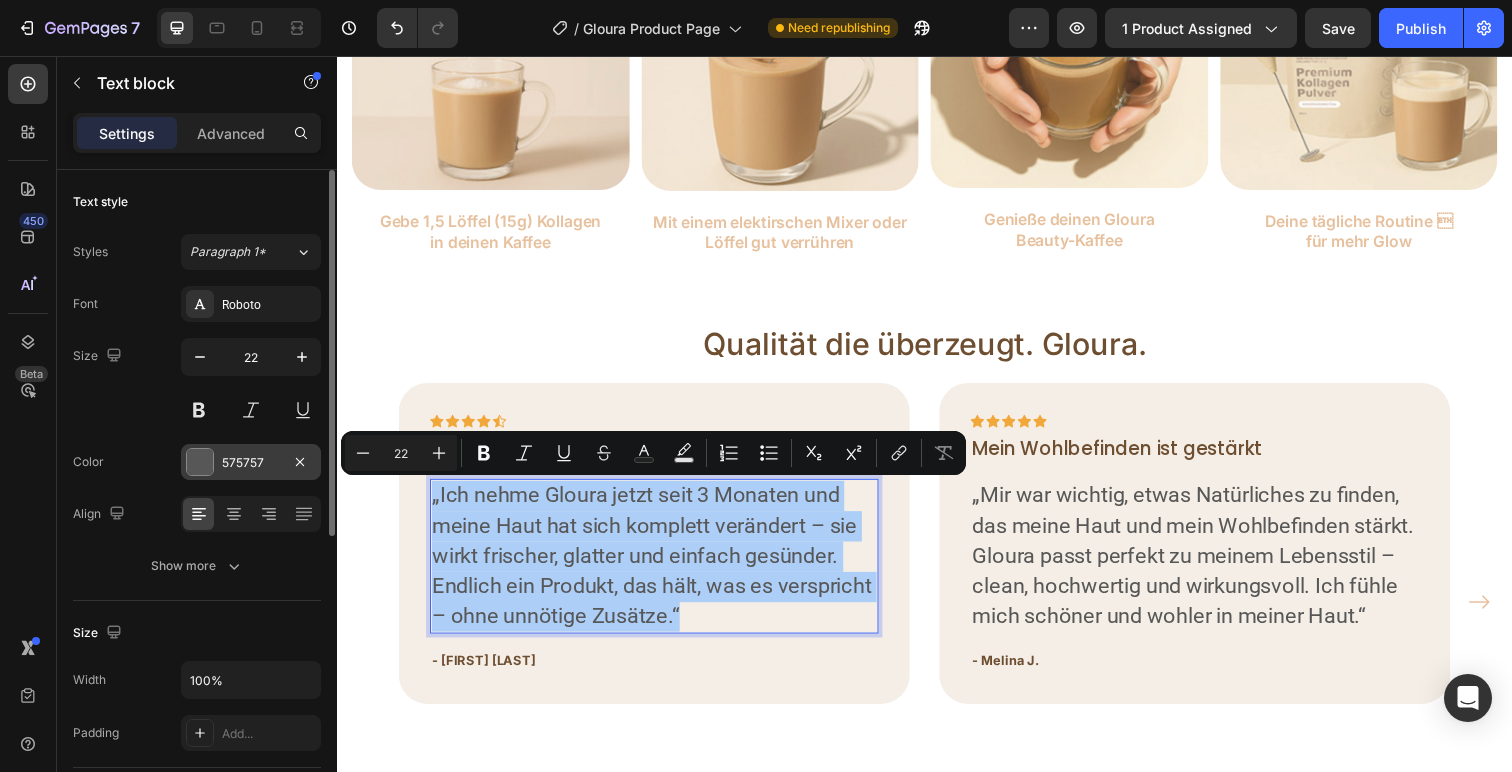 click at bounding box center [200, 462] 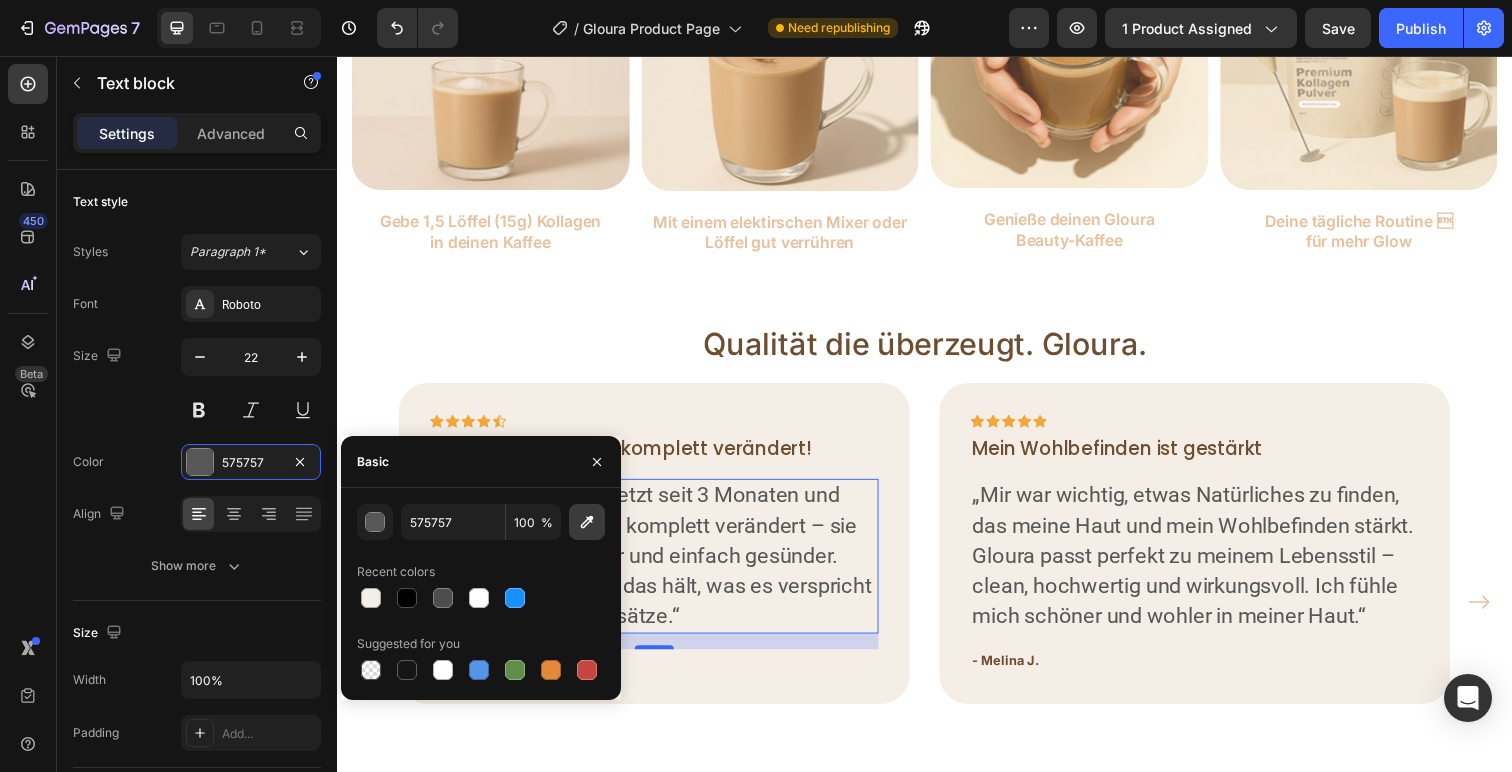 click 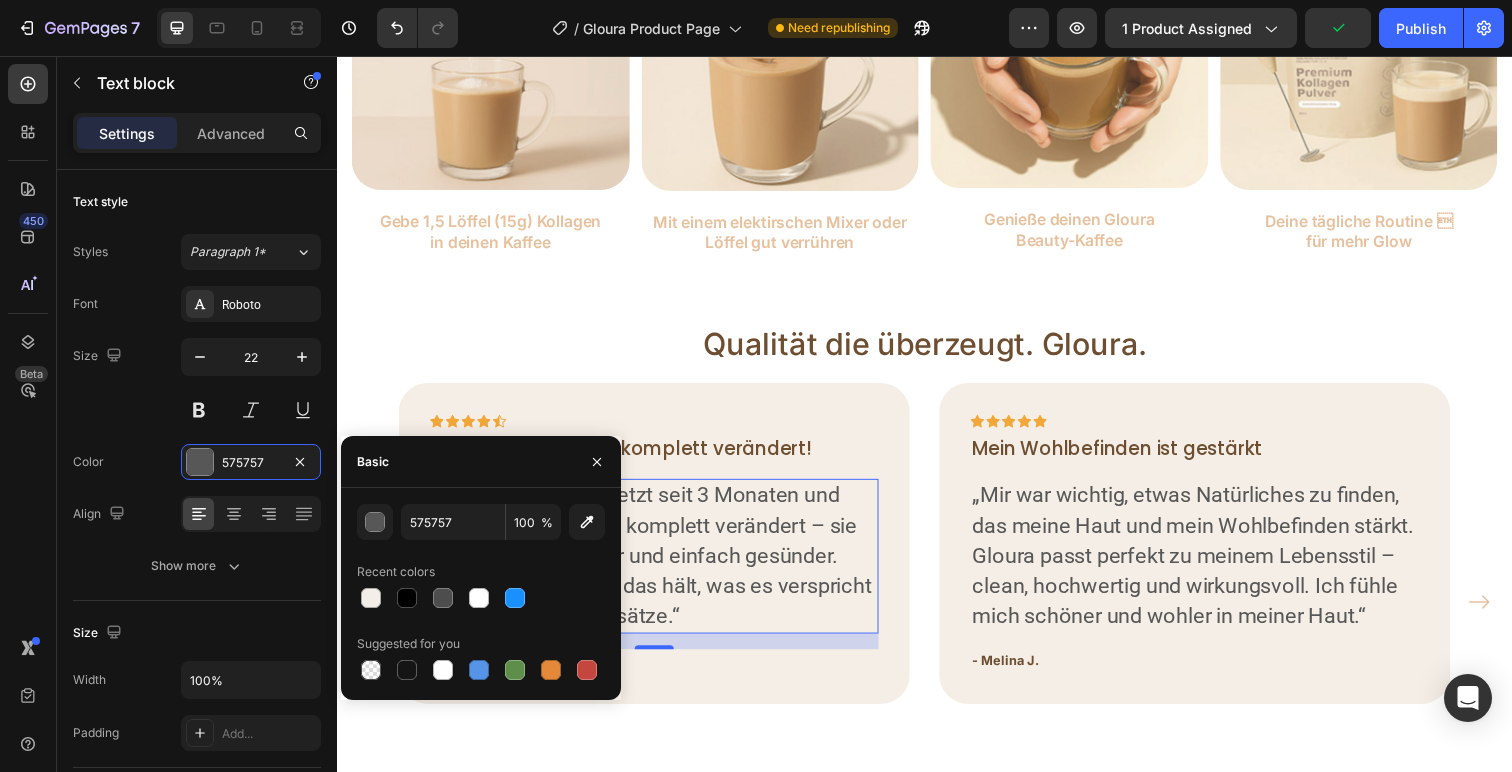 type on "6E4E31" 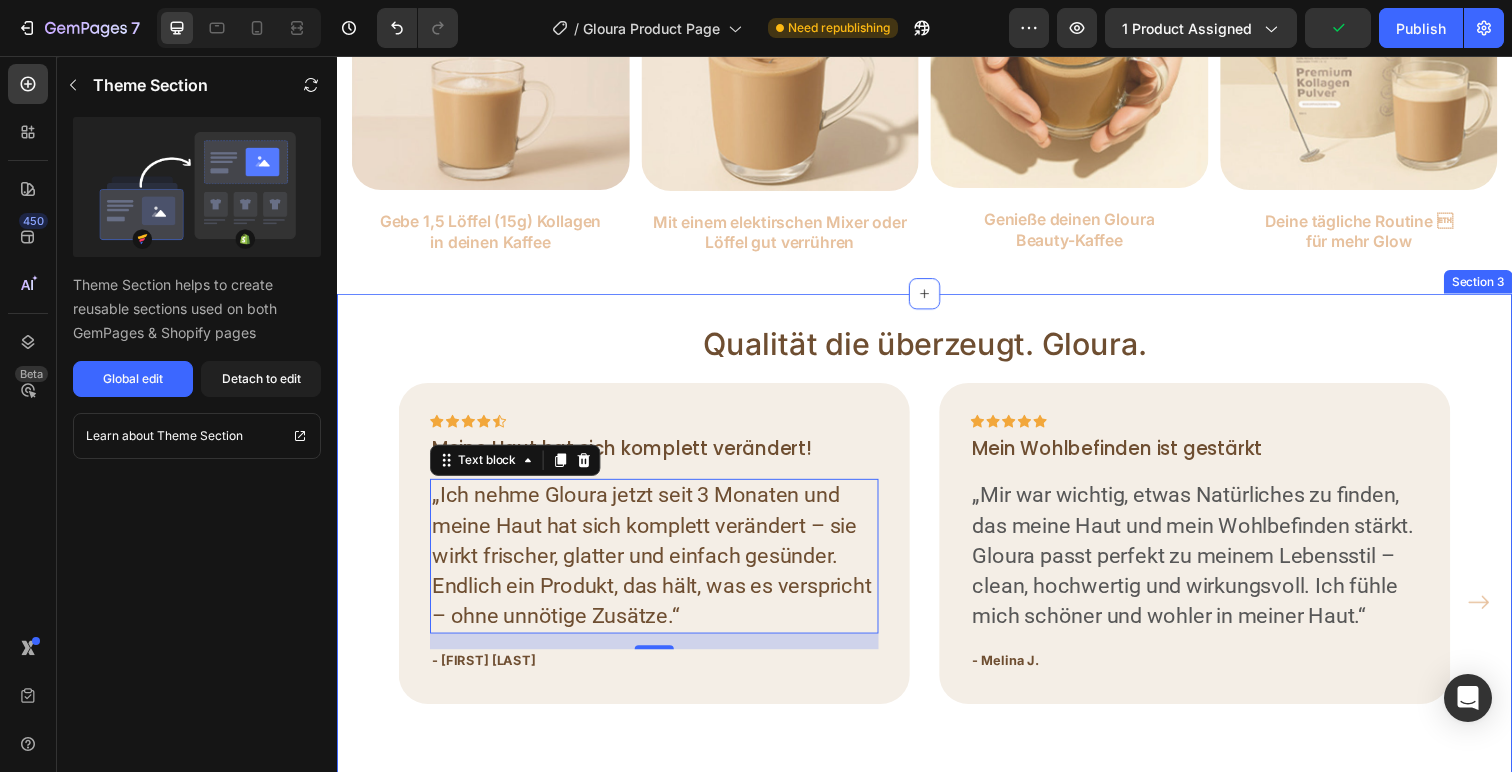 click on "Image Gebe 1,5 Löffel (15g) Kollagen  in deinen Kaffee Text Block Image Mit einem elektirschen Mixer oder Löffel gut verrühren Text Block Image Genieße deinen Gloura   Beauty-Kaffee Text Block Image Deine tägliche Routine  für mehr Glow Text Block Carousel" at bounding box center [937, 97] 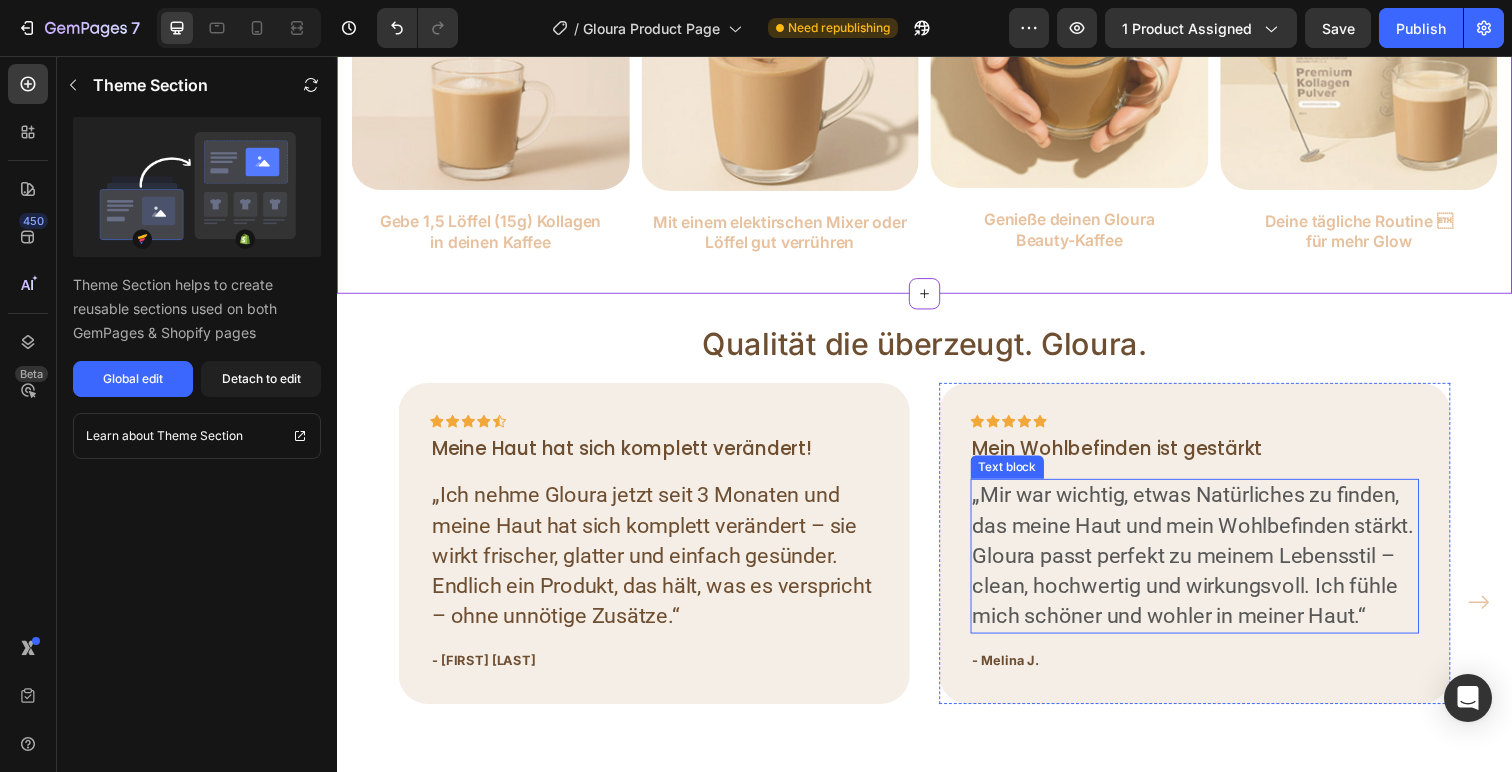 click on "„Mir war wichtig, etwas Natürliches zu finden, das meine Haut und mein Wohlbefinden stärkt. Gloura passt perfekt zu meinem Lebensstil – clean, hochwertig und wirkungsvoll. Ich fühle mich schöner und wohler in meiner Haut.“" at bounding box center [1213, 567] 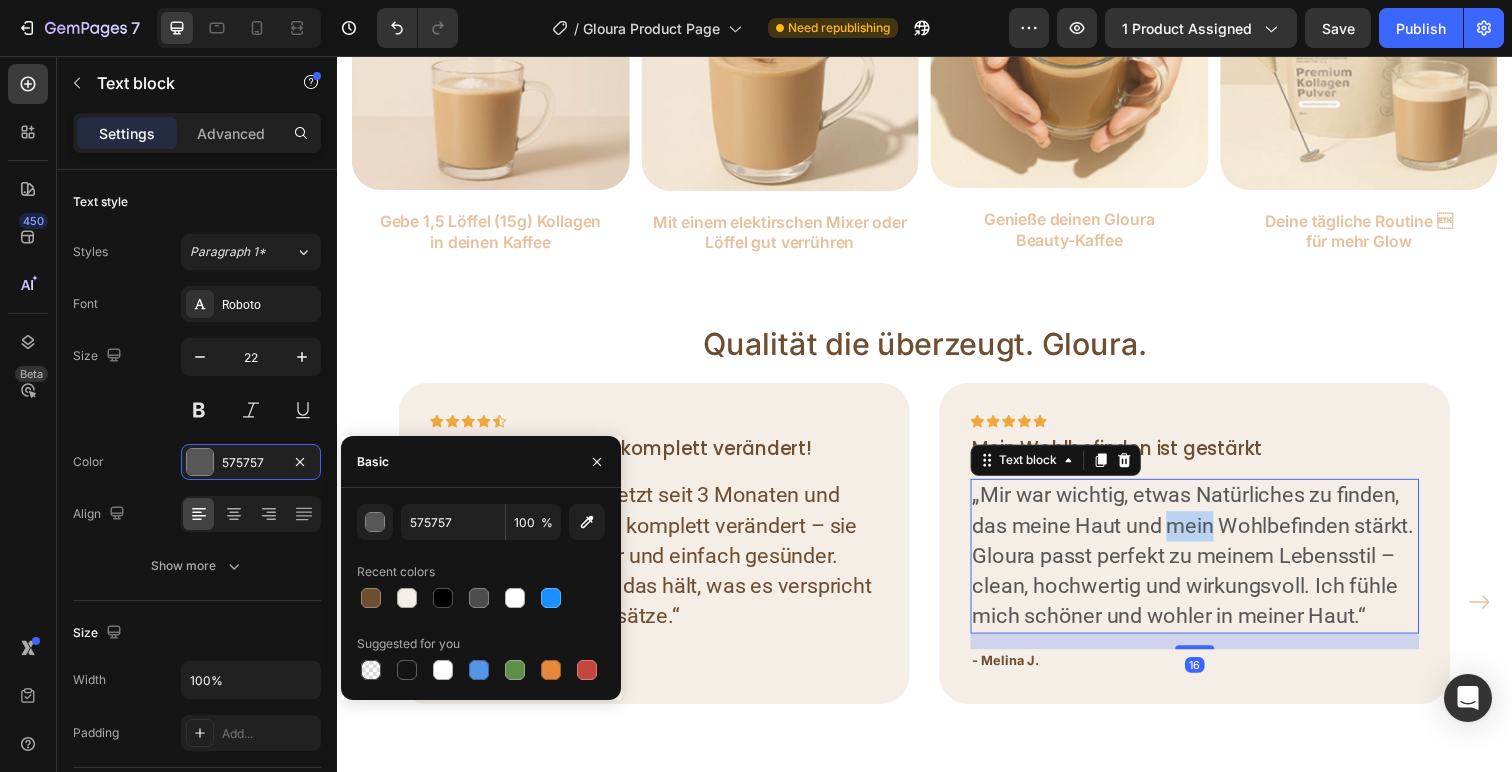 click on "„Mir war wichtig, etwas Natürliches zu finden, das meine Haut und mein Wohlbefinden stärkt. Gloura passt perfekt zu meinem Lebensstil – clean, hochwertig und wirkungsvoll. Ich fühle mich schöner und wohler in meiner Haut.“" at bounding box center (1213, 567) 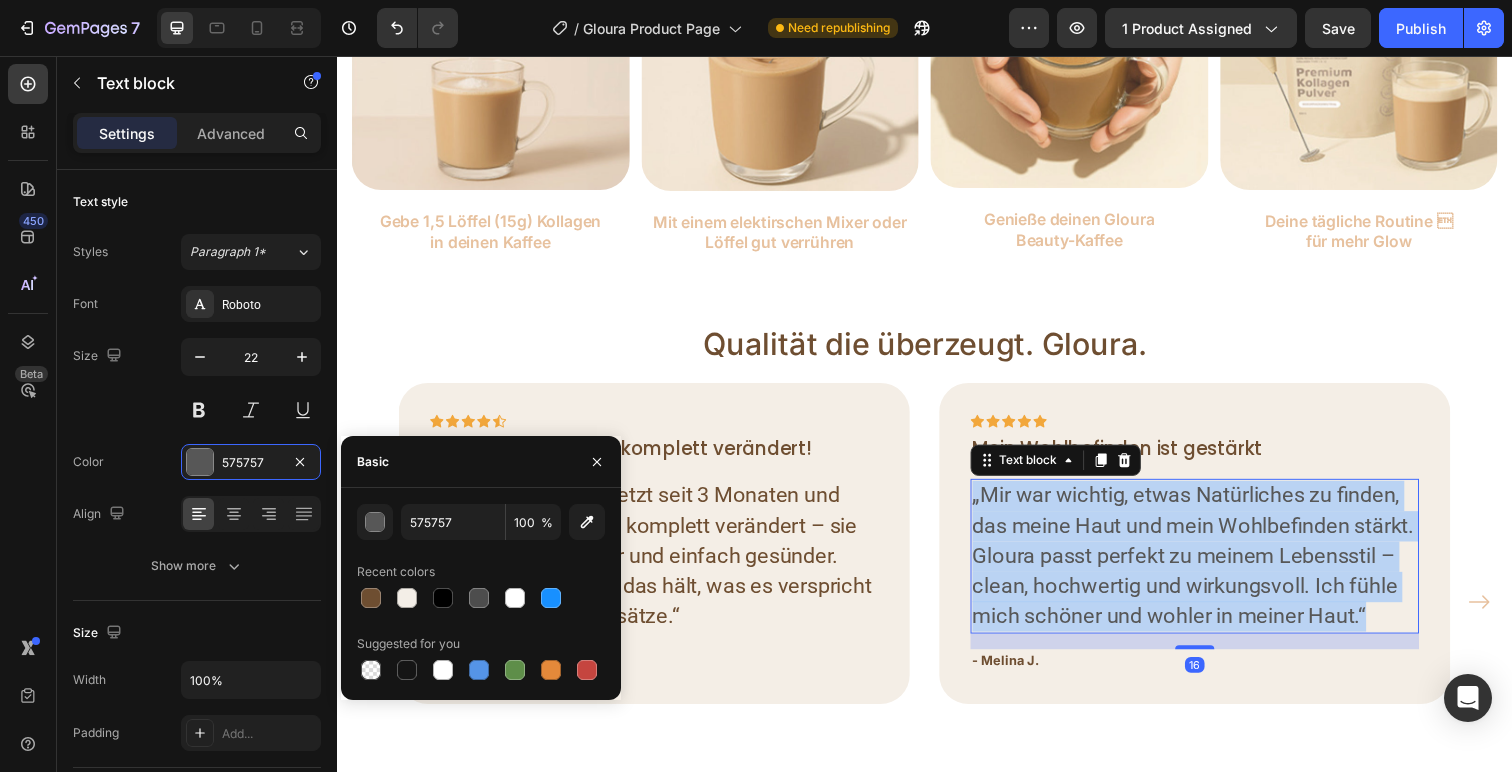 click on "„Mir war wichtig, etwas Natürliches zu finden, das meine Haut und mein Wohlbefinden stärkt. Gloura passt perfekt zu meinem Lebensstil – clean, hochwertig und wirkungsvoll. Ich fühle mich schöner und wohler in meiner Haut.“" at bounding box center (1213, 567) 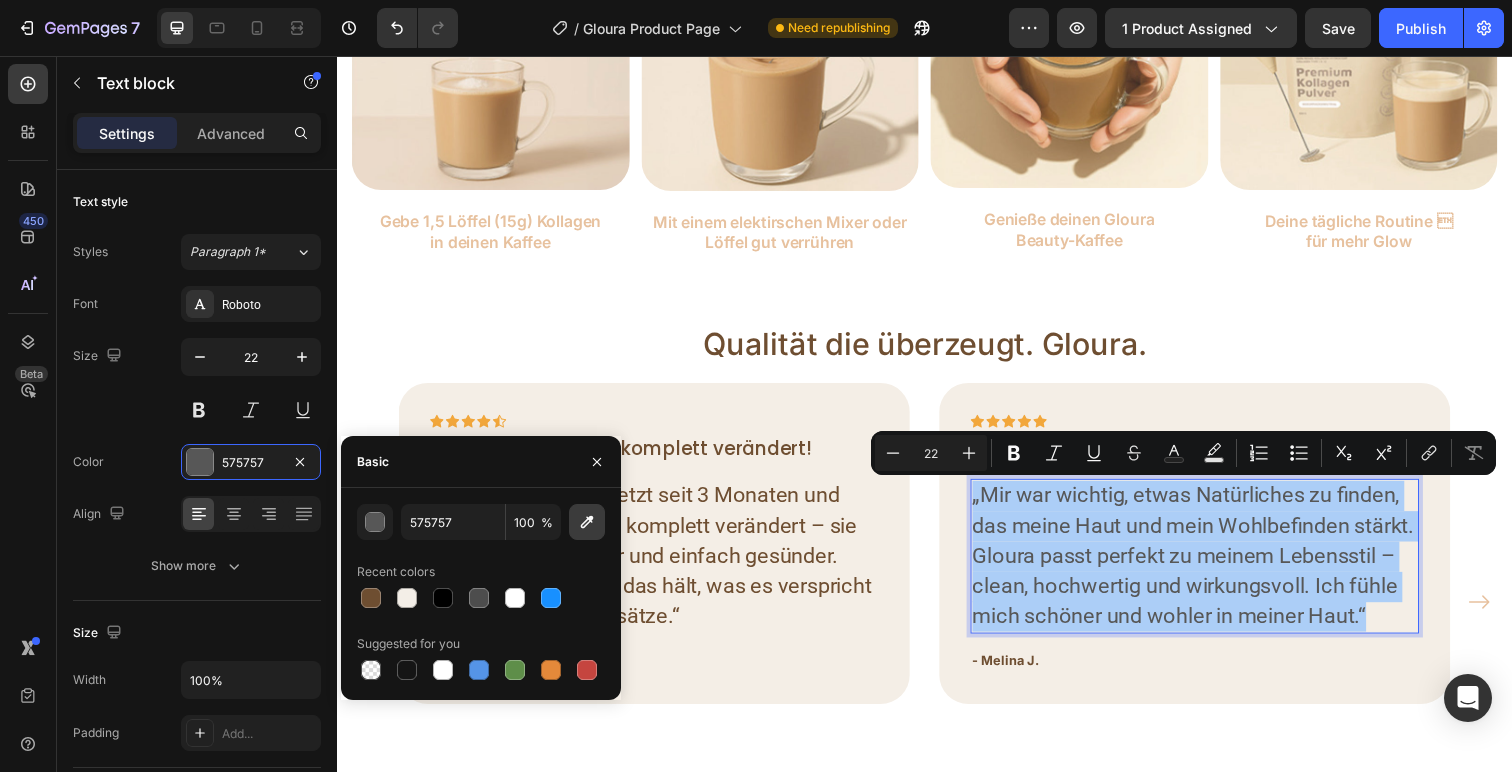 click 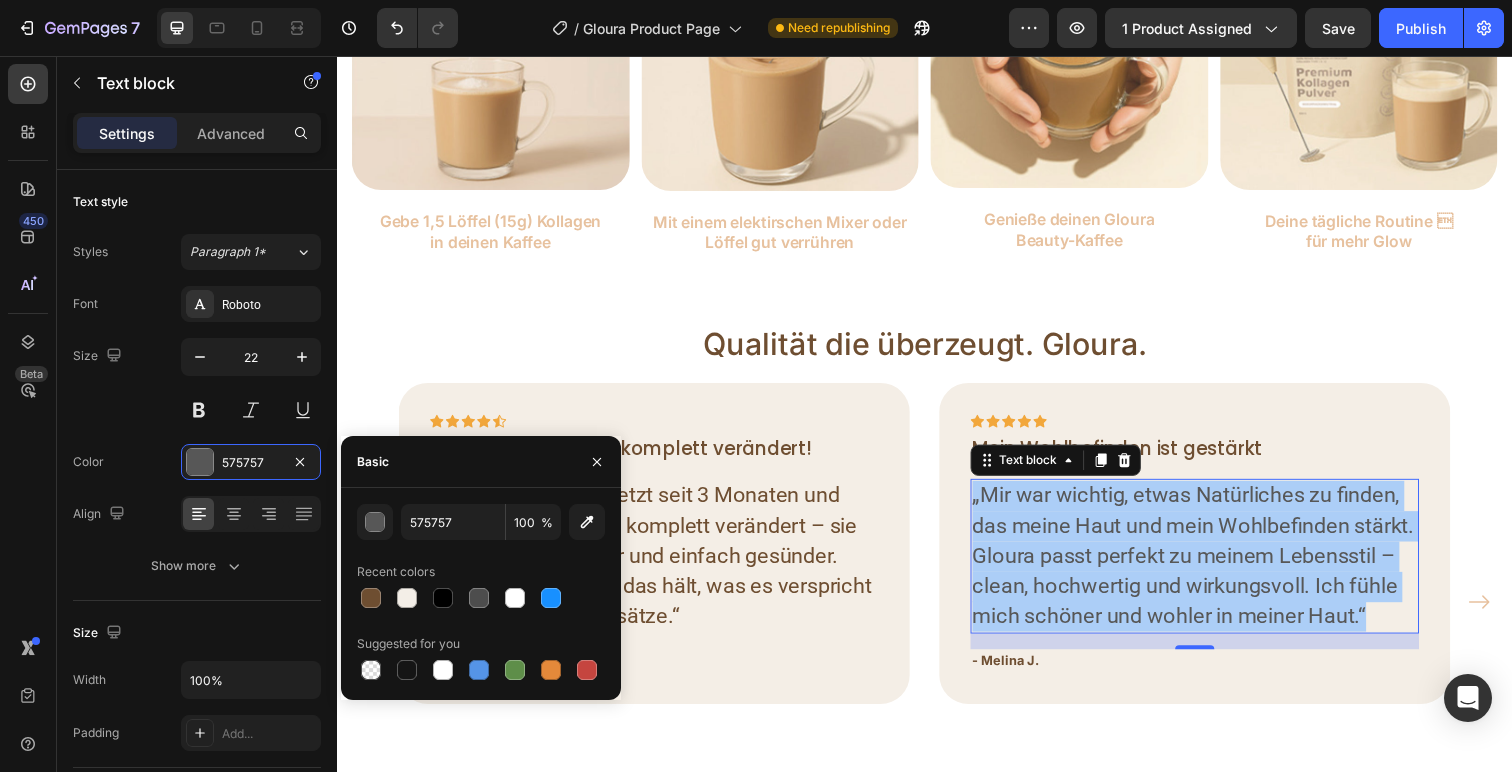 type on "6E4E31" 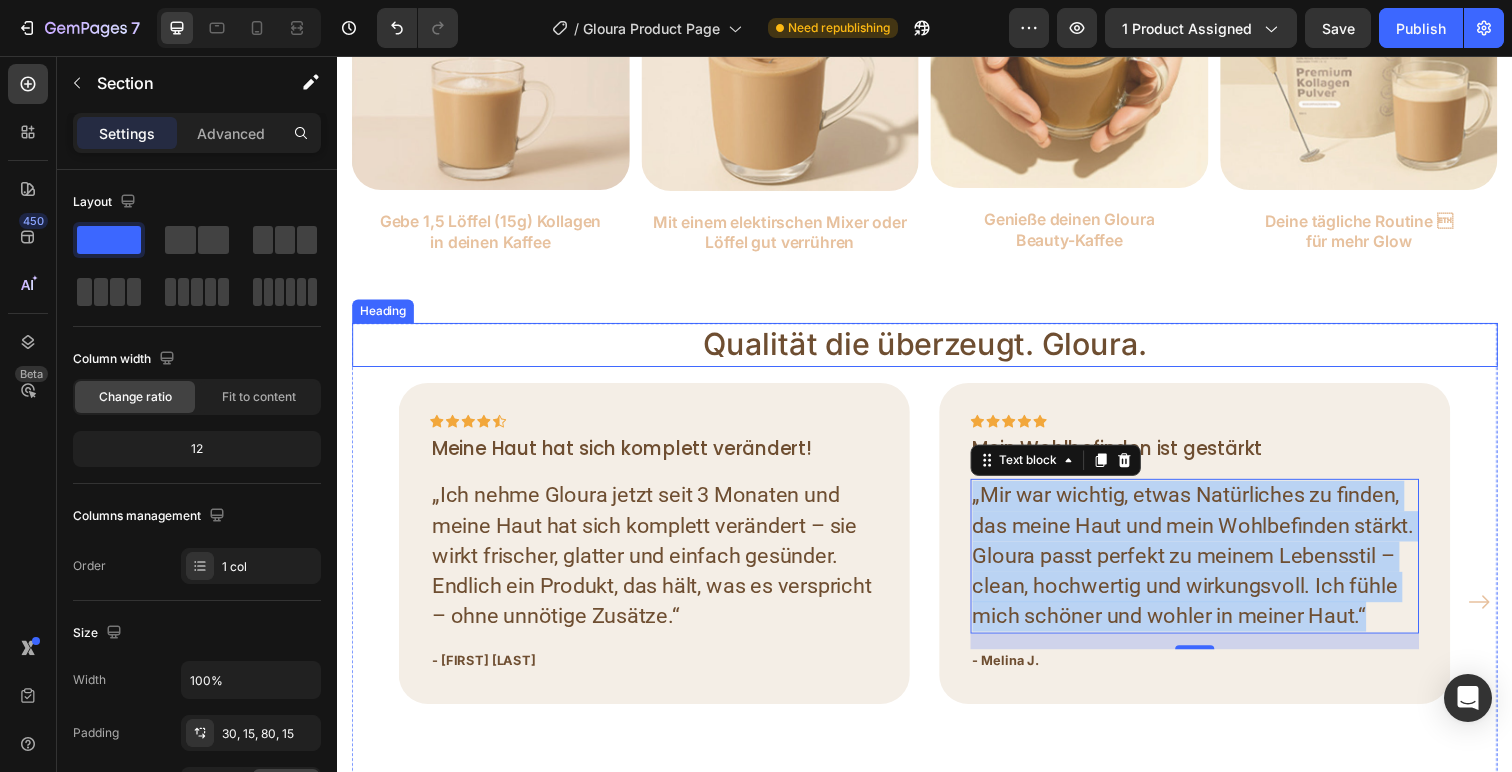 click on "Qualität die überzeugt. Gloura. Heading
Icon
Icon
Icon
Icon
Icon Row Meine Haut hat sich komplett verändert! Text block „Ich nehme Gloura jetzt seit 3 Monaten und meine Haut hat sich komplett verändert – sie wirkt frischer, glatter und einfach gesünder. Endlich ein Produkt, das hält, was es verspricht – ohne unnötige Zusätze.“ Text block - Lisa S. Text block Row
Icon
Icon
Icon
Icon
Icon Row Mein Wohlbefinden ist gestärkt Text block „Mir war wichtig, etwas Natürliches zu finden, das meine Haut und mein Wohlbefinden stärkt. Gloura passt perfekt zu meinem Lebensstil – clean, hochwertig und wirkungsvoll. Ich fühle mich schöner und wohler in meiner Haut.“ Text block   16 - Melina J. Text block Row
Icon
Icon
Icon
Icon
Icon Row Text block" at bounding box center (937, 622) 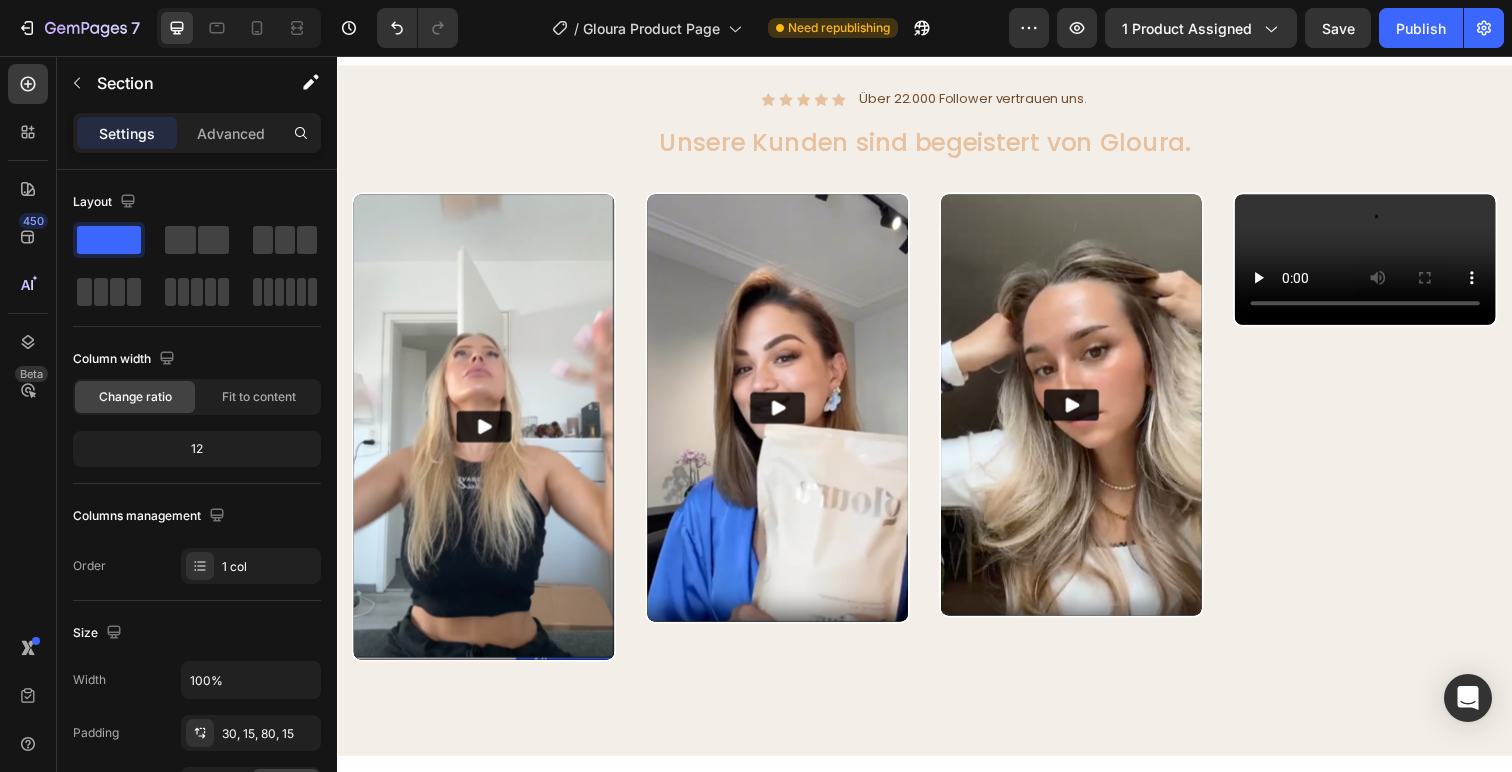 scroll, scrollTop: 2335, scrollLeft: 0, axis: vertical 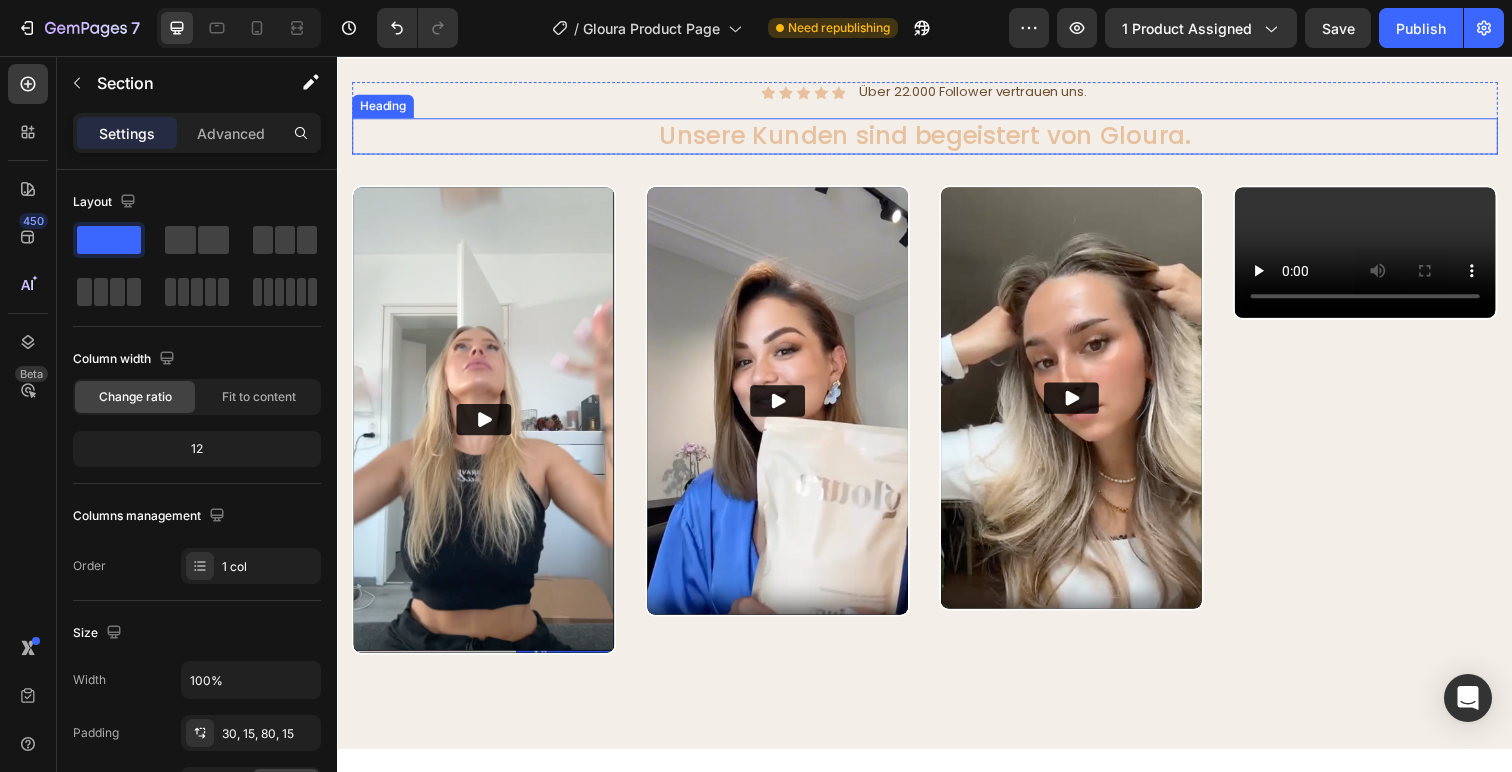 click on "Unsere Kunden sind begeistert von Gloura." at bounding box center [937, 138] 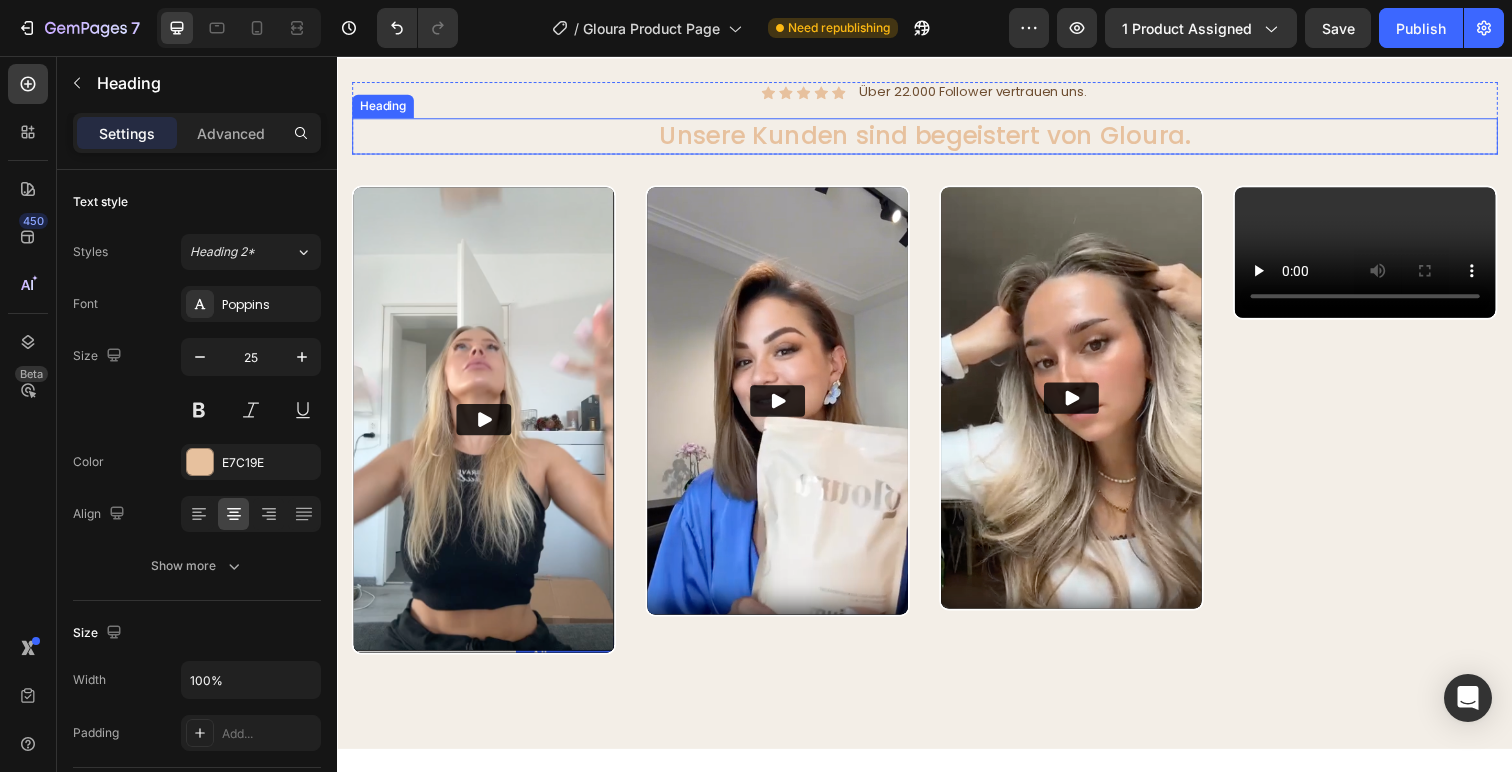 click on "Unsere Kunden sind begeistert von Gloura." at bounding box center (937, 138) 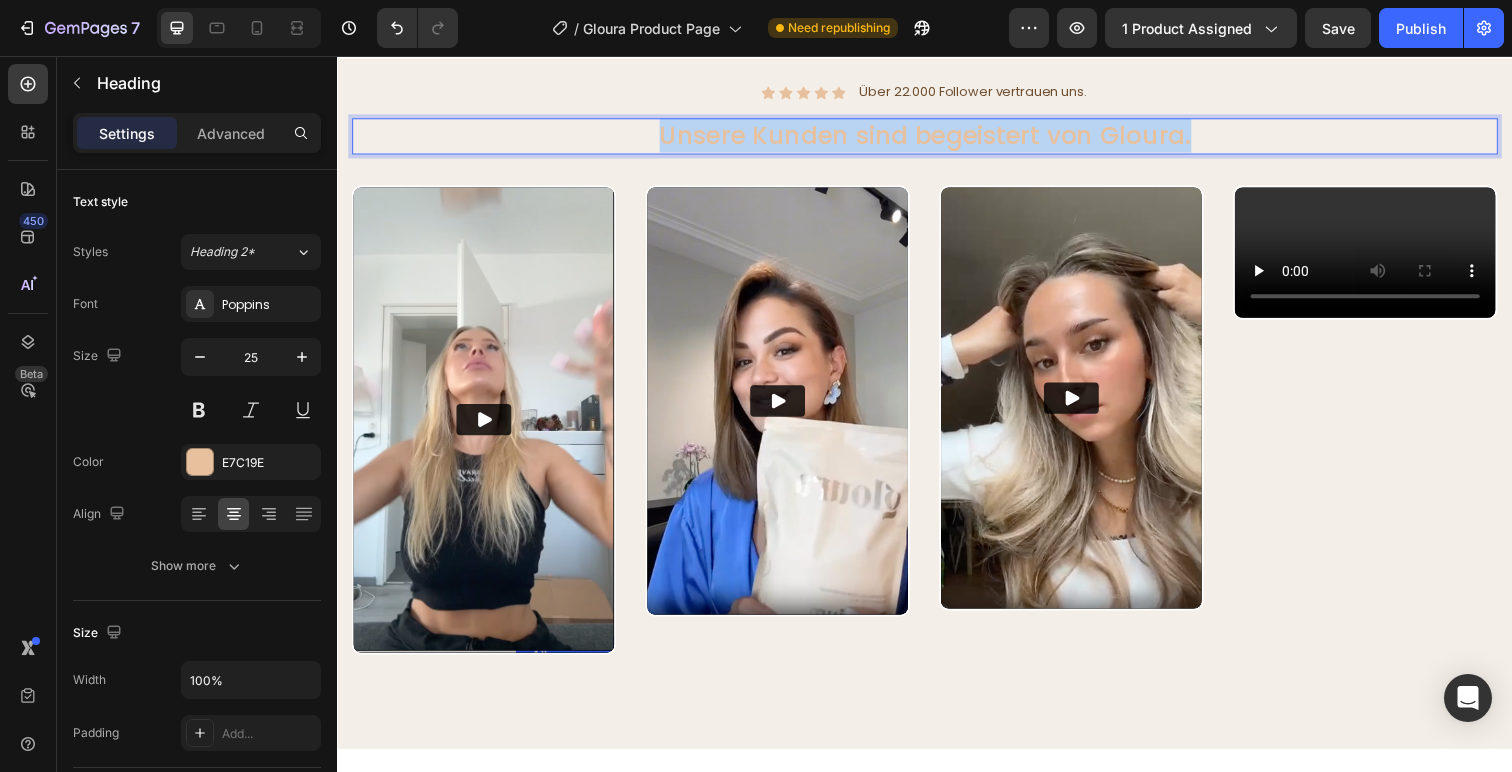 click on "Unsere Kunden sind begeistert von Gloura." at bounding box center (937, 138) 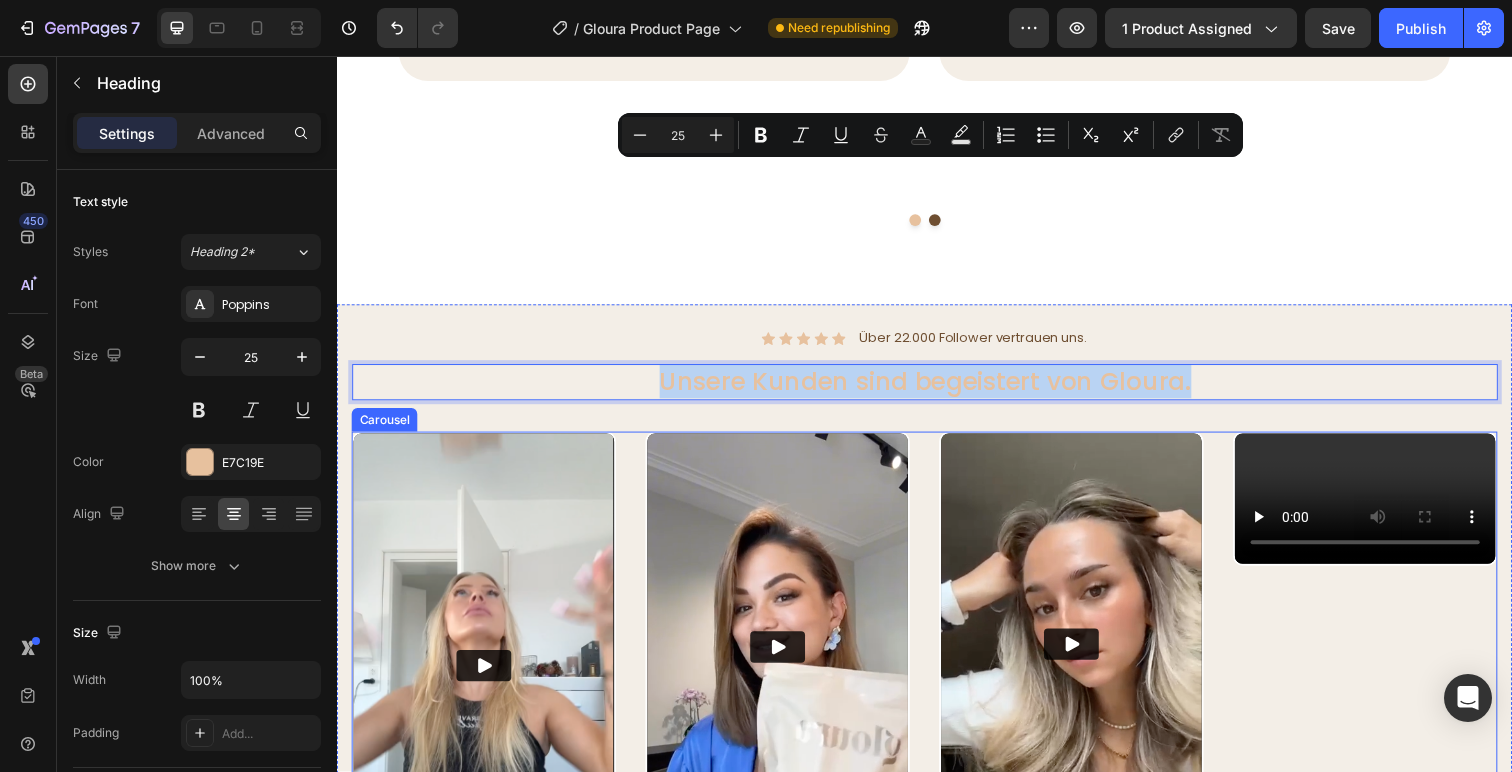 scroll, scrollTop: 2004, scrollLeft: 0, axis: vertical 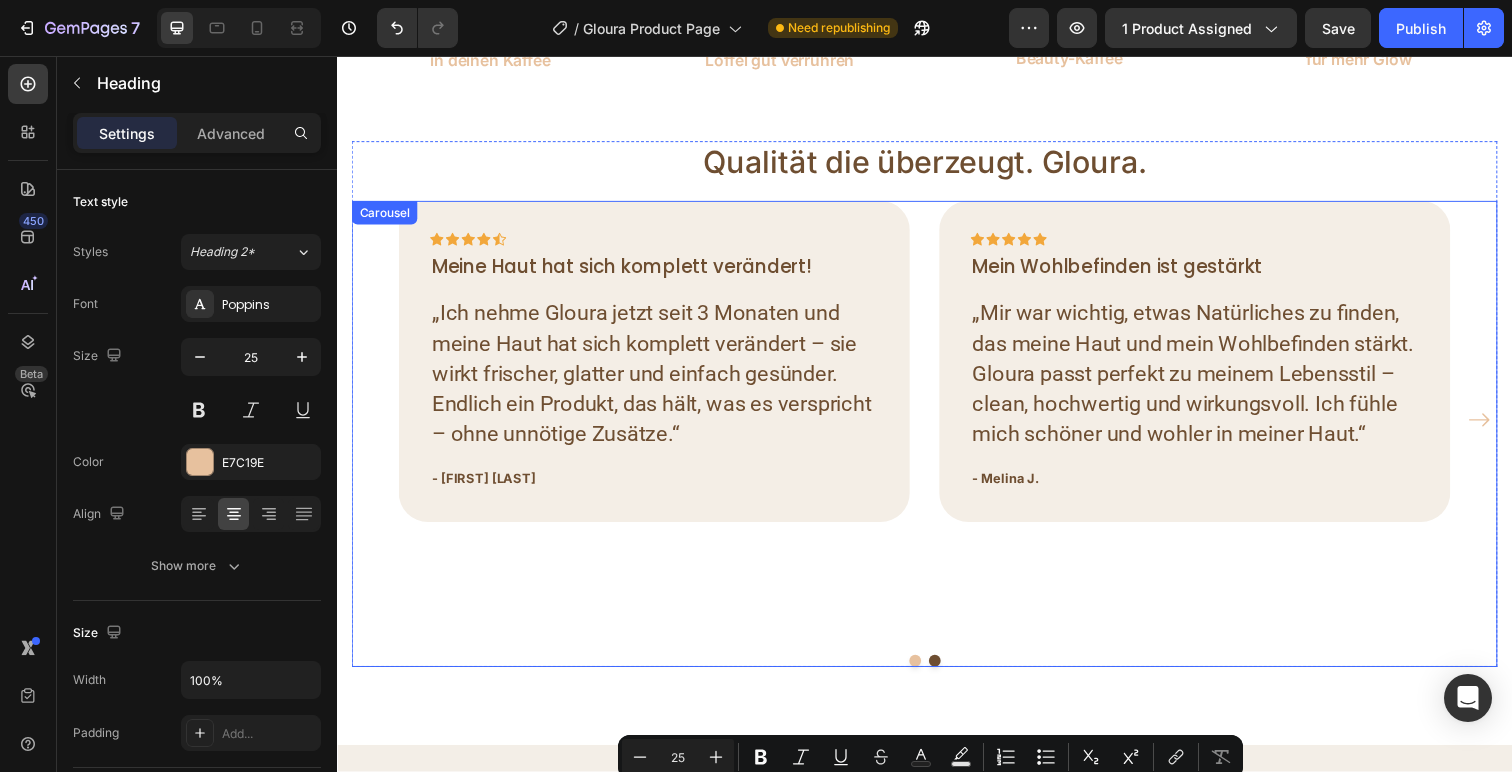 type on "16" 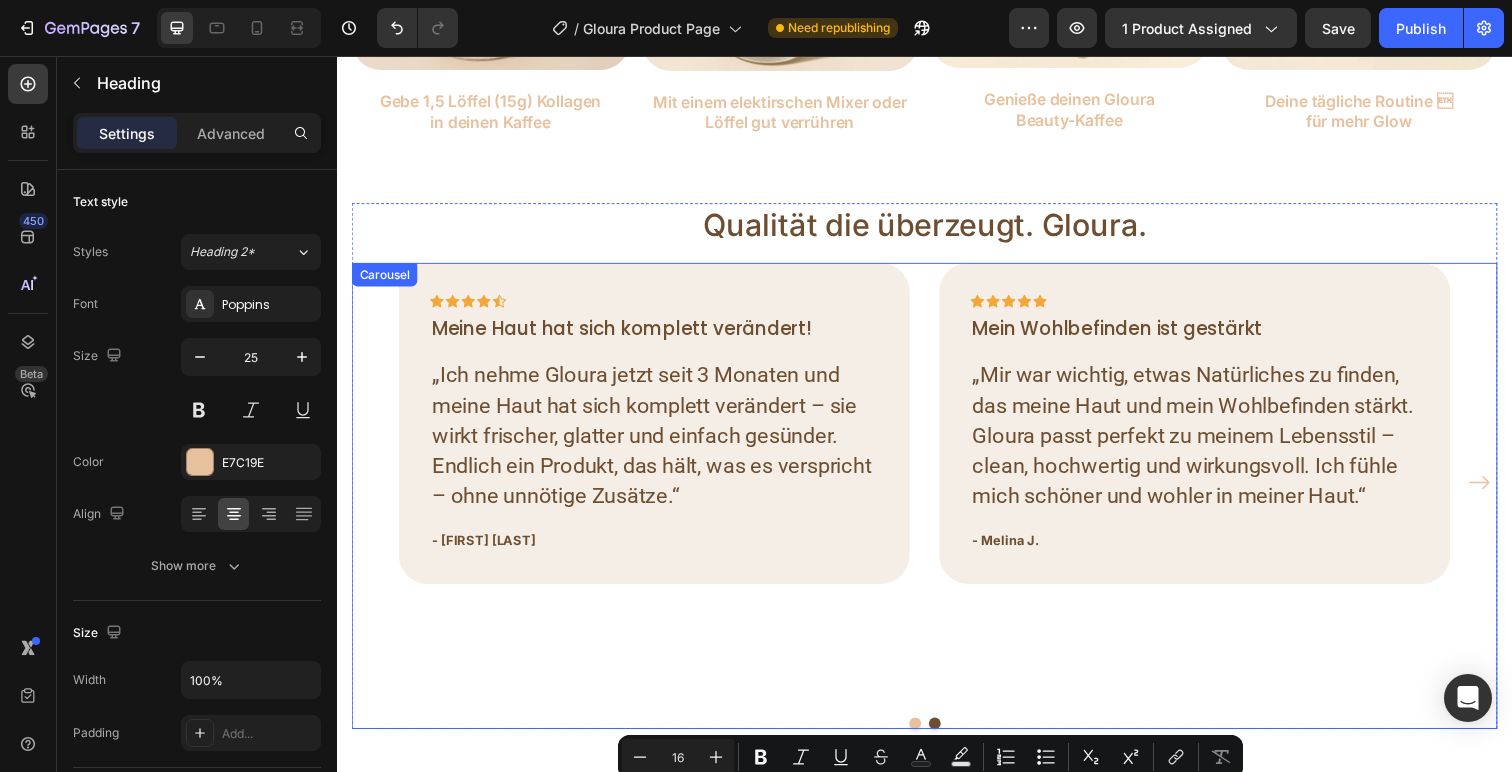 scroll, scrollTop: 1531, scrollLeft: 0, axis: vertical 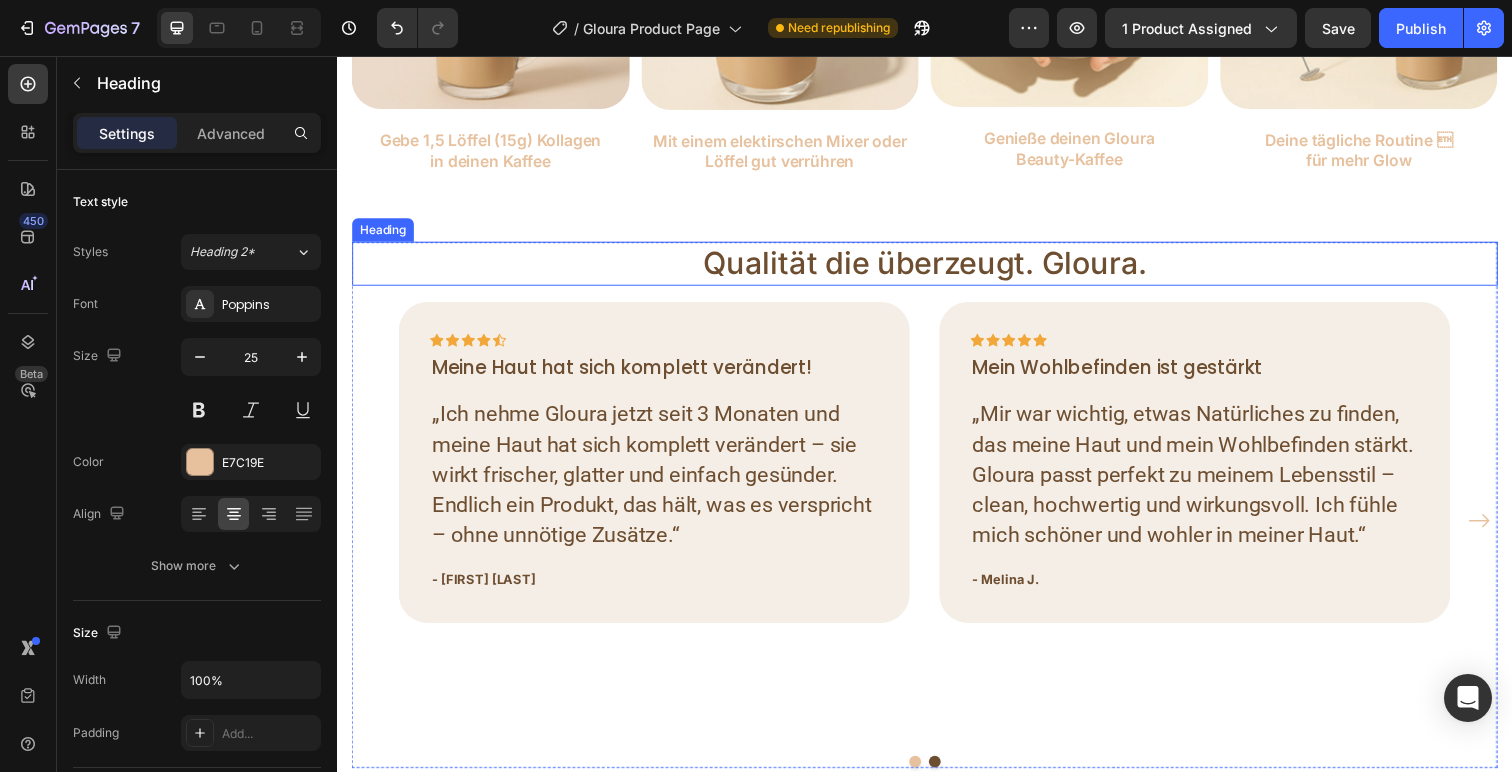 click on "Qualität die überzeugt. Gloura." at bounding box center (937, 268) 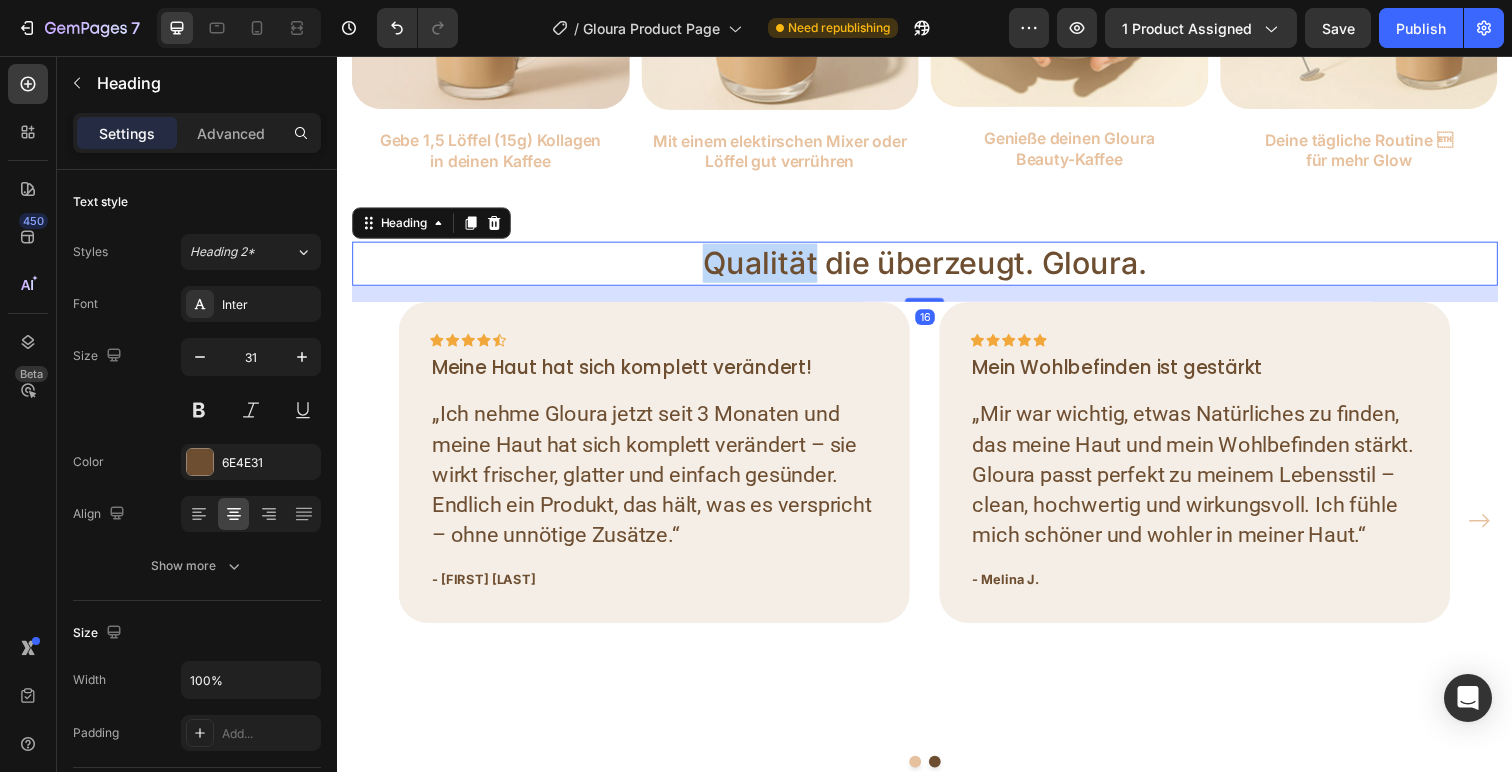 click on "Qualität die überzeugt. Gloura." at bounding box center [937, 268] 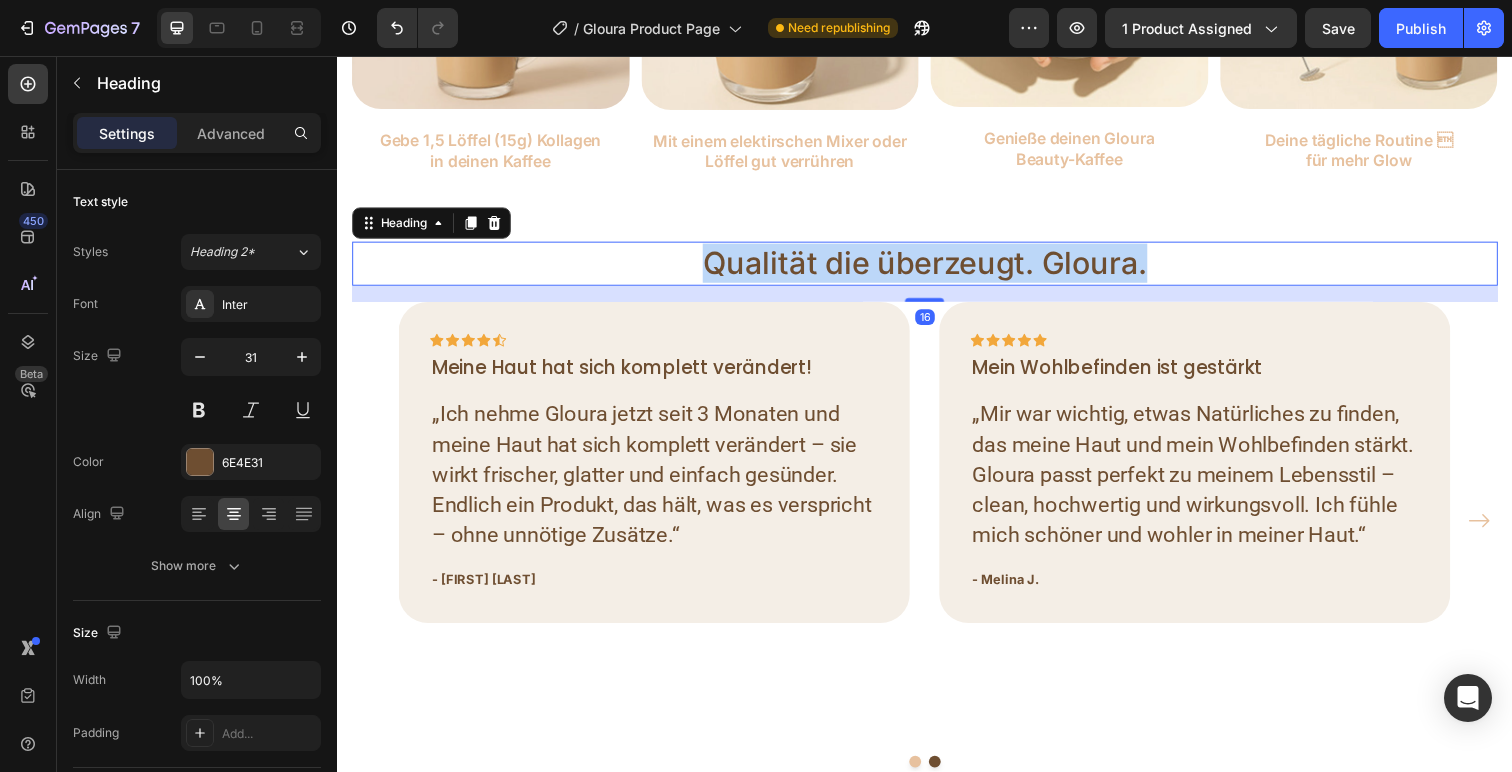click on "Qualität die überzeugt. Gloura." at bounding box center [937, 268] 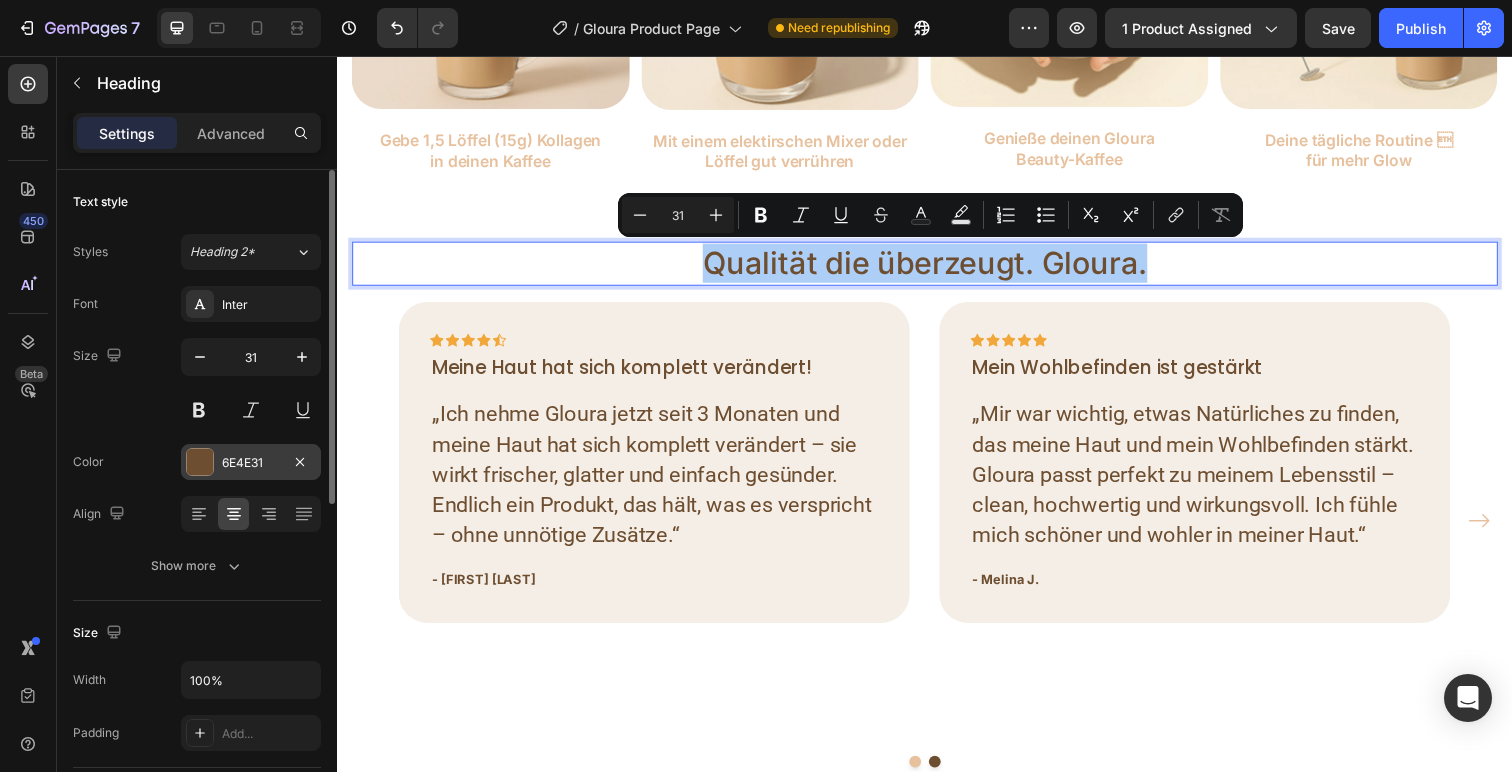 click at bounding box center (200, 462) 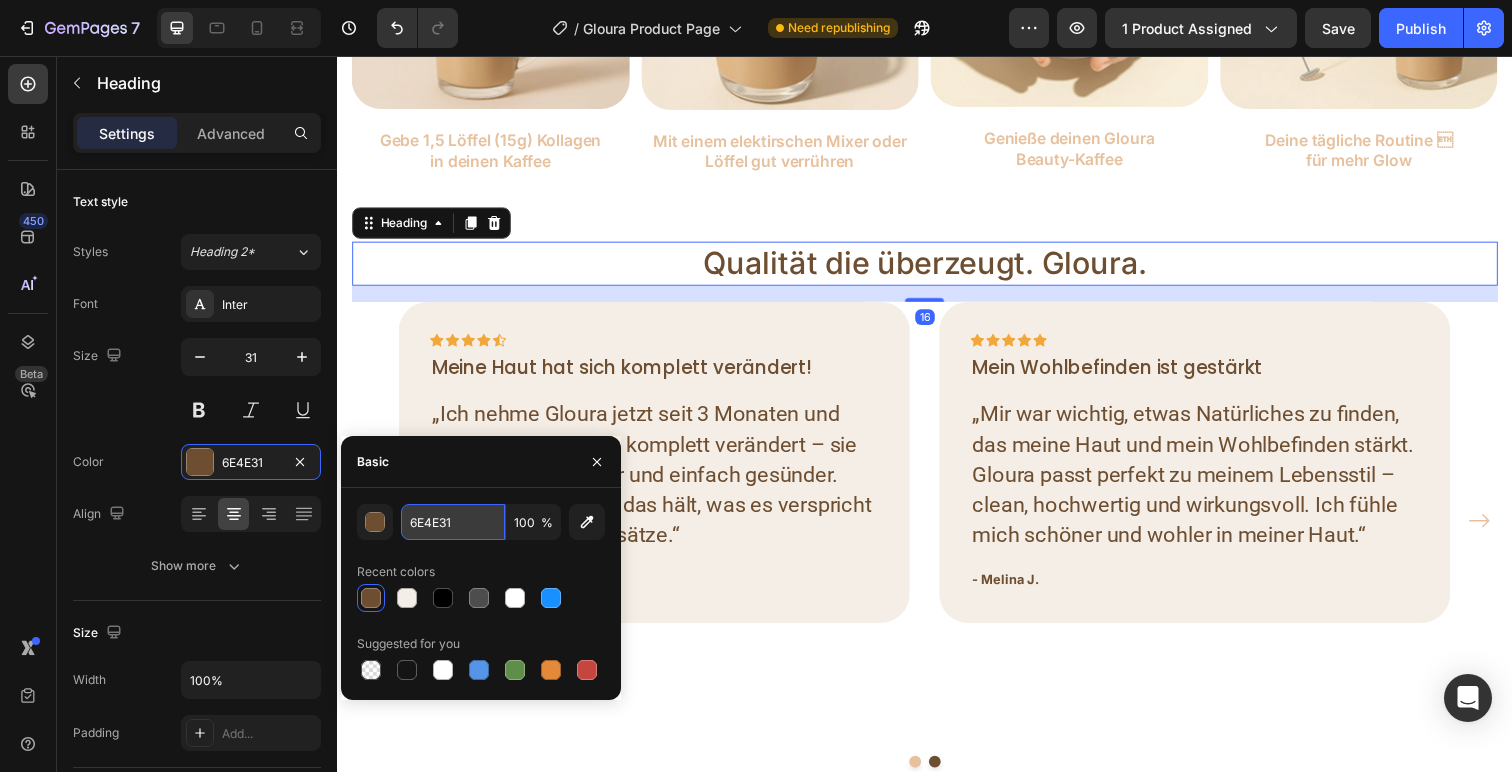 click on "6E4E31" at bounding box center (453, 522) 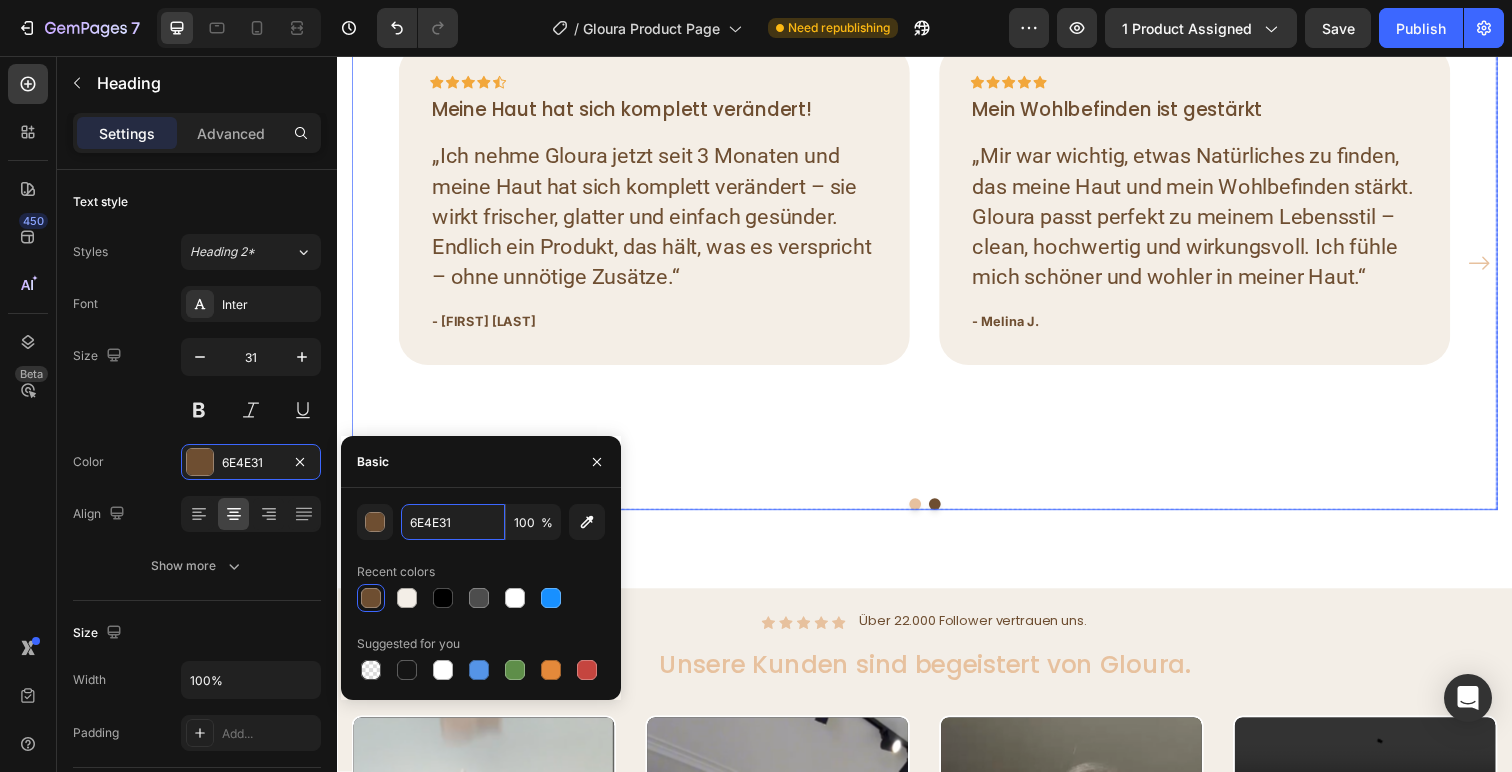 scroll, scrollTop: 1820, scrollLeft: 0, axis: vertical 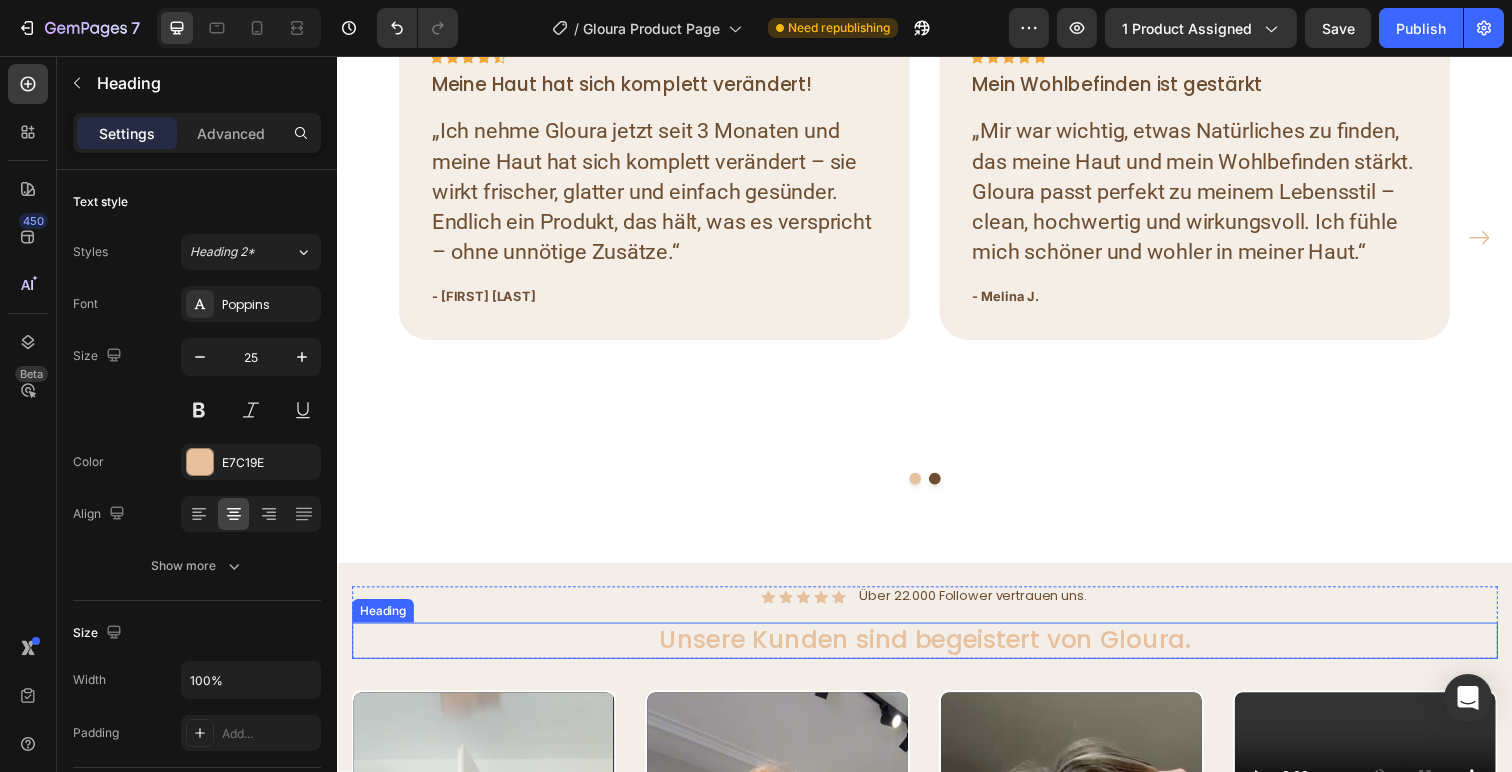 click on "Unsere Kunden sind begeistert von Gloura." at bounding box center [937, 653] 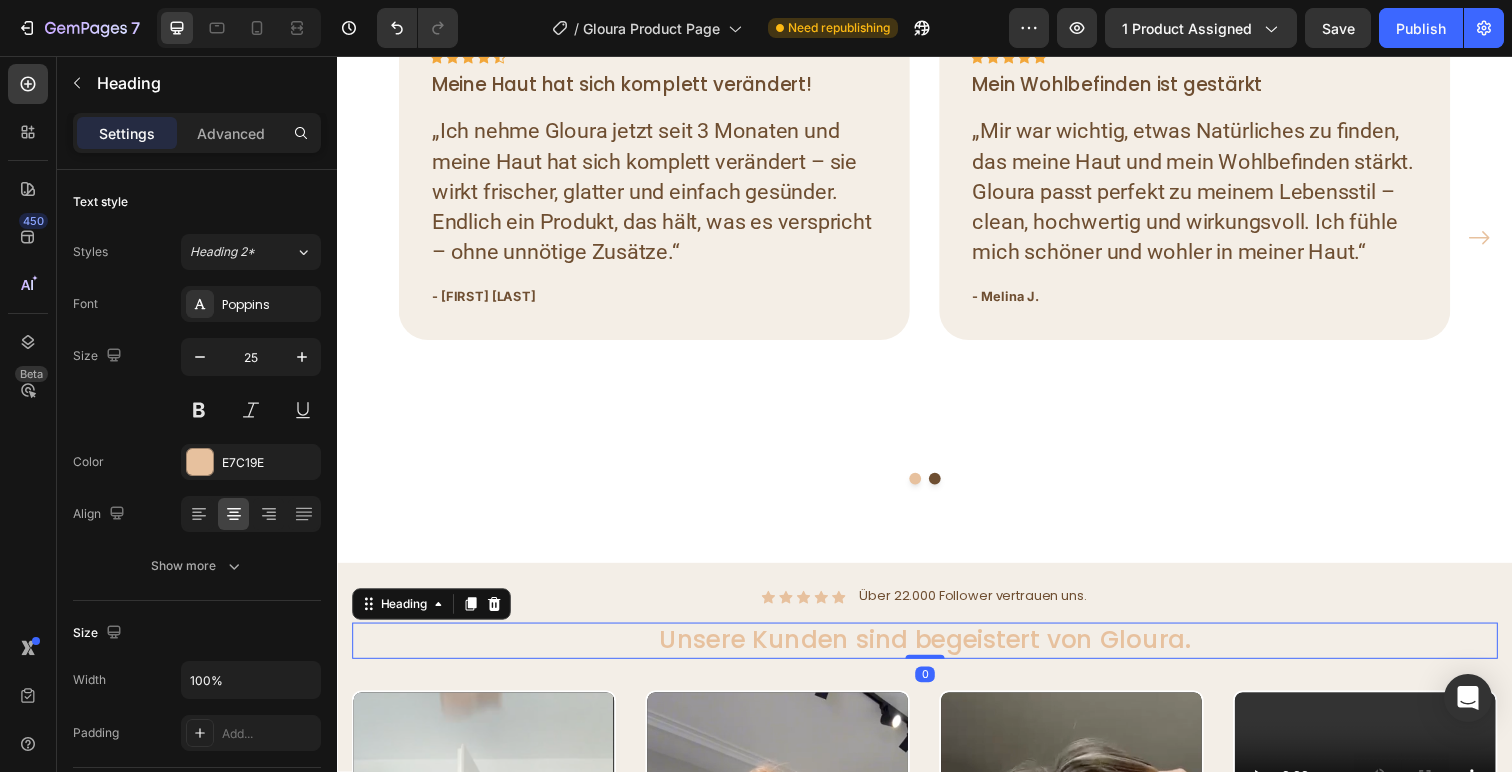 click on "Unsere Kunden sind begeistert von Gloura." at bounding box center [937, 653] 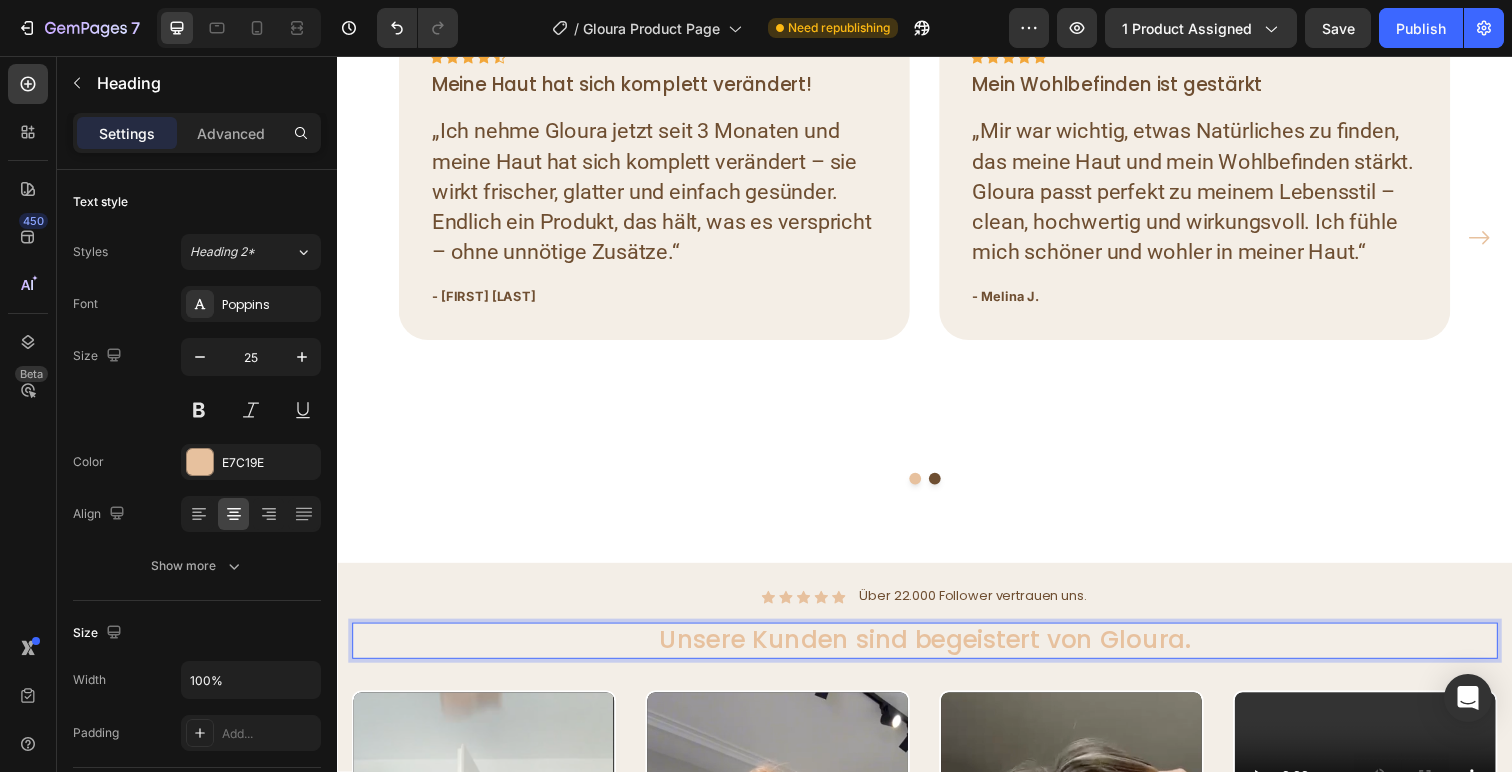 click on "Unsere Kunden sind begeistert von Gloura." at bounding box center (937, 653) 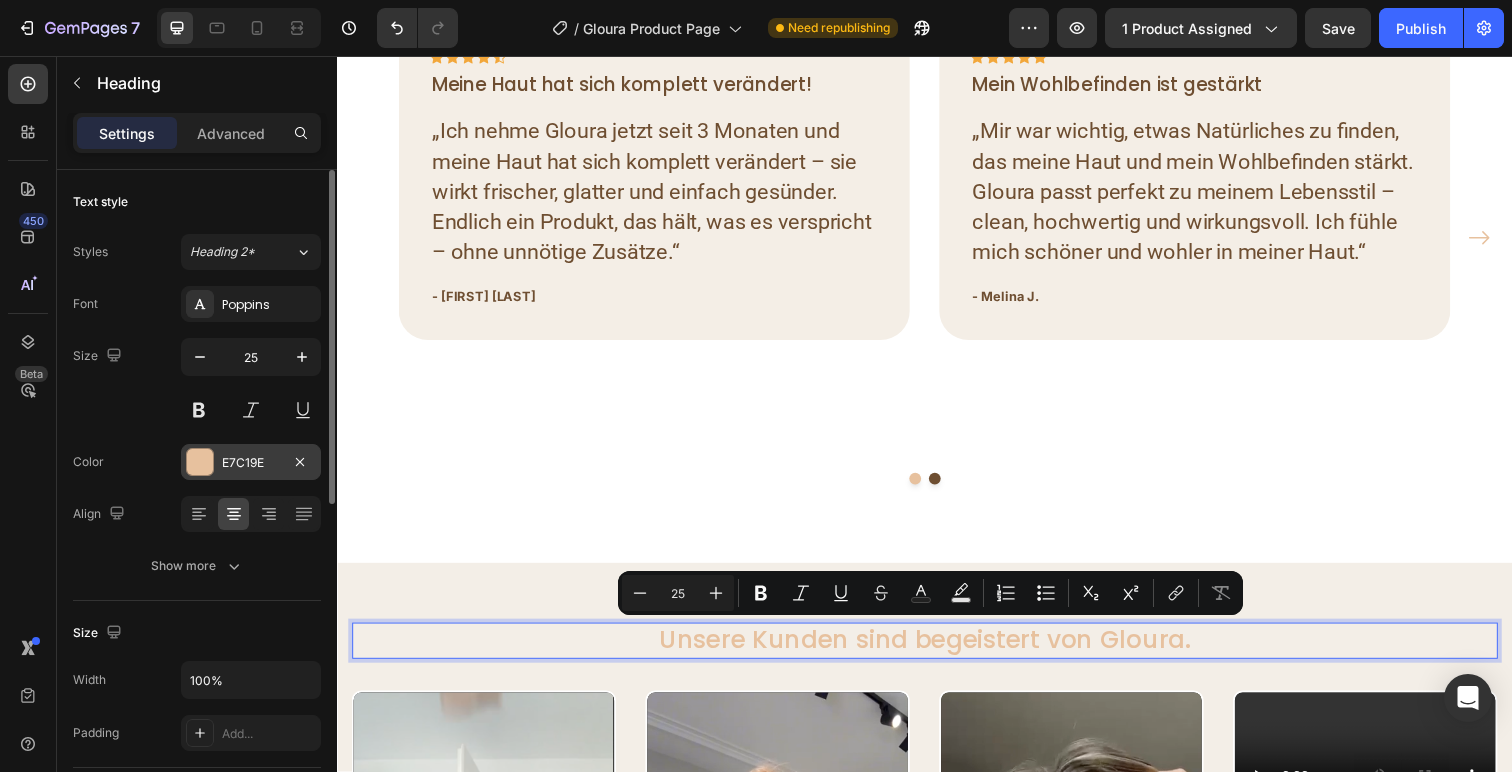click at bounding box center [200, 462] 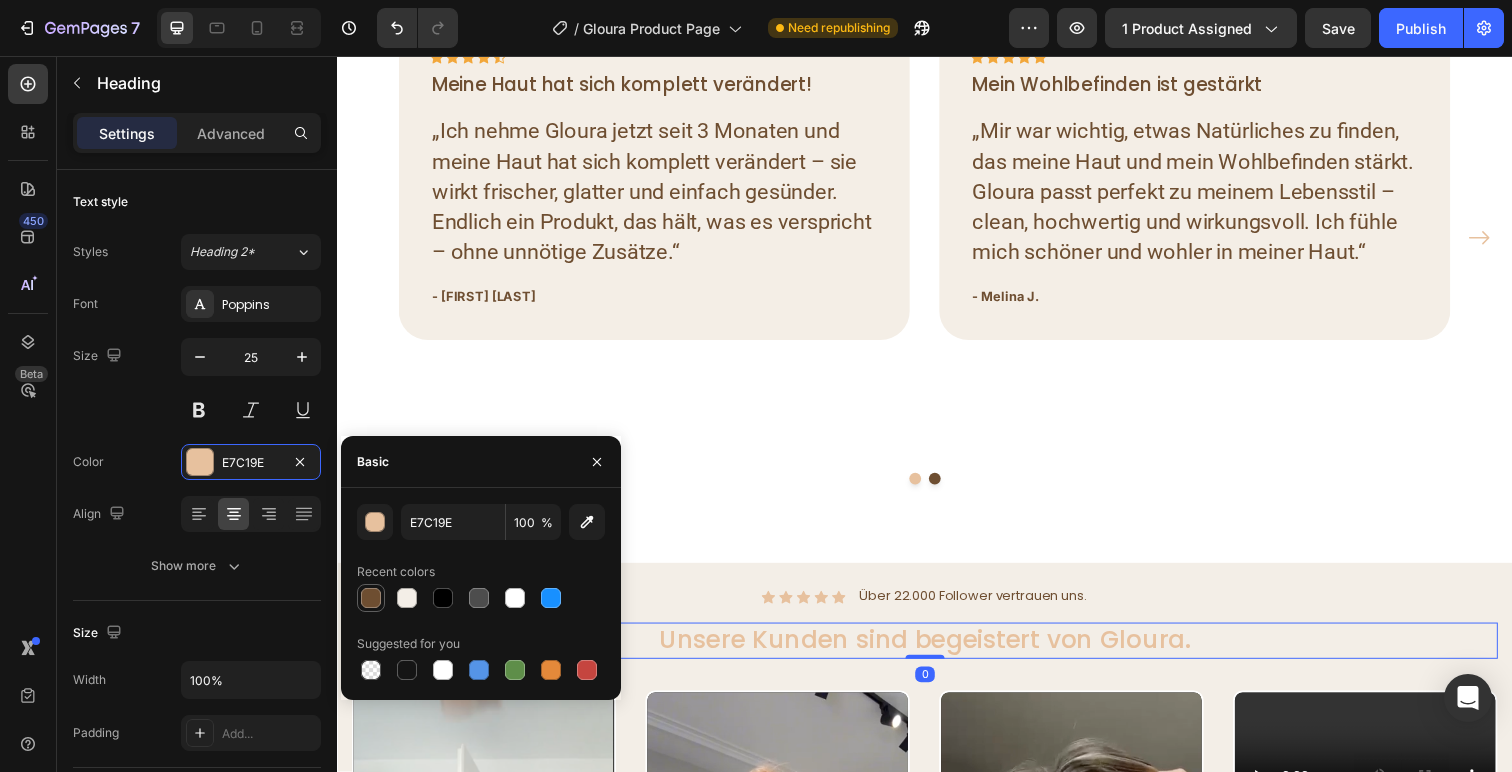 click at bounding box center (371, 598) 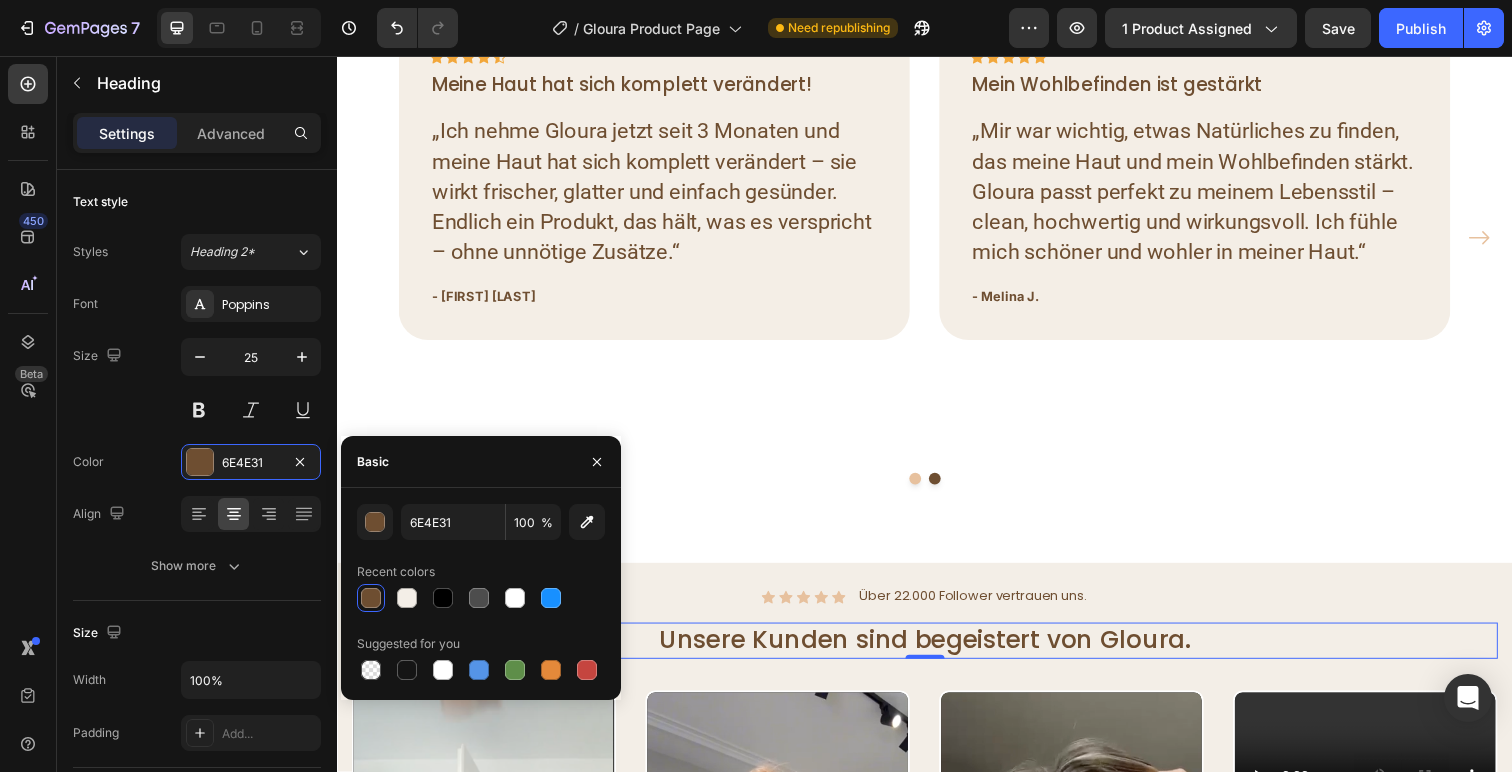 click on "Icon
Icon
Icon
Icon
Icon Row Meine Haut hat sich komplett verändert! Text block „Ich nehme Gloura jetzt seit 3 Monaten und meine Haut hat sich komplett verändert – sie wirkt frischer, glatter und einfach gesünder. Endlich ein Produkt, das hält, was es verspricht – ohne unnötige Zusätze.“ Text block - Lisa S. Text block Row" at bounding box center (661, 242) 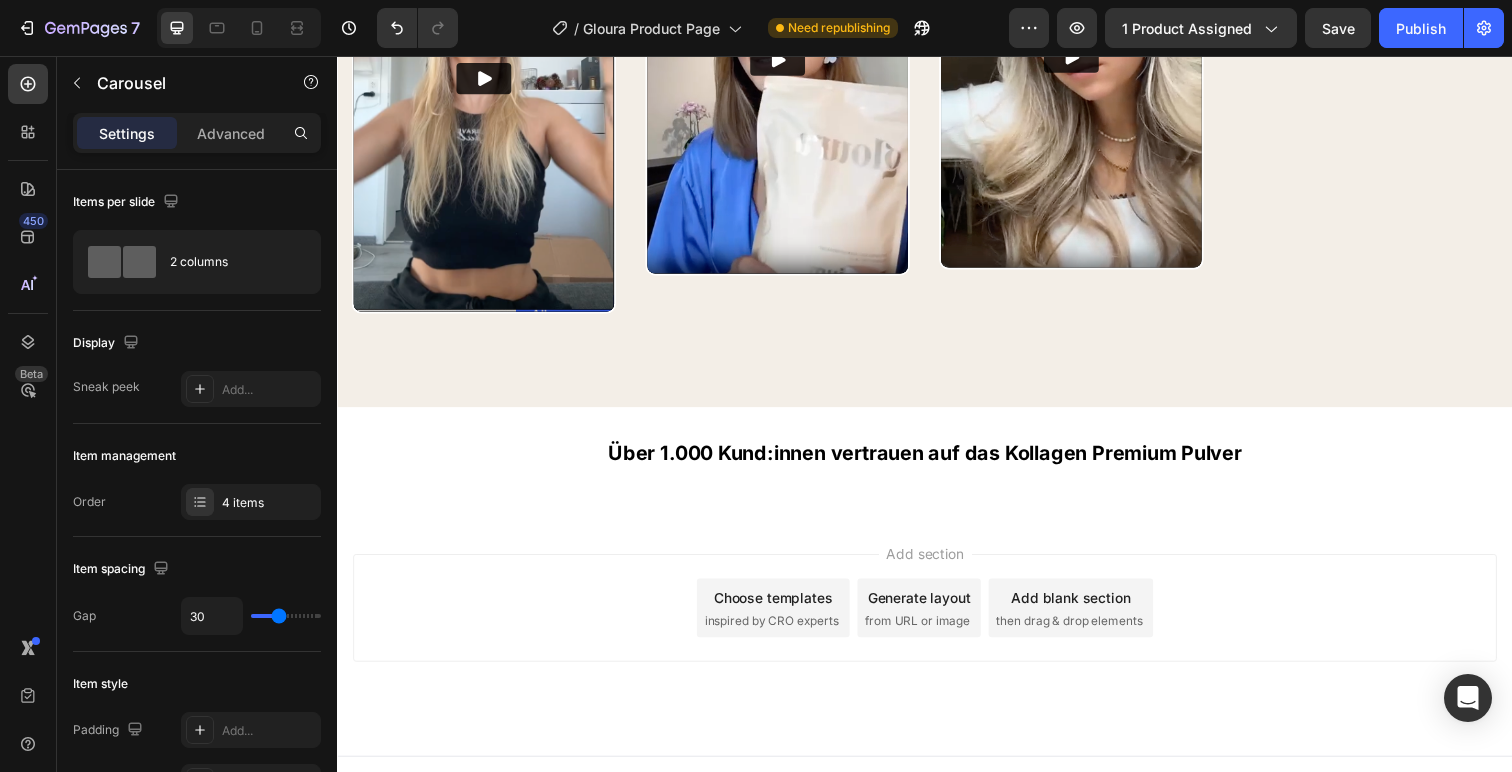 scroll, scrollTop: 2710, scrollLeft: 0, axis: vertical 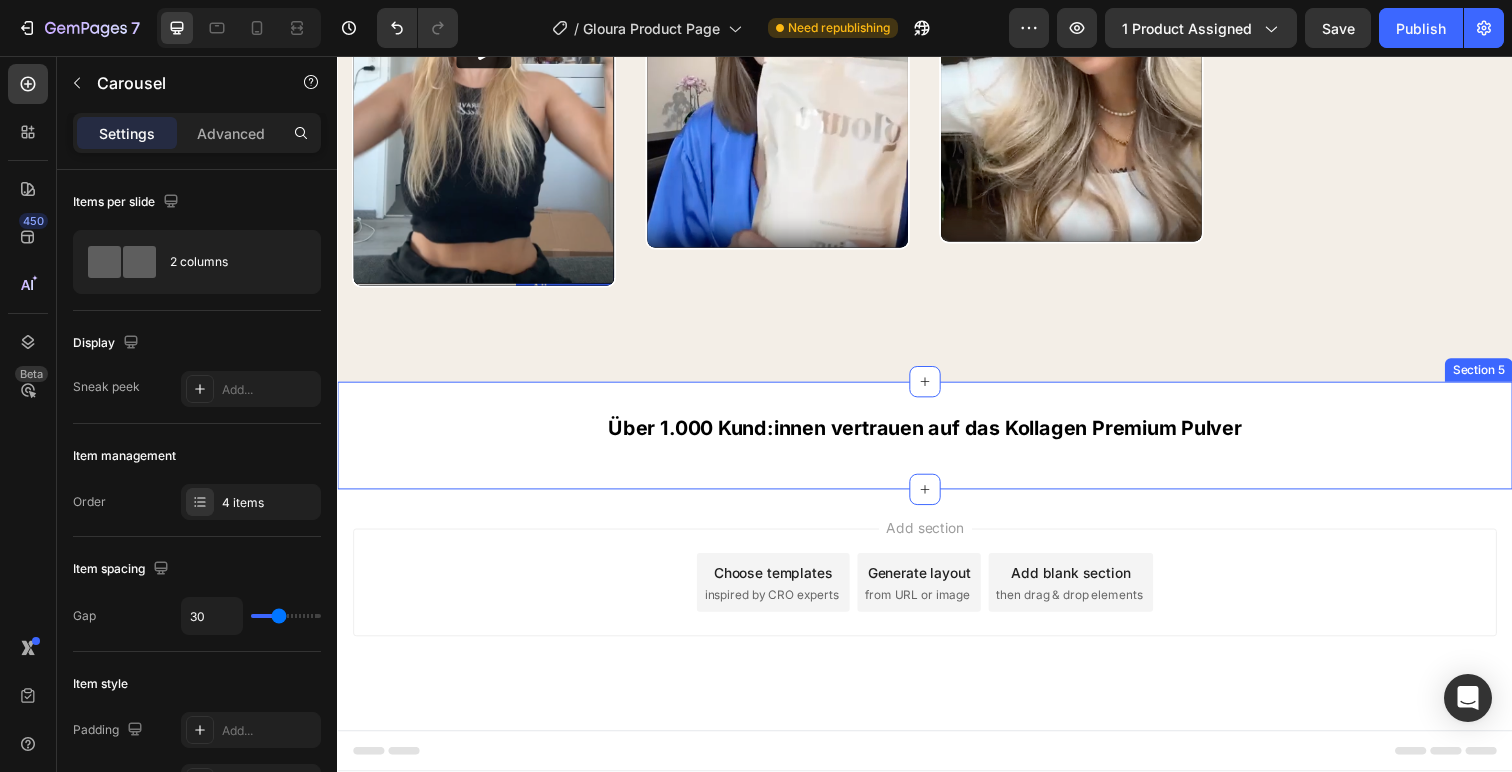 click on "Über 1.000 Kund:innen vertrauen auf das Kollagen Premium Pulver
Custom Code Section 5" at bounding box center [937, 444] 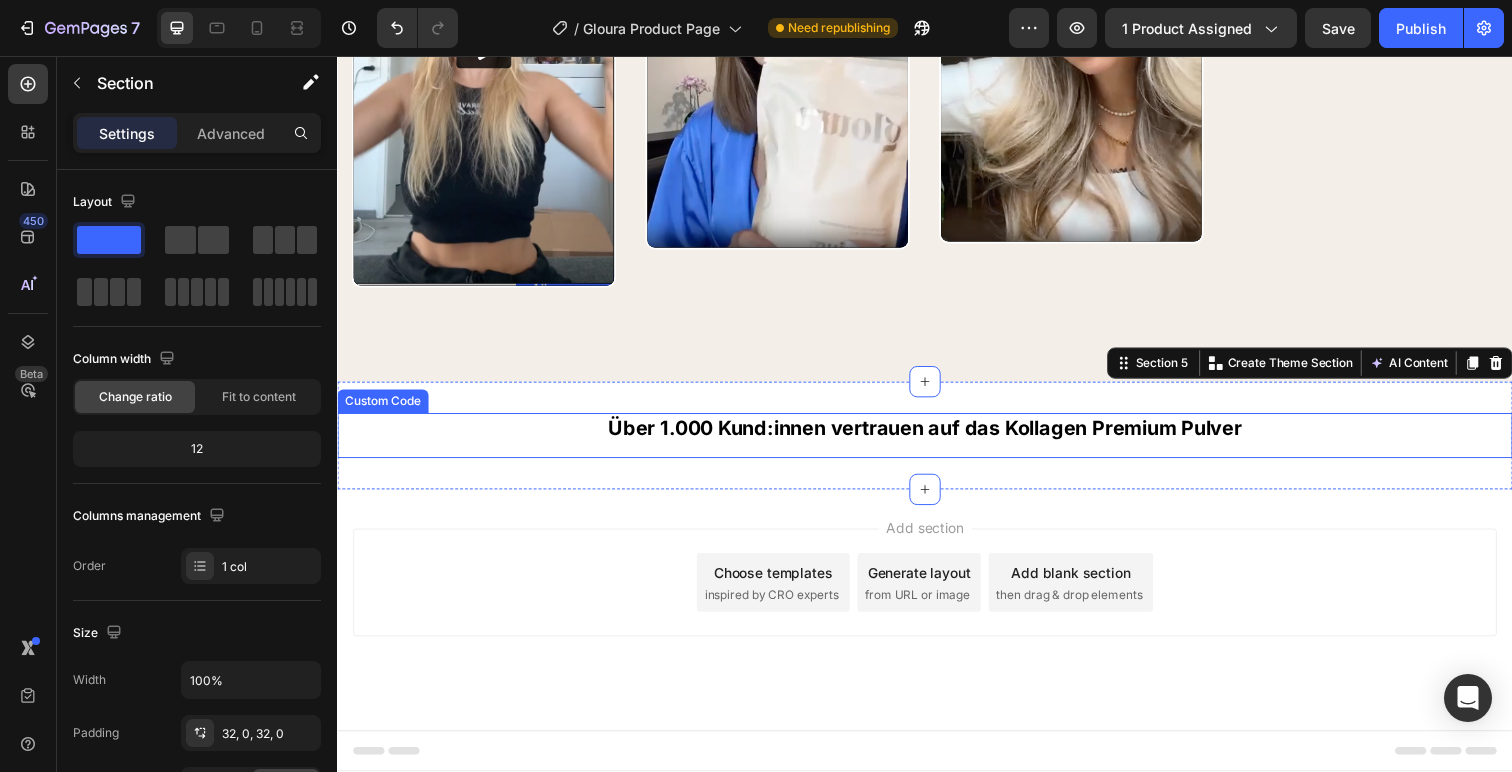 click on "Über 1.000 Kund:innen vertrauen auf das Kollagen Premium Pulver" at bounding box center (937, 436) 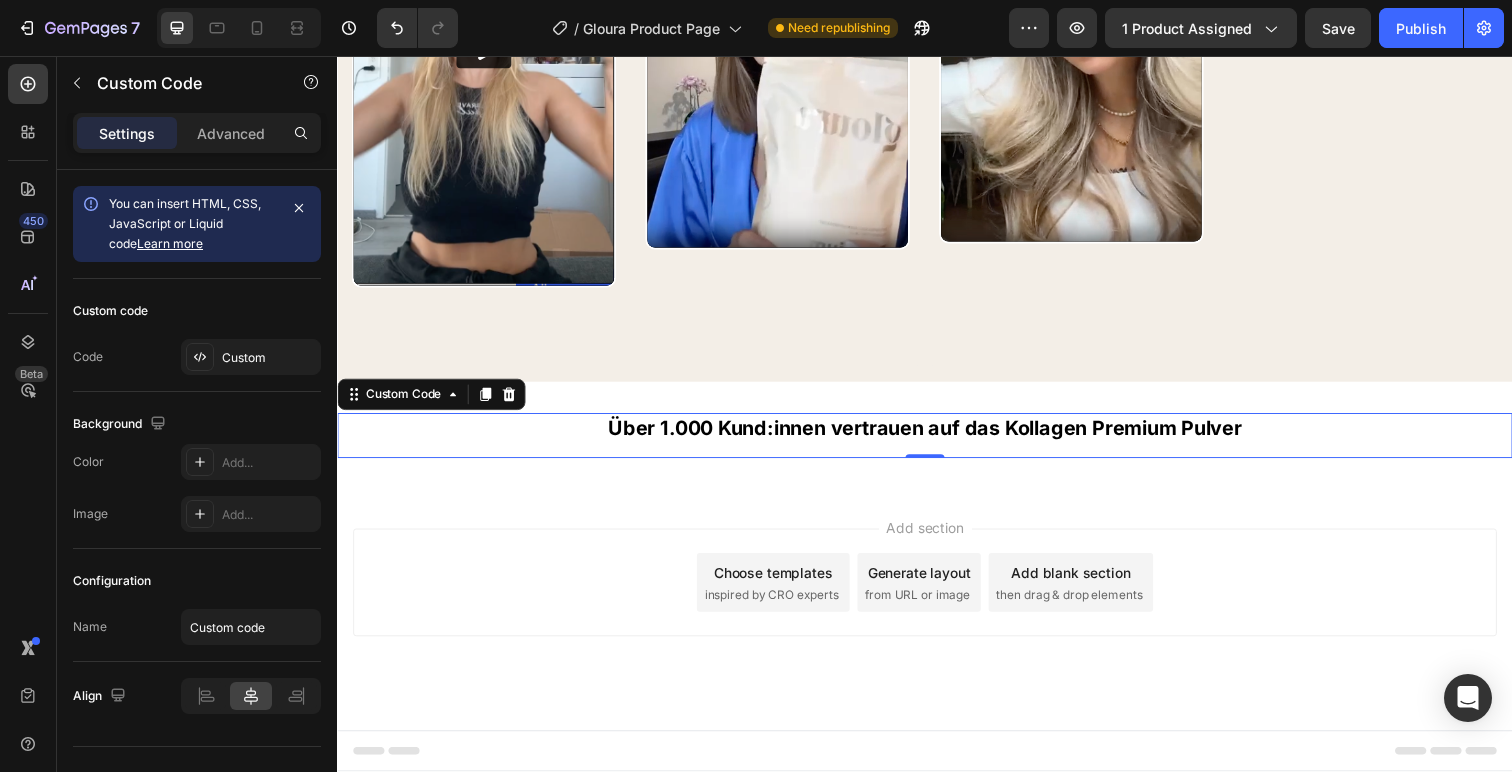click on "Über 1.000 Kund:innen vertrauen auf das Kollagen Premium Pulver" at bounding box center [937, 436] 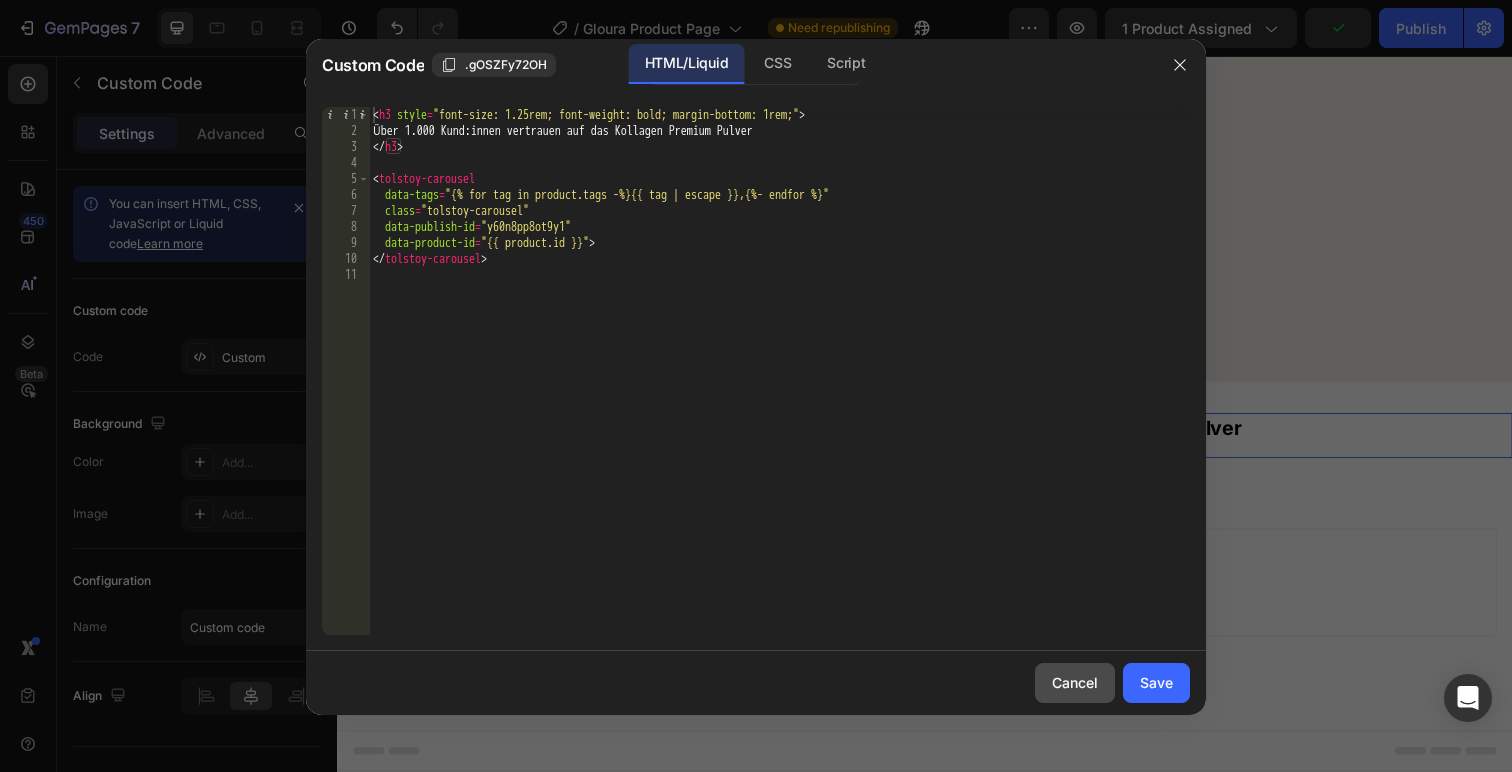 click on "Cancel" 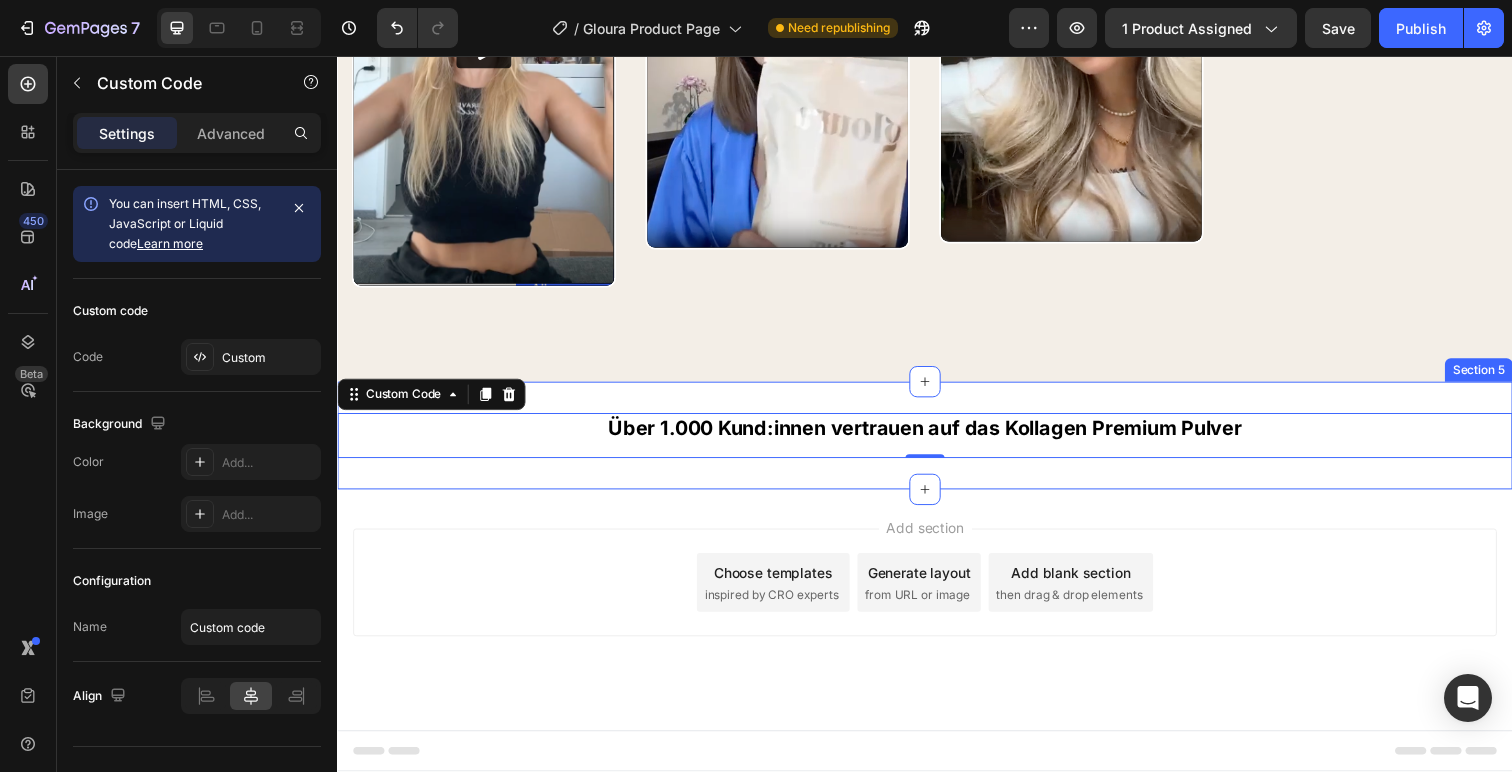 click on "Über 1.000 Kund:innen vertrauen auf das Kollagen Premium Pulver
Custom Code   0 Section 5" at bounding box center [937, 444] 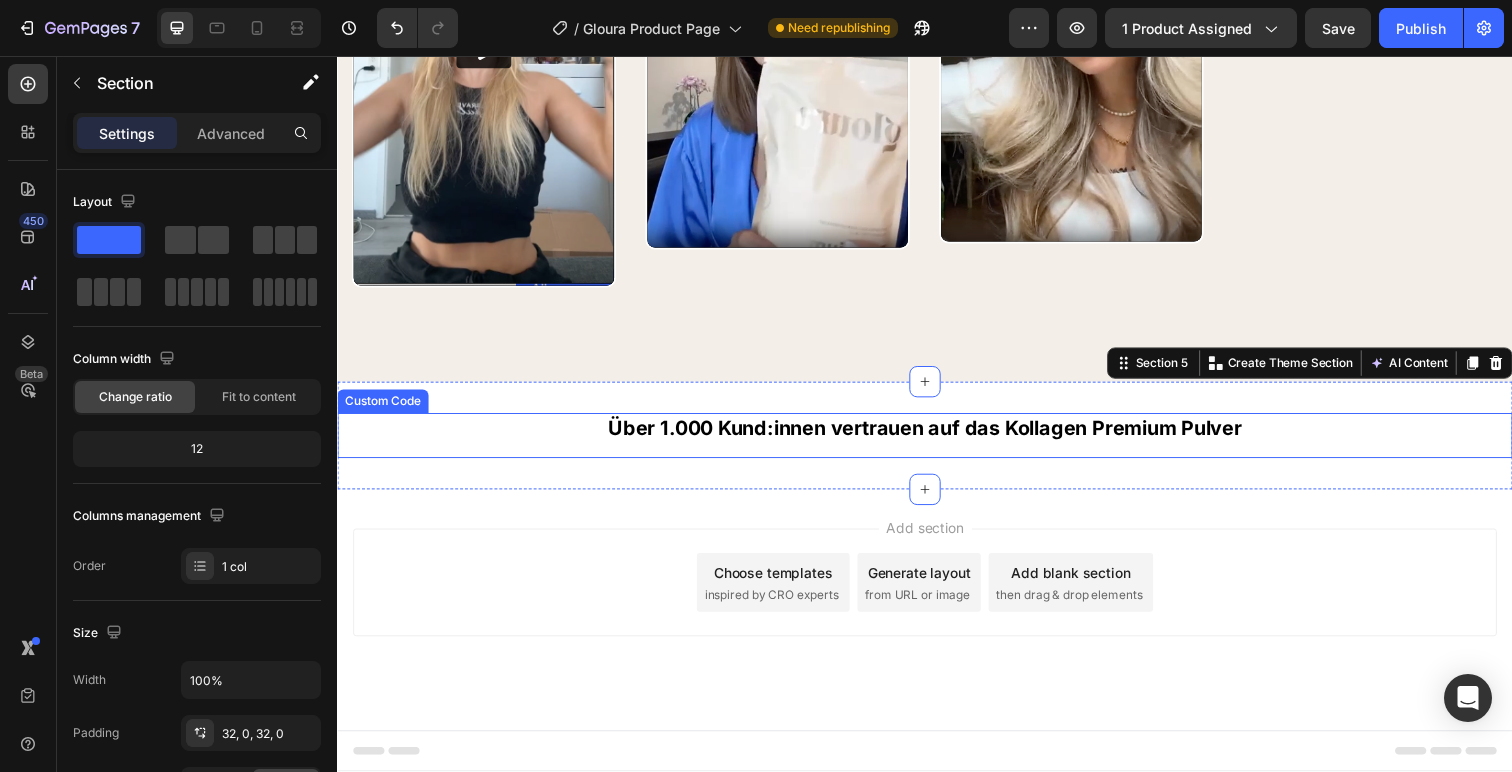 click on "Über 1.000 Kund:innen vertrauen auf das Kollagen Premium Pulver" at bounding box center (937, 436) 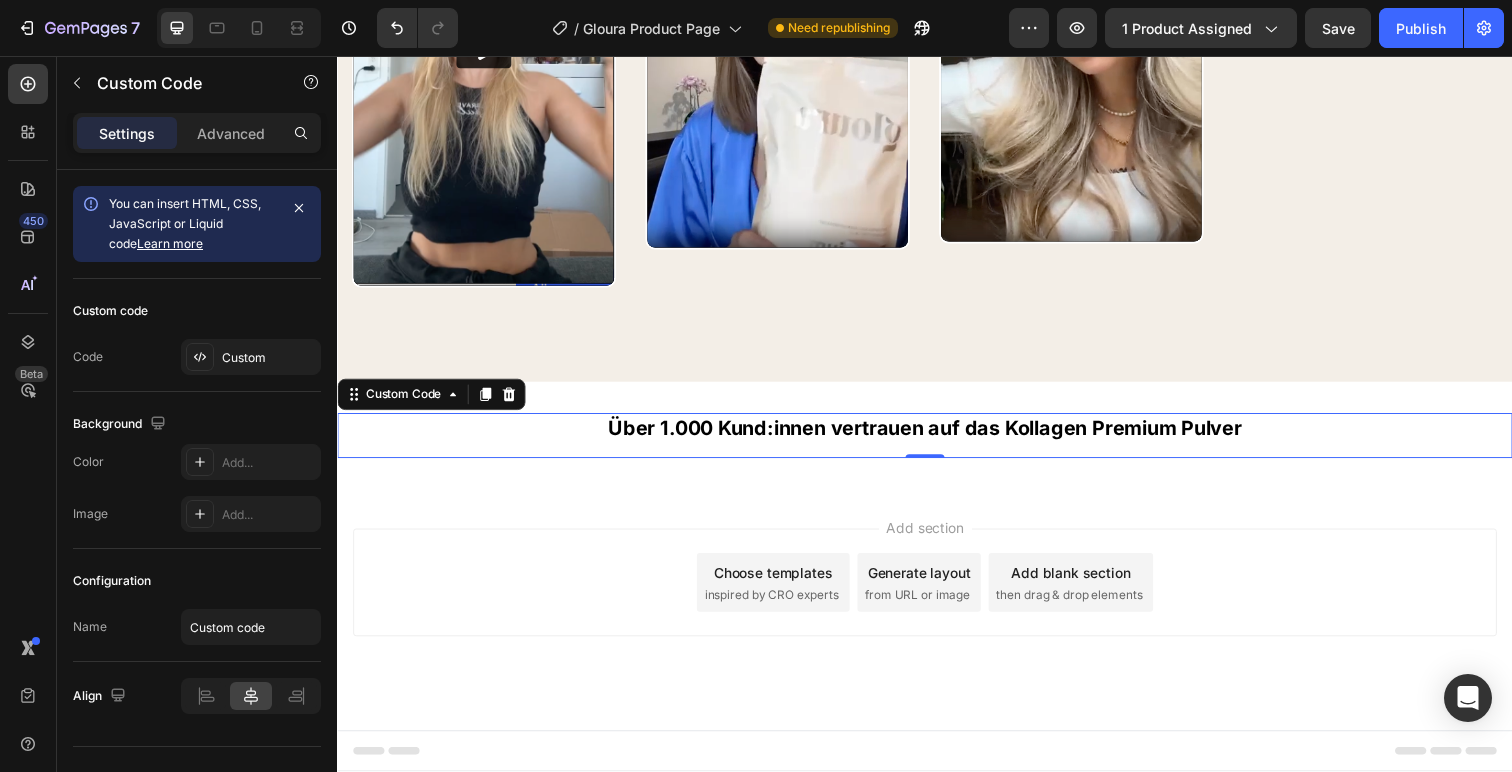 click on "Über 1.000 Kund:innen vertrauen auf das Kollagen Premium Pulver" at bounding box center (937, 436) 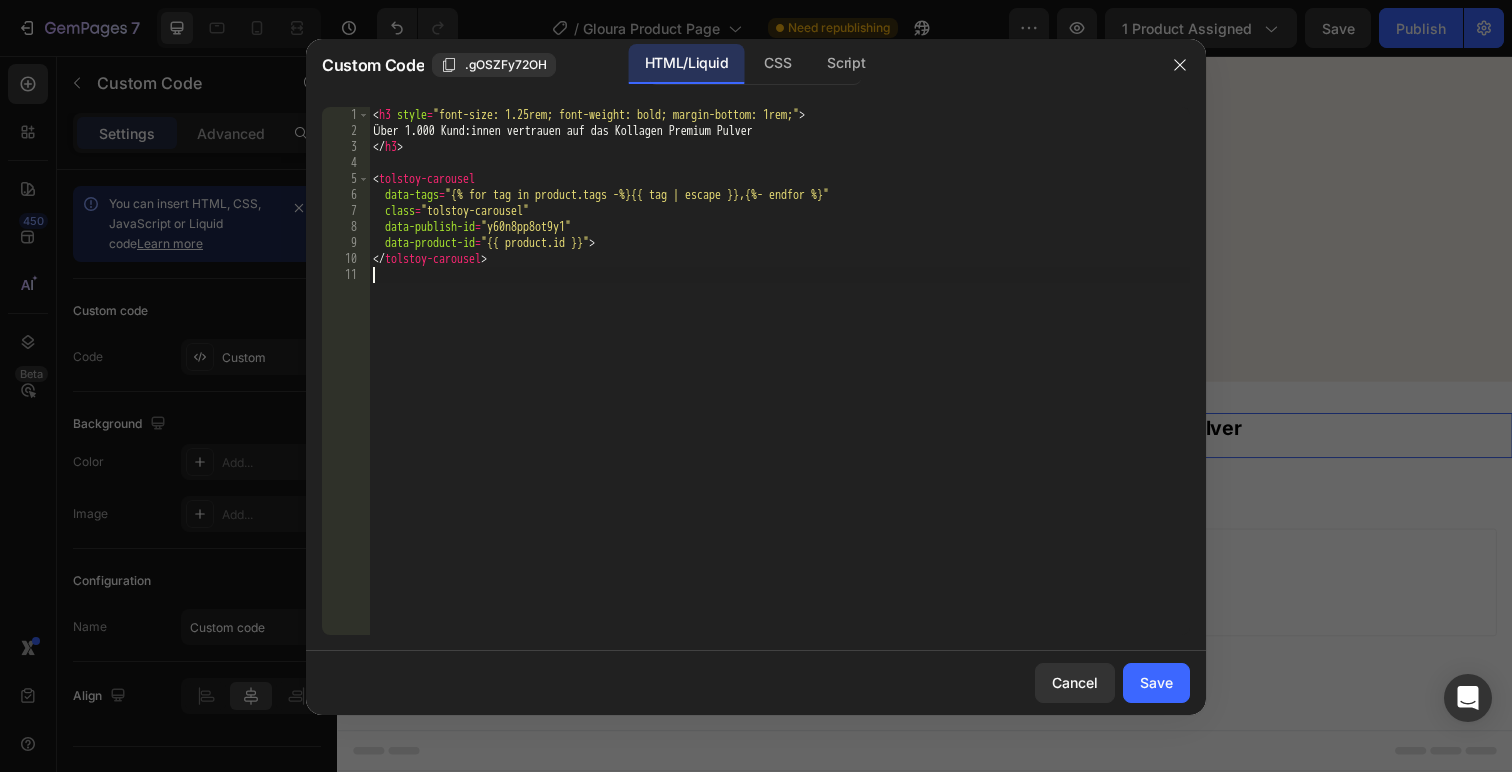 click on "< h3   style = "font-size: 1.25rem; font-weight: bold; margin-bottom: 1rem;" >   Über 1.000 Kund:innen vertrauen auf das Kollagen Premium Pulver </ h3 > < tolstoy-carousel    data-tags = "{% for tag in product.tags -%}{{ tag | escape }},{%- endfor %}"    class = "tolstoy-carousel"    data-publish-id = "y60n8pp8ot9y1"      data-product-id = "{{ product.id }}" > </ tolstoy-carousel >" at bounding box center (779, 387) 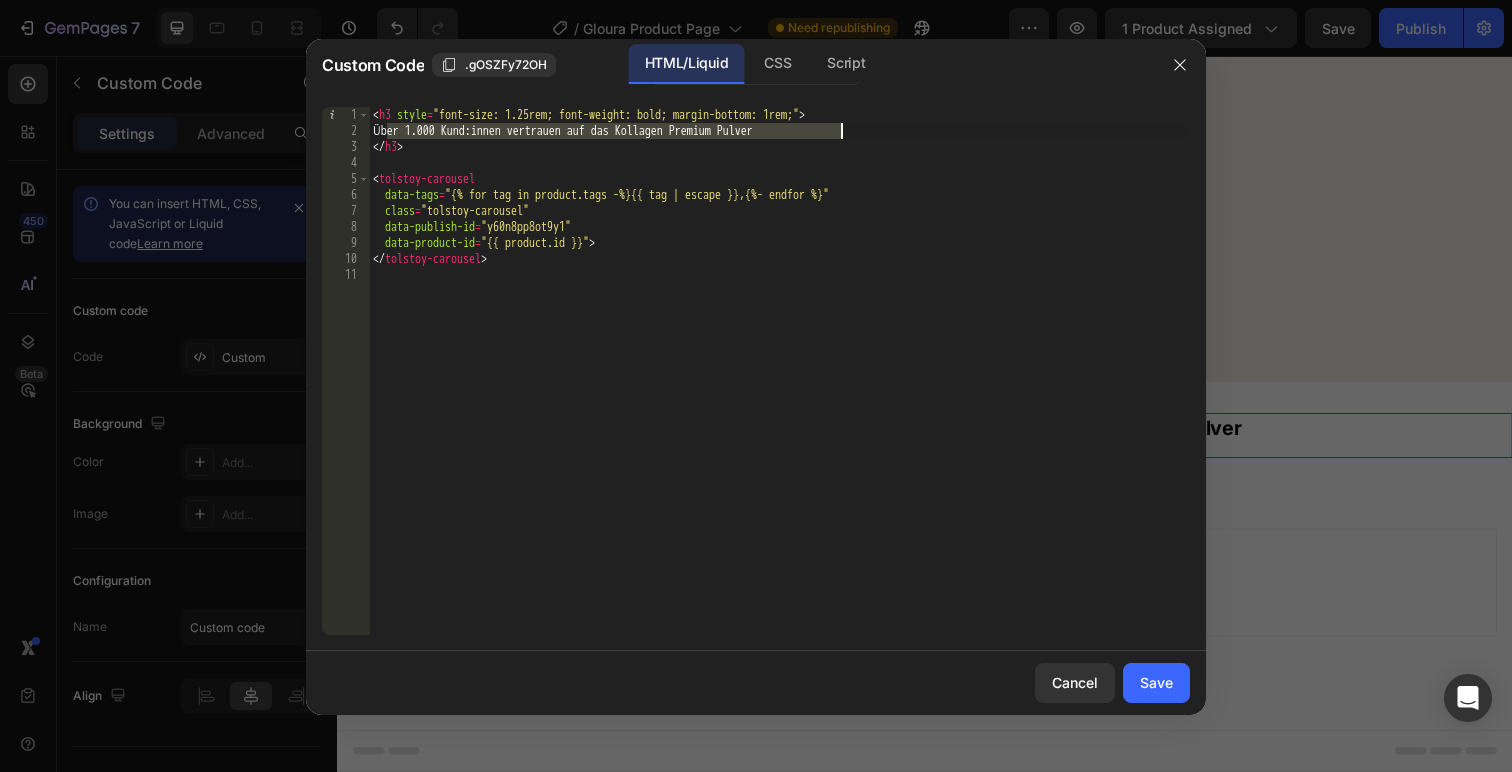 drag, startPoint x: 387, startPoint y: 129, endPoint x: 842, endPoint y: 134, distance: 455.02747 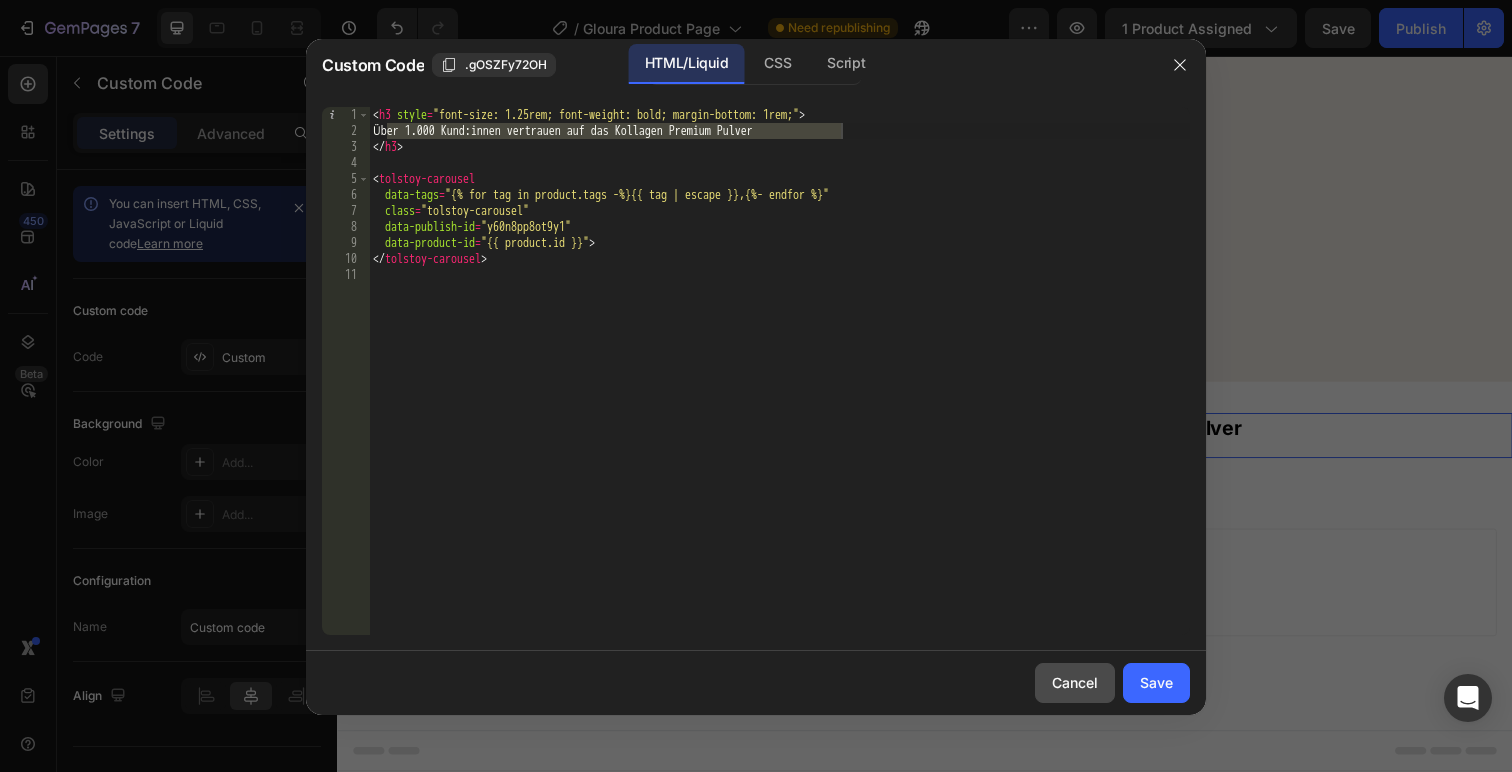 click on "Cancel" at bounding box center (1075, 682) 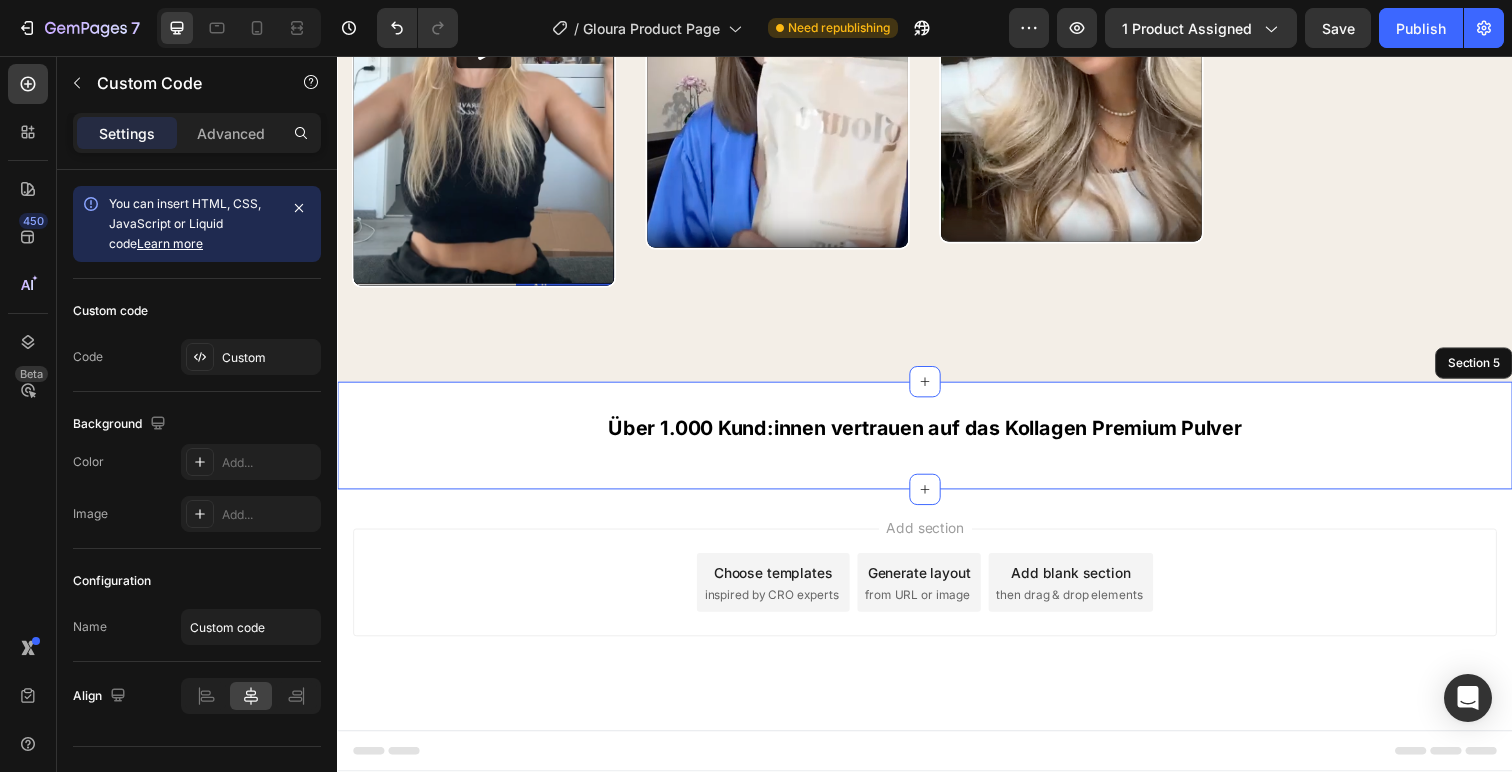 click on "Über 1.000 Kund:innen vertrauen auf das Kollagen Premium Pulver
Custom Code   0 Section 5" at bounding box center (937, 444) 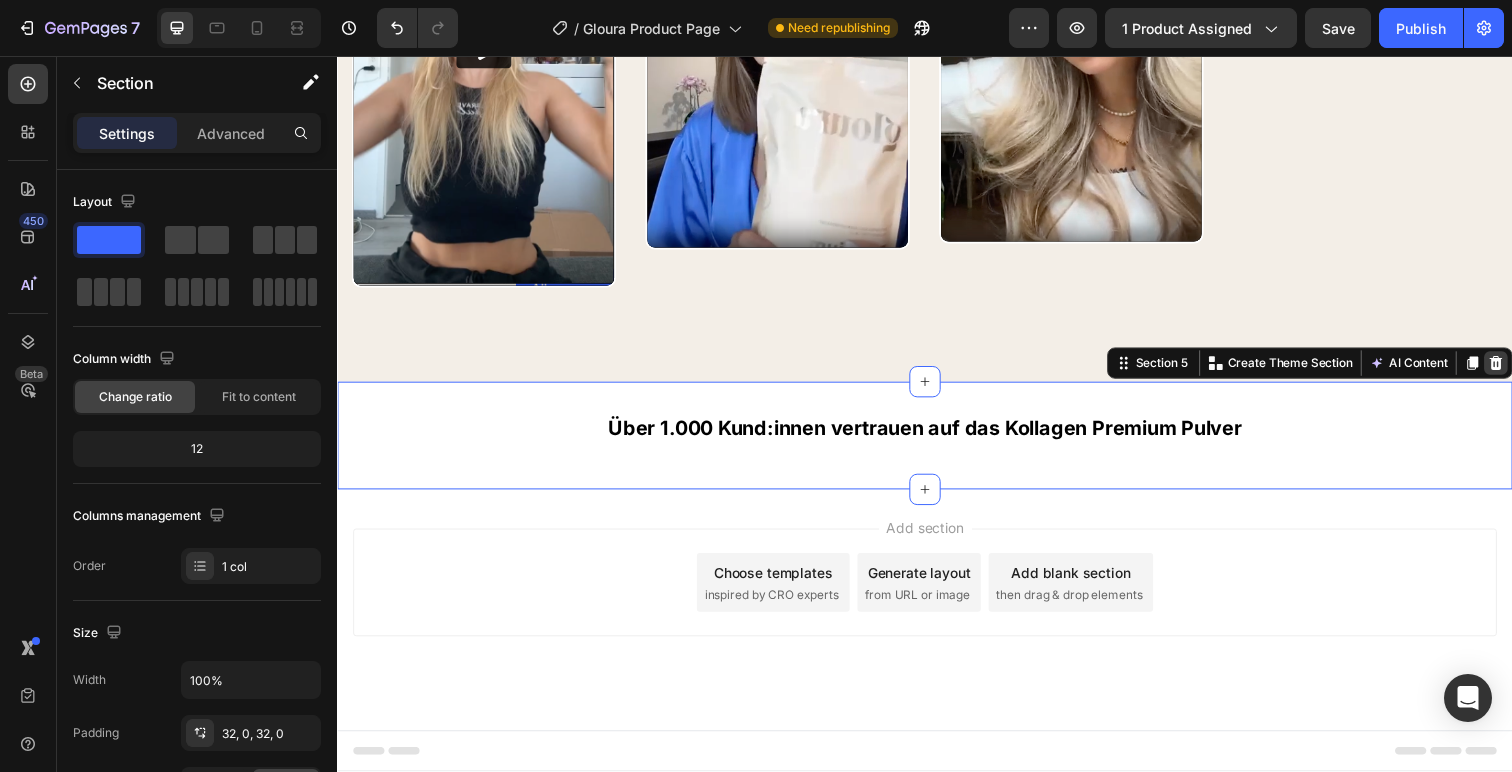 click 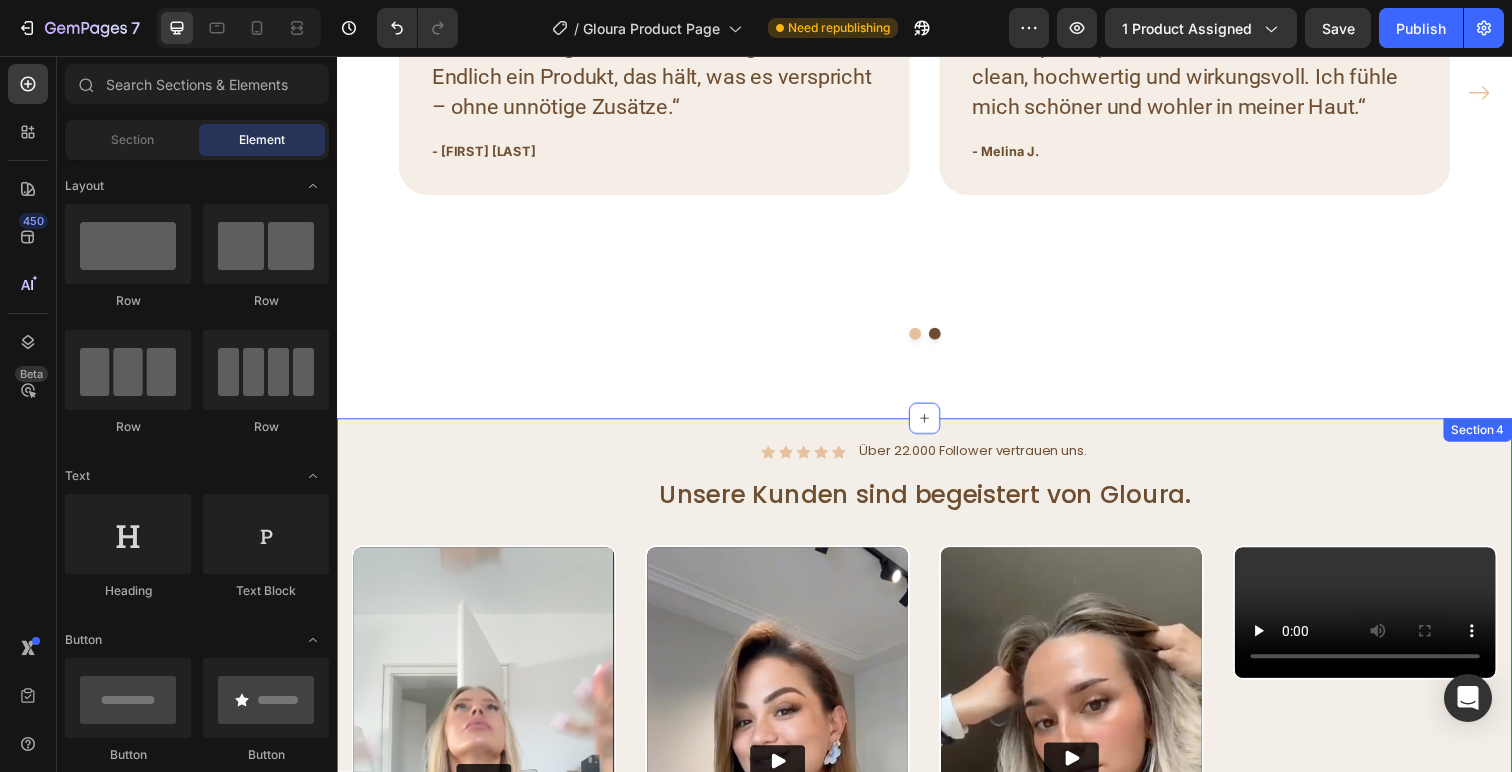 scroll, scrollTop: 1991, scrollLeft: 0, axis: vertical 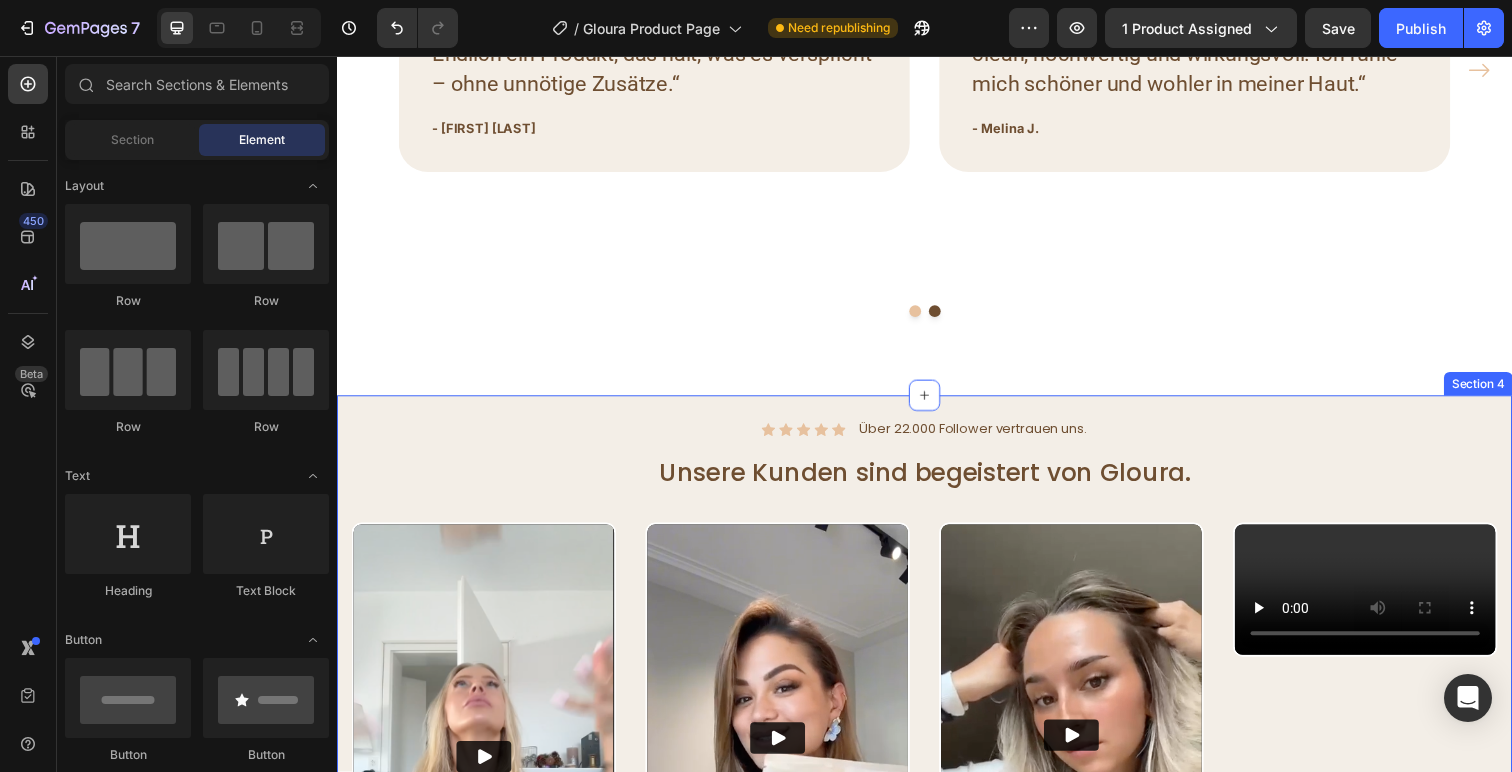 click on "Icon Icon Icon Icon Icon Icon List Über 22.000 Follower vertrauen uns. Text Block Row Unsere Kunden sind begeistert von Gloura. Heading Row Video Video Video Video Carousel Section 4" at bounding box center (937, 755) 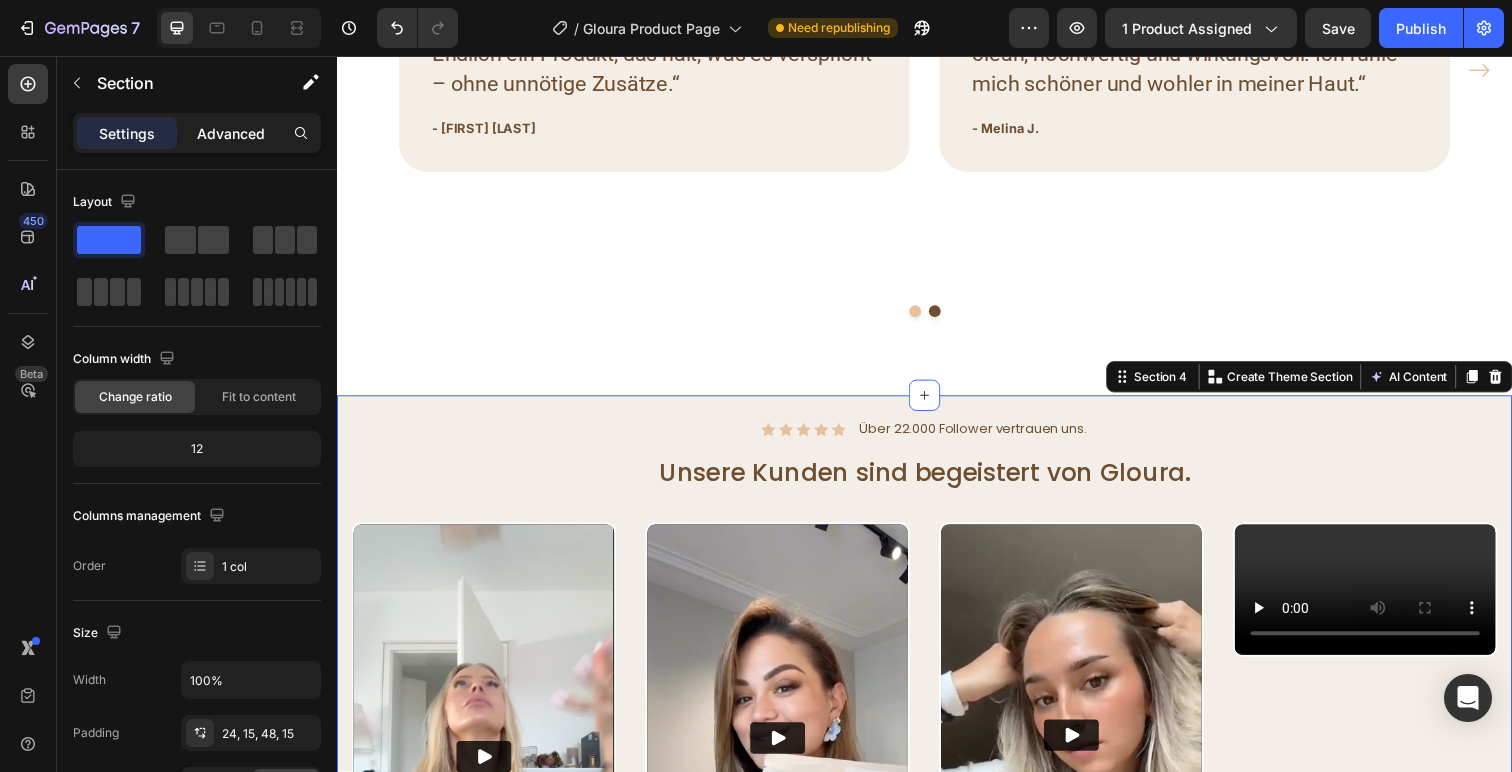 click on "Advanced" at bounding box center [231, 133] 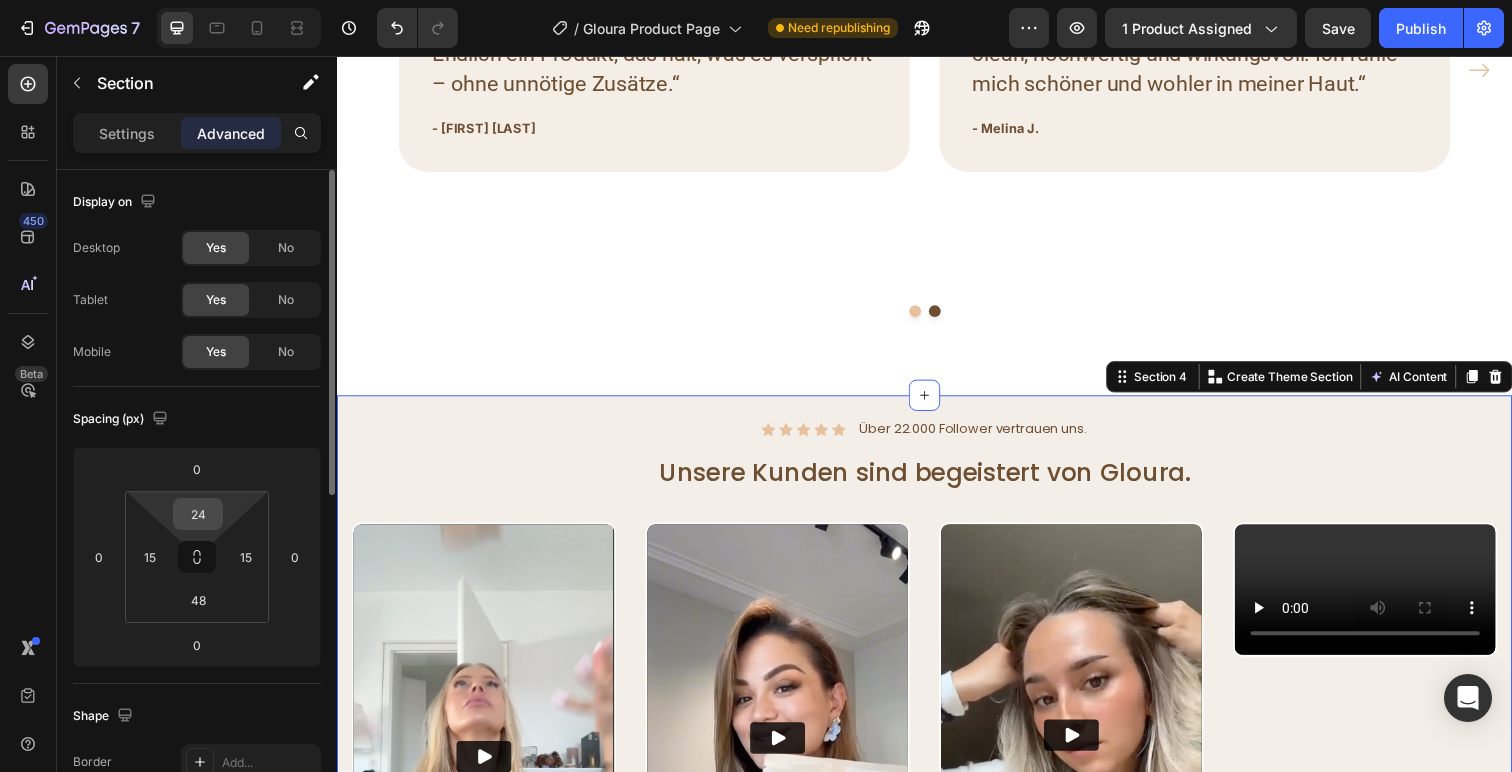click on "24" at bounding box center (198, 514) 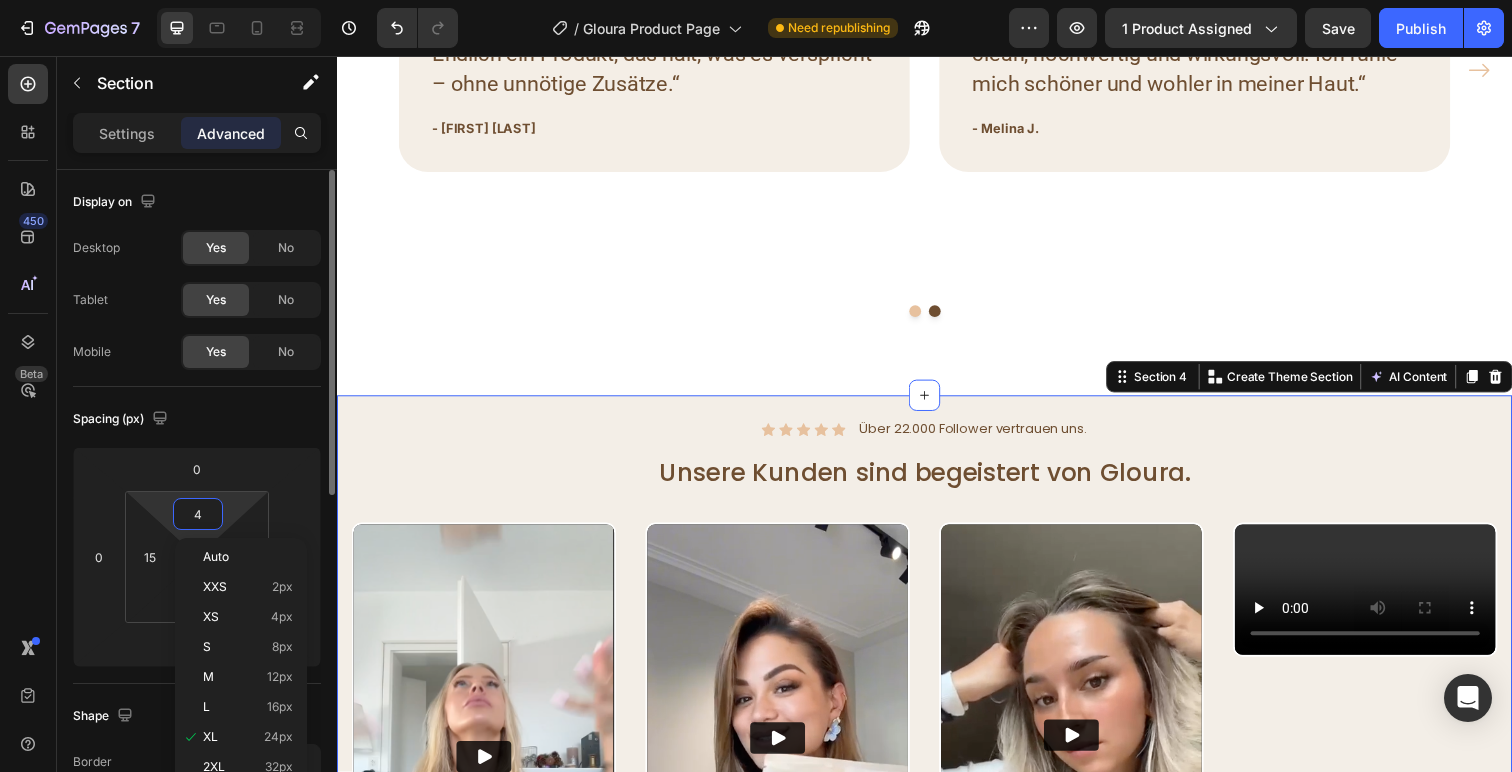 type on "40" 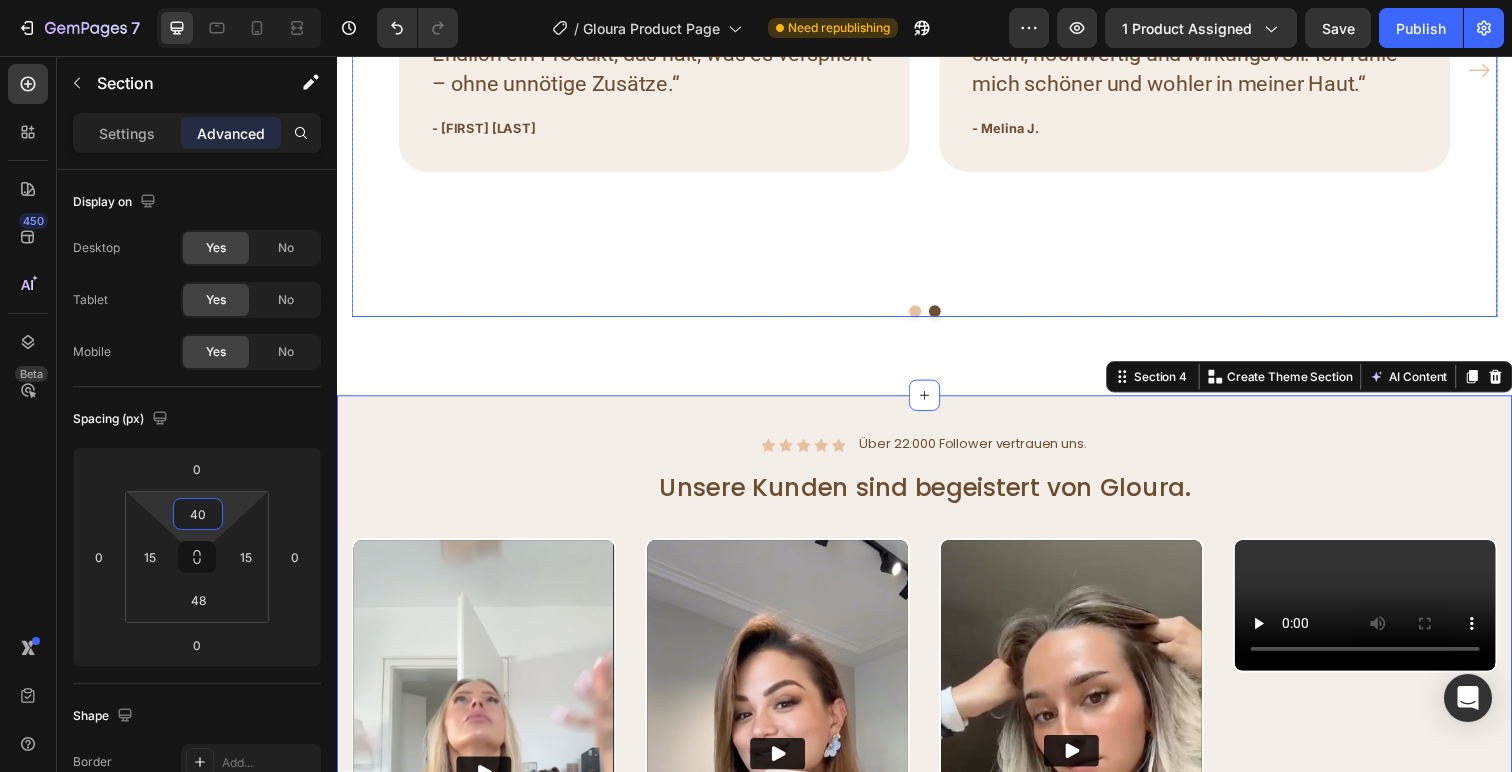 click on "Icon
Icon
Icon
Icon
Icon Row Meine Haut hat sich komplett verändert! Text block „Ich nehme Gloura jetzt seit 3 Monaten und meine Haut hat sich komplett verändert – sie wirkt frischer, glatter und einfach gesünder. Endlich ein Produkt, das hält, was es verspricht – ohne unnötige Zusätze.“ Text block - Lisa S. Text block Row" at bounding box center [661, 71] 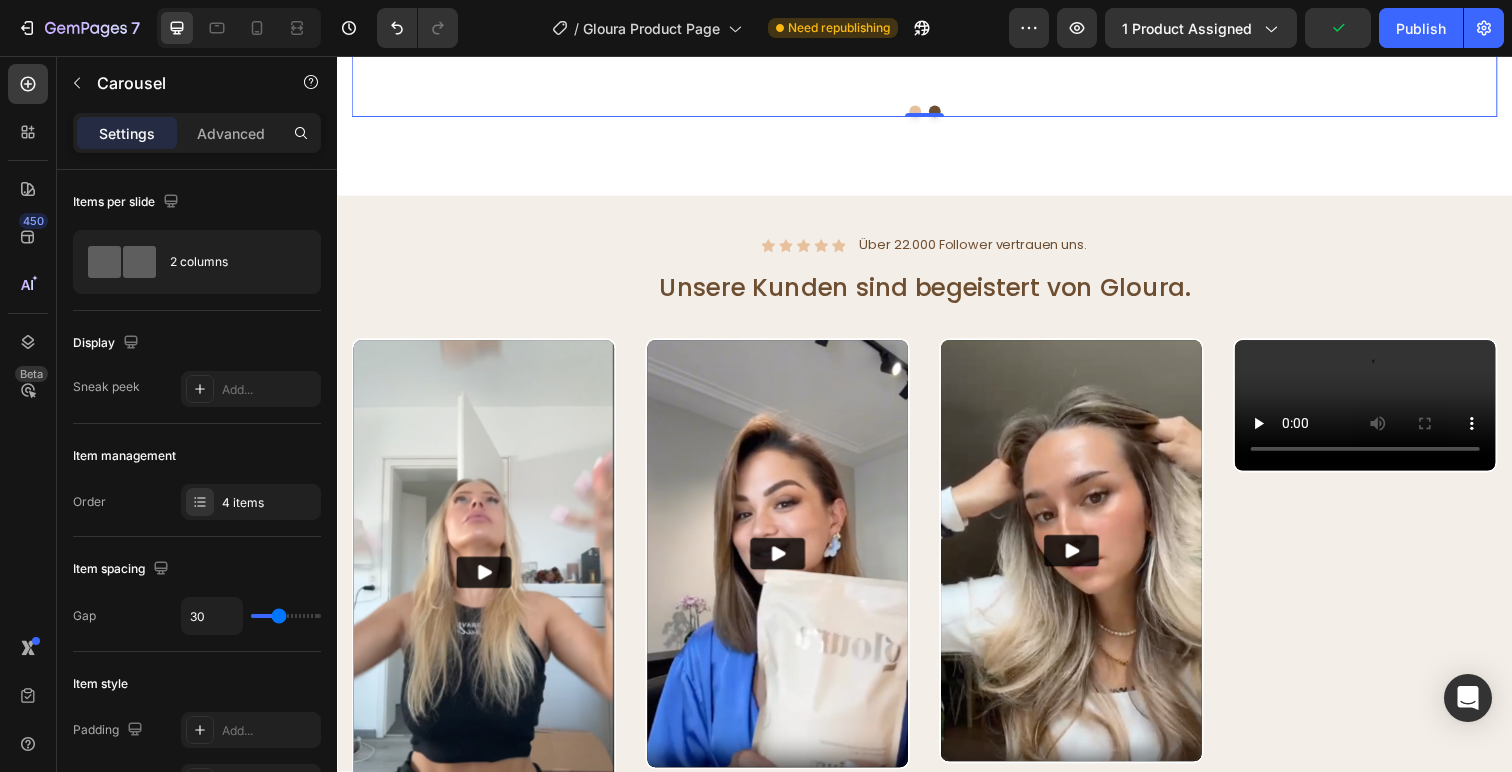 scroll, scrollTop: 2616, scrollLeft: 0, axis: vertical 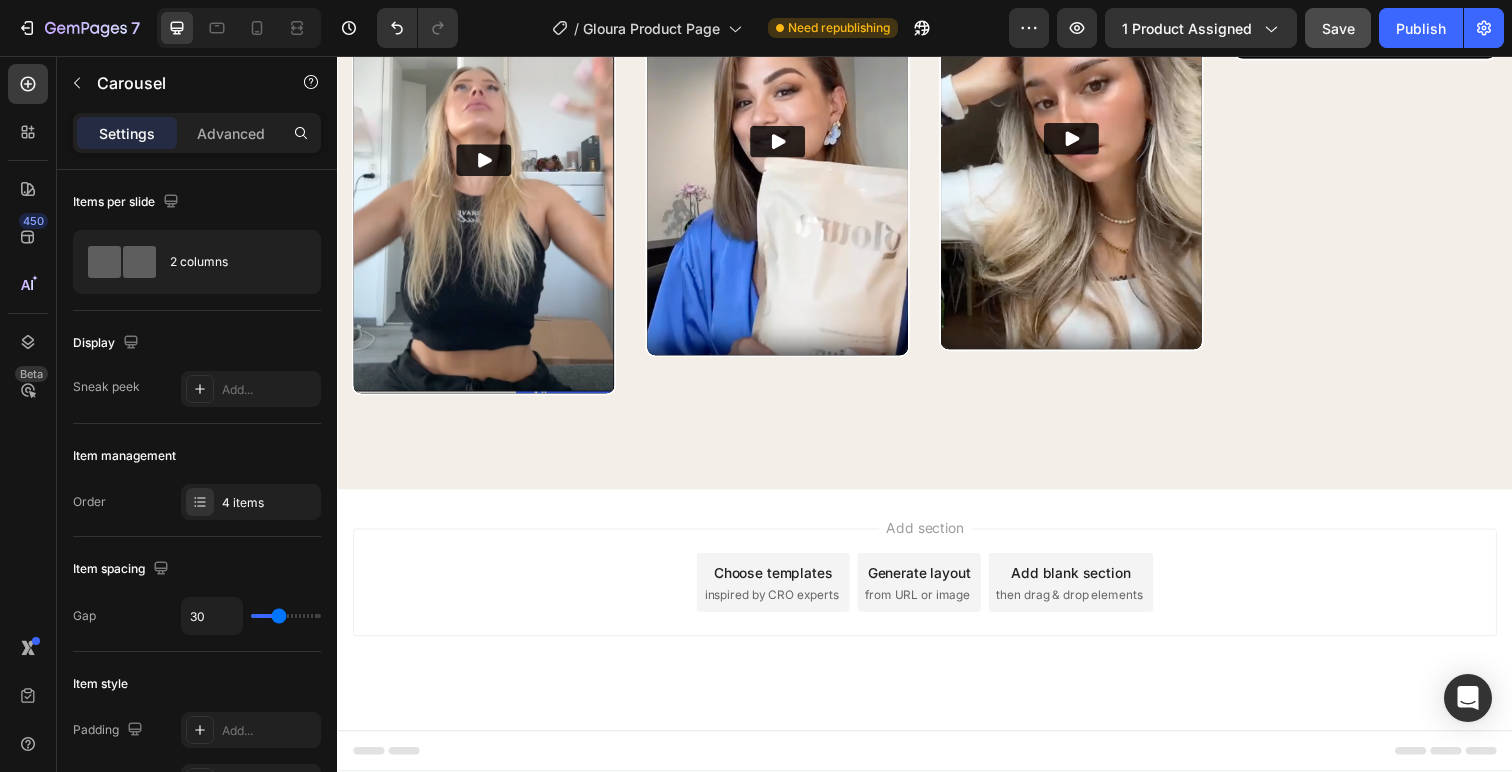 click on "Save" at bounding box center [1338, 28] 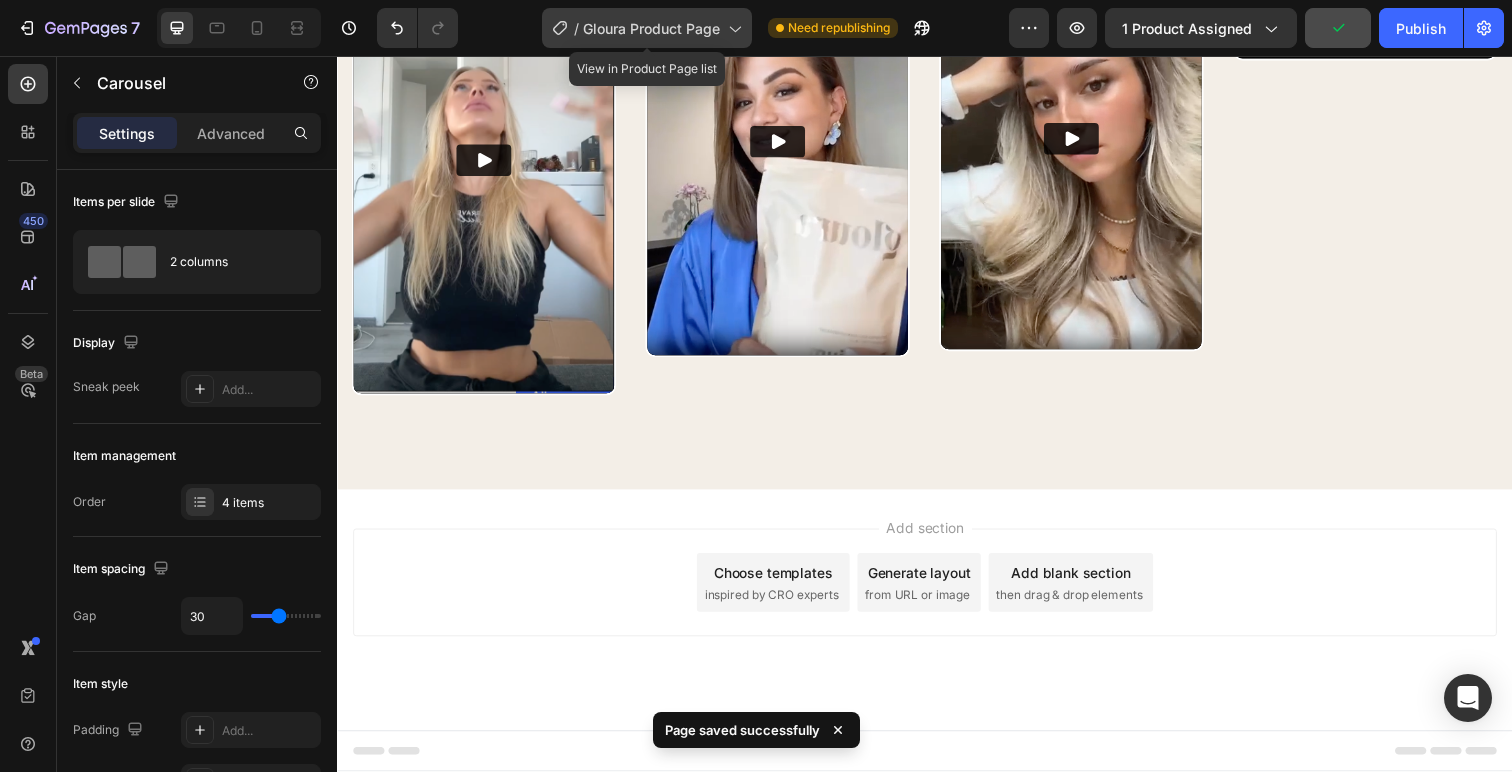 click on "Gloura Product Page" at bounding box center [651, 28] 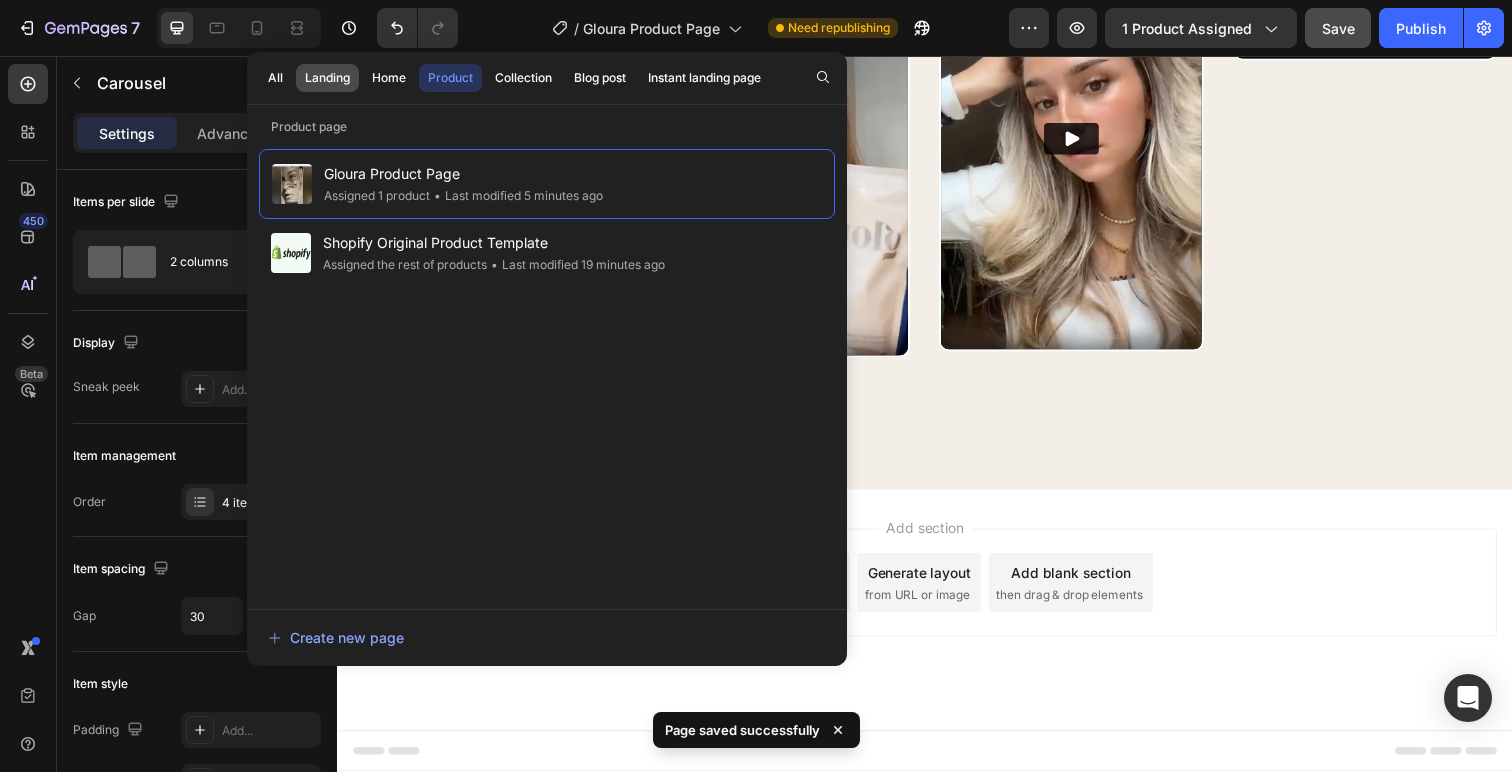 click on "Landing" at bounding box center (327, 78) 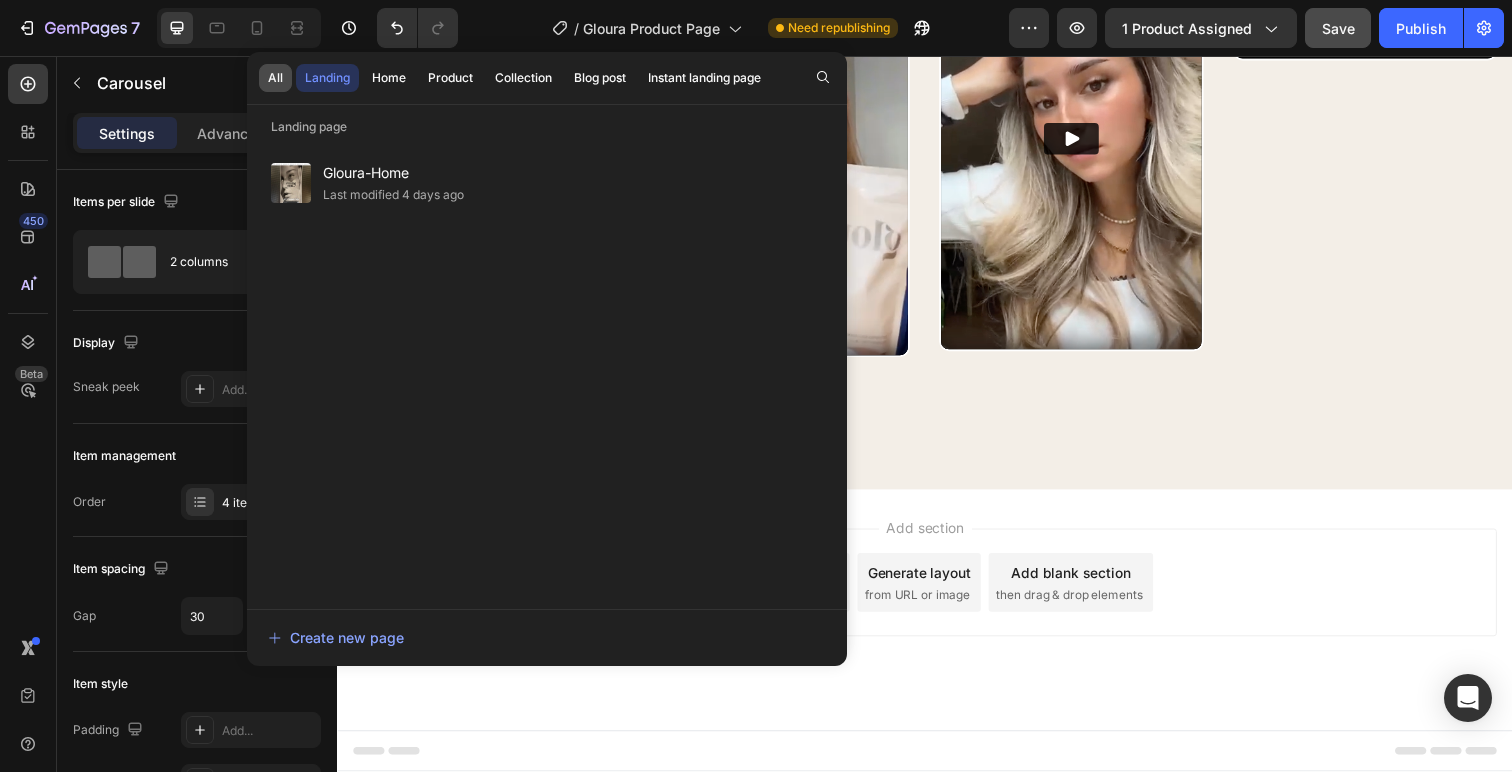 click on "All" 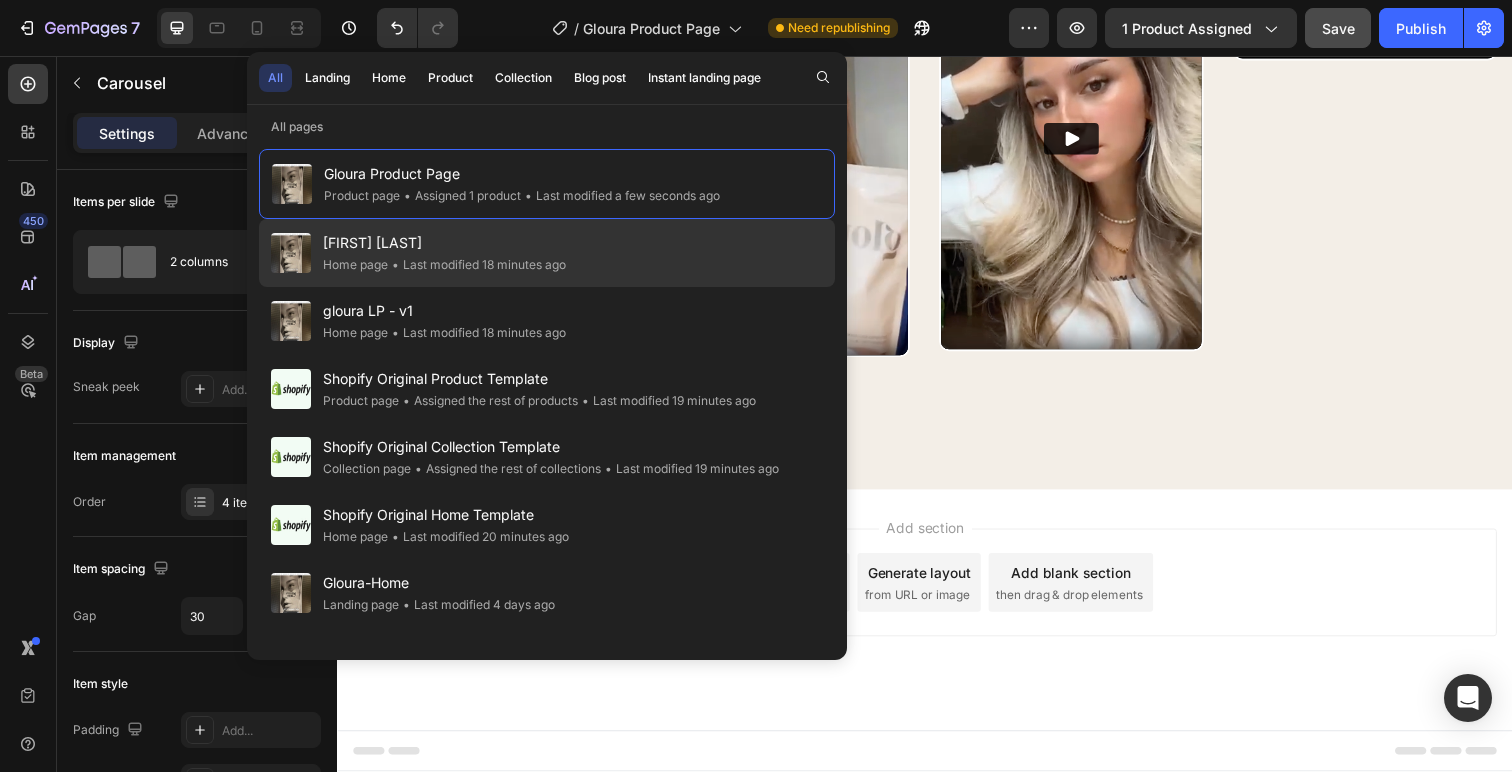 click on "• Last modified 18 minutes ago" 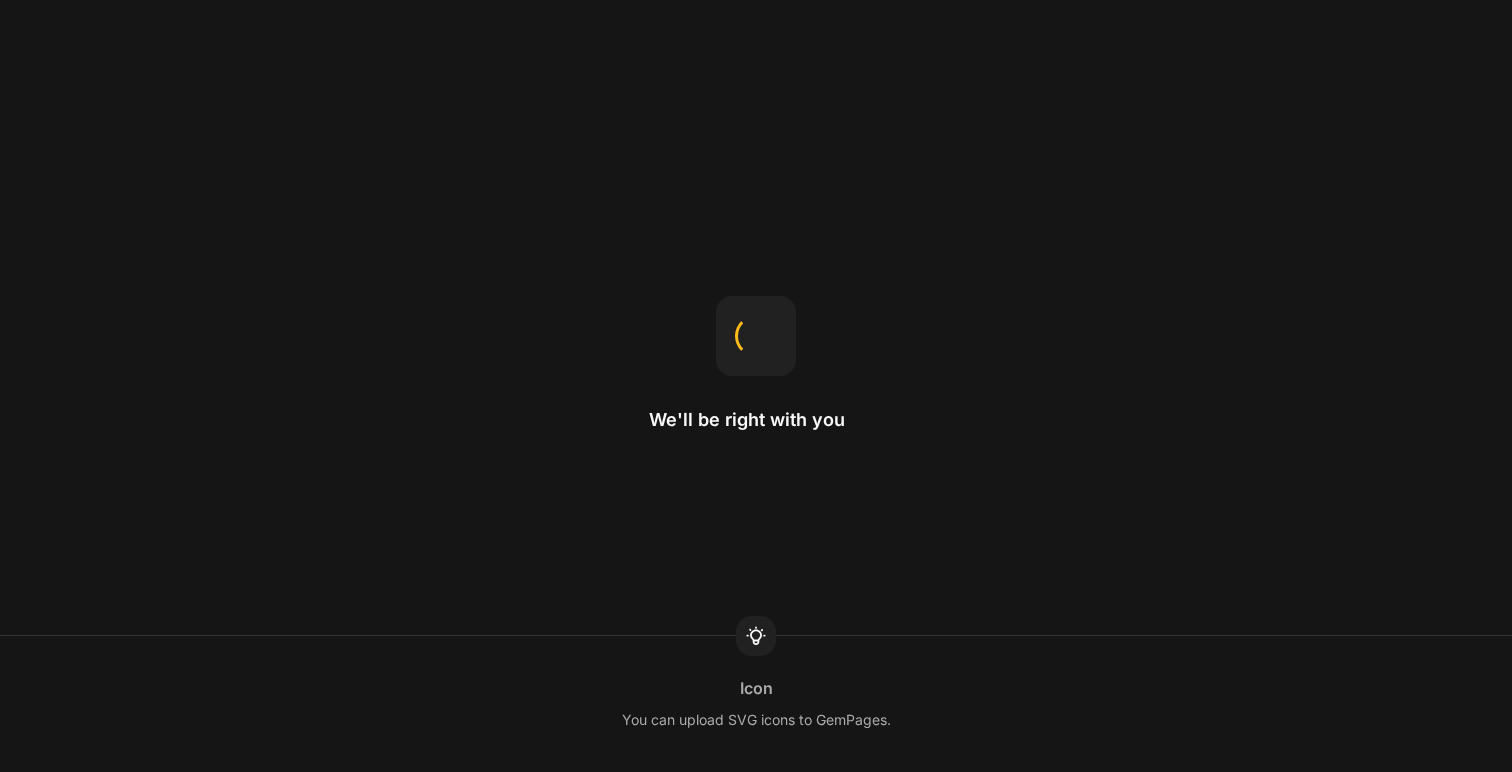 scroll, scrollTop: 0, scrollLeft: 0, axis: both 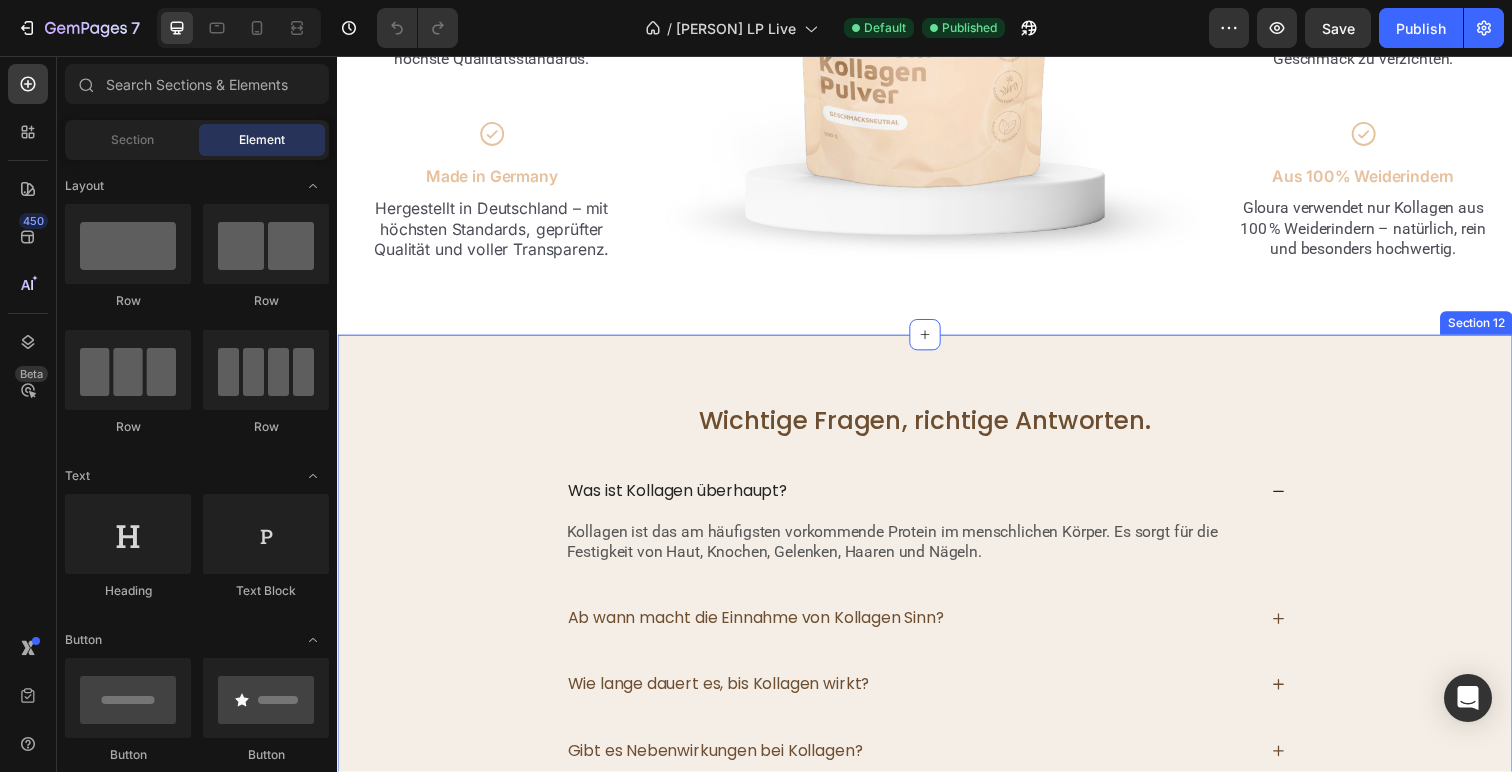 click on "Wichtige Fragen, richtige Antworten. Heading
Was ist Kollagen überhaupt? Kollagen ist das am häufigsten vorkommende Protein im menschlichen Körper. Es sorgt für die Festigkeit von Haut, Knochen, Gelenken, Haaren und Nägeln. Text Block
Ab wann macht die Einnahme von Kollagen Sinn?
Wie lange dauert es, bis Kollagen wirkt?
Gibt es Nebenwirkungen bei Kollagen?
Warum ist Weidehaltung bei Kollagen wichtig?
Kann ich Kollagen mit anderen Nahrungsergänzungsmitteln kombinieren? Accordion Row Section 12" at bounding box center (937, 675) 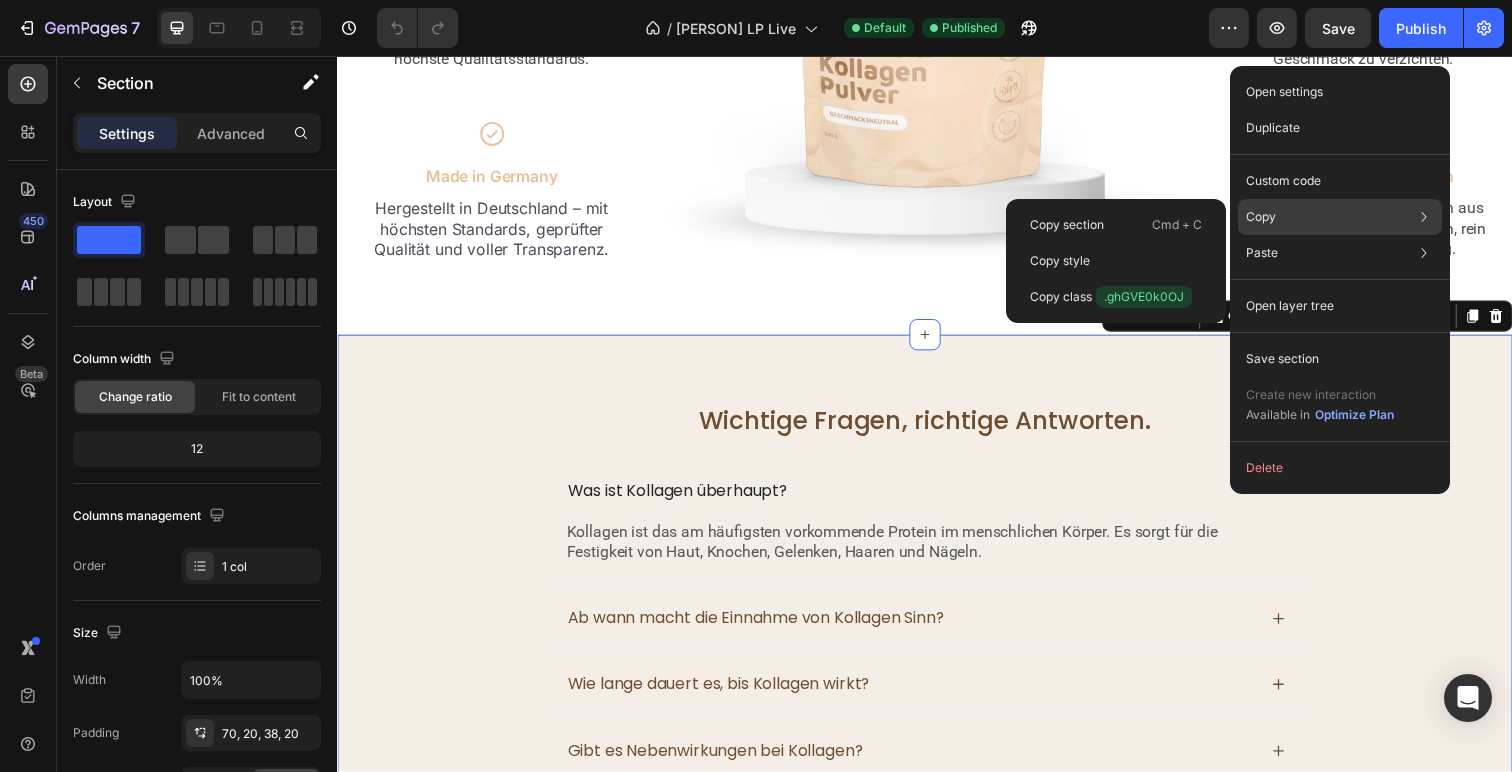 click on "Copy Copy section  Cmd + C Copy style  Copy class  .ghGVE0k0OJ" 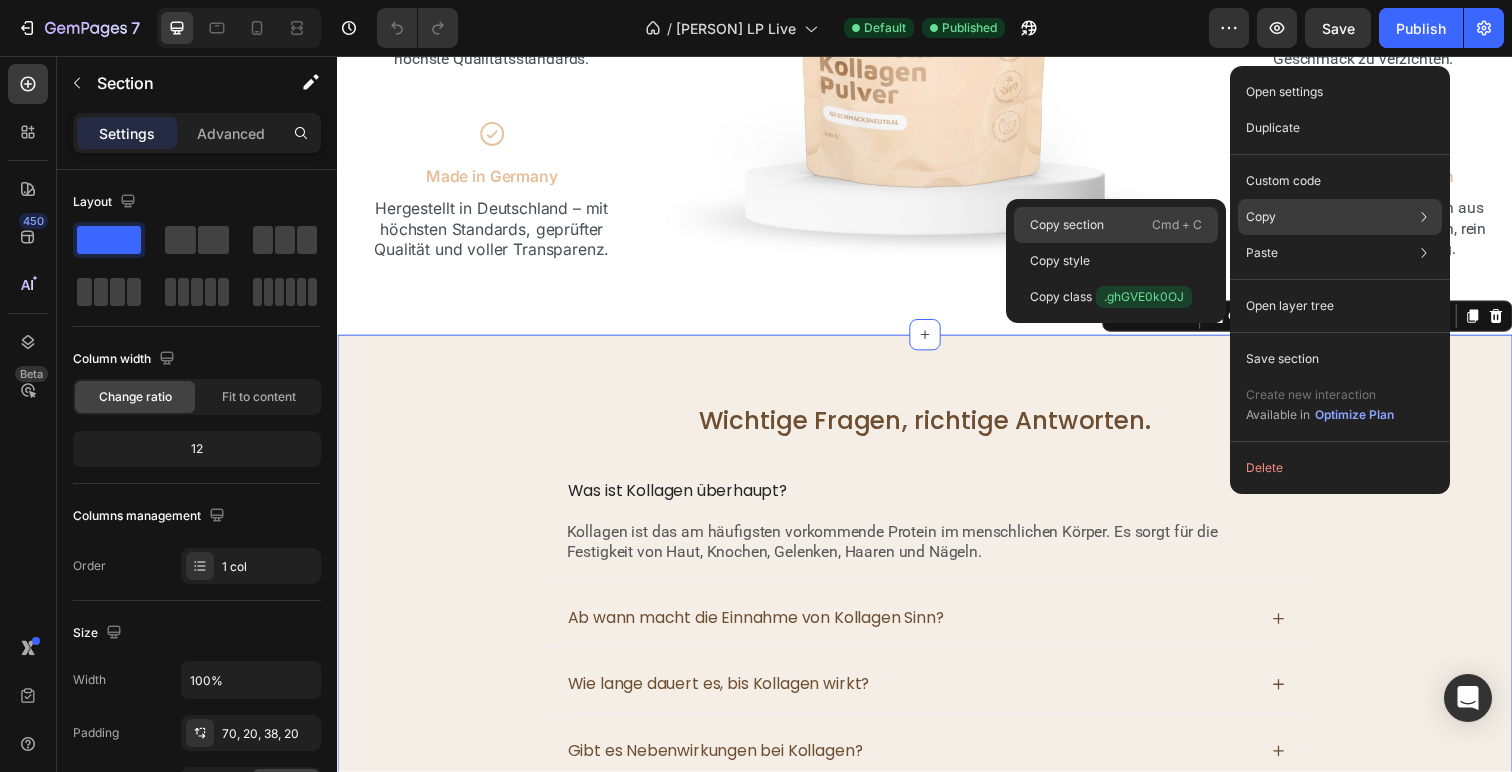 click on "Copy section  Cmd + C" 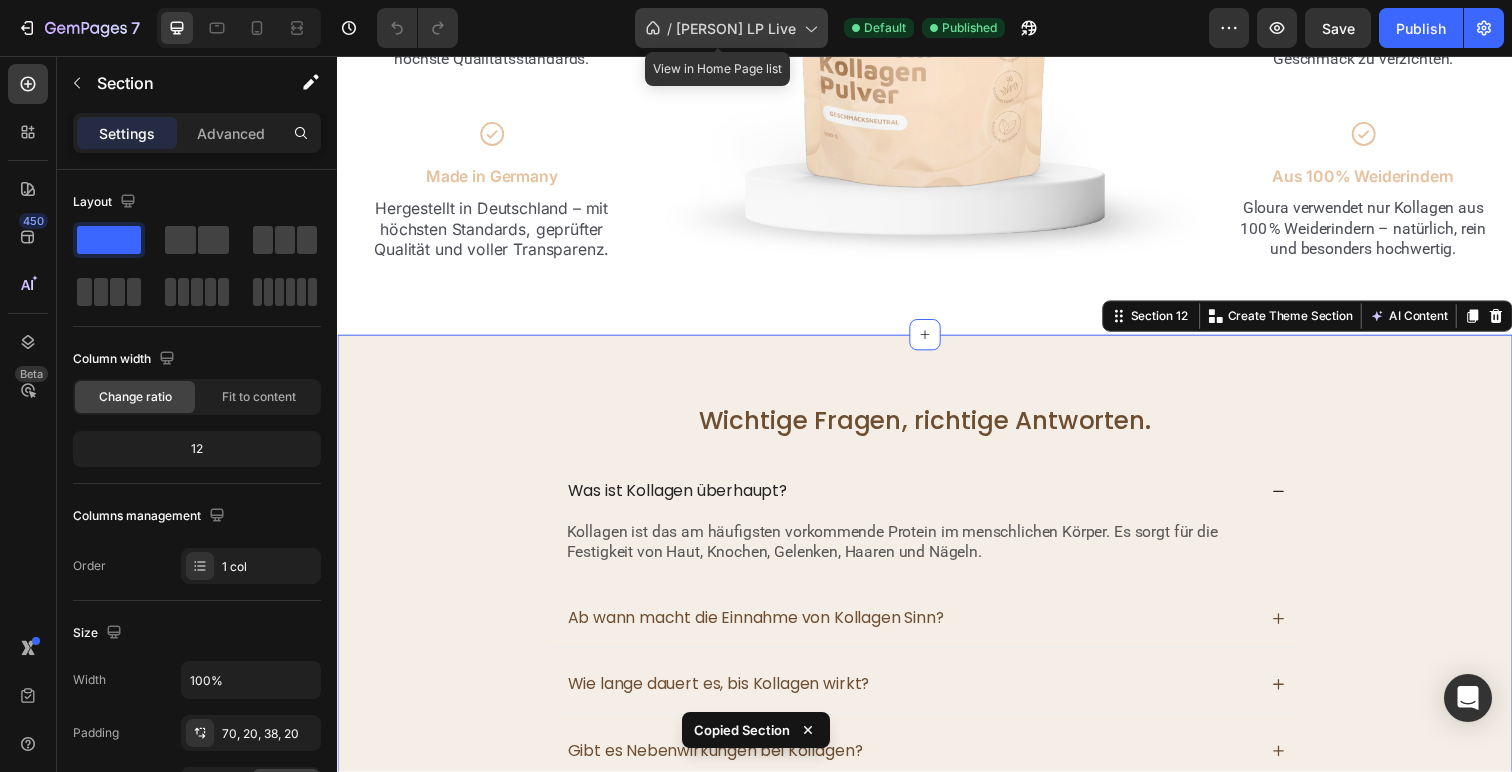 click on "[FIRST] [LAST]" at bounding box center (736, 28) 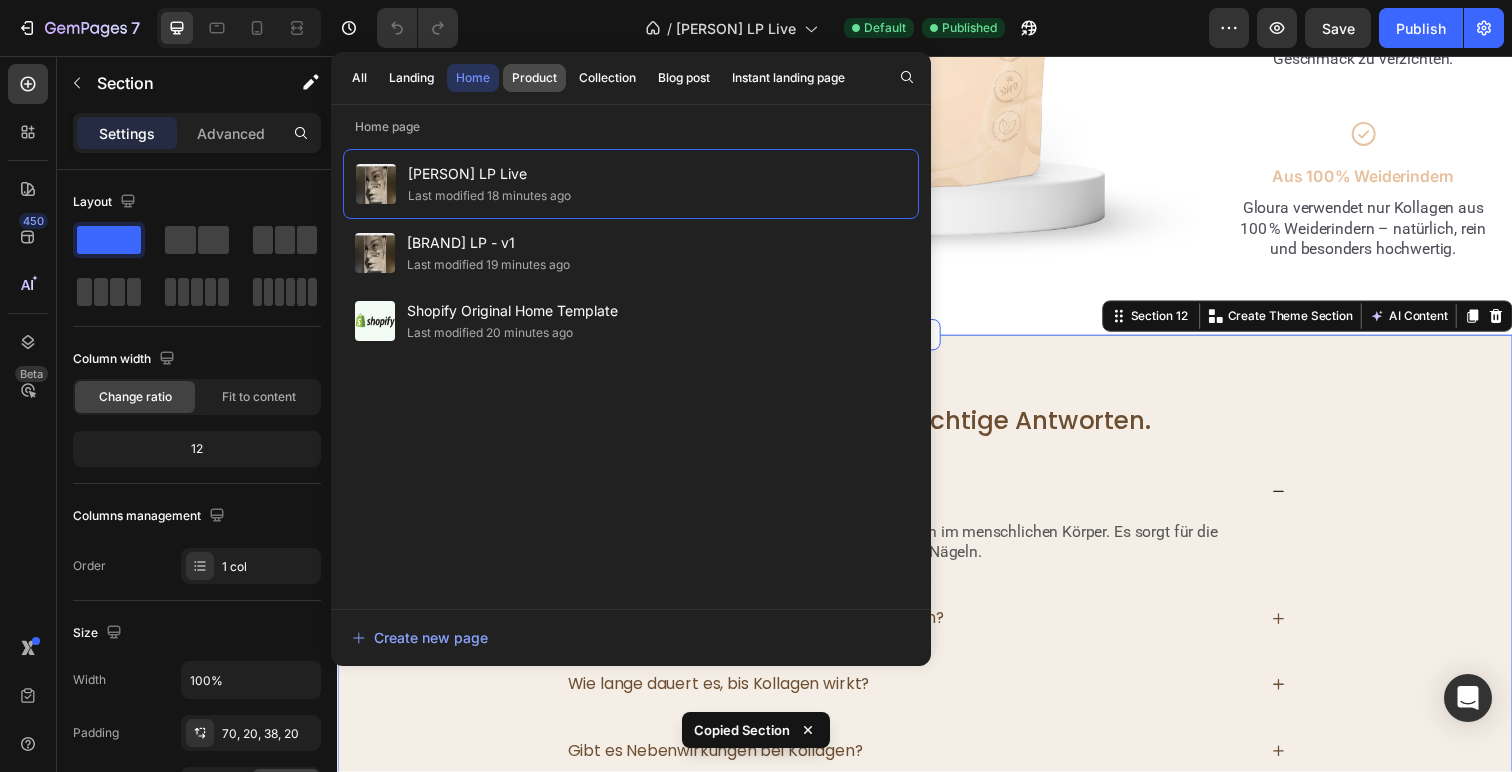 click on "Product" at bounding box center (534, 78) 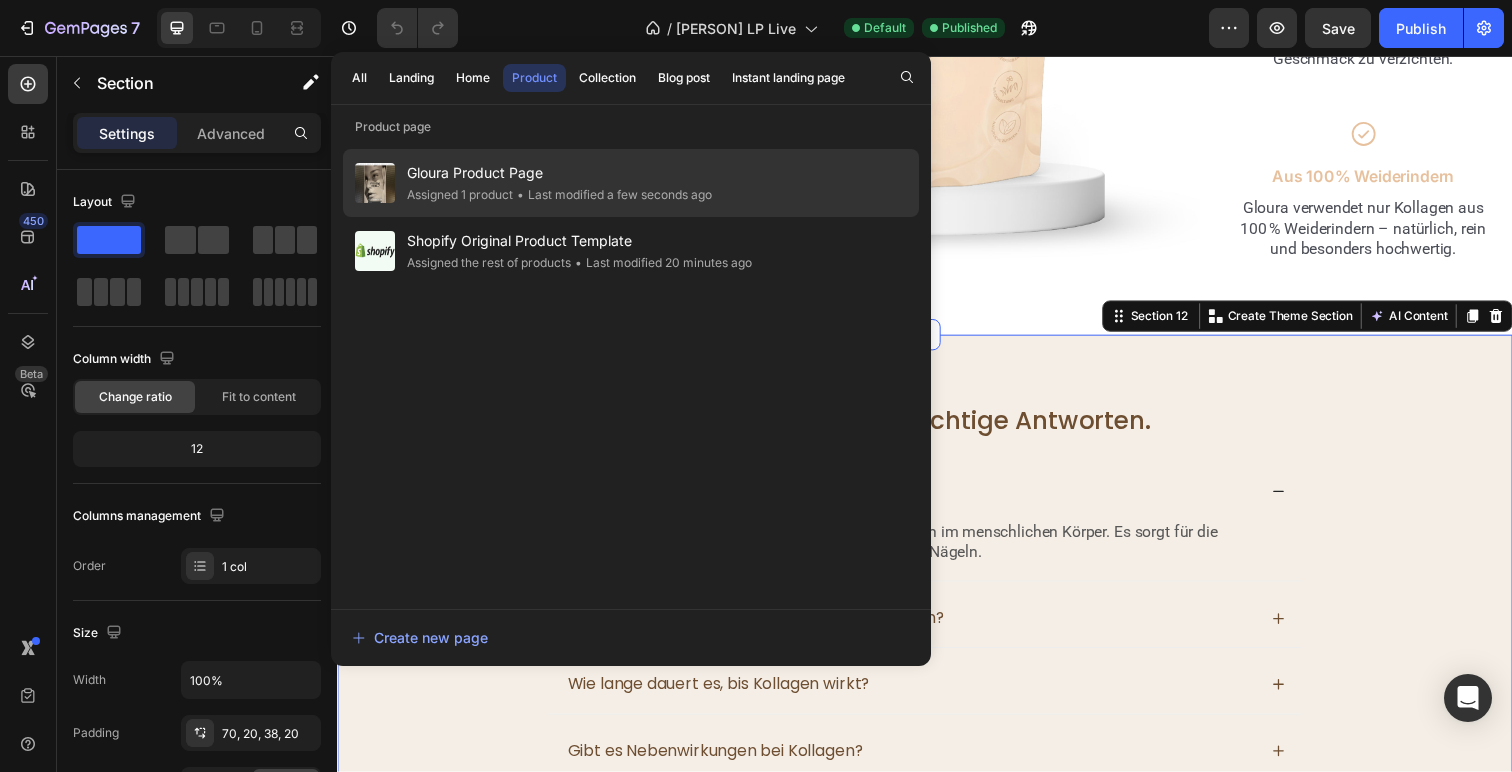 click on "Gloura Product Page" at bounding box center [559, 173] 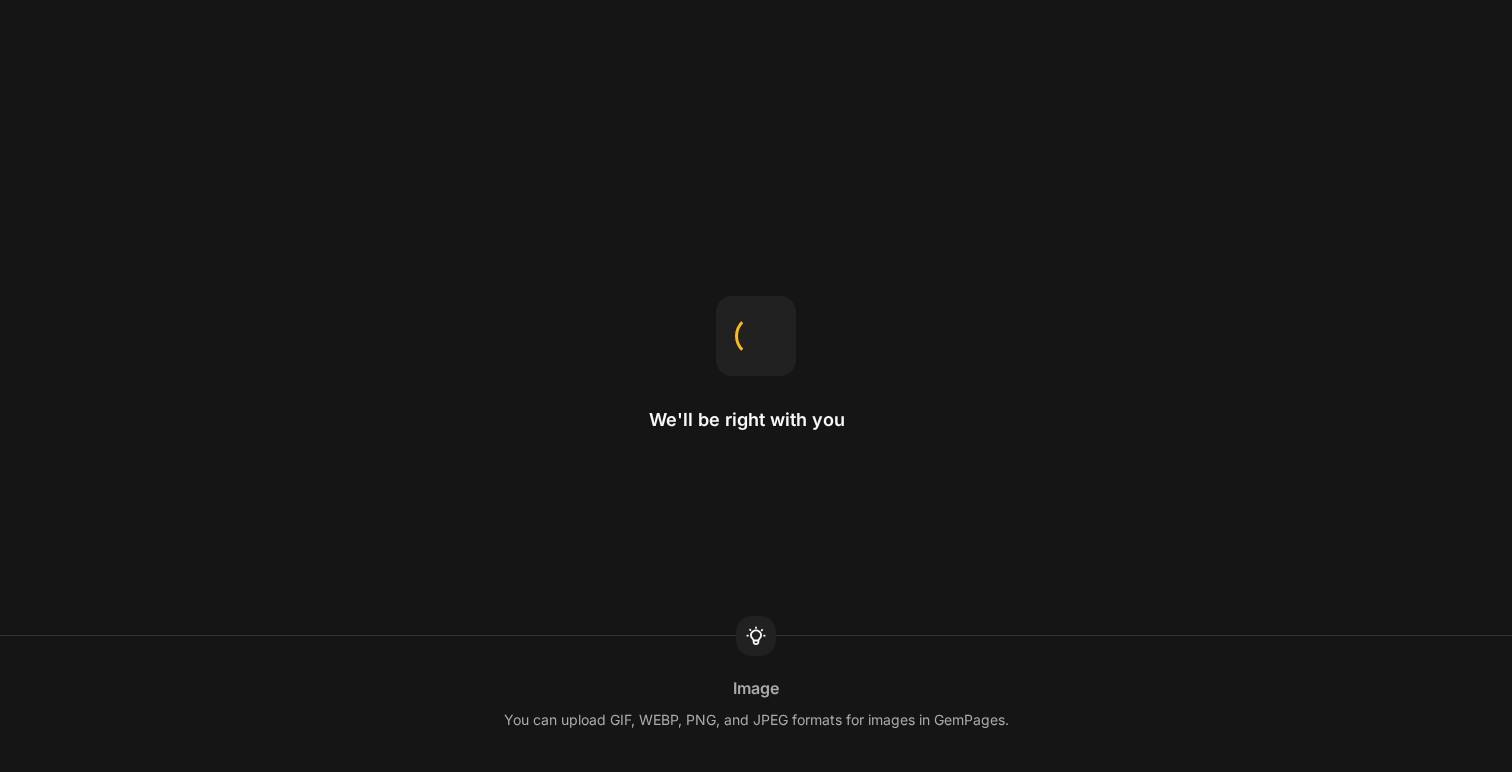 scroll, scrollTop: 0, scrollLeft: 0, axis: both 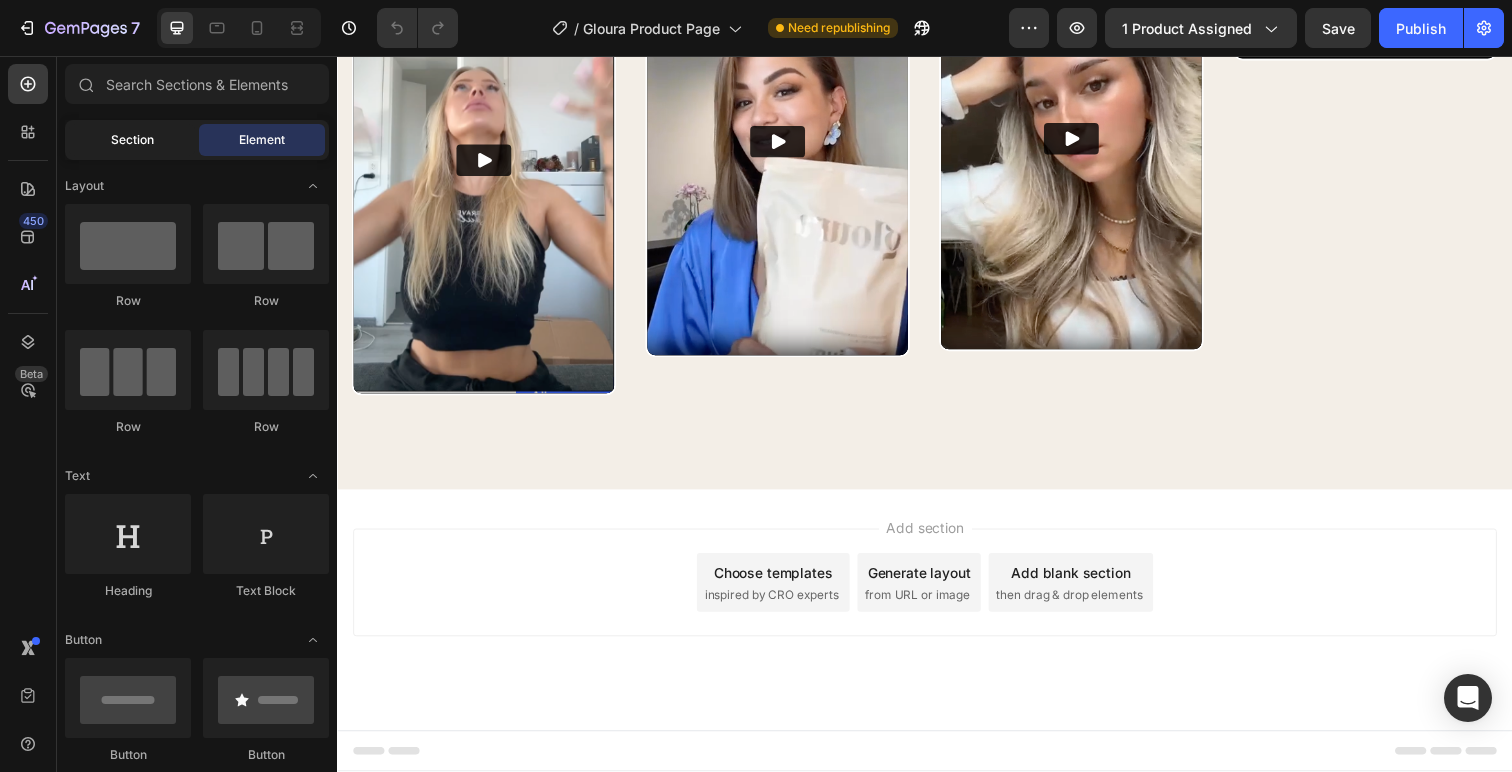 click on "Section" at bounding box center [132, 140] 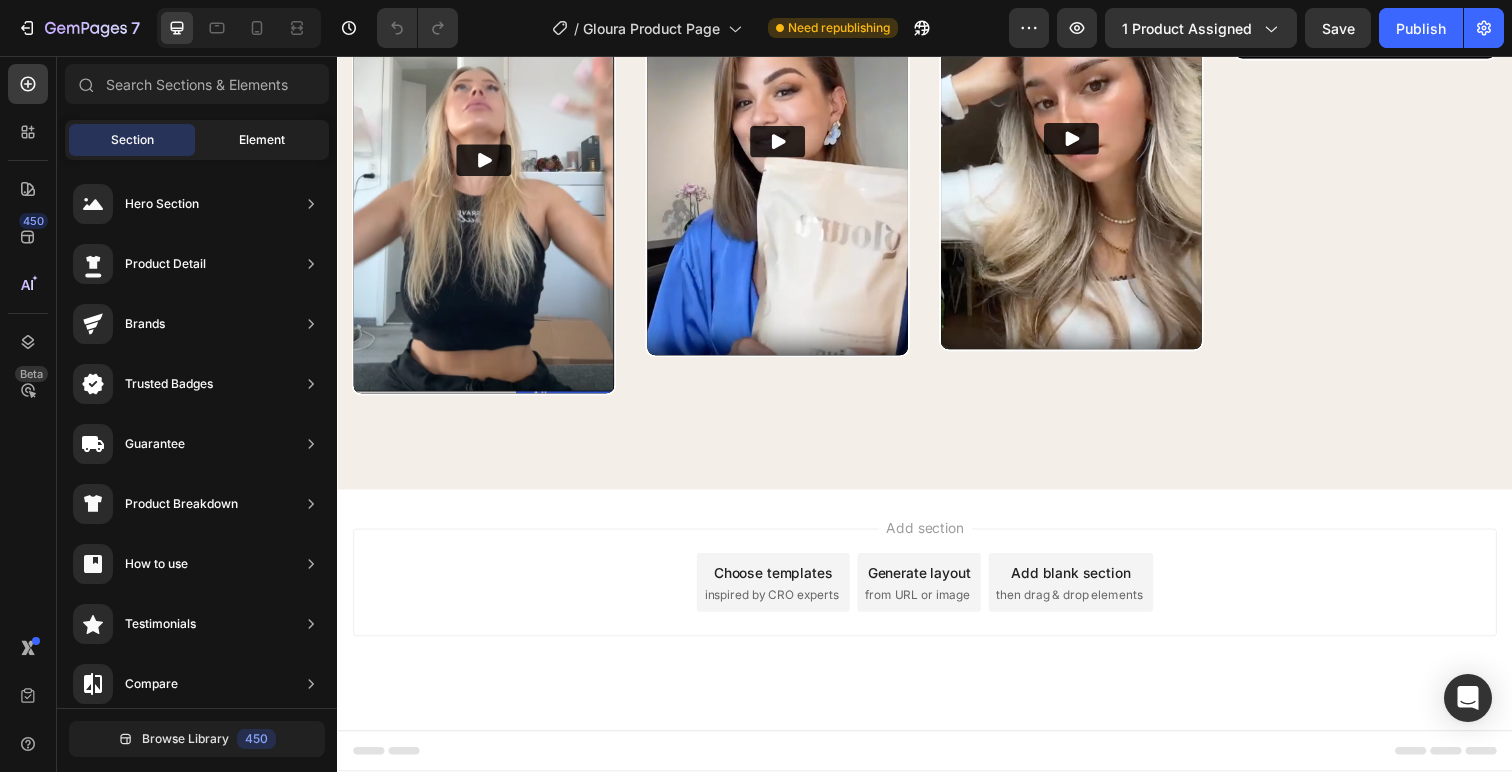 click on "Element" 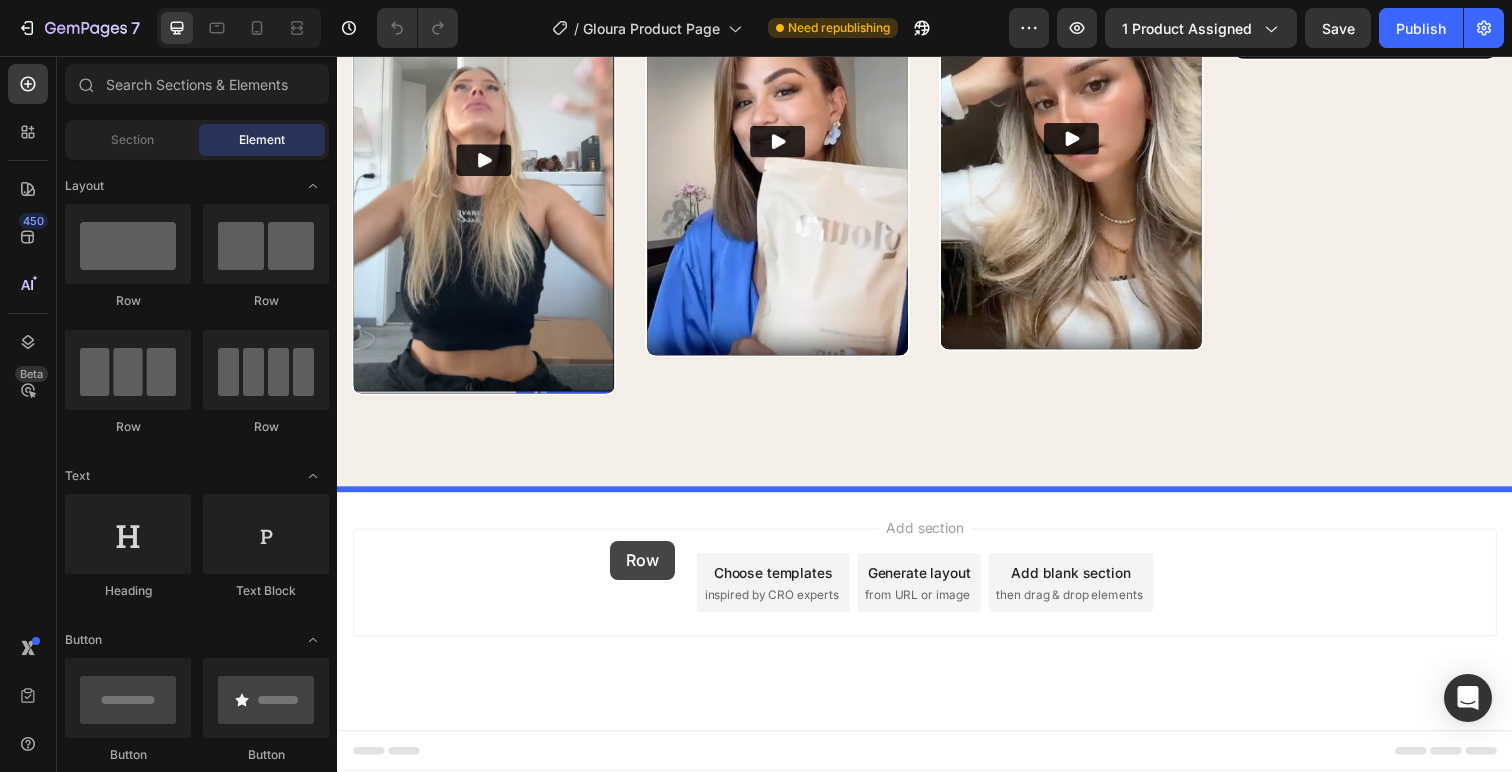 drag, startPoint x: 472, startPoint y: 307, endPoint x: 615, endPoint y: 550, distance: 281.9539 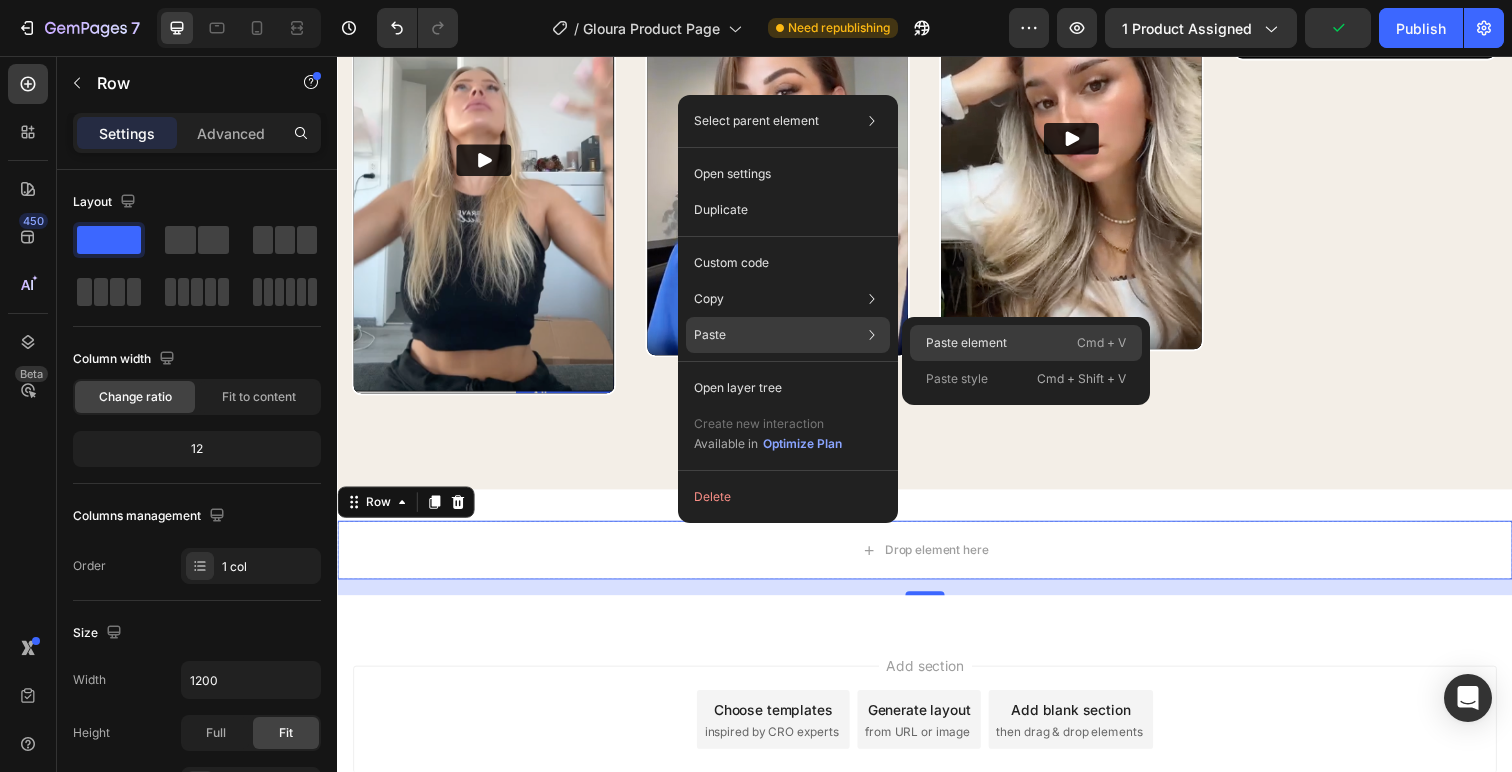 click on "Paste element" at bounding box center (966, 343) 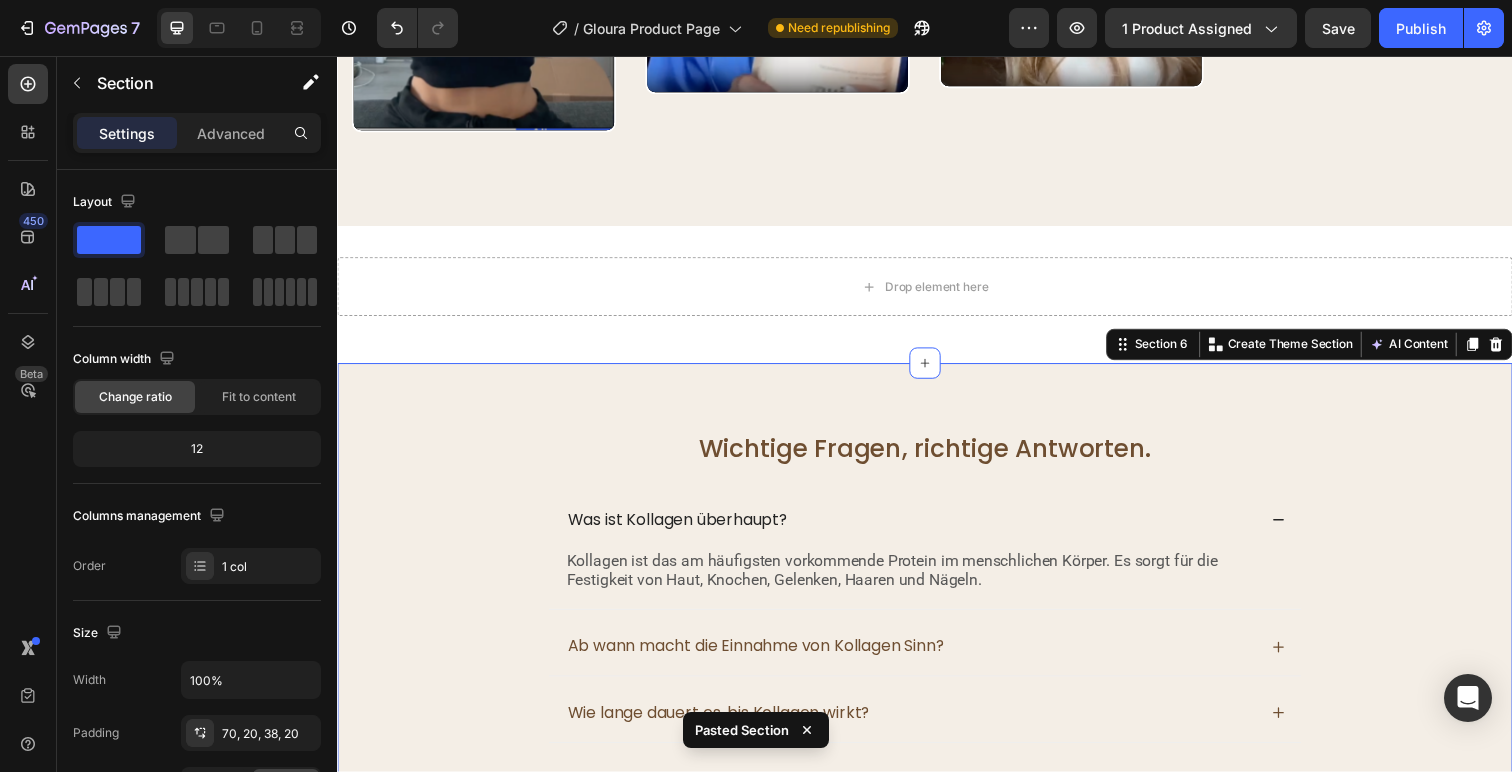 scroll, scrollTop: 2853, scrollLeft: 0, axis: vertical 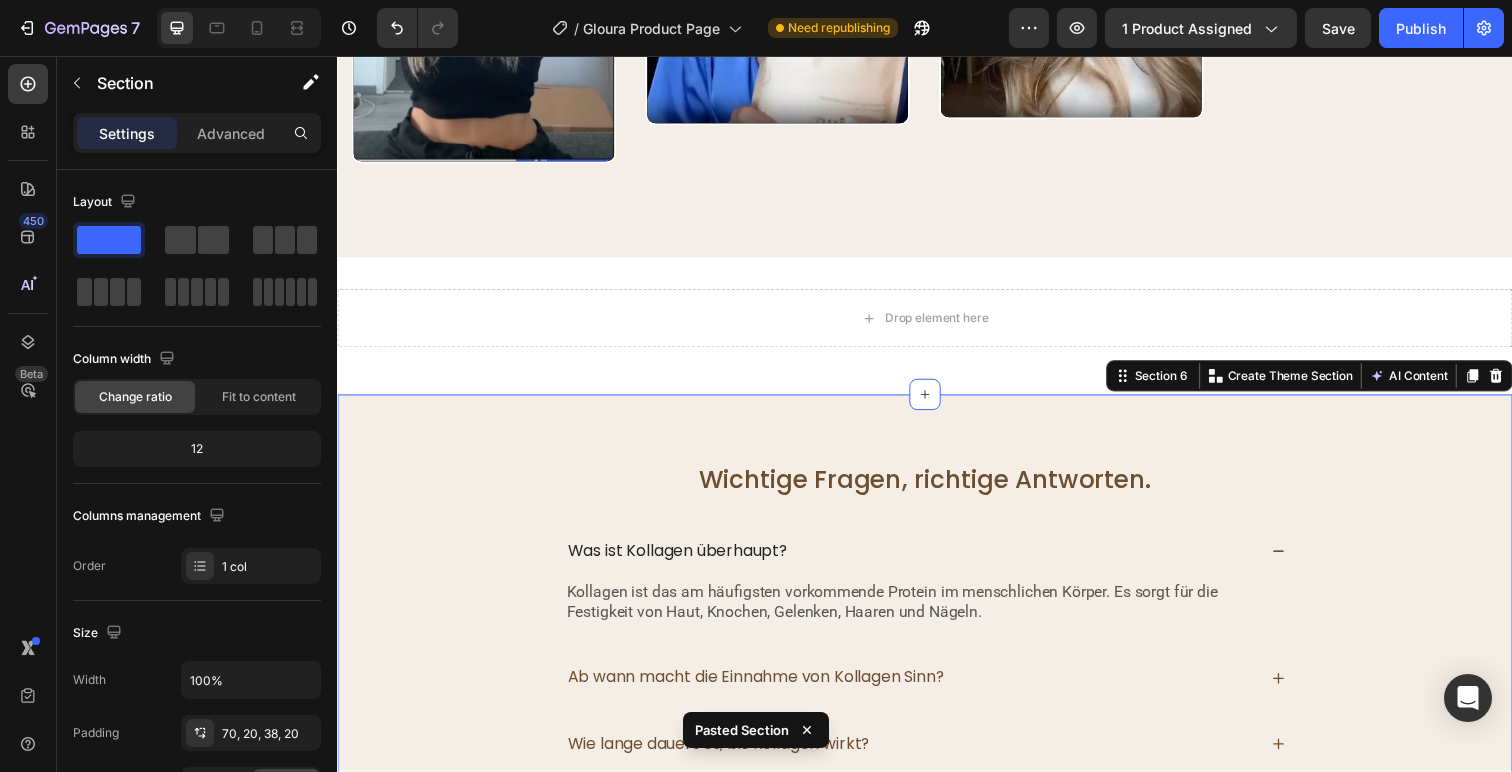 click on "Wichtige Fragen, richtige Antworten. Heading
Was ist Kollagen überhaupt? Kollagen ist das am häufigsten vorkommende Protein im menschlichen Körper. Es sorgt für die Festigkeit von Haut, Knochen, Gelenken, Haaren und Nägeln. Text Block
Ab wann macht die Einnahme von Kollagen Sinn?
Wie lange dauert es, bis Kollagen wirkt?
Gibt es Nebenwirkungen bei Kollagen?
Warum ist Weidehaltung bei Kollagen wichtig?
Kann ich Kollagen mit anderen Nahrungsergänzungsmitteln kombinieren? Accordion Row Section 6   Create Theme Section AI Content Write with GemAI What would you like to describe here? Tone and Voice Persuasive Product Kollagen Pulver – 500g (Amazon FBA) Show more Generate" at bounding box center [937, 736] 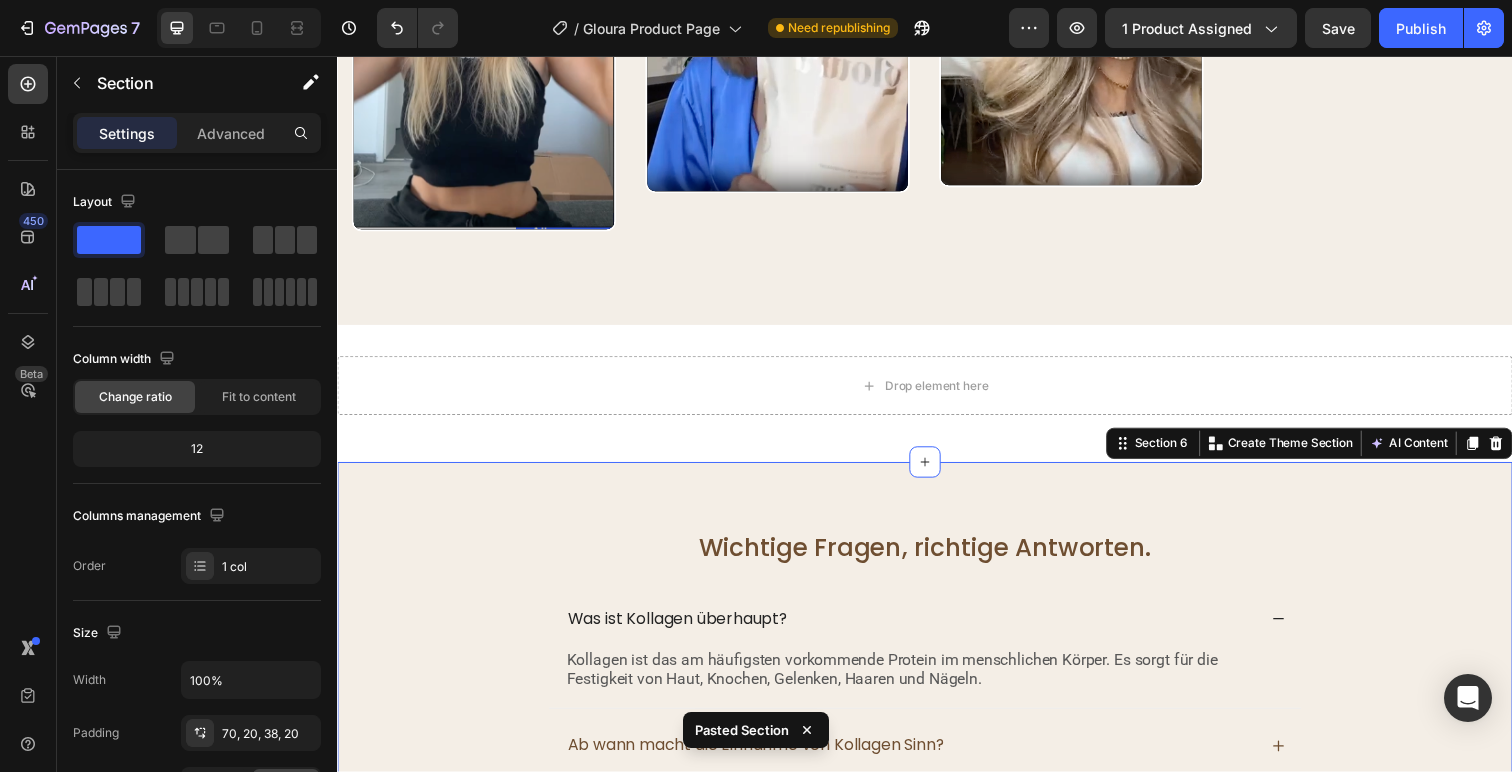 scroll, scrollTop: 2752, scrollLeft: 0, axis: vertical 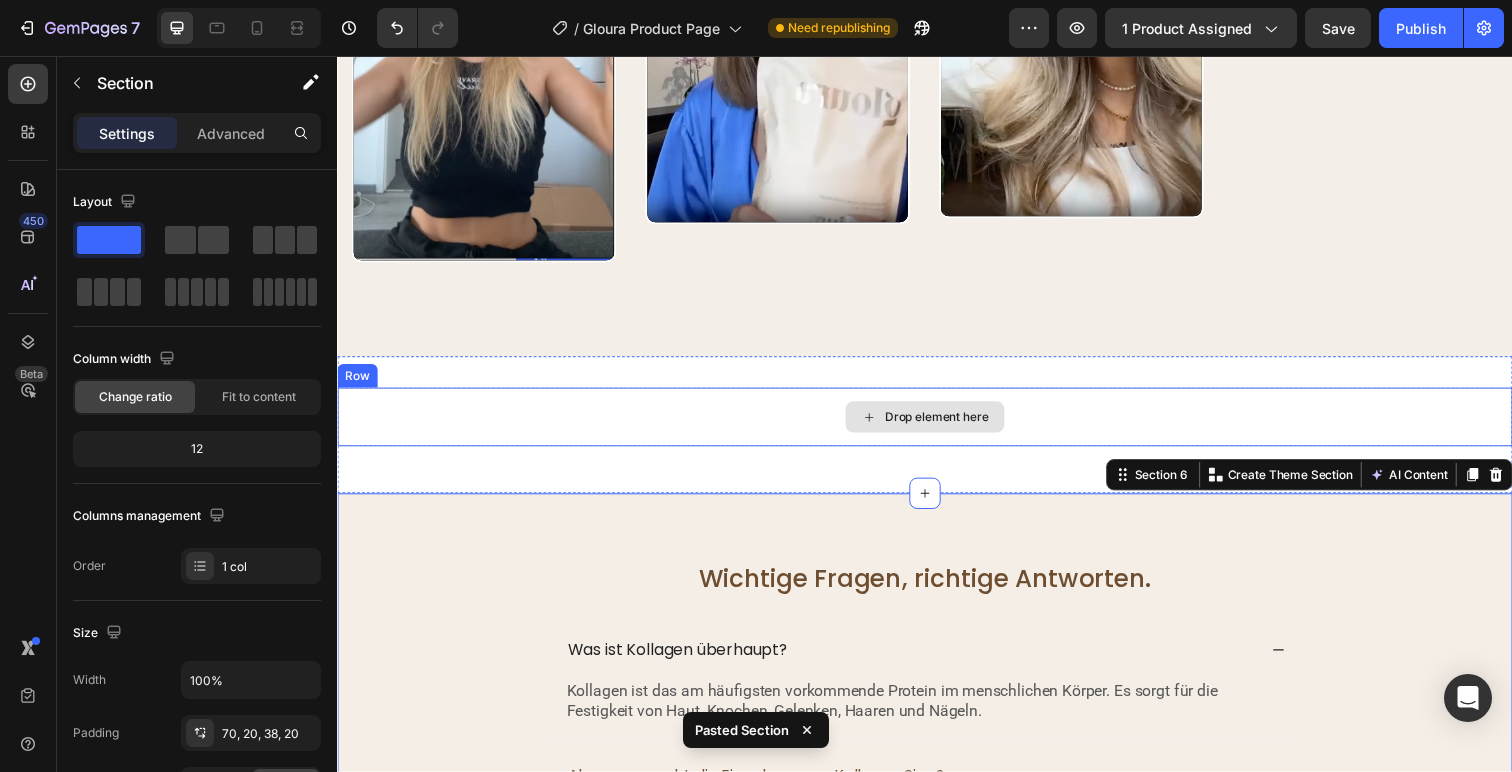 click on "Drop element here" at bounding box center (937, 425) 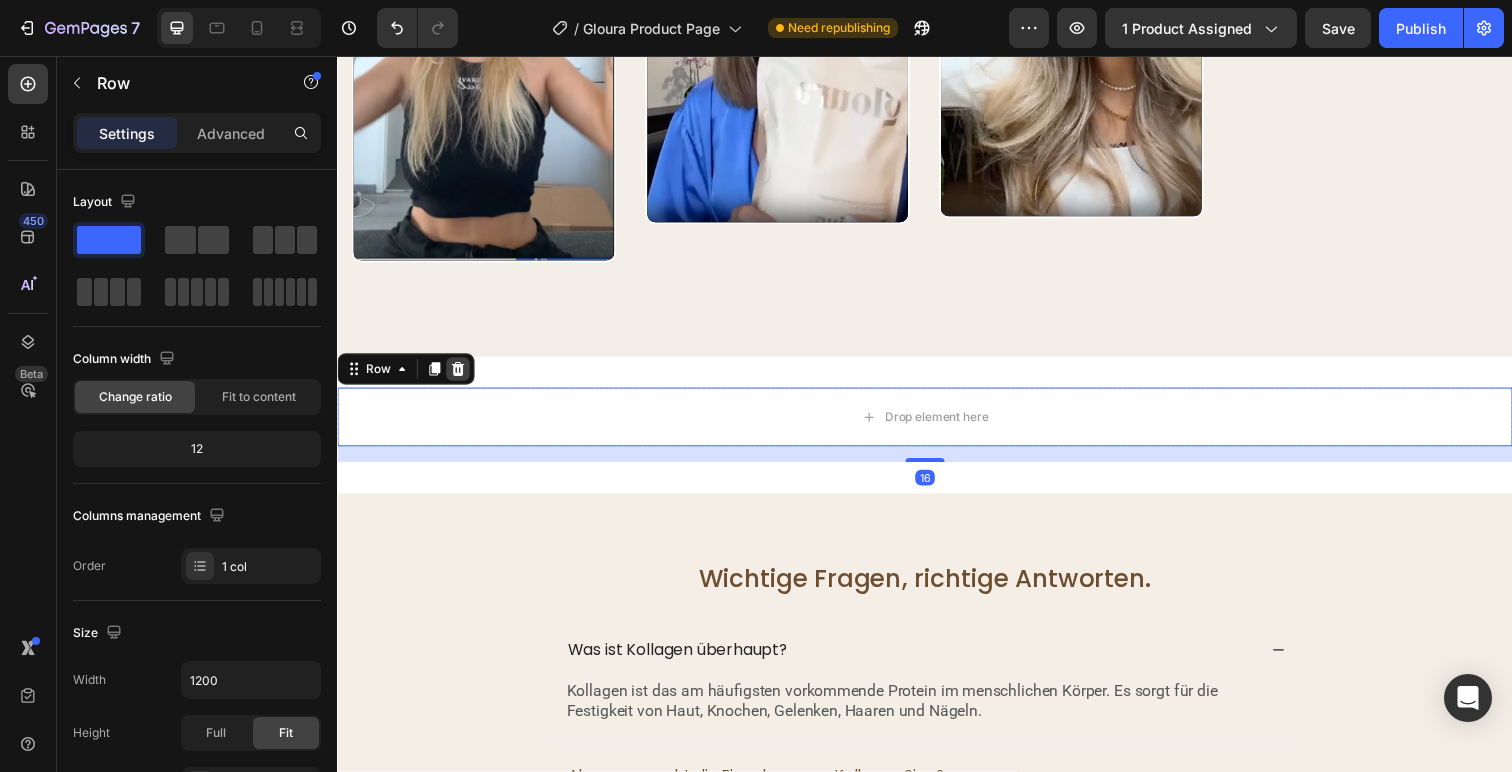 click 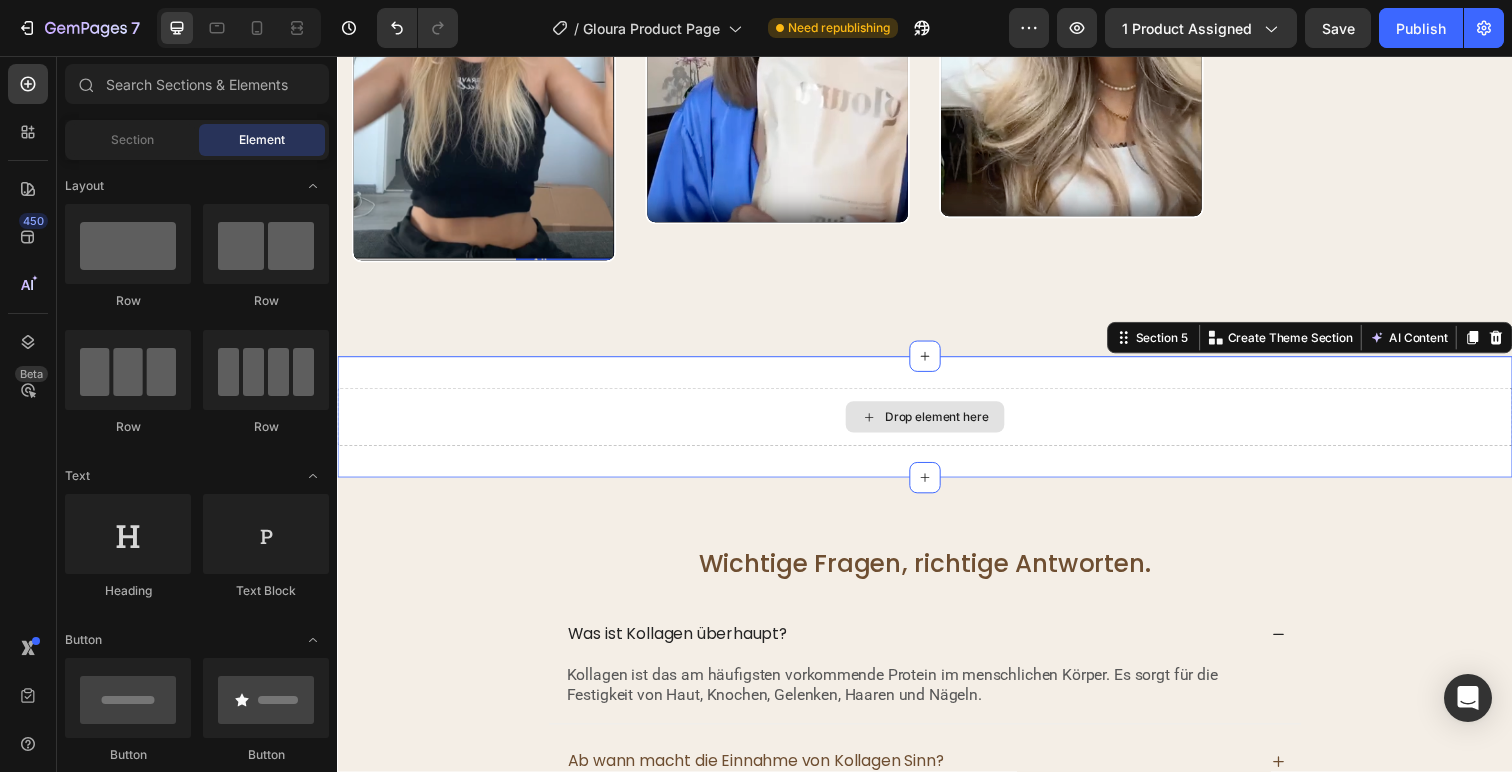 click on "Drop element here" at bounding box center (937, 425) 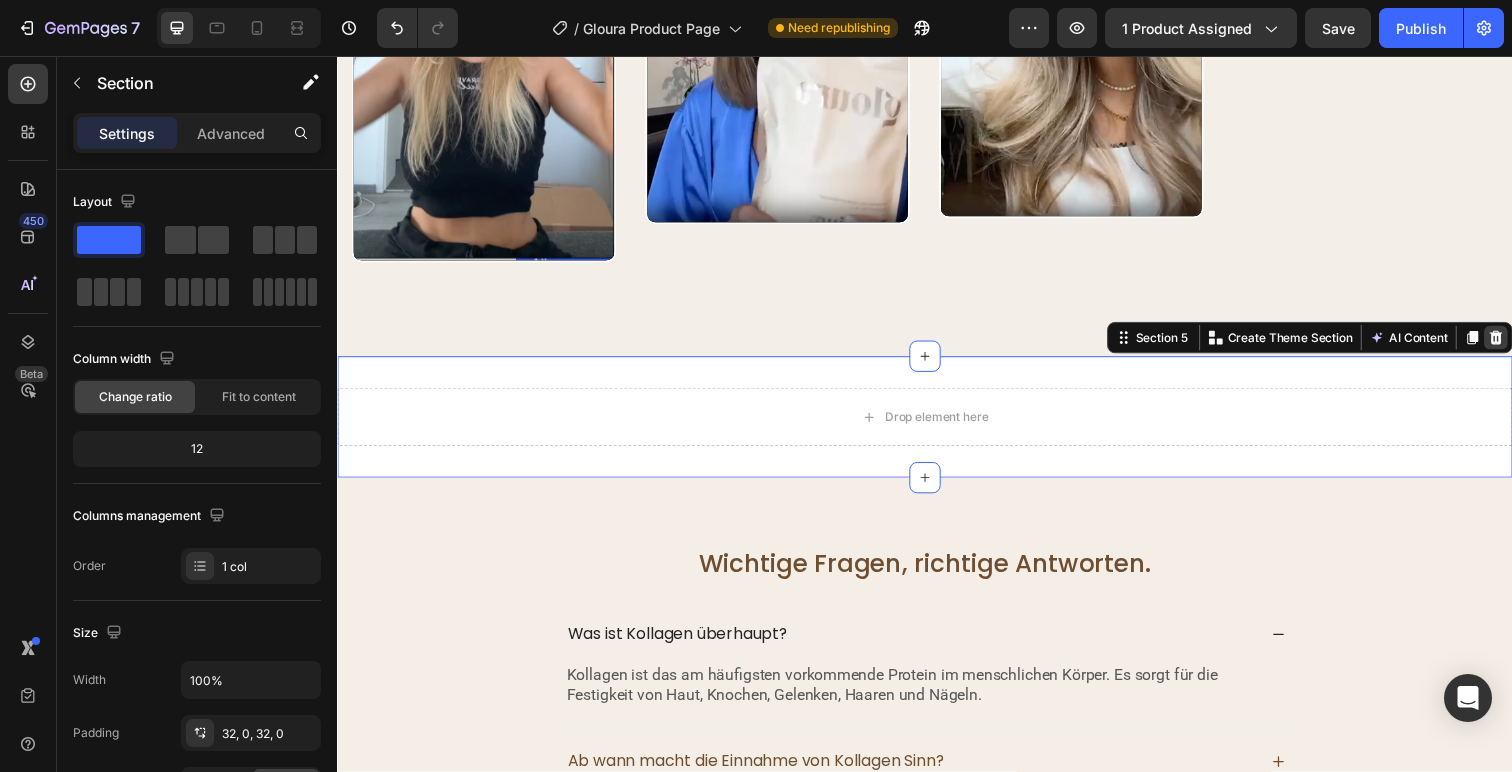 click 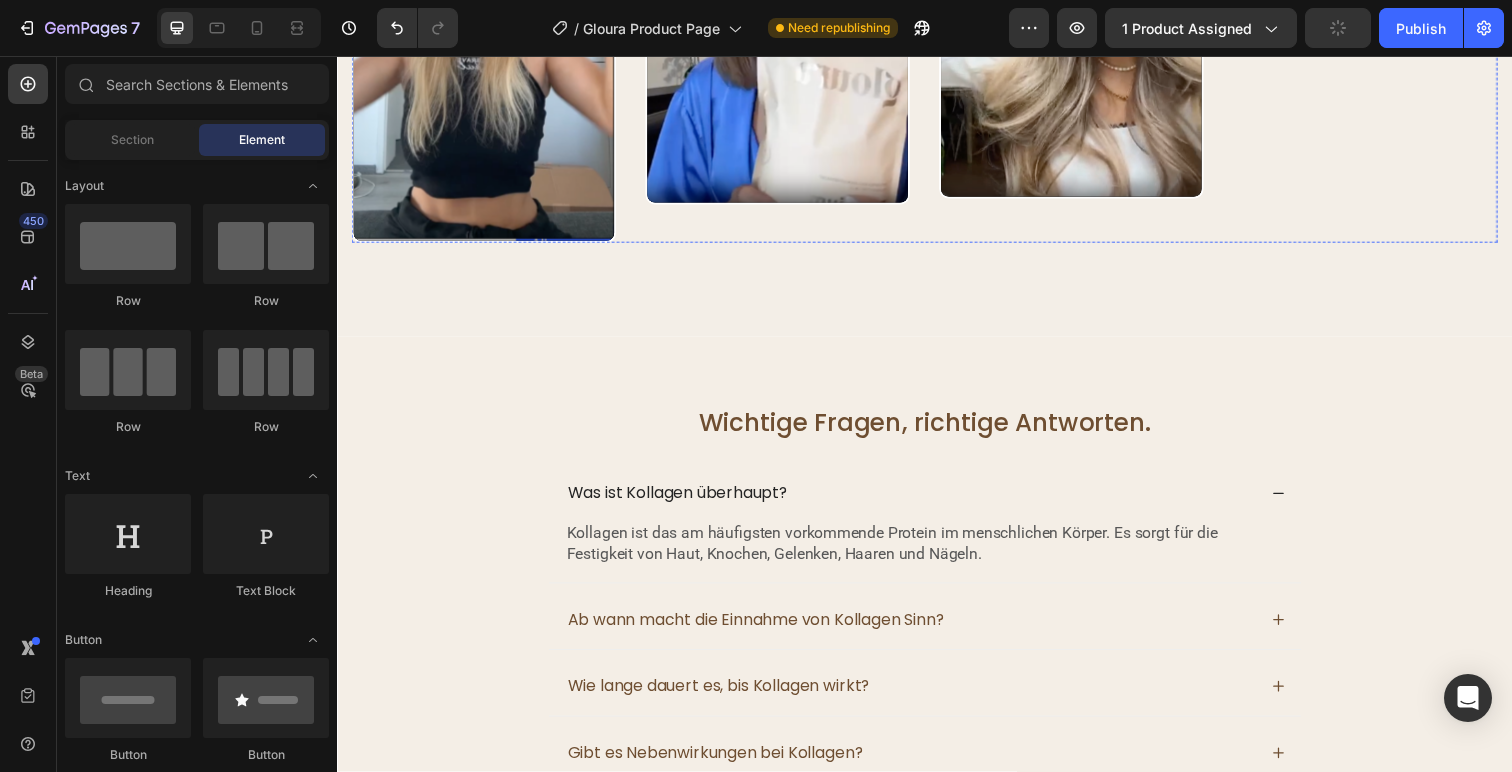 scroll, scrollTop: 2657, scrollLeft: 0, axis: vertical 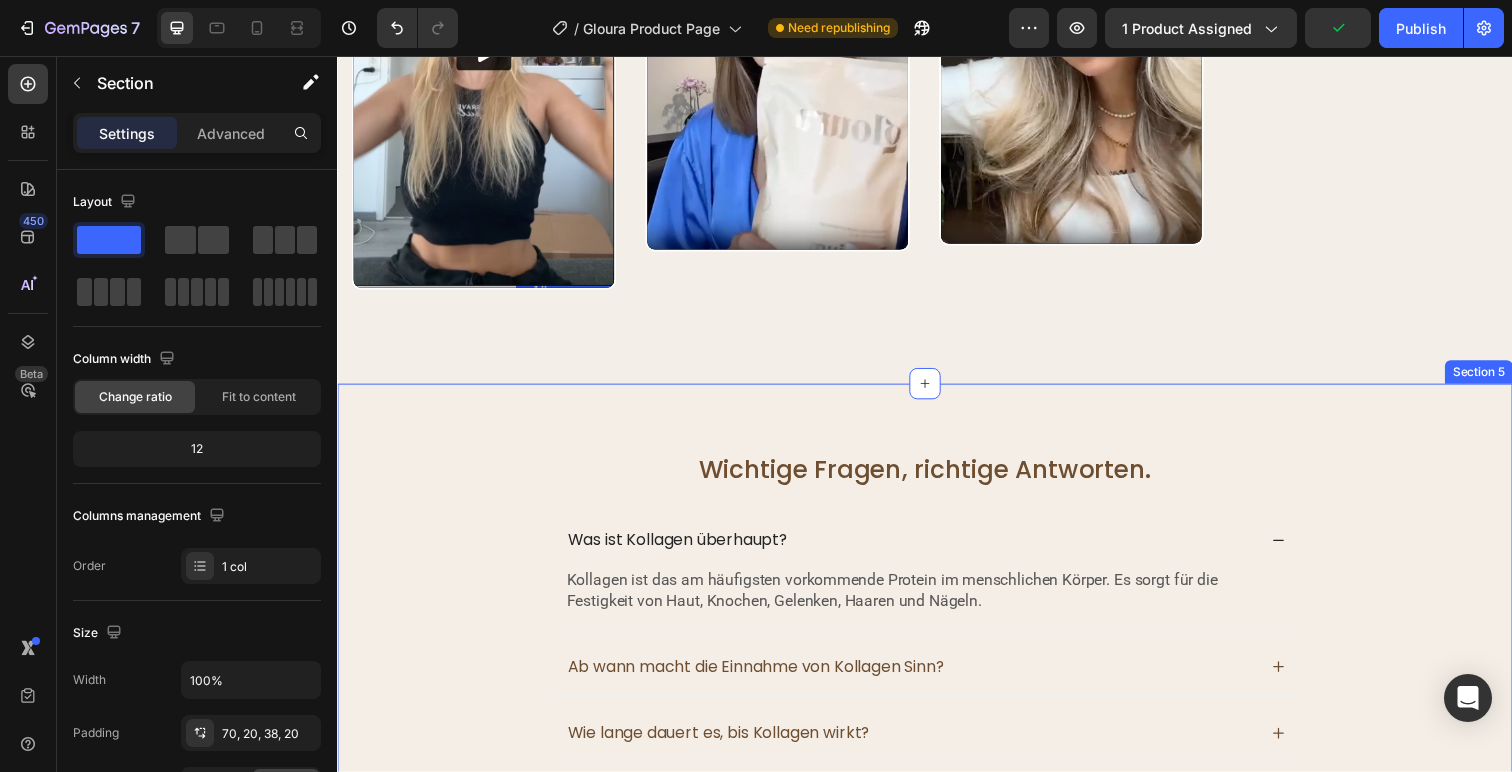 click on "Wichtige Fragen, richtige Antworten. Heading
Was ist Kollagen überhaupt? Kollagen ist das am häufigsten vorkommende Protein im menschlichen Körper. Es sorgt für die Festigkeit von Haut, Knochen, Gelenken, Haaren und Nägeln. Text Block
Ab wann macht die Einnahme von Kollagen Sinn?
Wie lange dauert es, bis Kollagen wirkt?
Gibt es Nebenwirkungen bei Kollagen?
Warum ist Weidehaltung bei Kollagen wichtig?
Kann ich Kollagen mit anderen Nahrungsergänzungsmitteln kombinieren? Accordion Row Section 5" at bounding box center (937, 725) 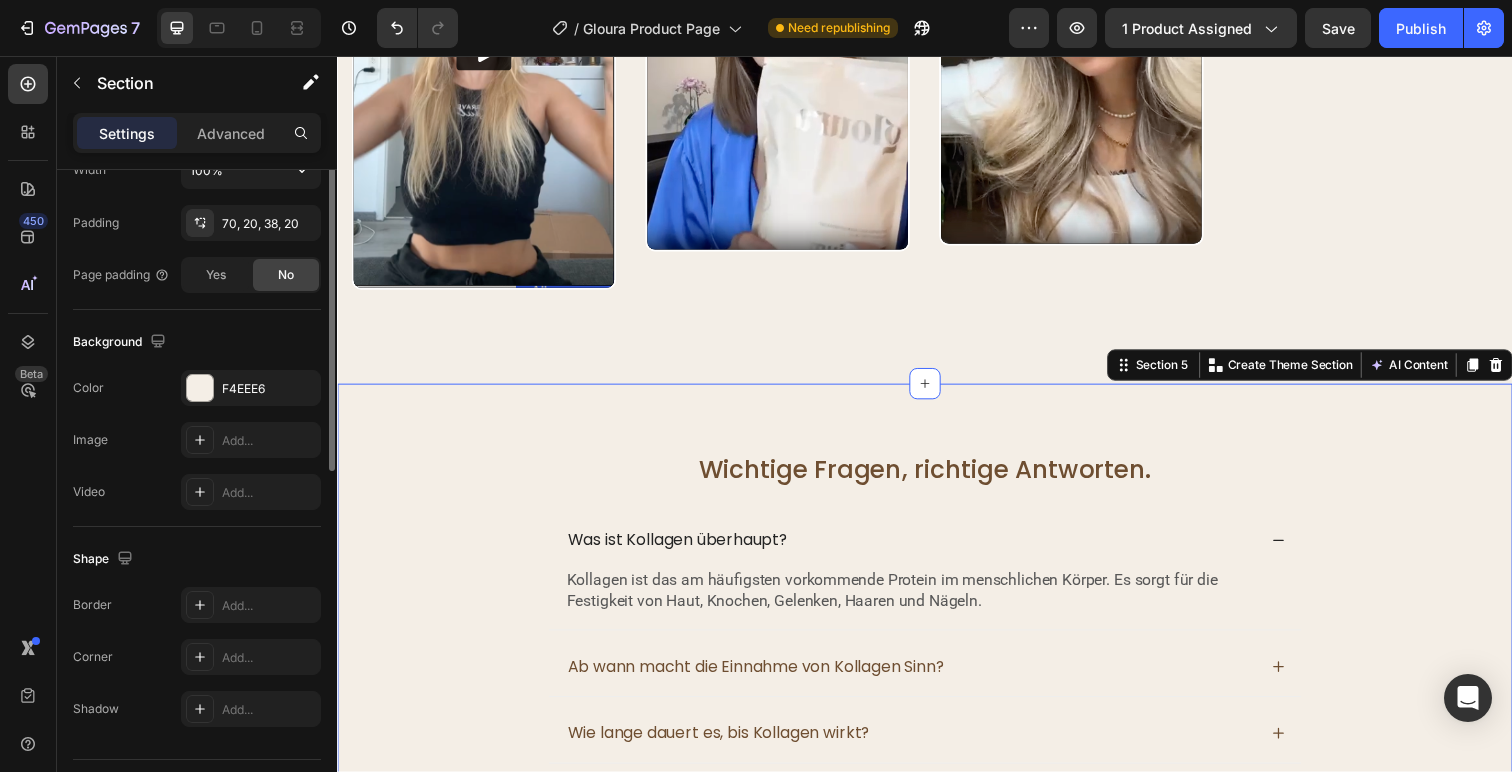 scroll, scrollTop: 561, scrollLeft: 0, axis: vertical 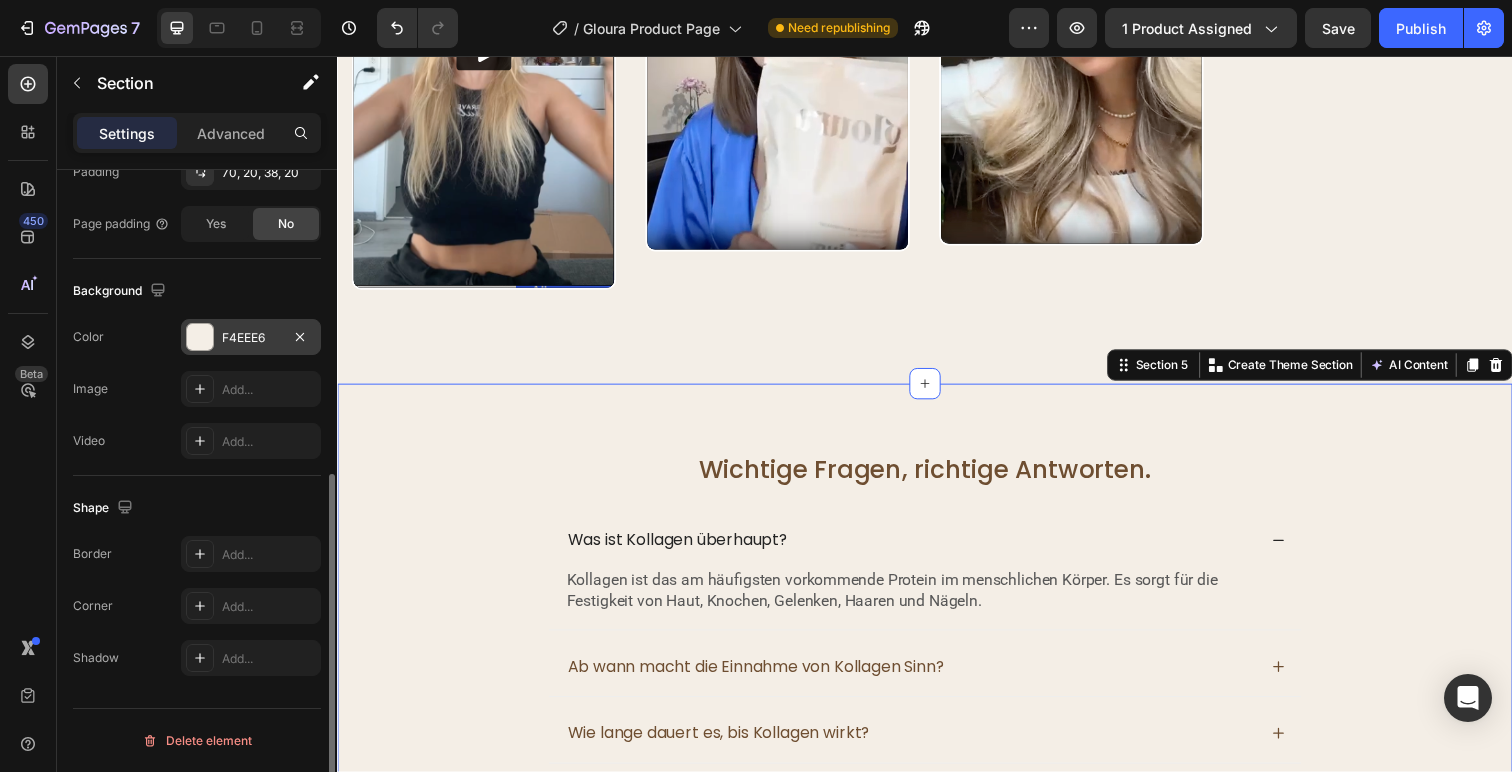 click at bounding box center (200, 337) 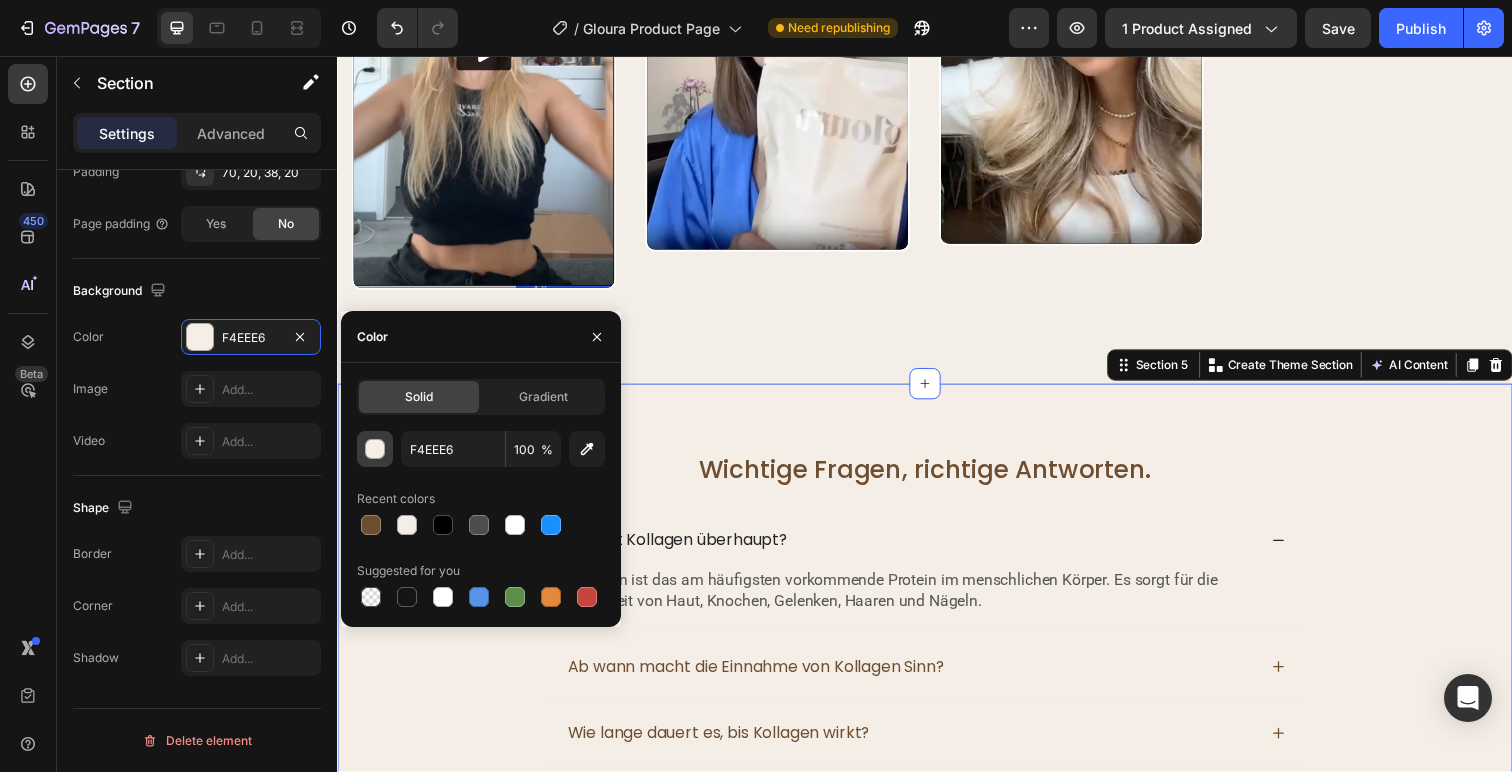 click at bounding box center (376, 450) 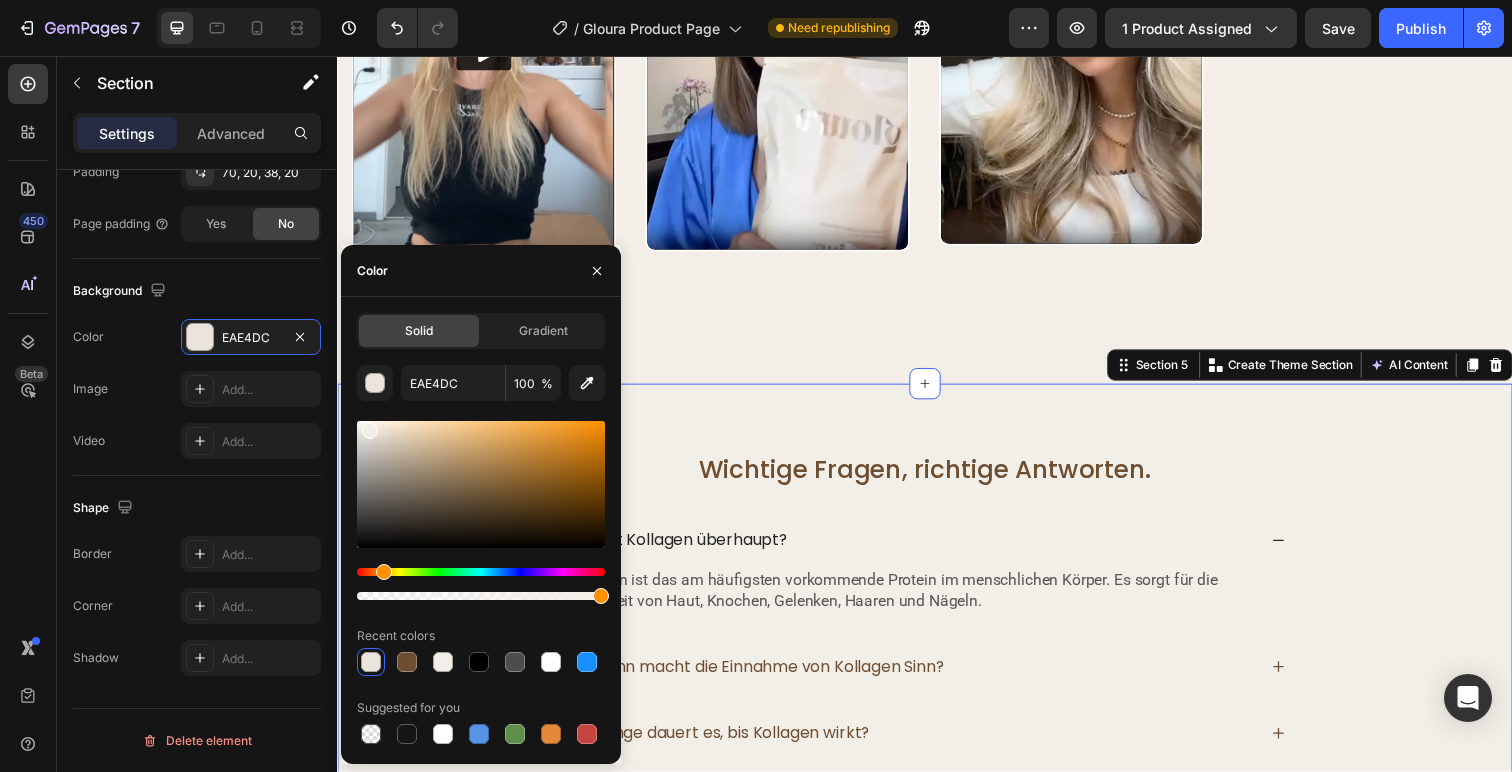click at bounding box center [370, 431] 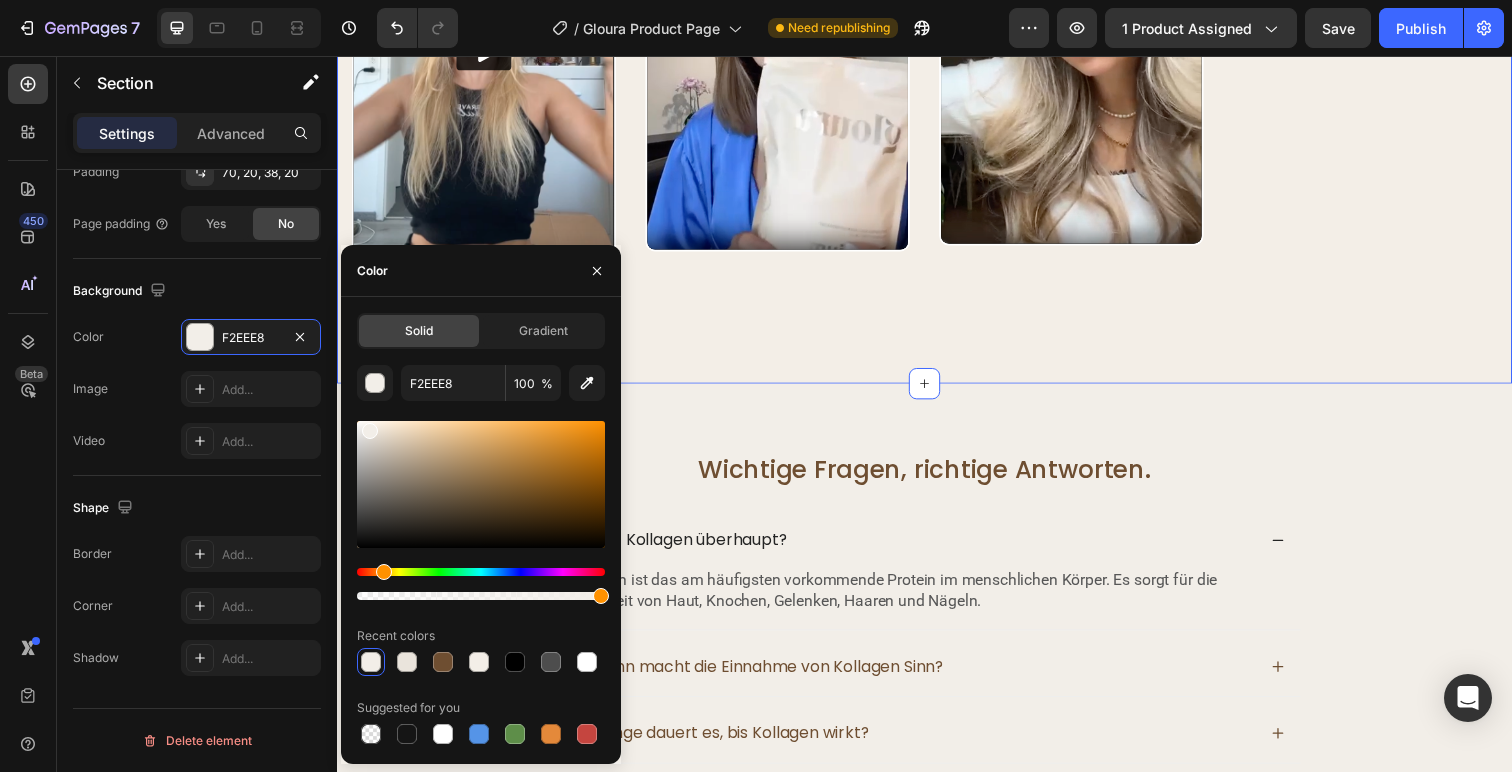 click on "Video Video Video Video Carousel" at bounding box center [937, 79] 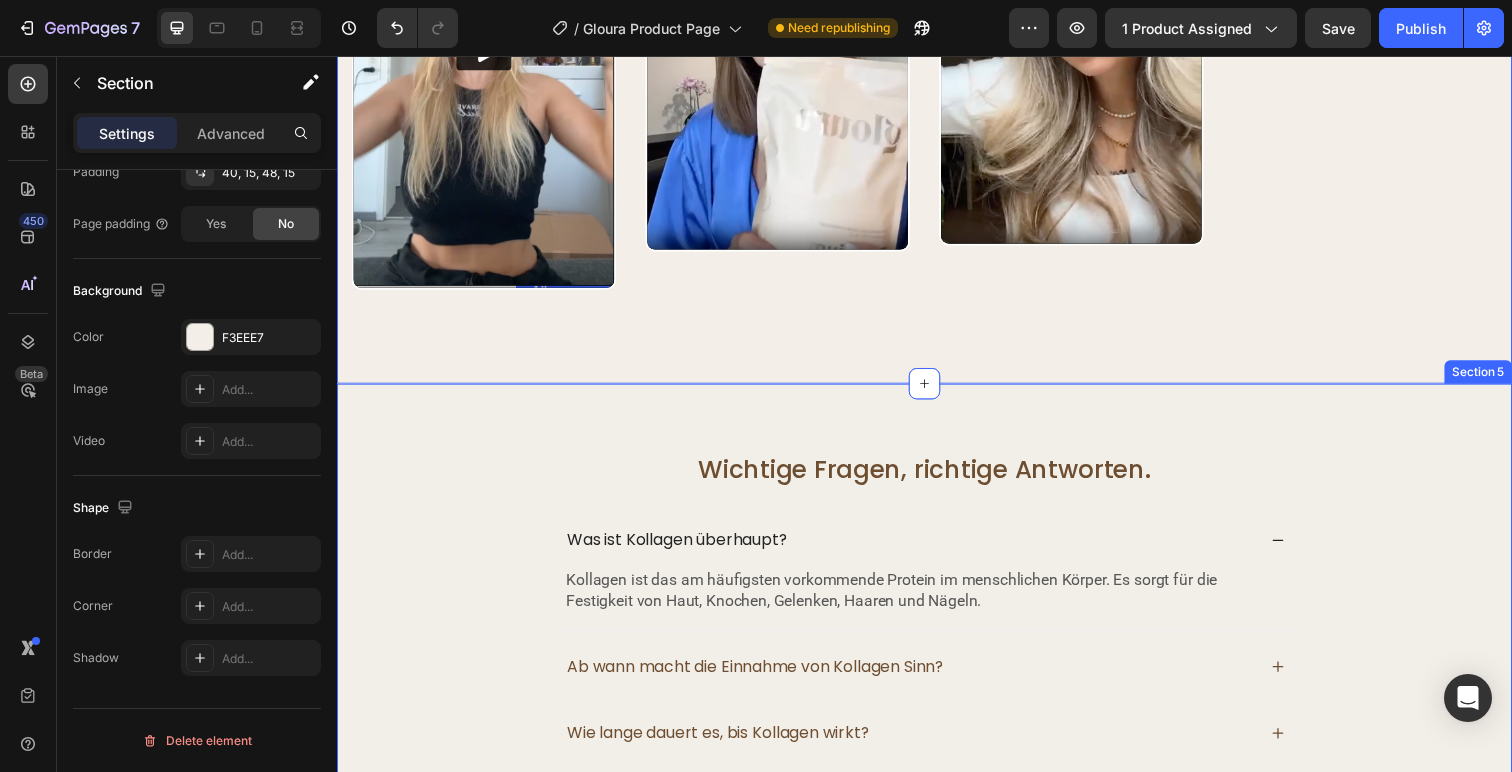 click on "Wichtige Fragen, richtige Antworten. Heading
Was ist Kollagen überhaupt? Kollagen ist das am häufigsten vorkommende Protein im menschlichen Körper. Es sorgt für die Festigkeit von Haut, Knochen, Gelenken, Haaren und Nägeln. Text Block
Ab wann macht die Einnahme von Kollagen Sinn?
Wie lange dauert es, bis Kollagen wirkt?
Gibt es Nebenwirkungen bei Kollagen?
Warum ist Weidehaltung bei Kollagen wichtig?
Kann ich Kollagen mit anderen Nahrungsergänzungsmitteln kombinieren? Accordion Row" at bounding box center (937, 741) 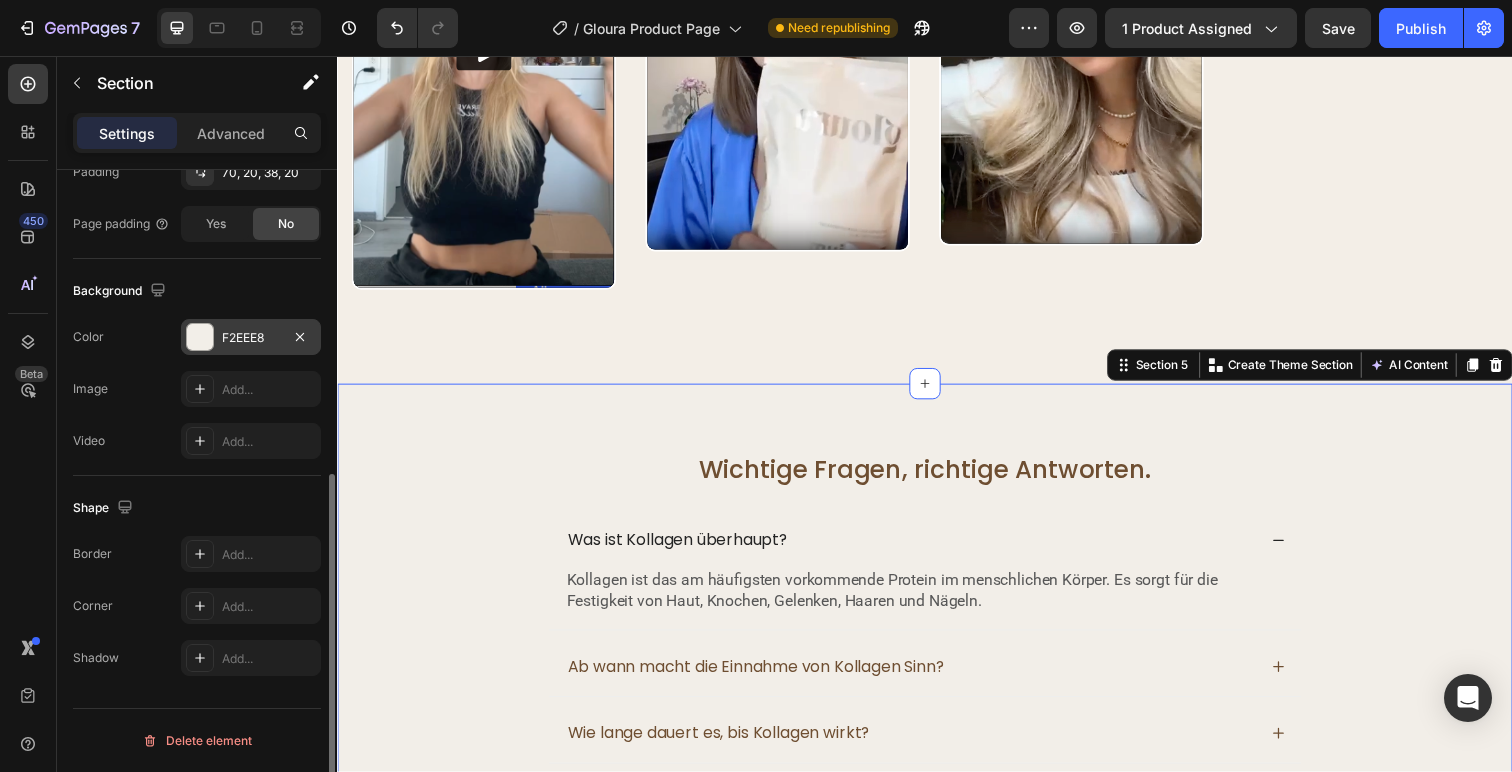click at bounding box center (200, 337) 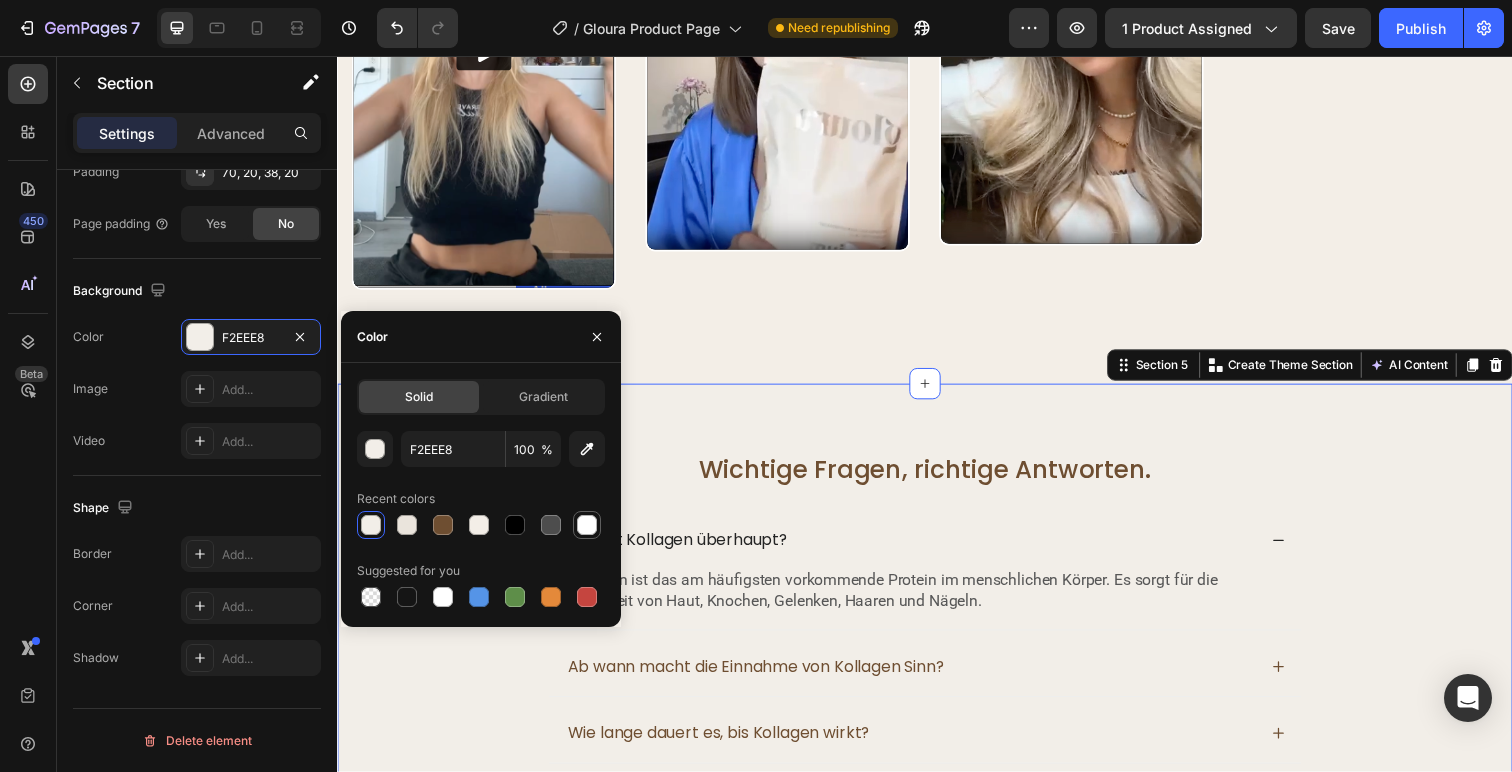 click at bounding box center [587, 525] 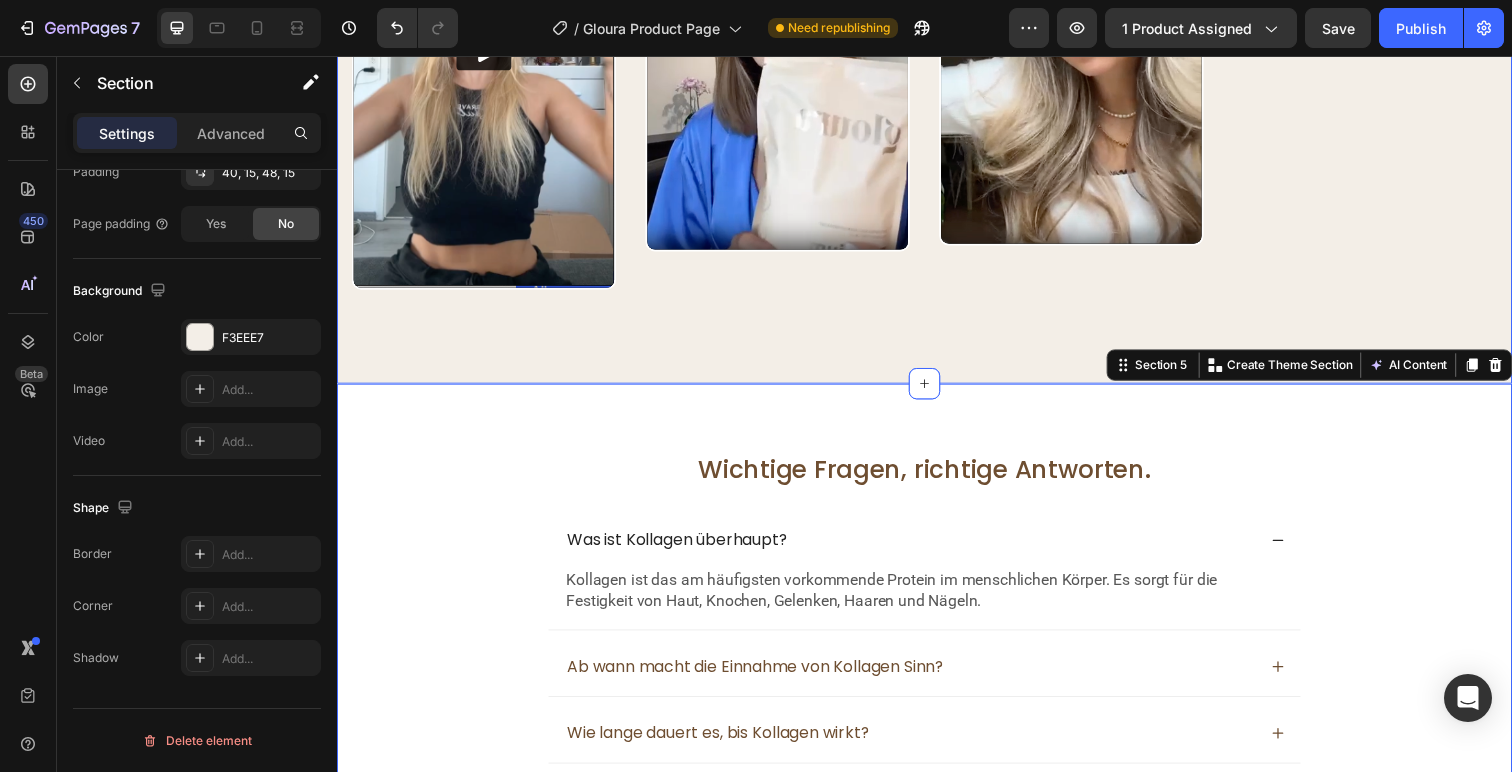 click on "Video Video Video Video Carousel" at bounding box center [937, 79] 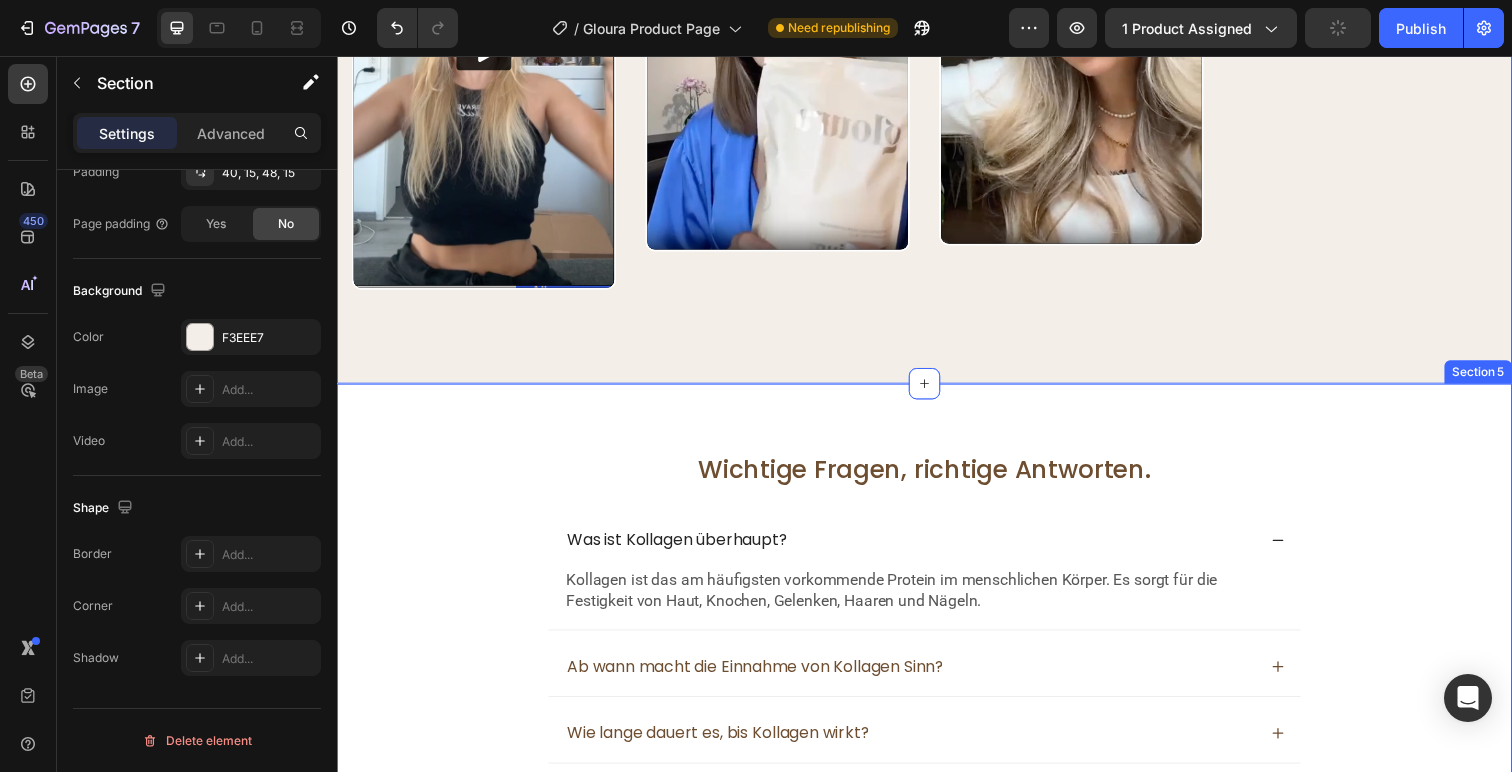 click on "Wichtige Fragen, richtige Antworten. Heading
Was ist Kollagen überhaupt? Kollagen ist das am häufigsten vorkommende Protein im menschlichen Körper. Es sorgt für die Festigkeit von Haut, Knochen, Gelenken, Haaren und Nägeln. Text Block
Ab wann macht die Einnahme von Kollagen Sinn?
Wie lange dauert es, bis Kollagen wirkt?
Gibt es Nebenwirkungen bei Kollagen?
Warum ist Weidehaltung bei Kollagen wichtig?
Kann ich Kollagen mit anderen Nahrungsergänzungsmitteln kombinieren? Accordion Row Section 5" at bounding box center [937, 725] 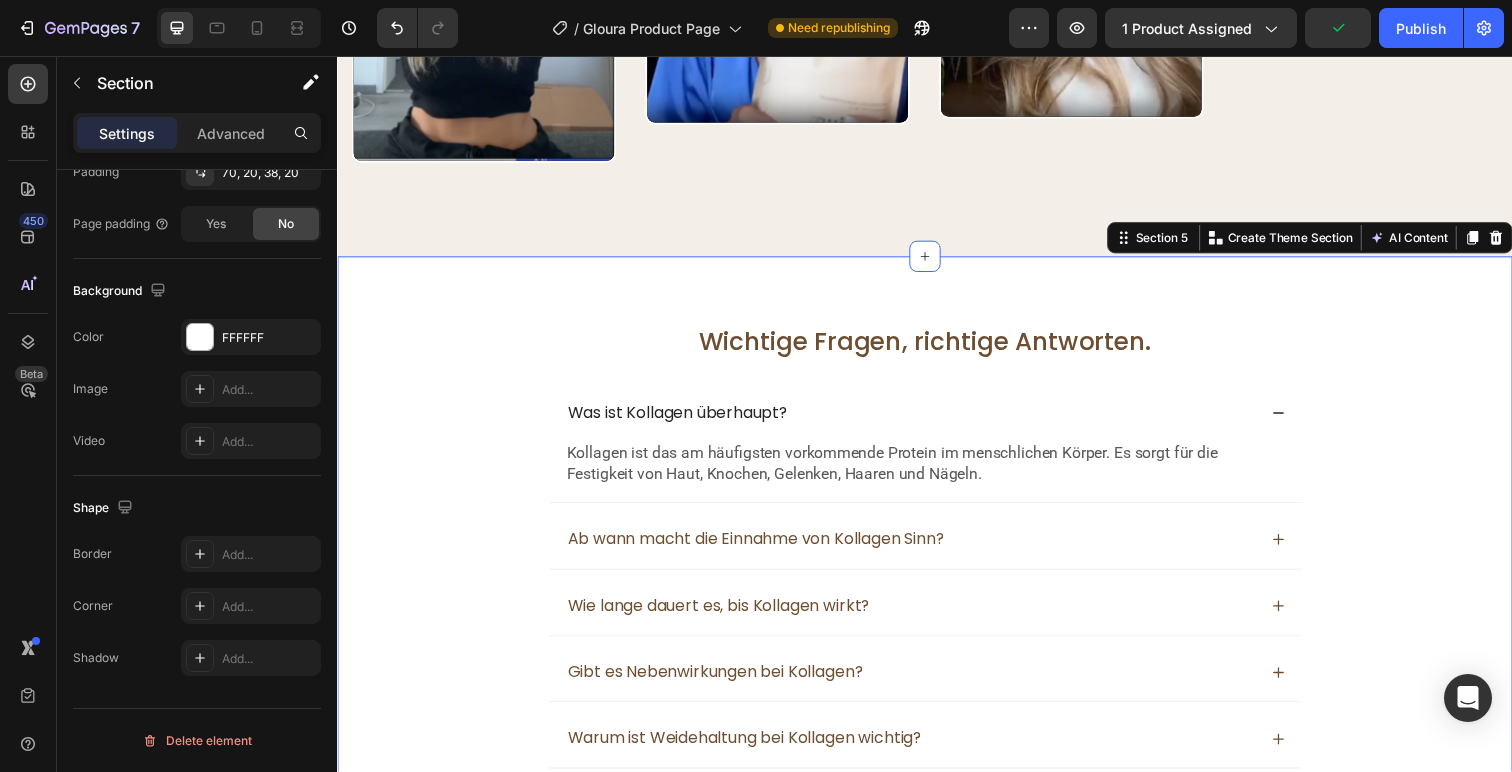 scroll, scrollTop: 3218, scrollLeft: 0, axis: vertical 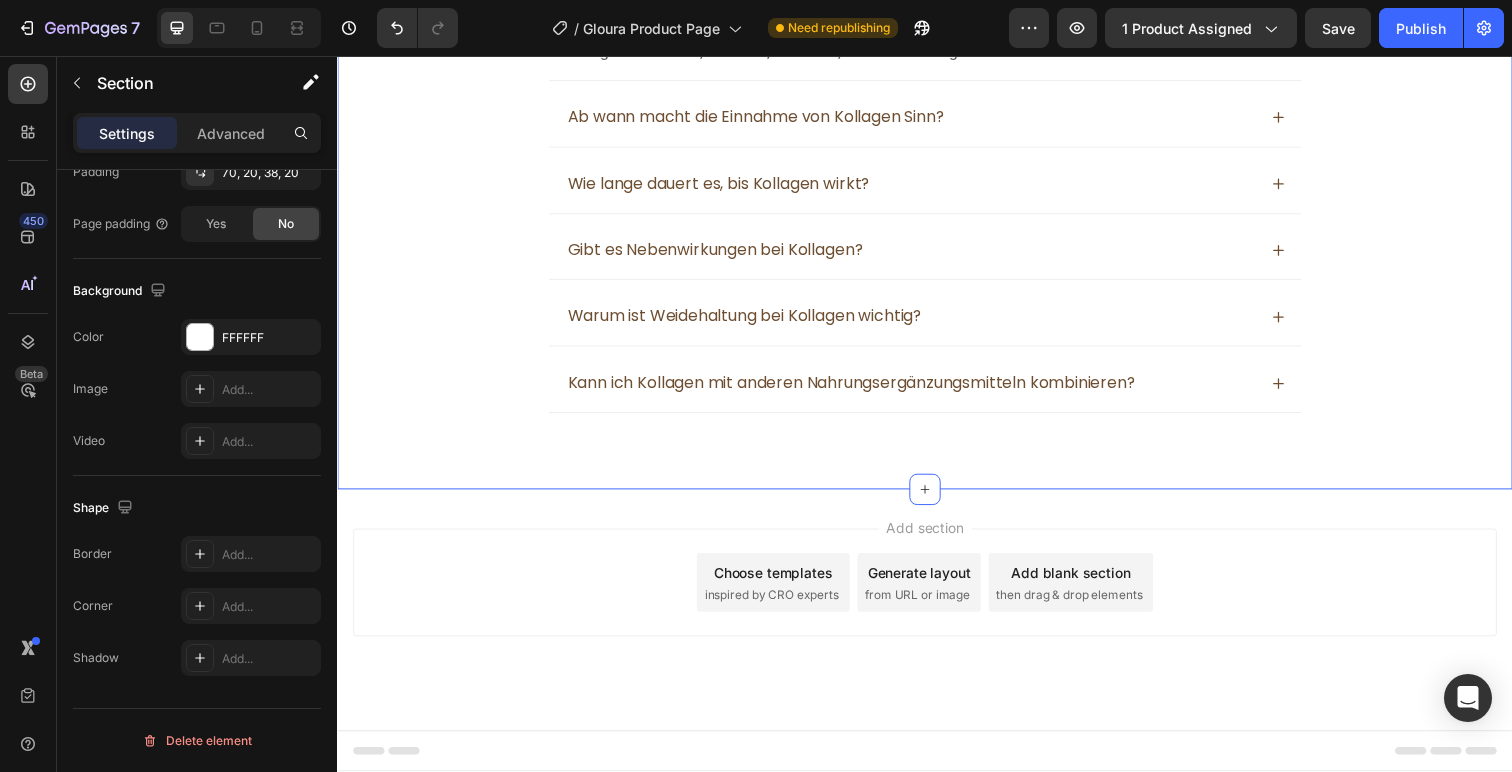 click on "Add section Choose templates inspired by CRO experts Generate layout from URL or image Add blank section then drag & drop elements" at bounding box center [937, 622] 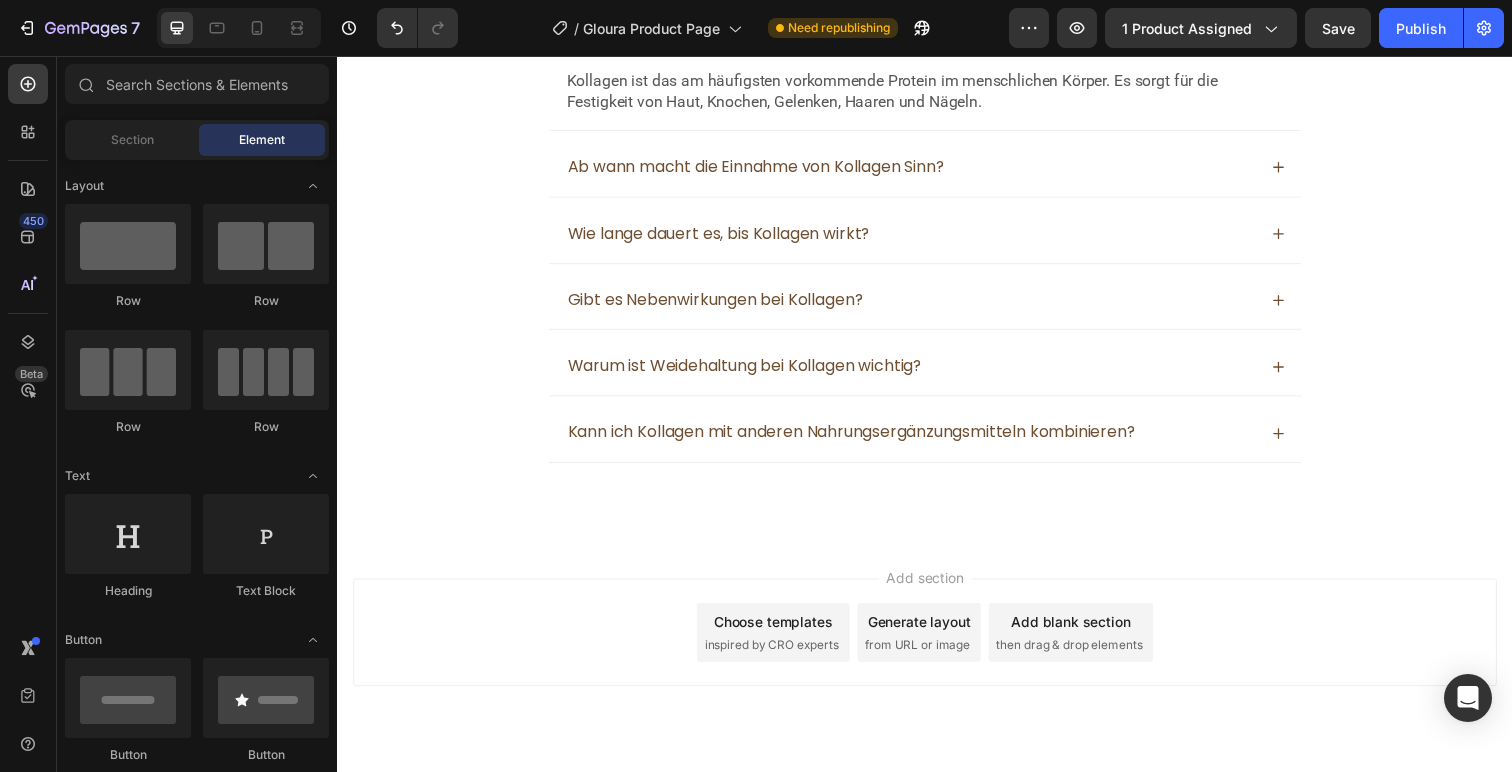 scroll, scrollTop: 3171, scrollLeft: 0, axis: vertical 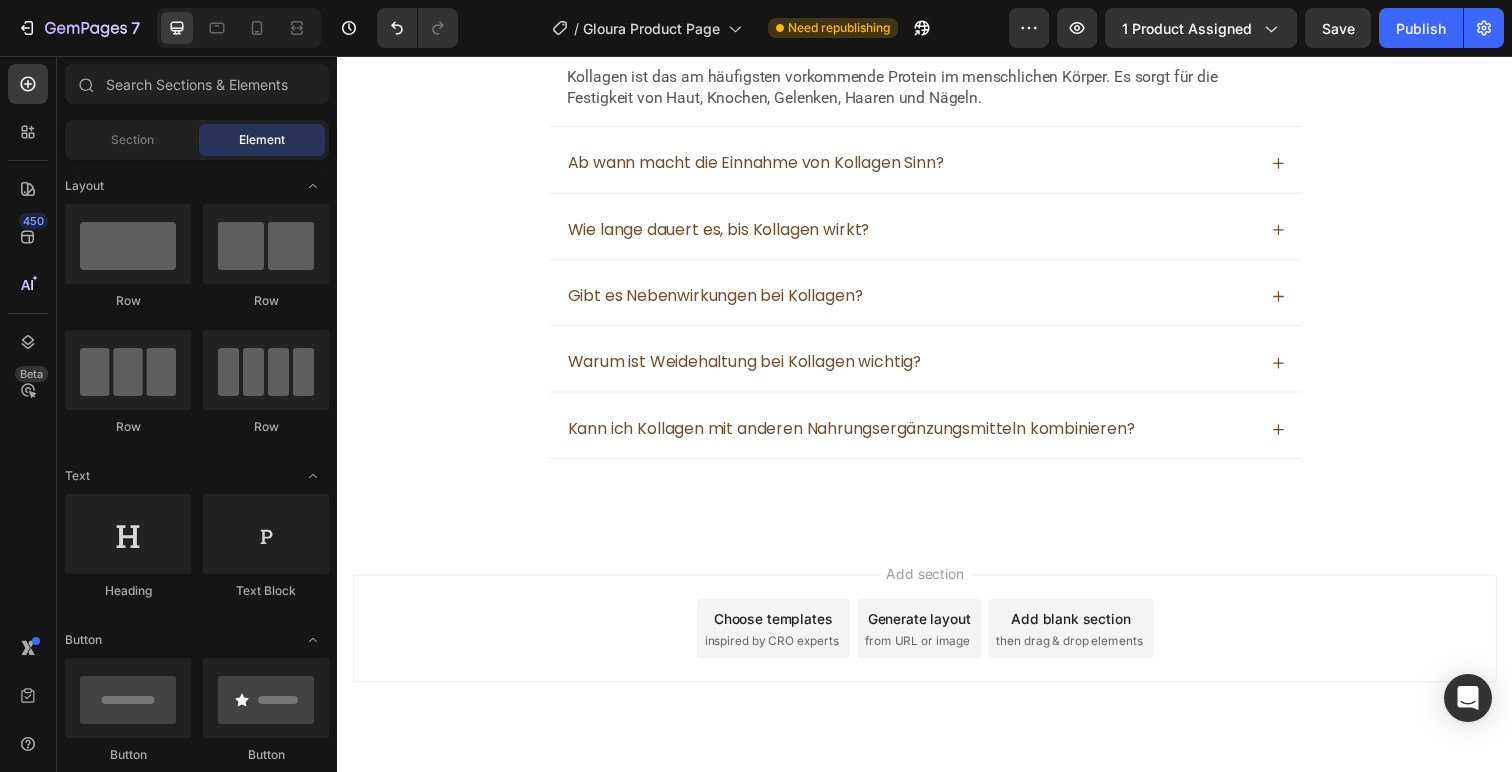 click on "Choose templates" at bounding box center [782, 630] 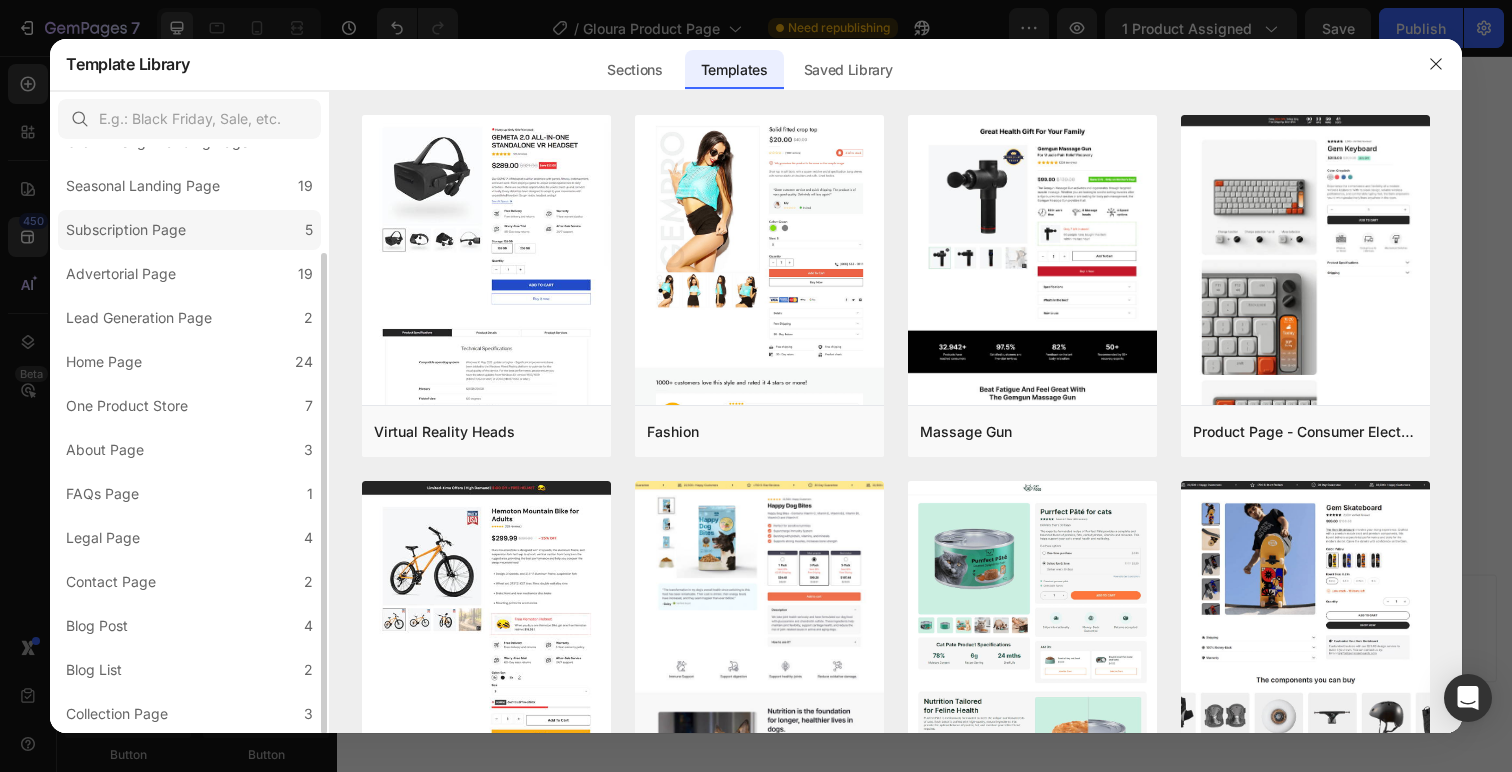 scroll, scrollTop: 0, scrollLeft: 0, axis: both 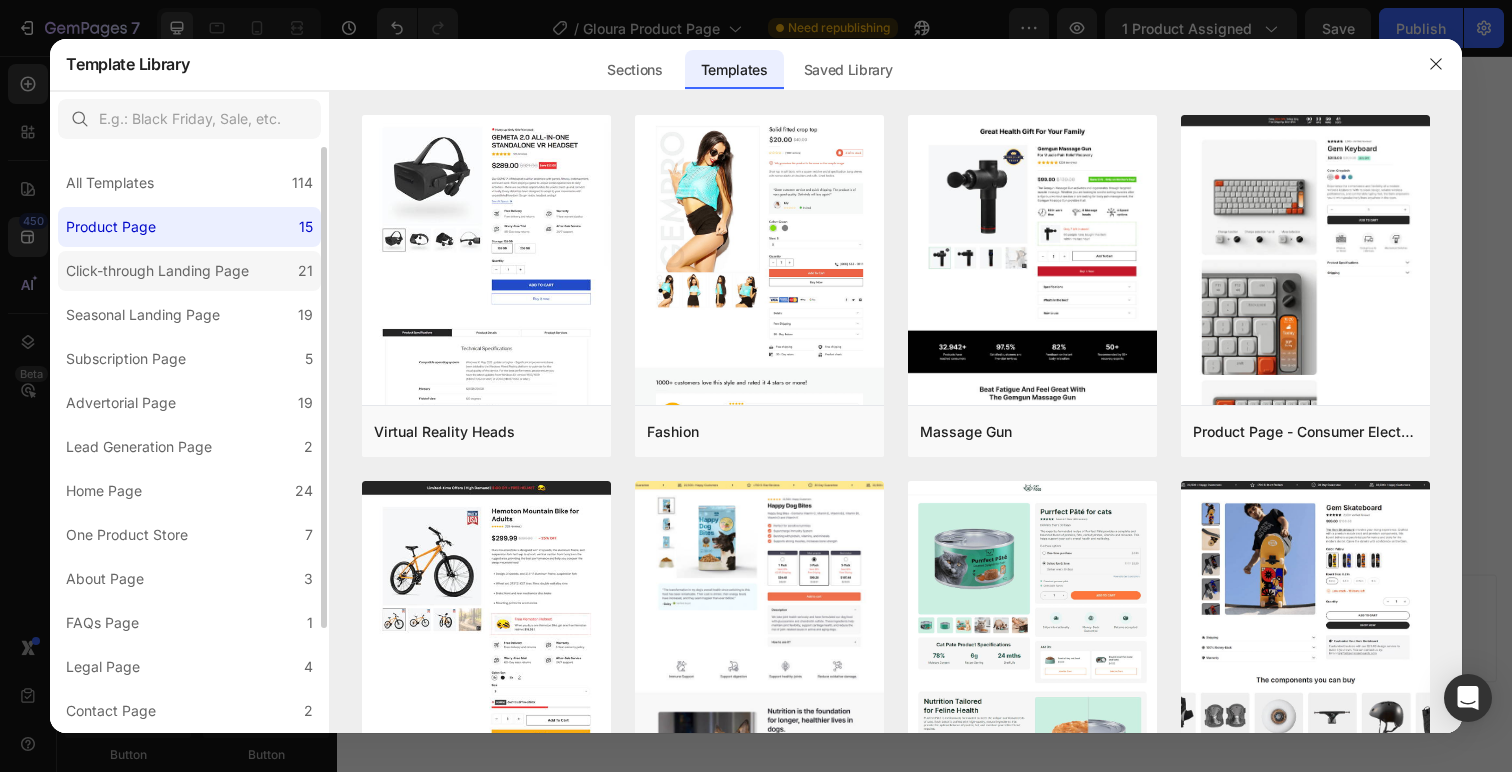 click on "Click-through Landing Page" at bounding box center [157, 271] 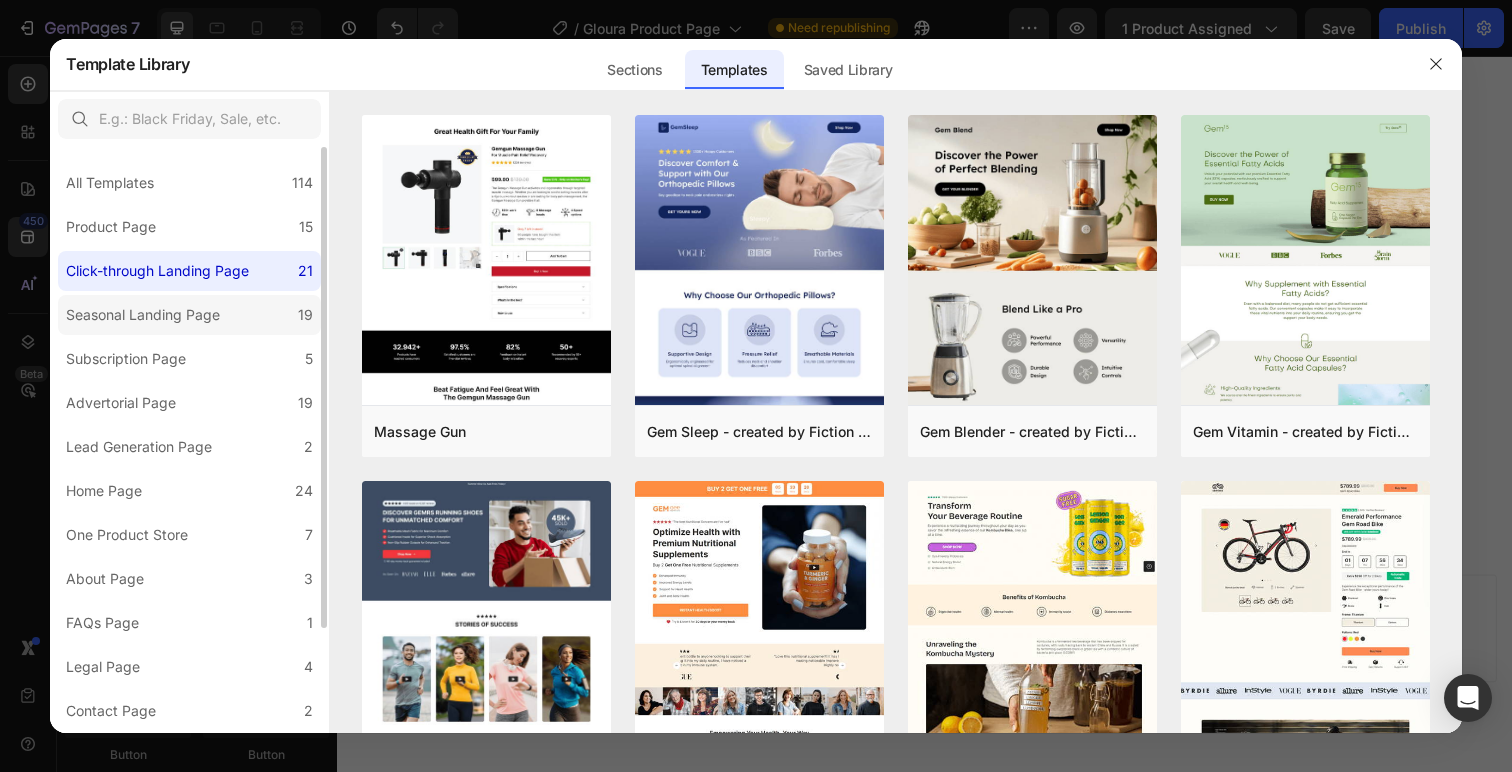 click on "Seasonal Landing Page" at bounding box center [143, 315] 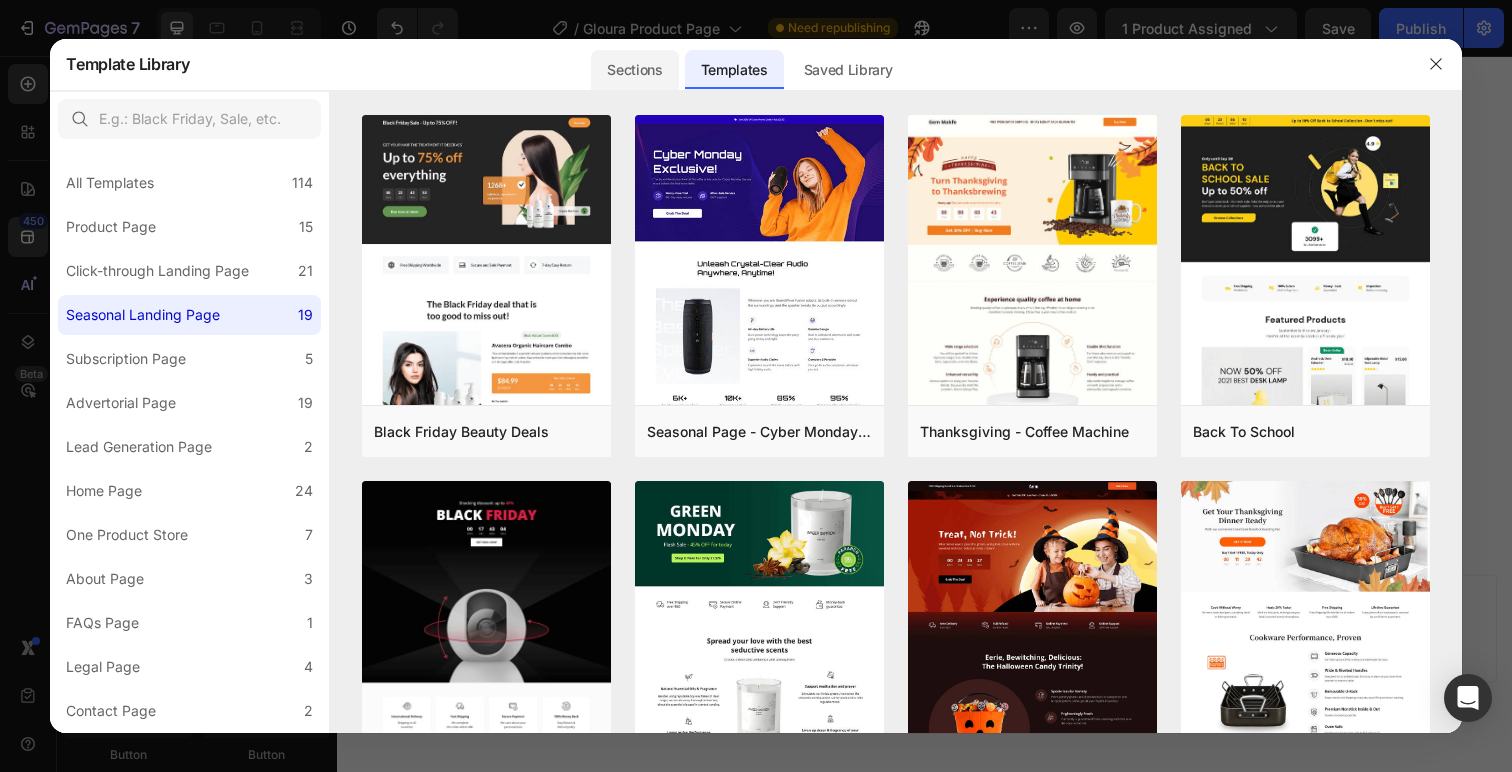 click on "Sections" 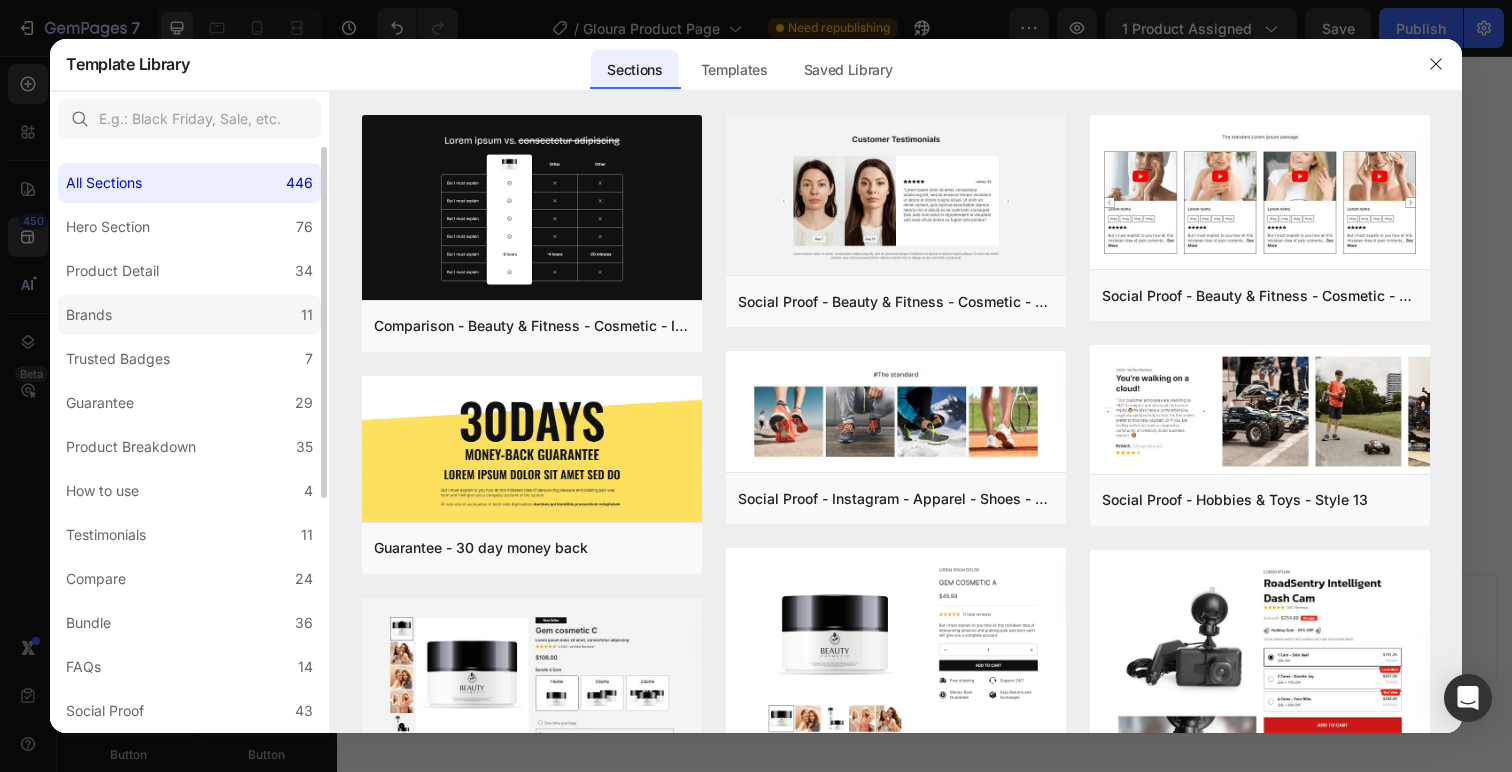 click on "Brands 11" 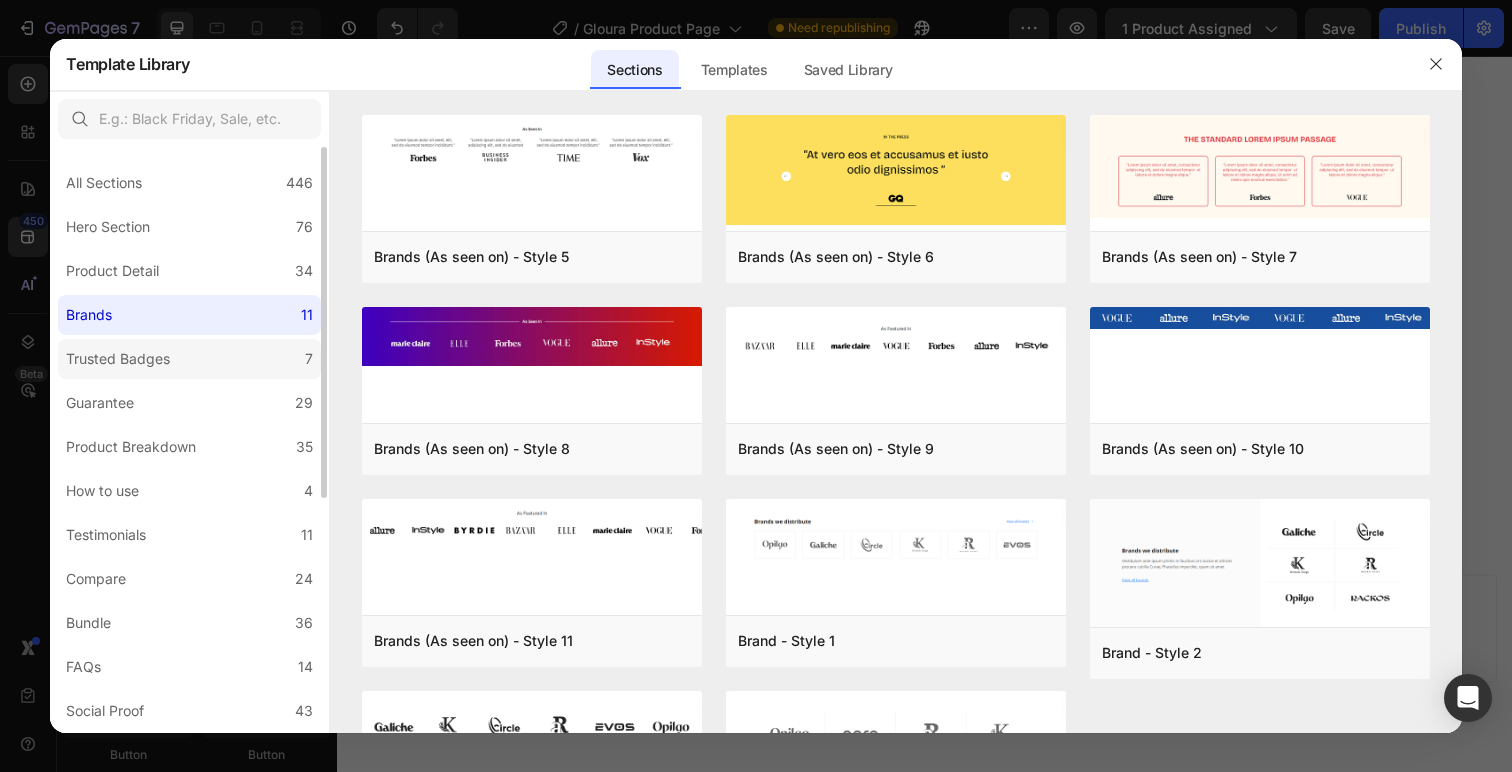 click on "Trusted Badges 7" 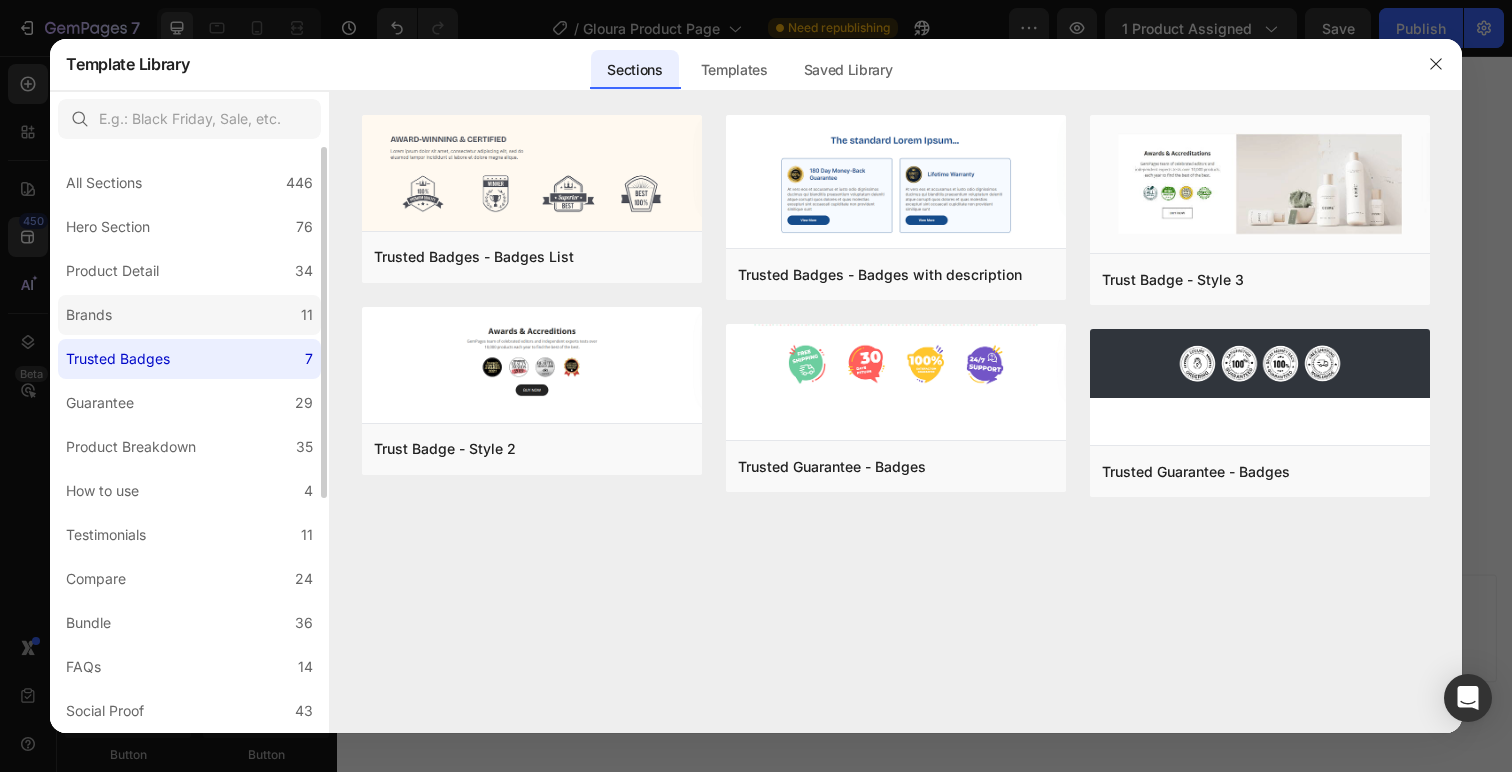 click on "Brands 11" 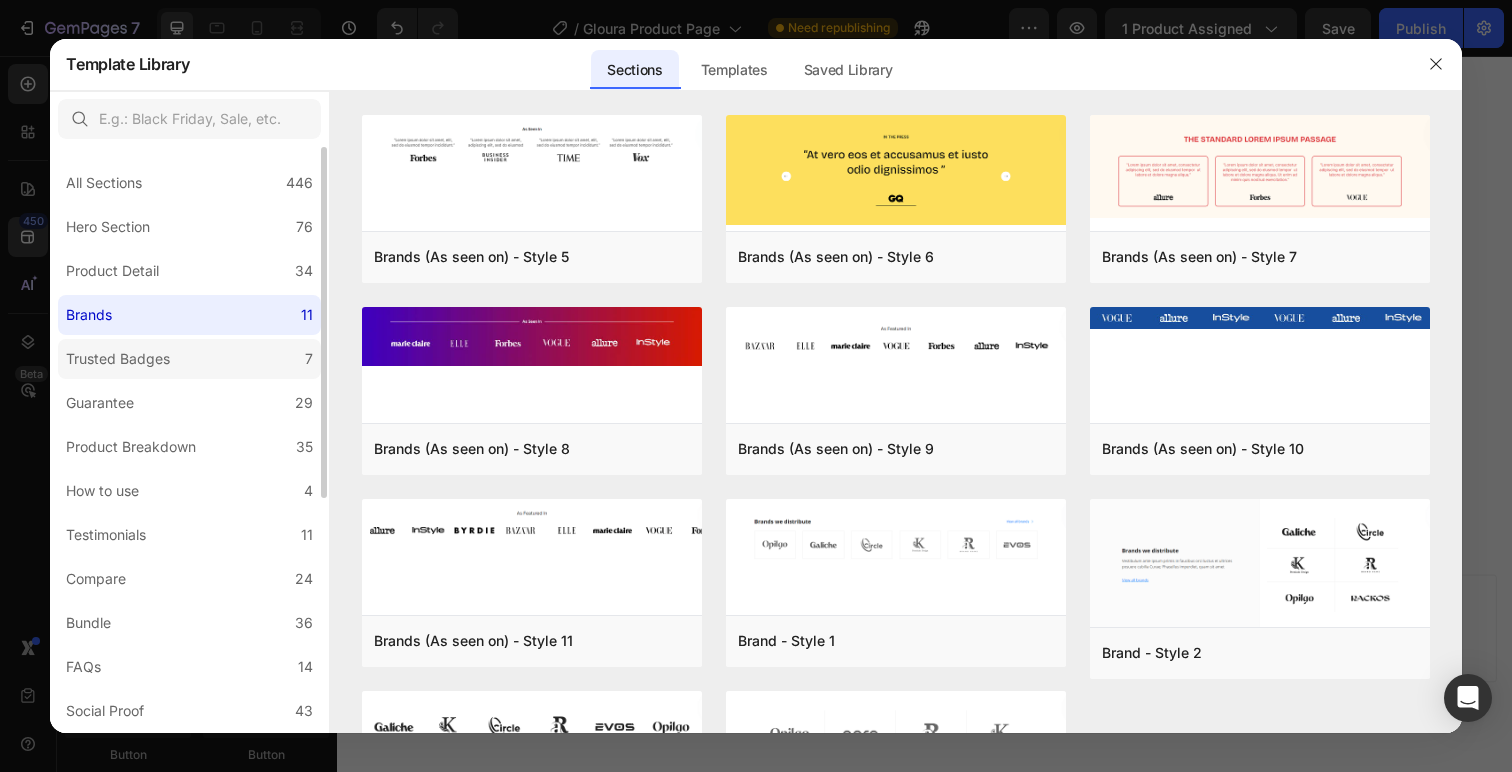 click on "Trusted Badges 7" 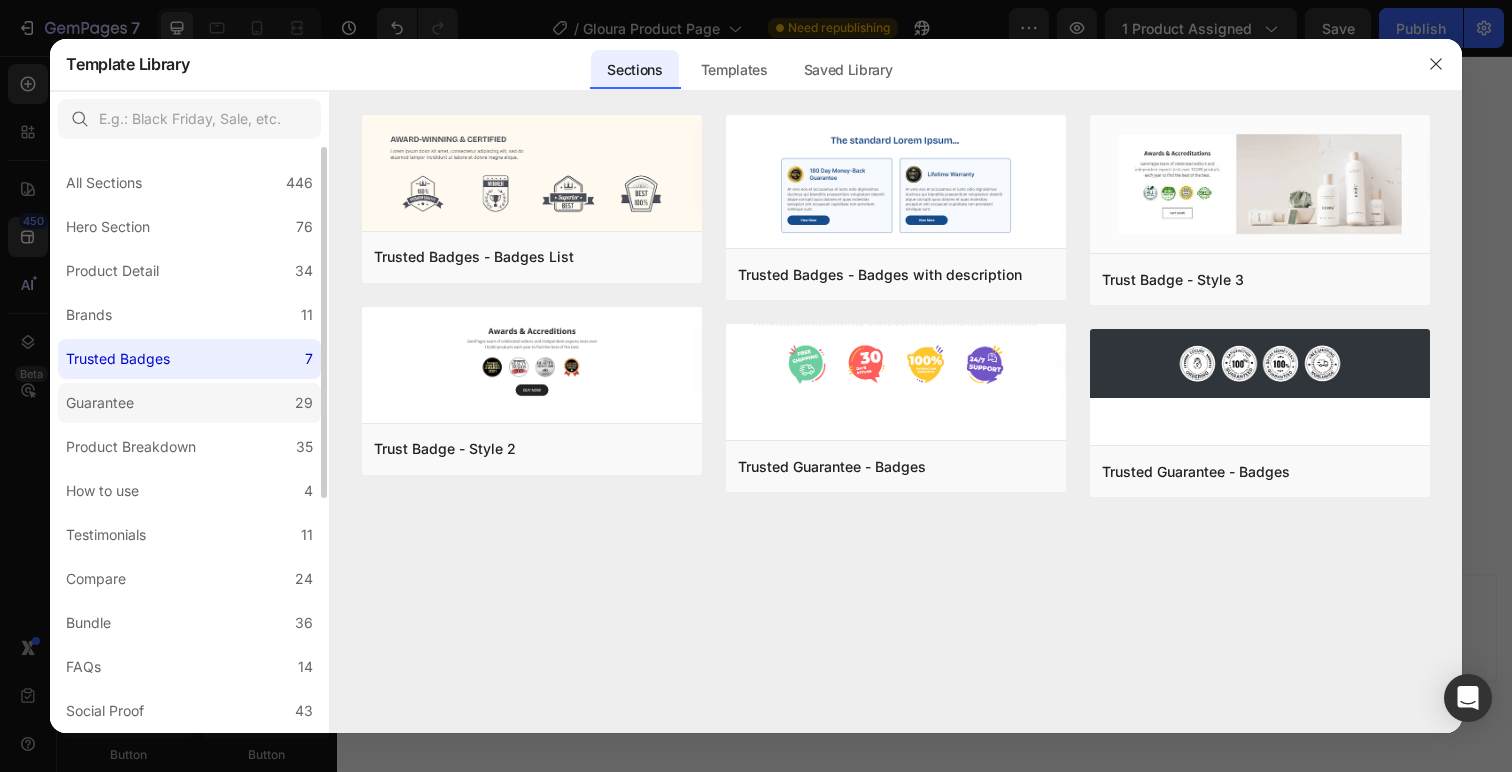 click on "Guarantee 29" 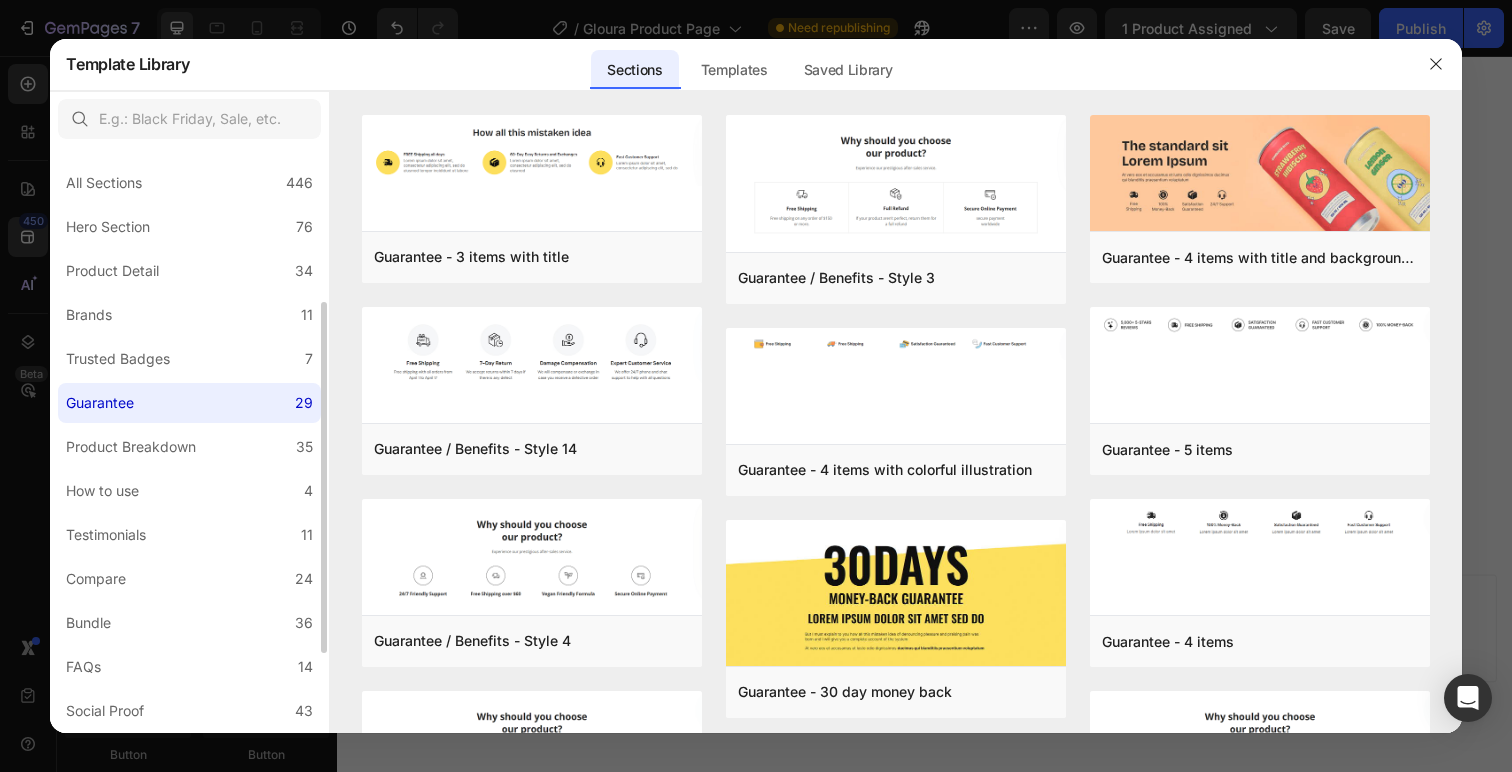 scroll, scrollTop: 393, scrollLeft: 0, axis: vertical 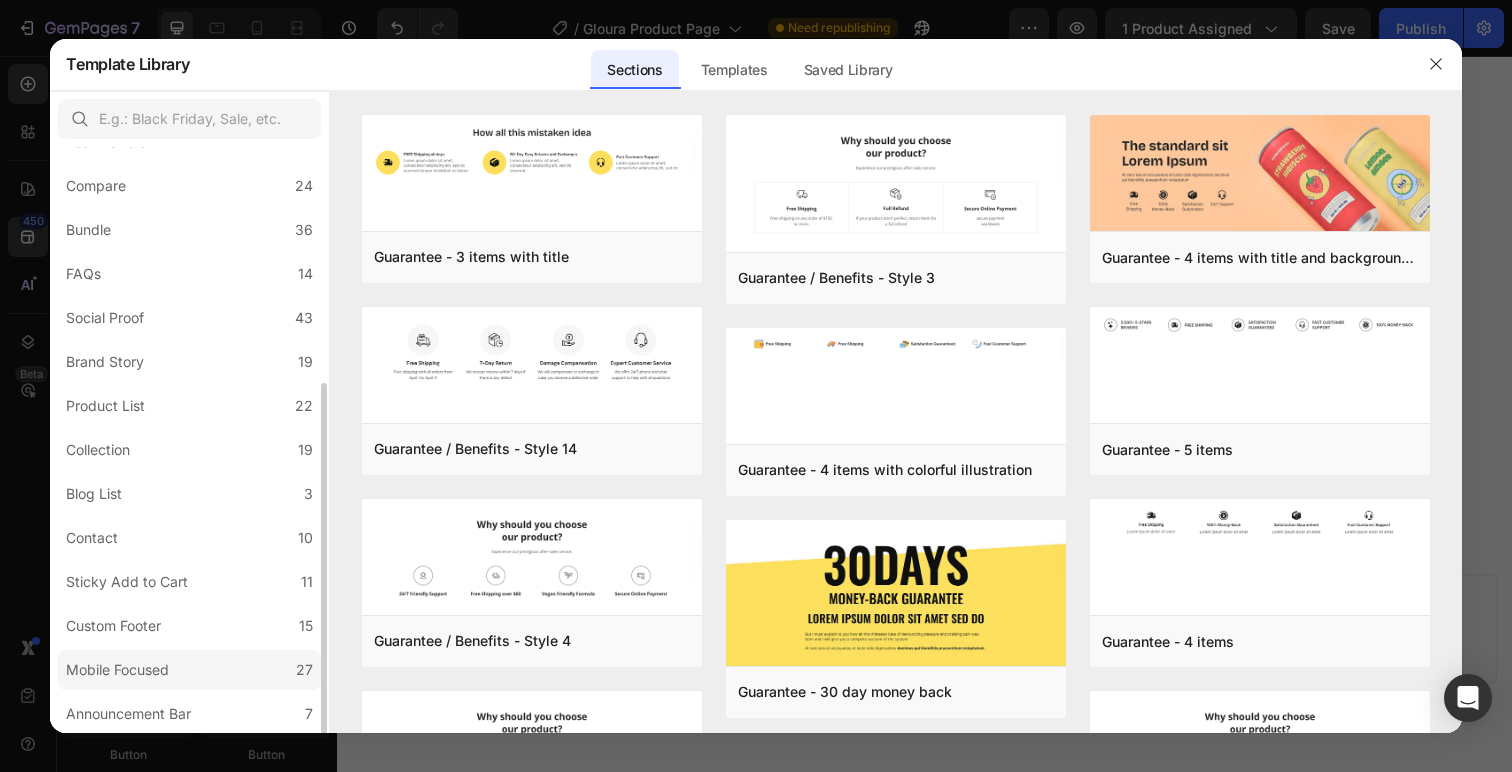 click on "Mobile Focused" at bounding box center (117, 670) 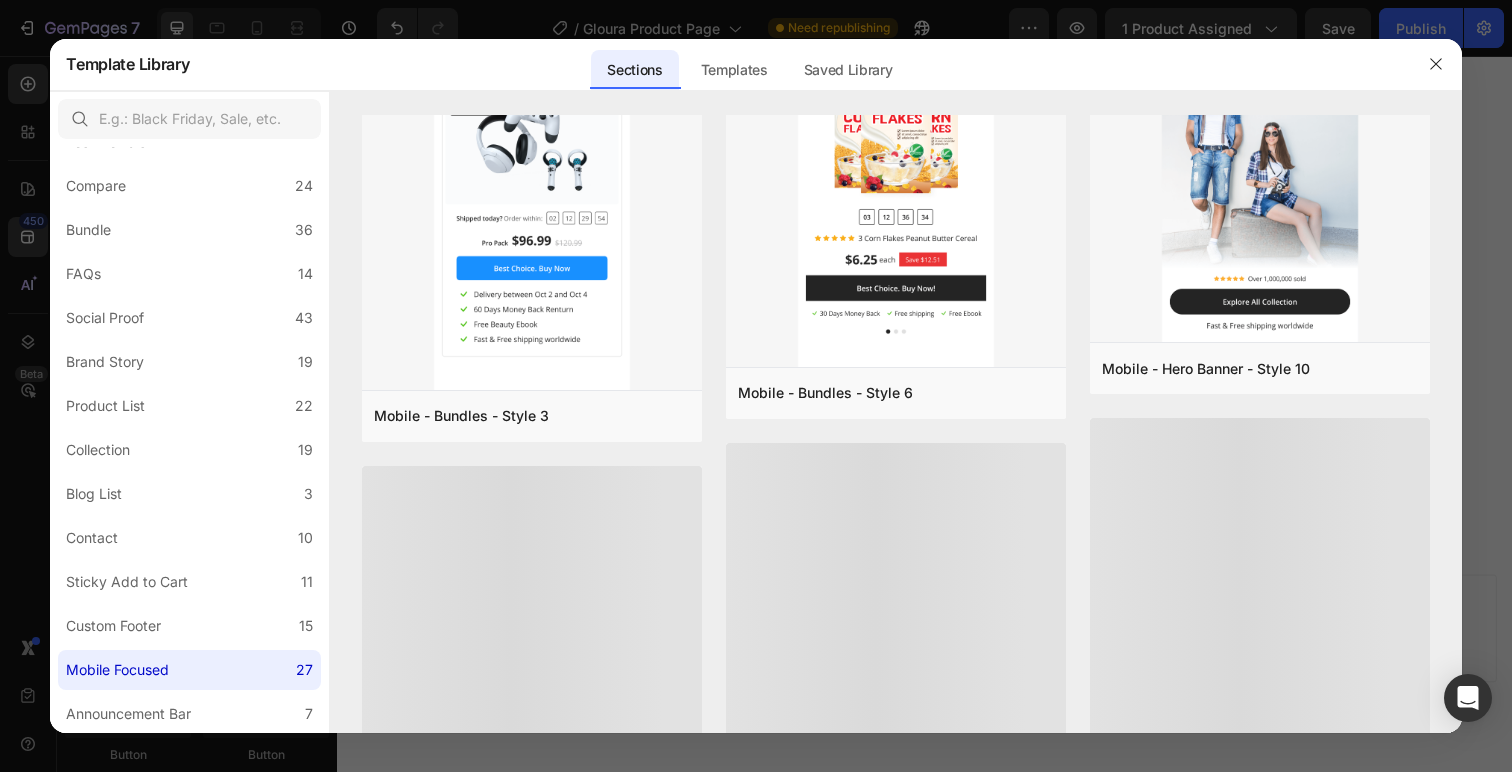 scroll, scrollTop: 3064, scrollLeft: 0, axis: vertical 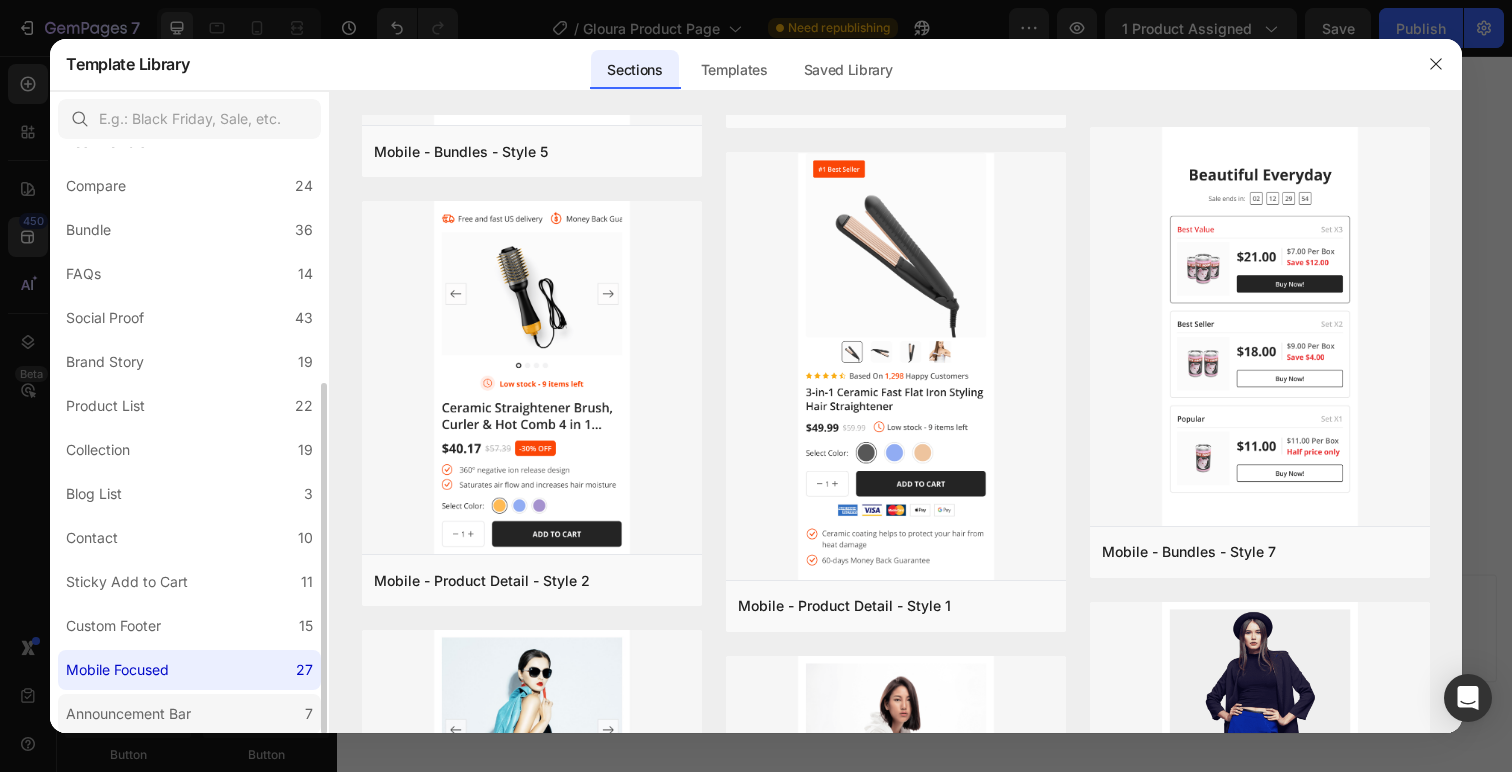 click on "Announcement Bar" at bounding box center [128, 714] 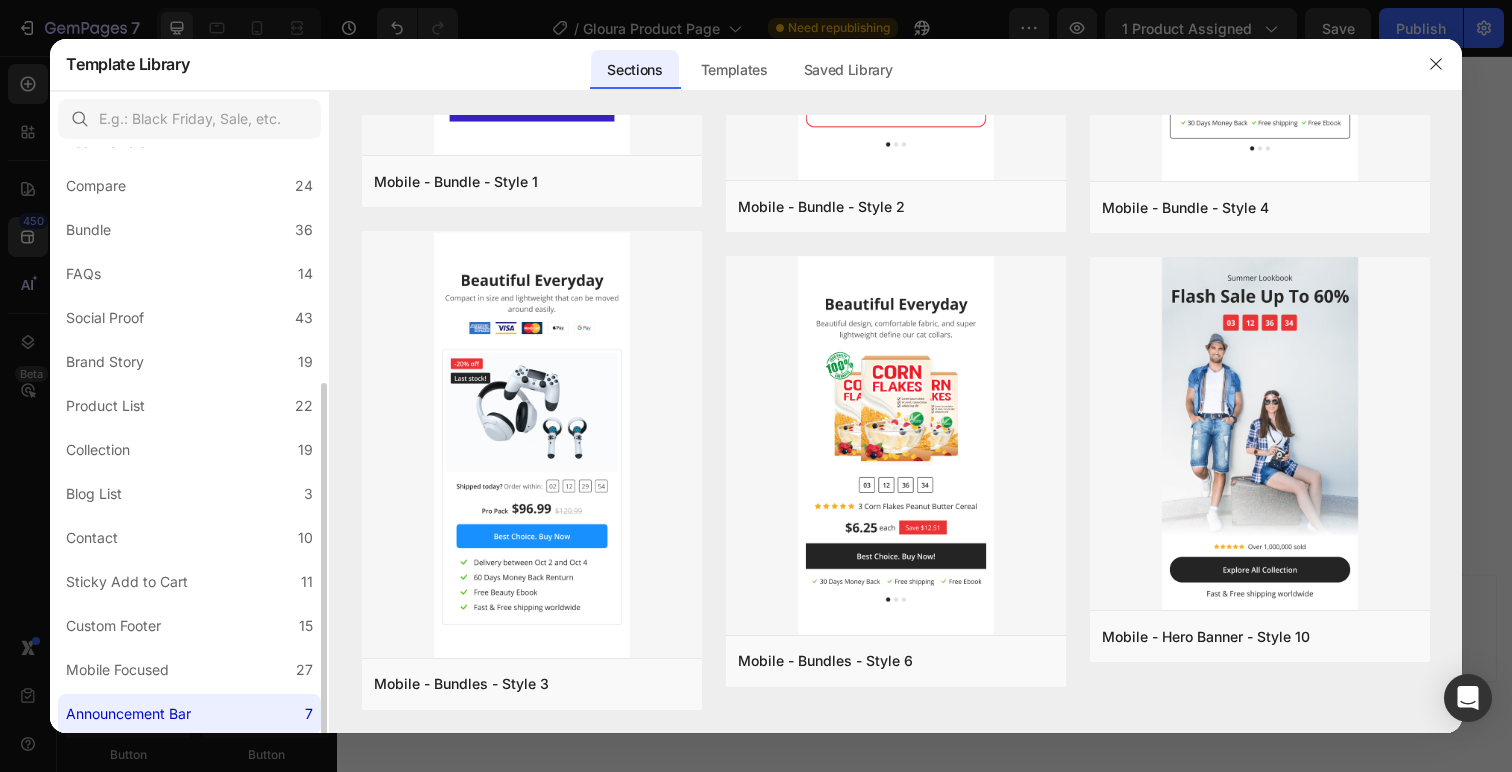 scroll, scrollTop: 0, scrollLeft: 0, axis: both 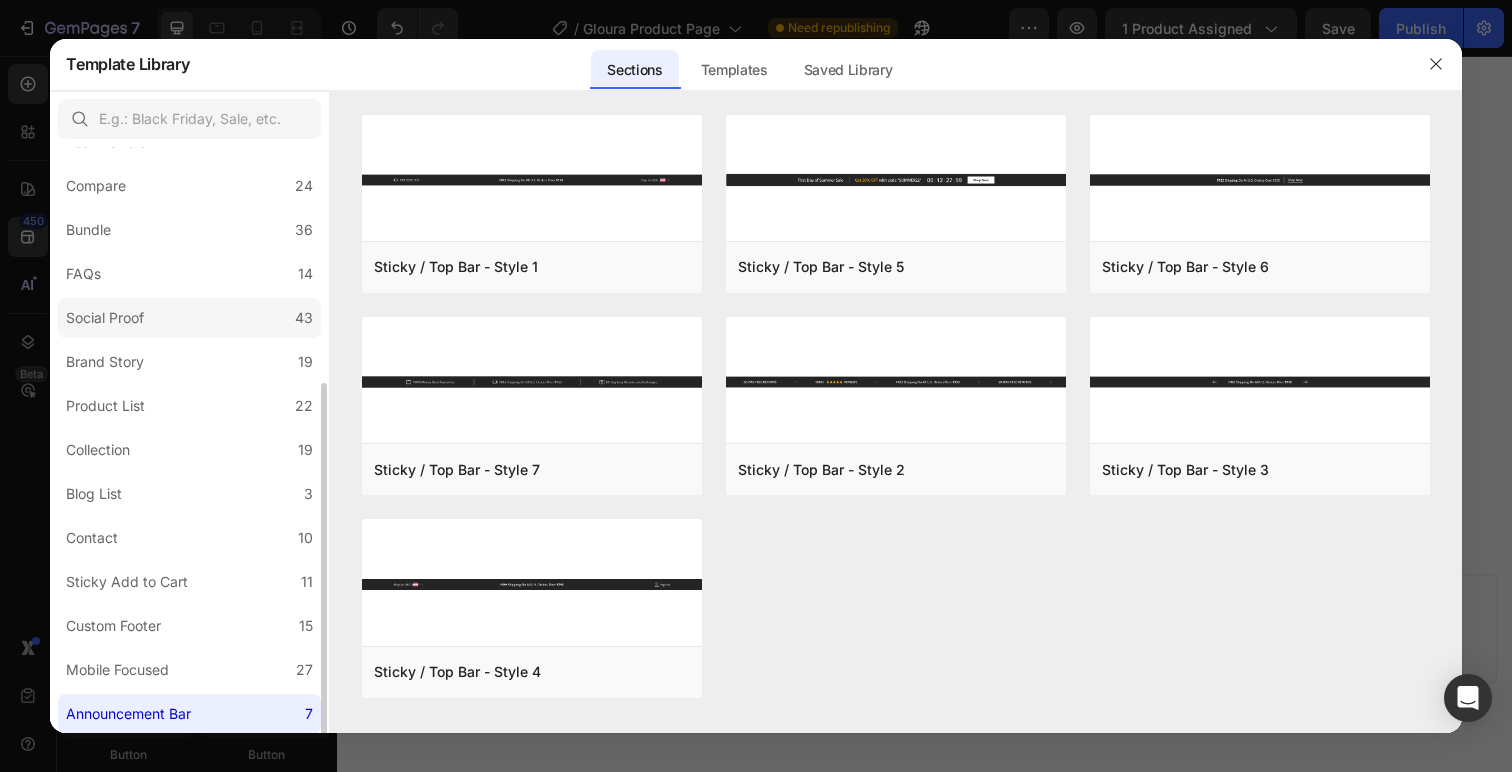 click on "Social Proof" at bounding box center [105, 318] 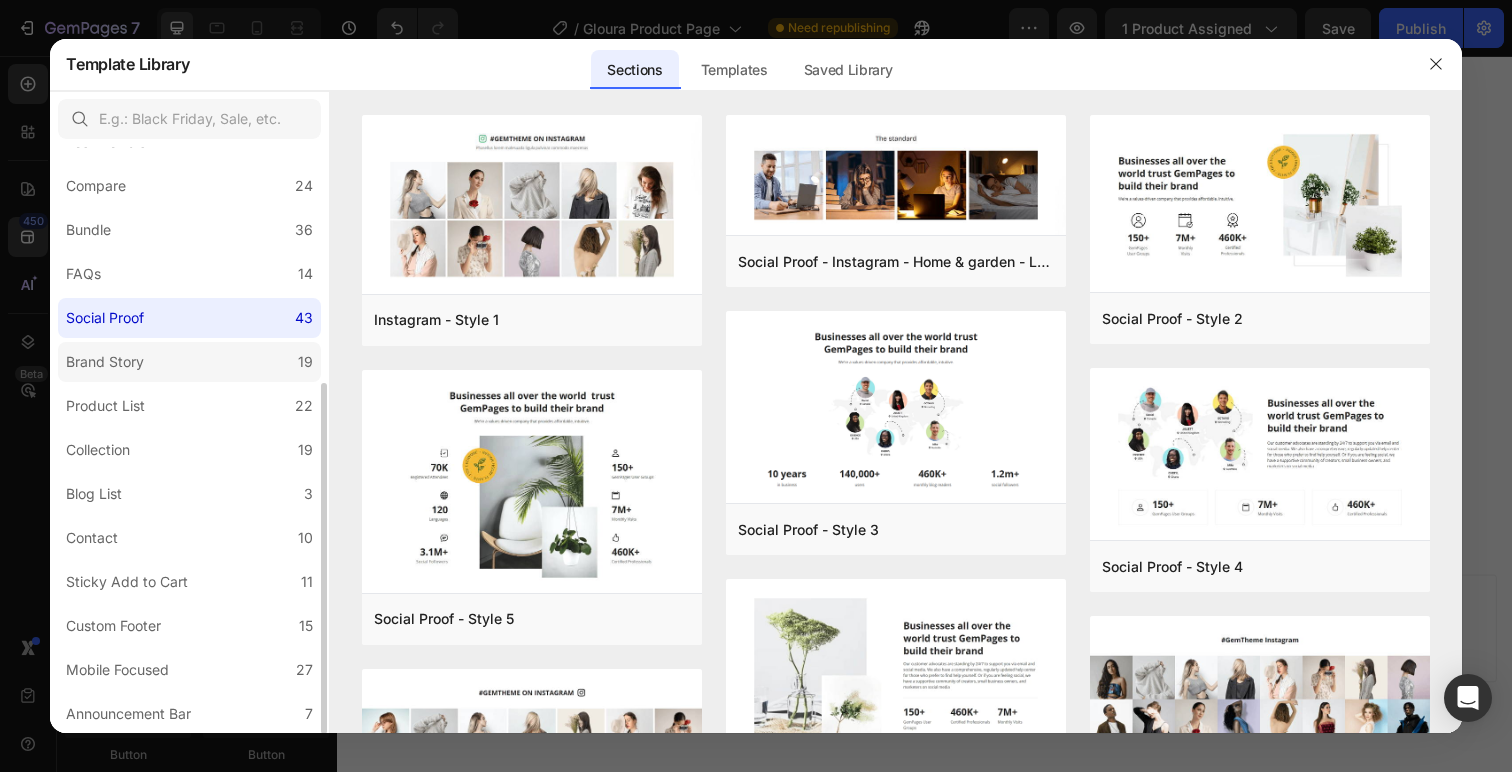 click on "Brand Story" at bounding box center (109, 362) 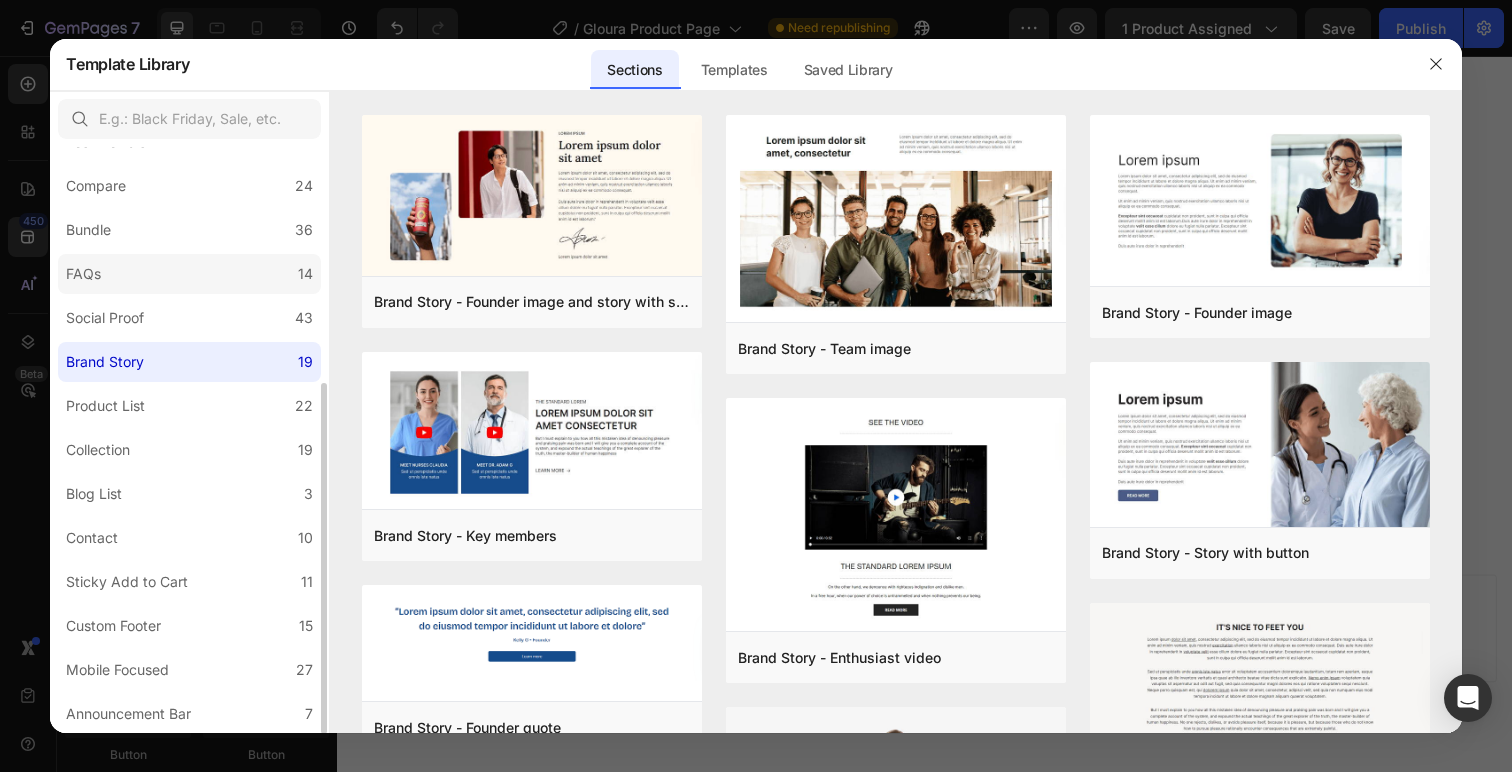 click on "FAQs 14" 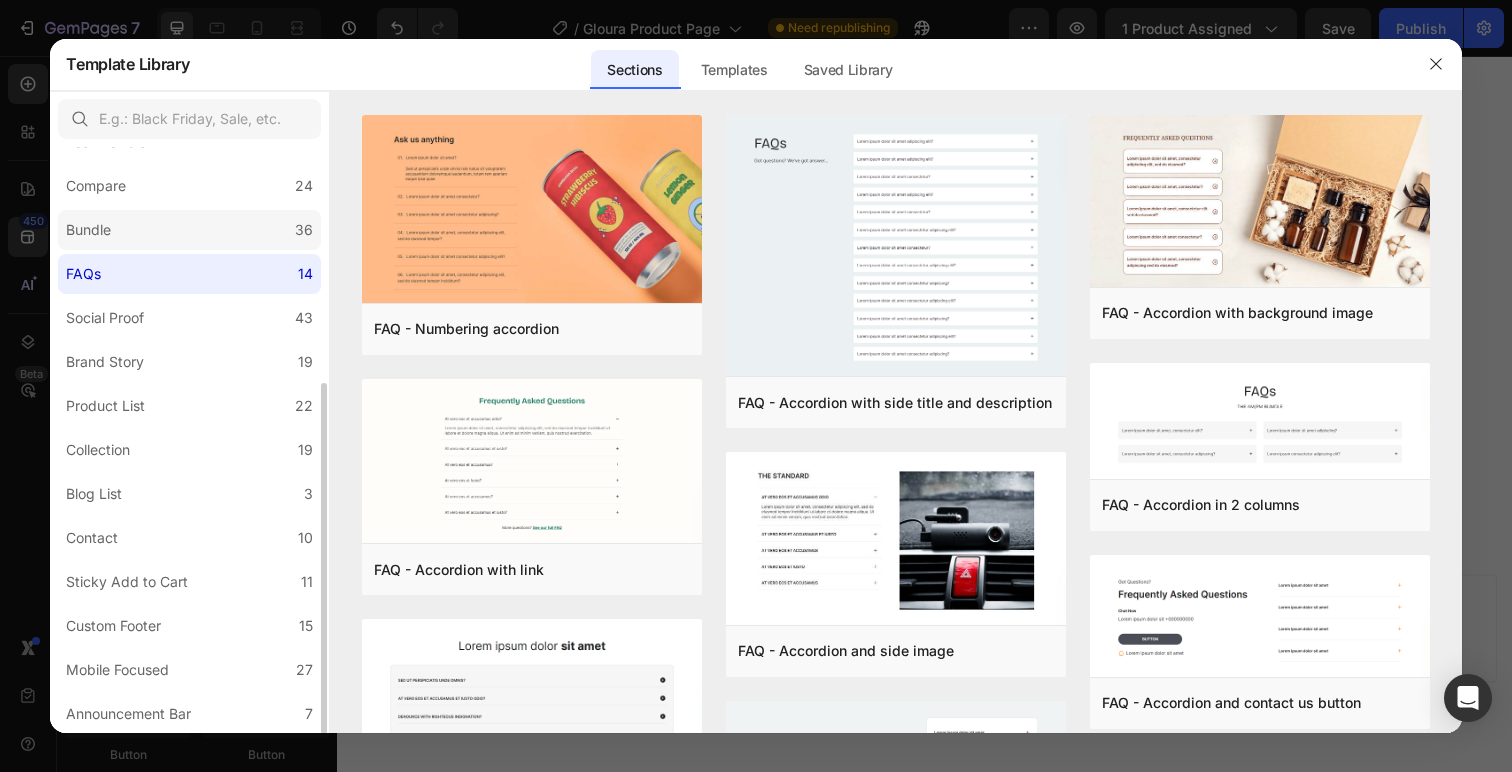 click on "Bundle" at bounding box center [92, 230] 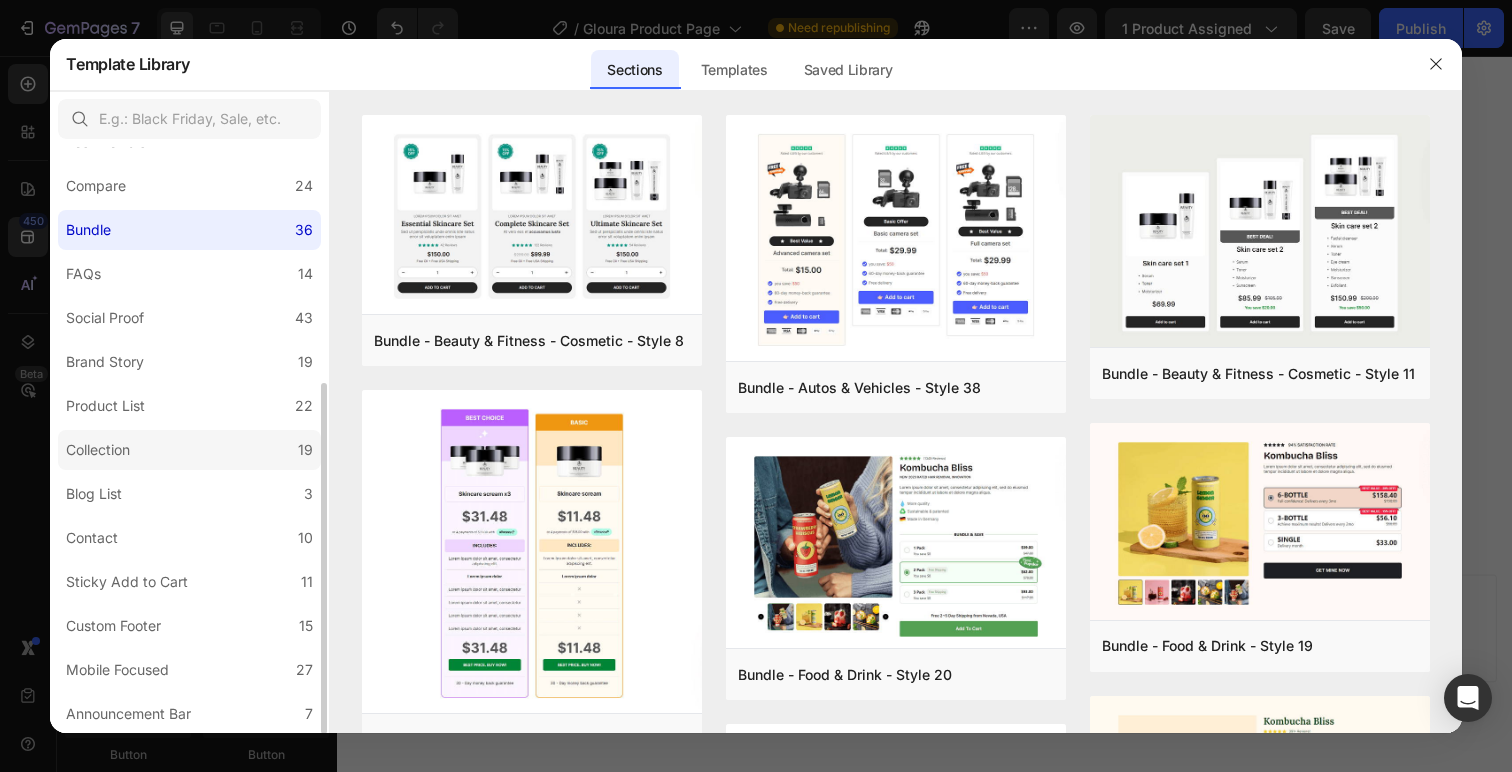 click on "Collection" at bounding box center [102, 450] 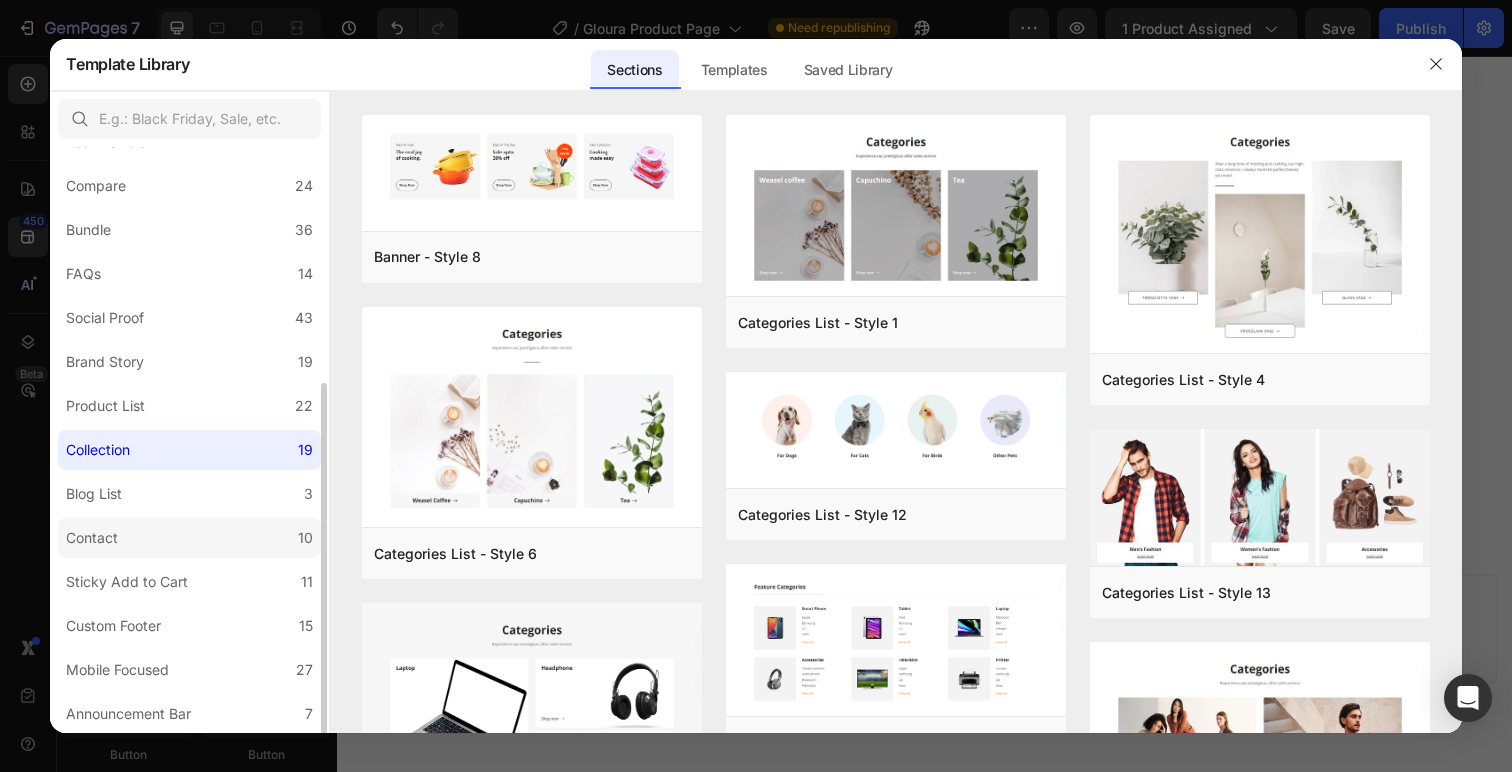 click on "Contact 10" 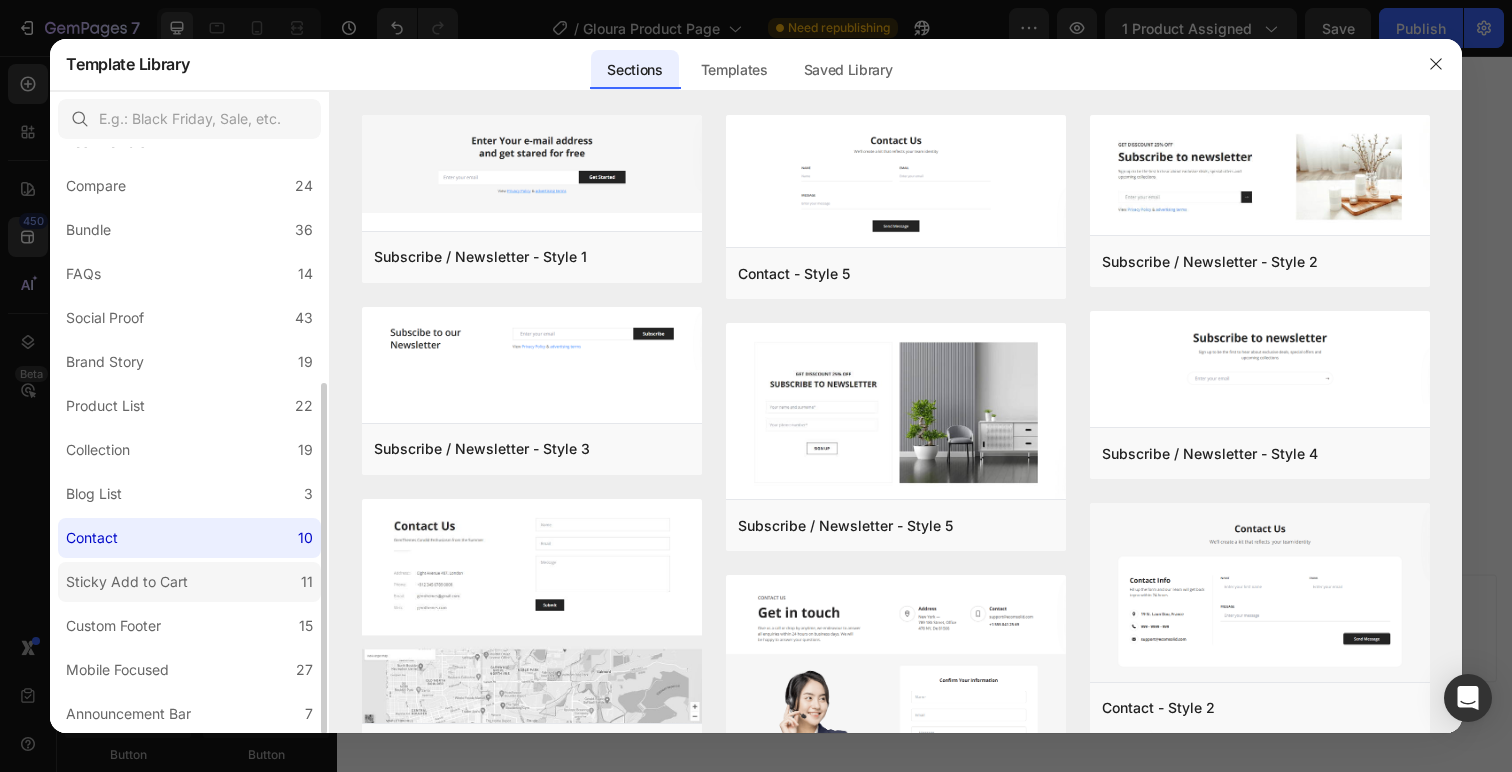 click on "Sticky Add to Cart" at bounding box center [127, 582] 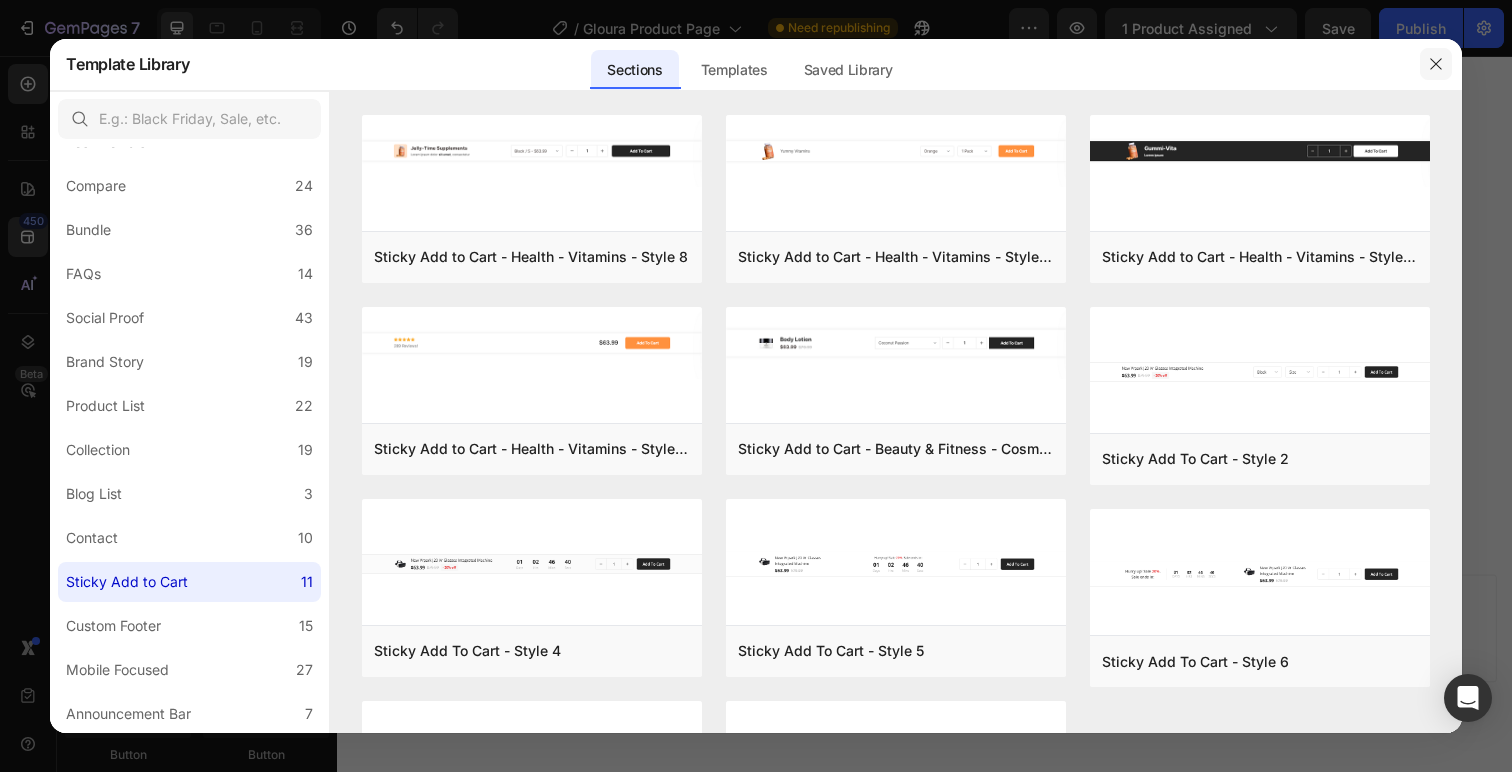 click 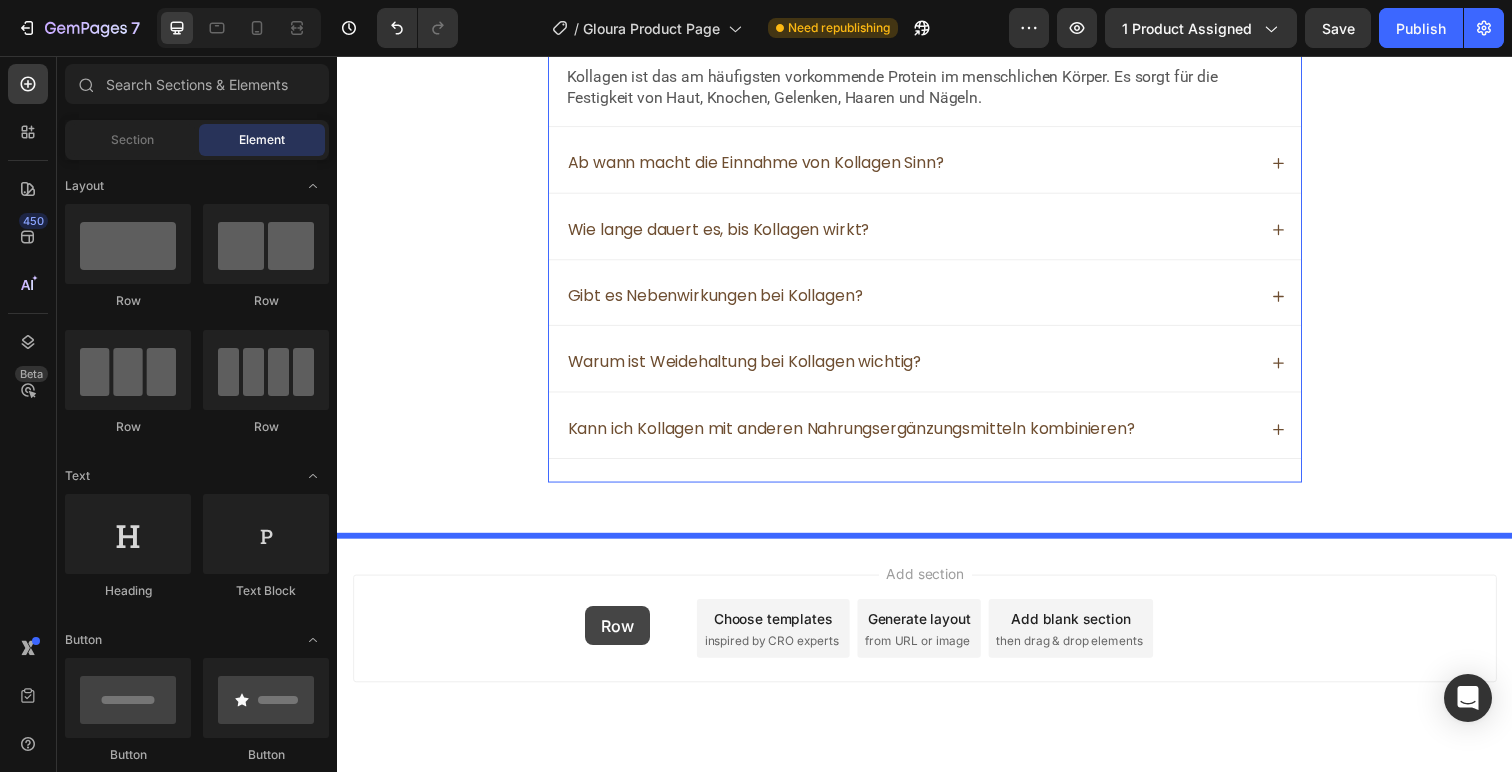 drag, startPoint x: 475, startPoint y: 316, endPoint x: 589, endPoint y: 618, distance: 322.80026 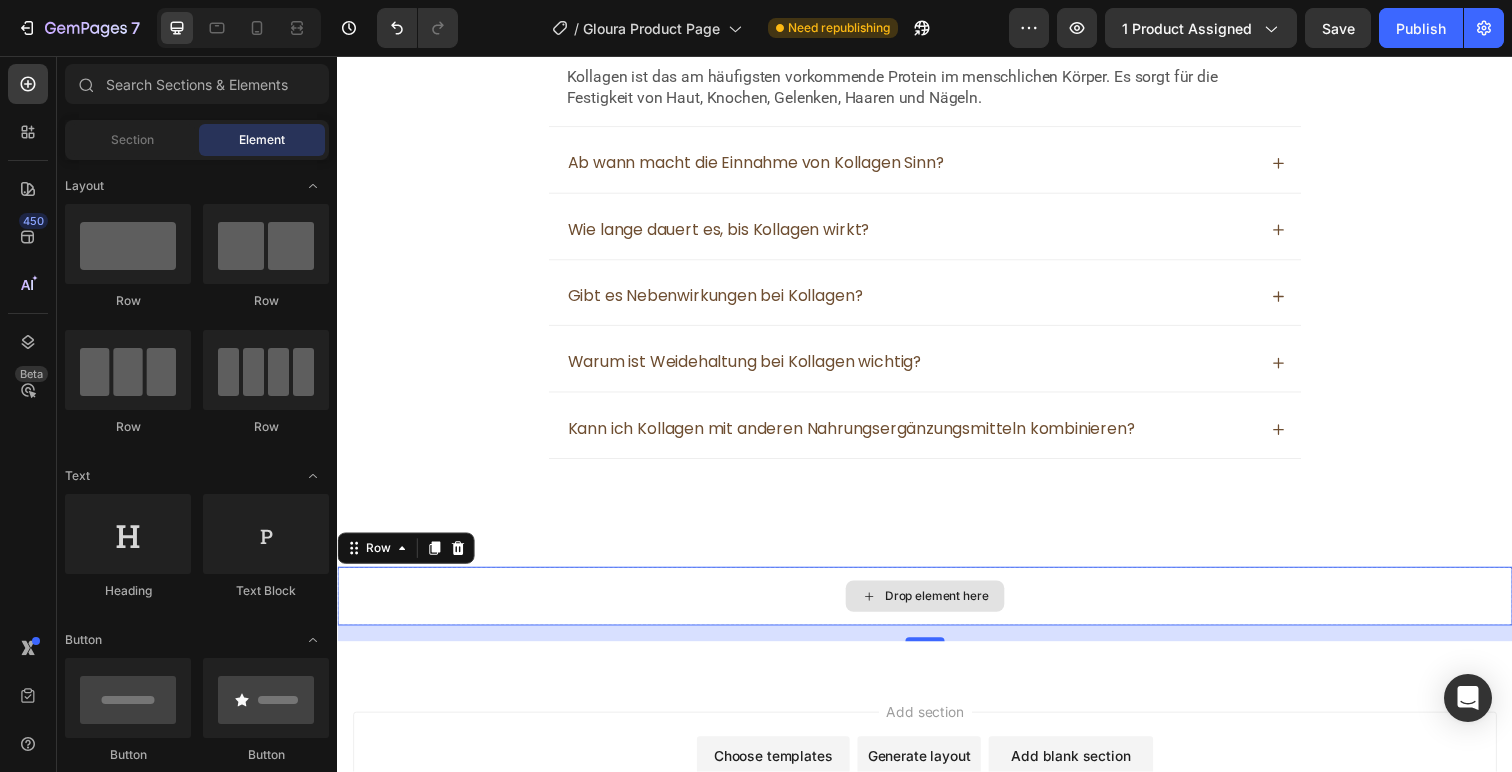click on "Drop element here" at bounding box center [949, 608] 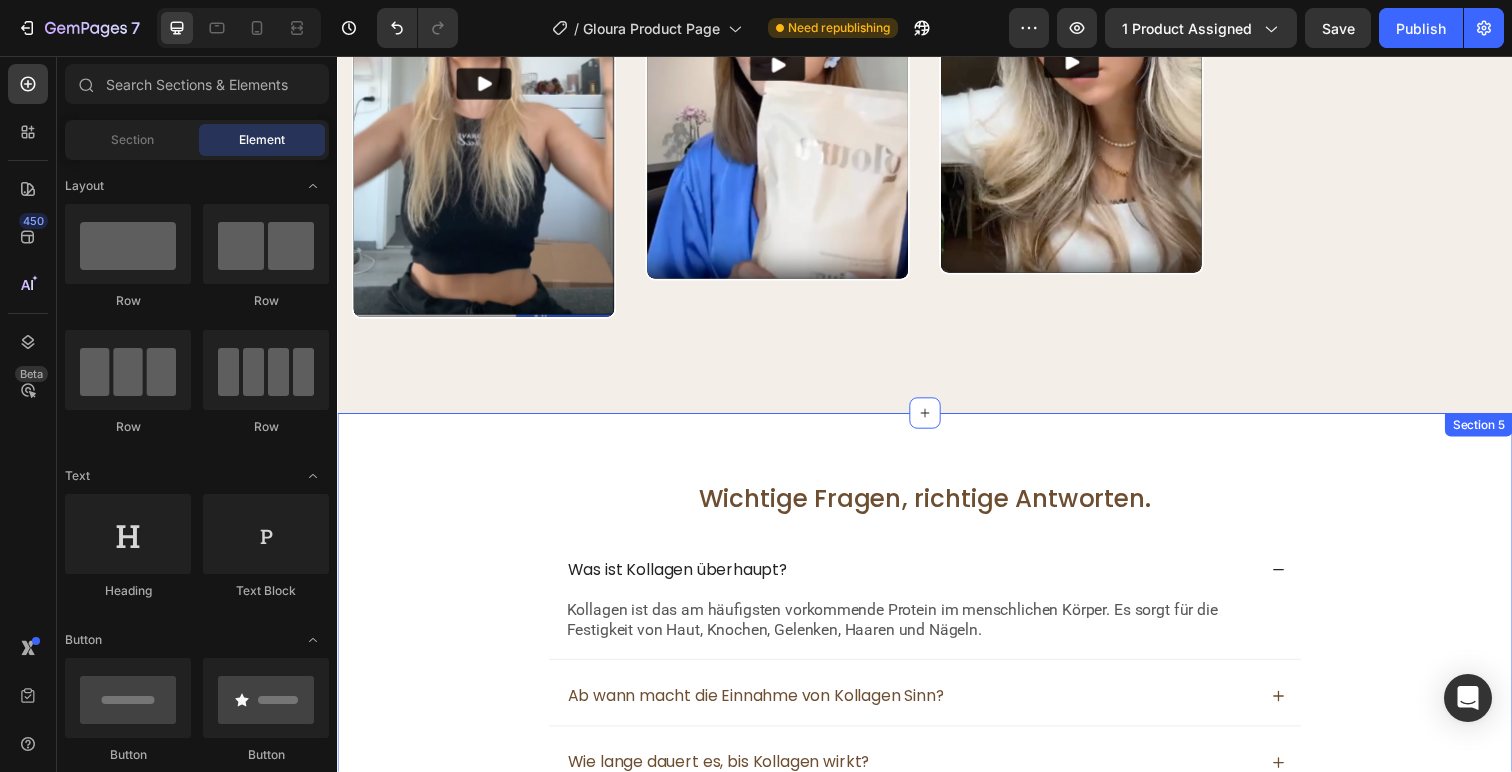 scroll, scrollTop: 2485, scrollLeft: 0, axis: vertical 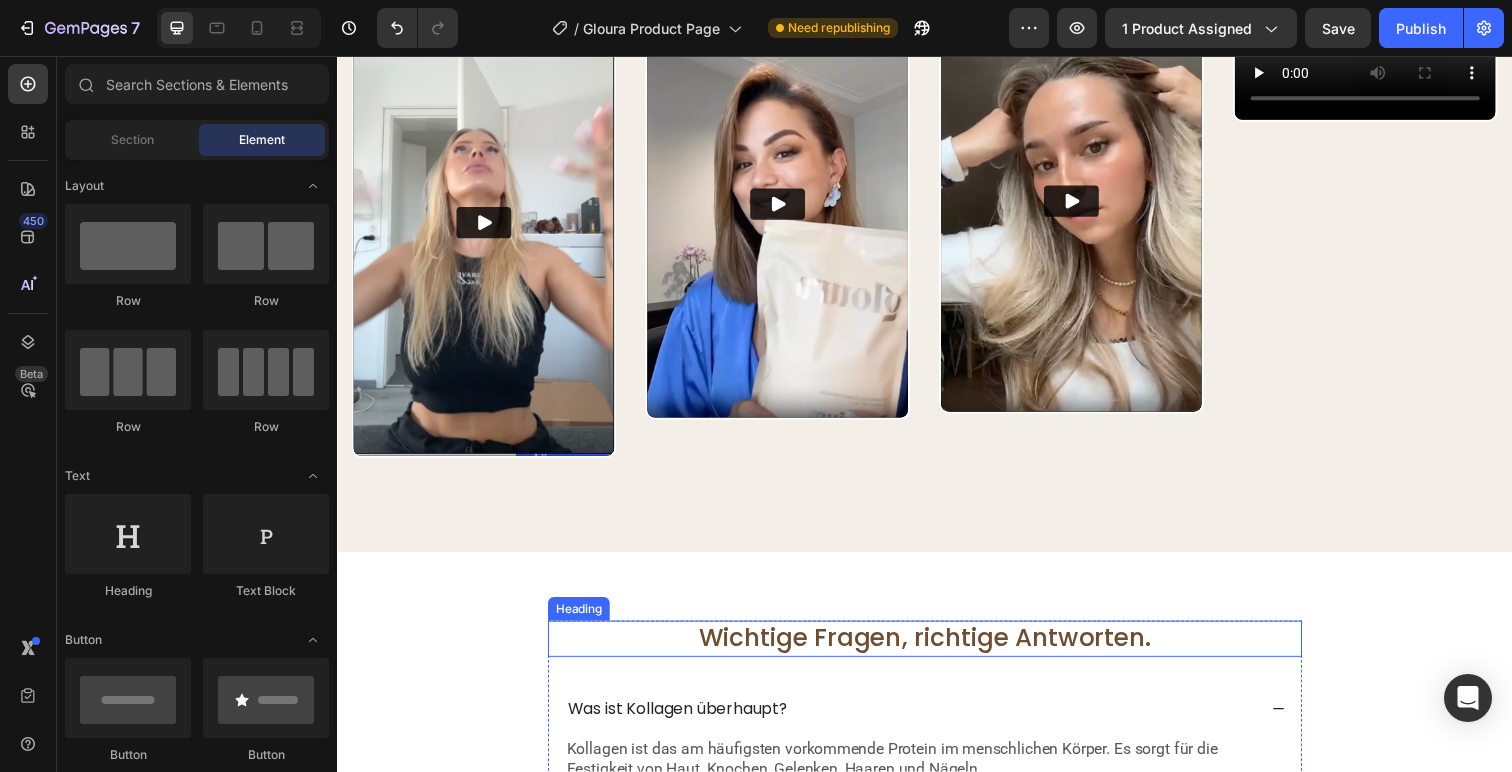 click on "Wichtige Fragen, richtige Antworten." at bounding box center [937, 651] 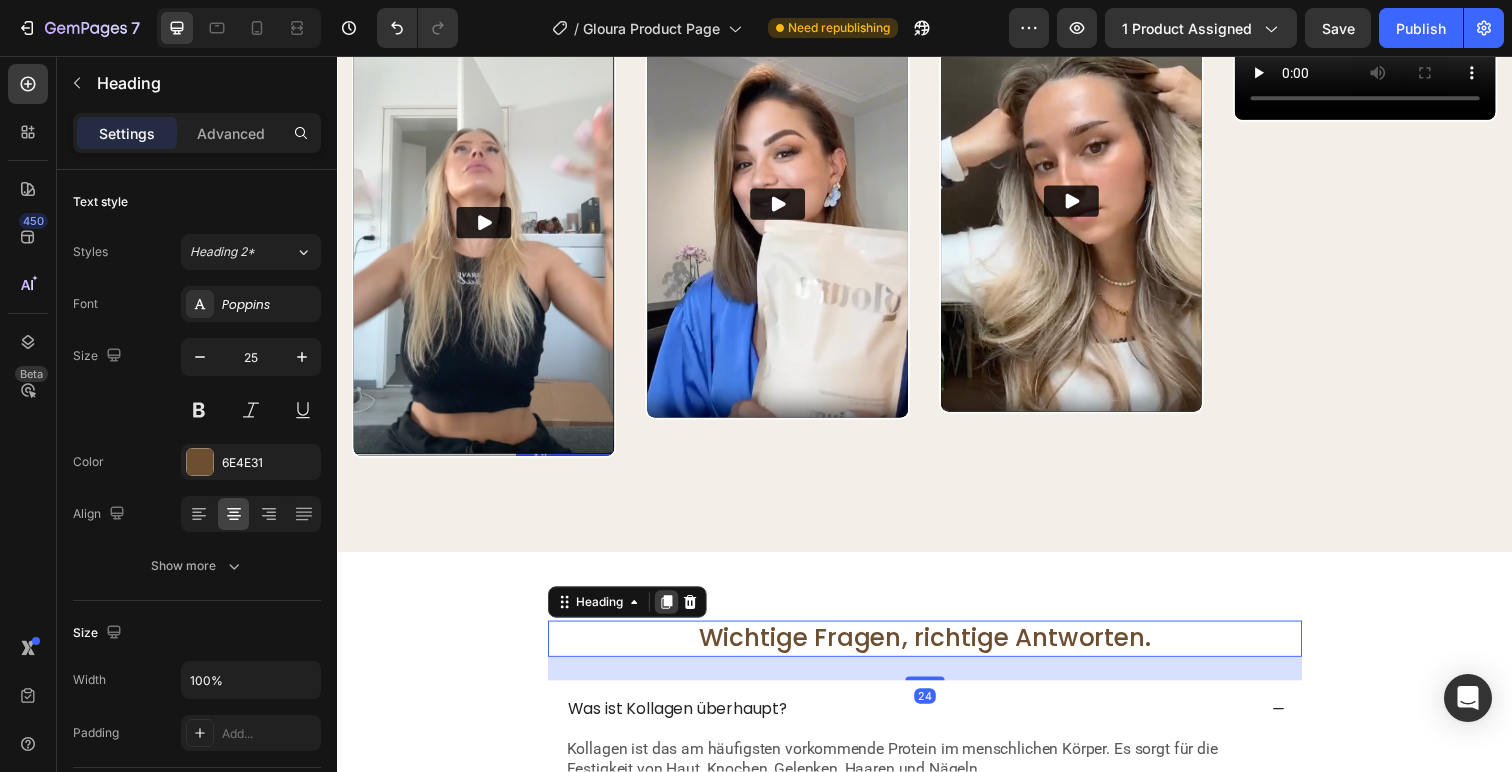 click at bounding box center (673, 614) 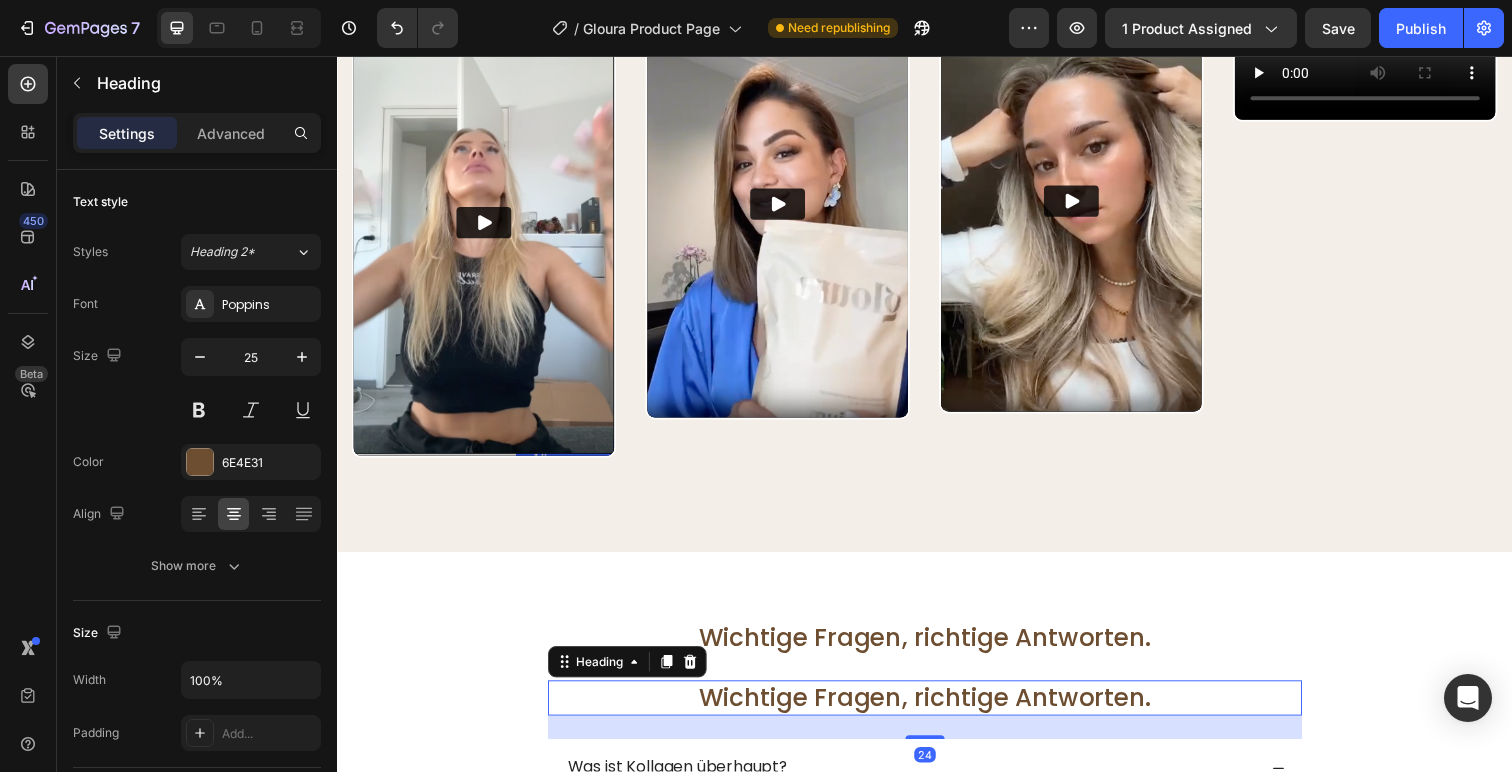 scroll, scrollTop: 561, scrollLeft: 0, axis: vertical 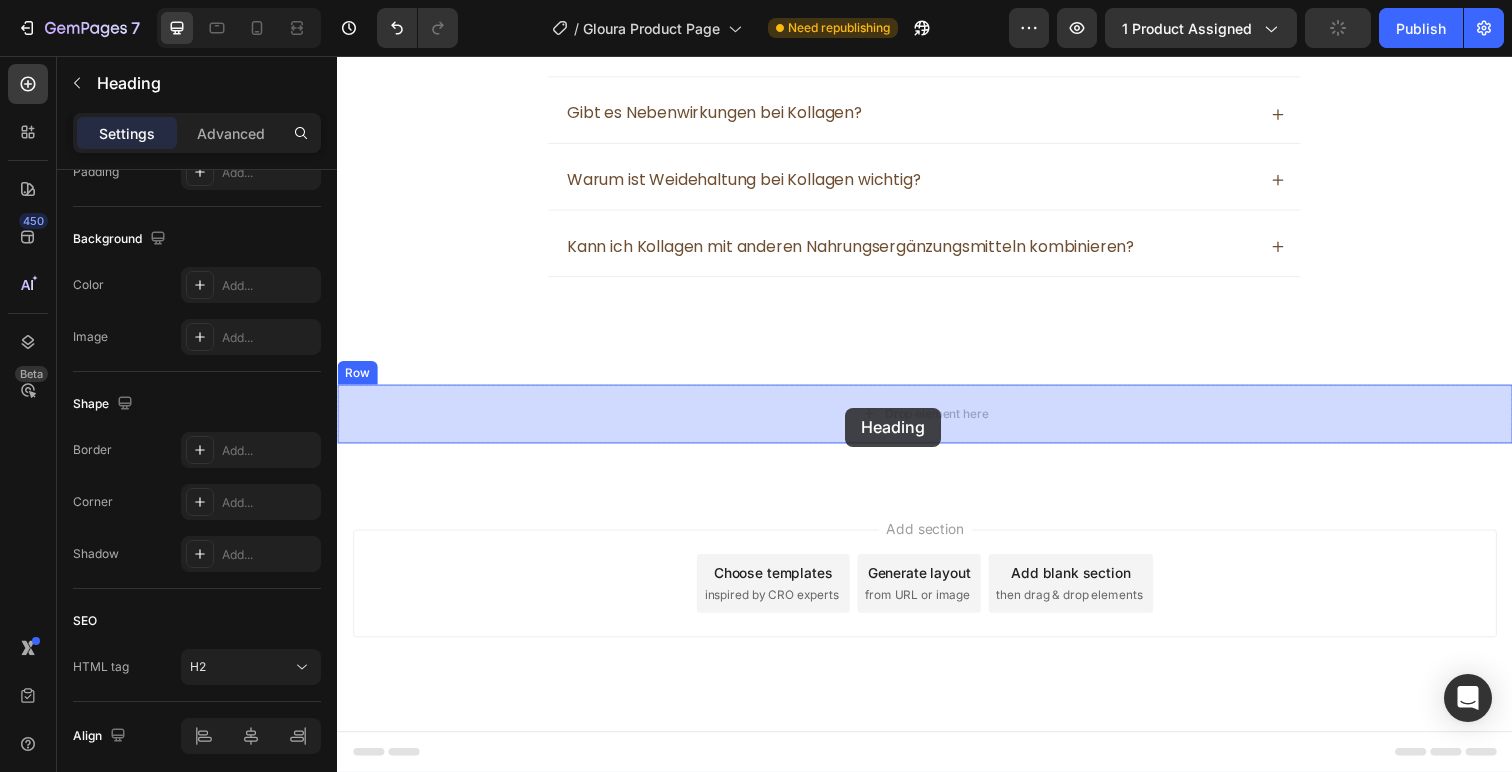 drag, startPoint x: 853, startPoint y: 404, endPoint x: 862, endPoint y: 414, distance: 13.453624 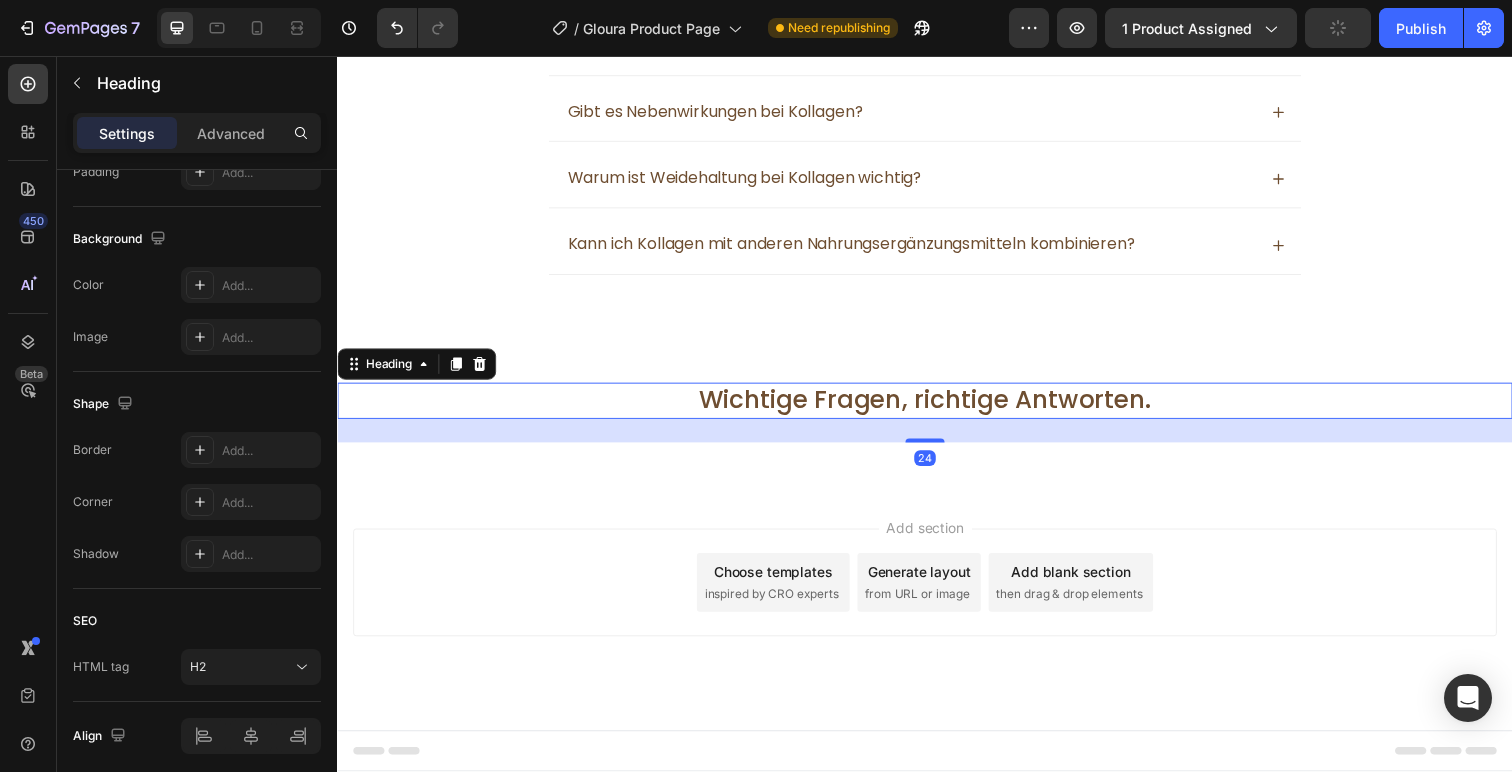 scroll, scrollTop: 3358, scrollLeft: 0, axis: vertical 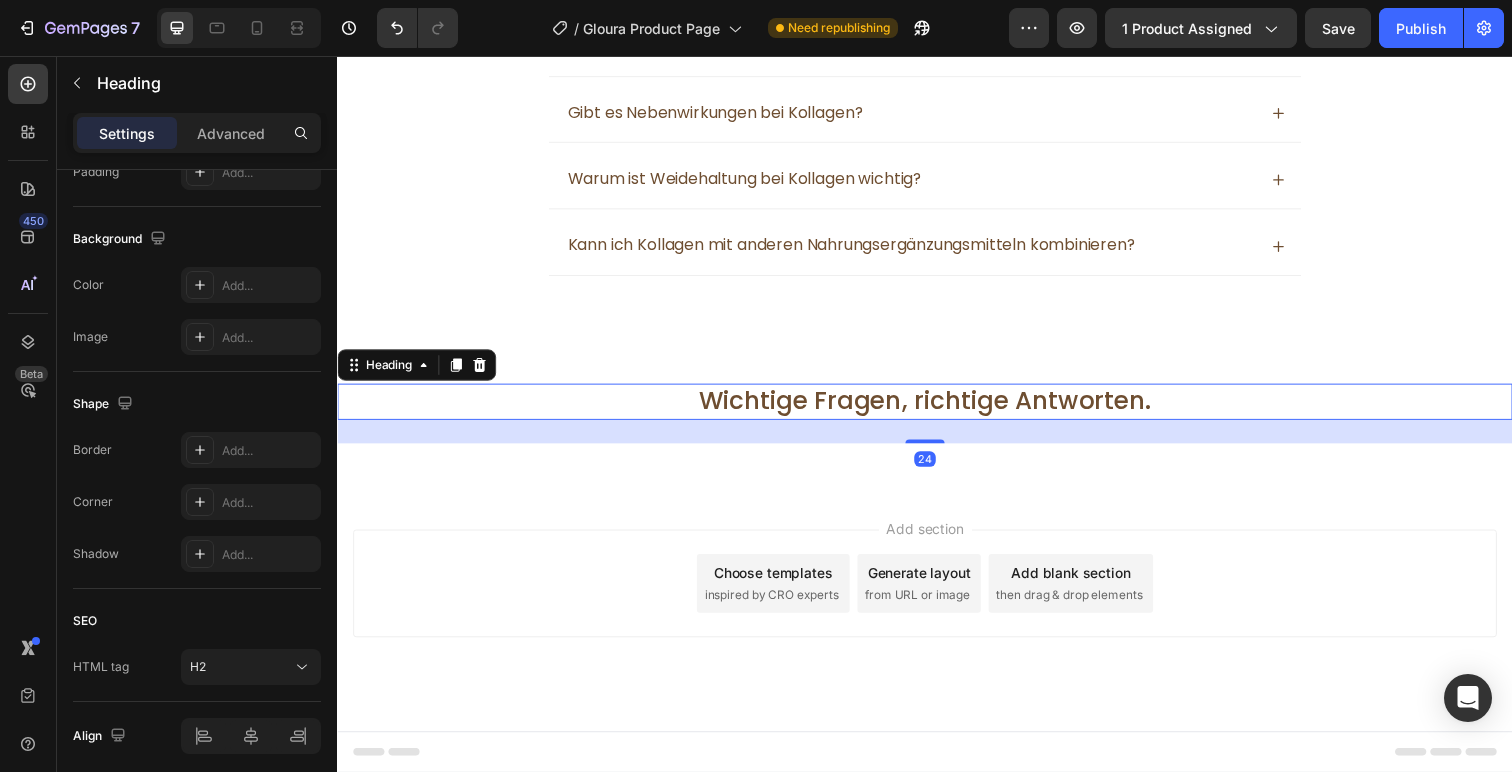 click on "Wichtige Fragen, richtige Antworten." at bounding box center (937, 409) 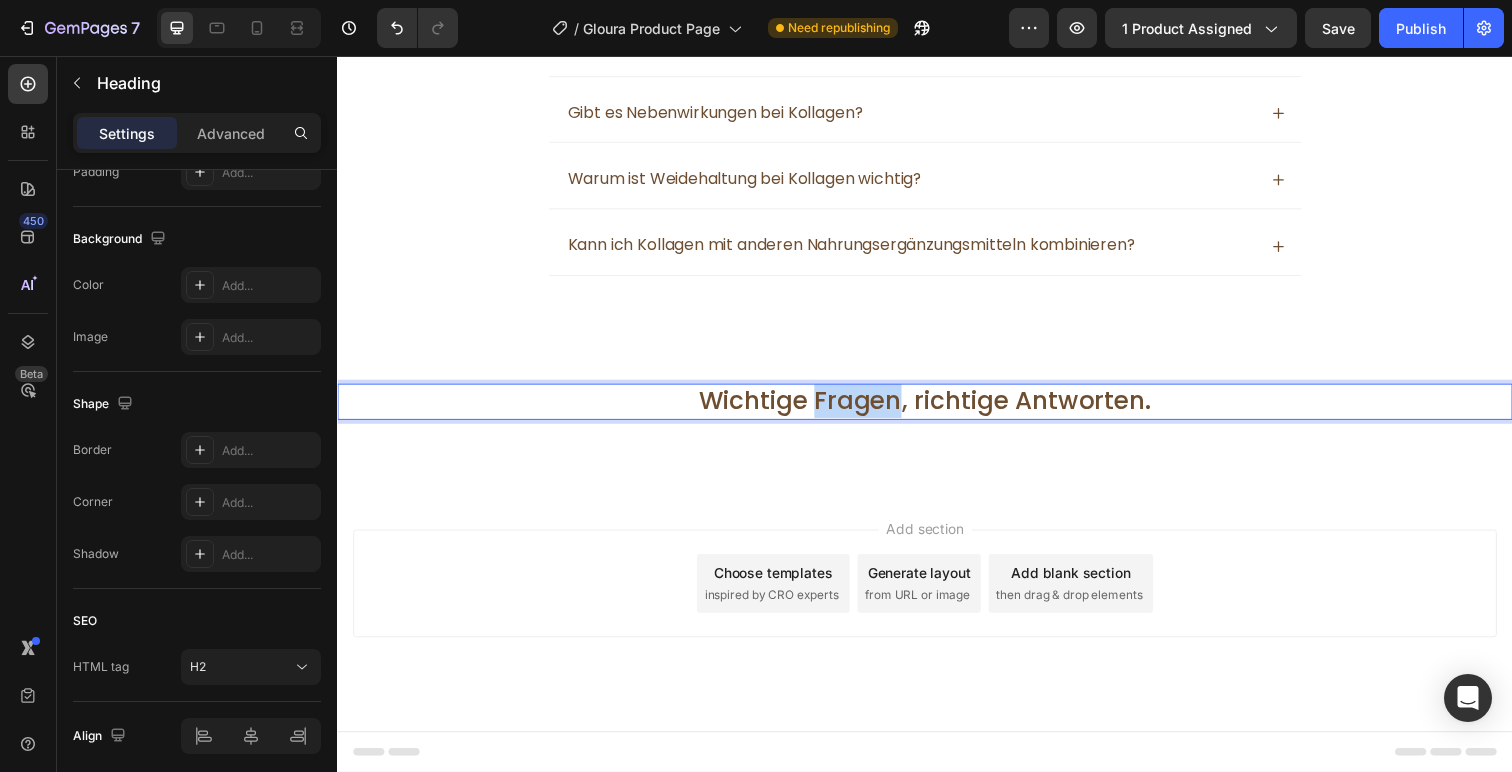 click on "Wichtige Fragen, richtige Antworten." at bounding box center [937, 409] 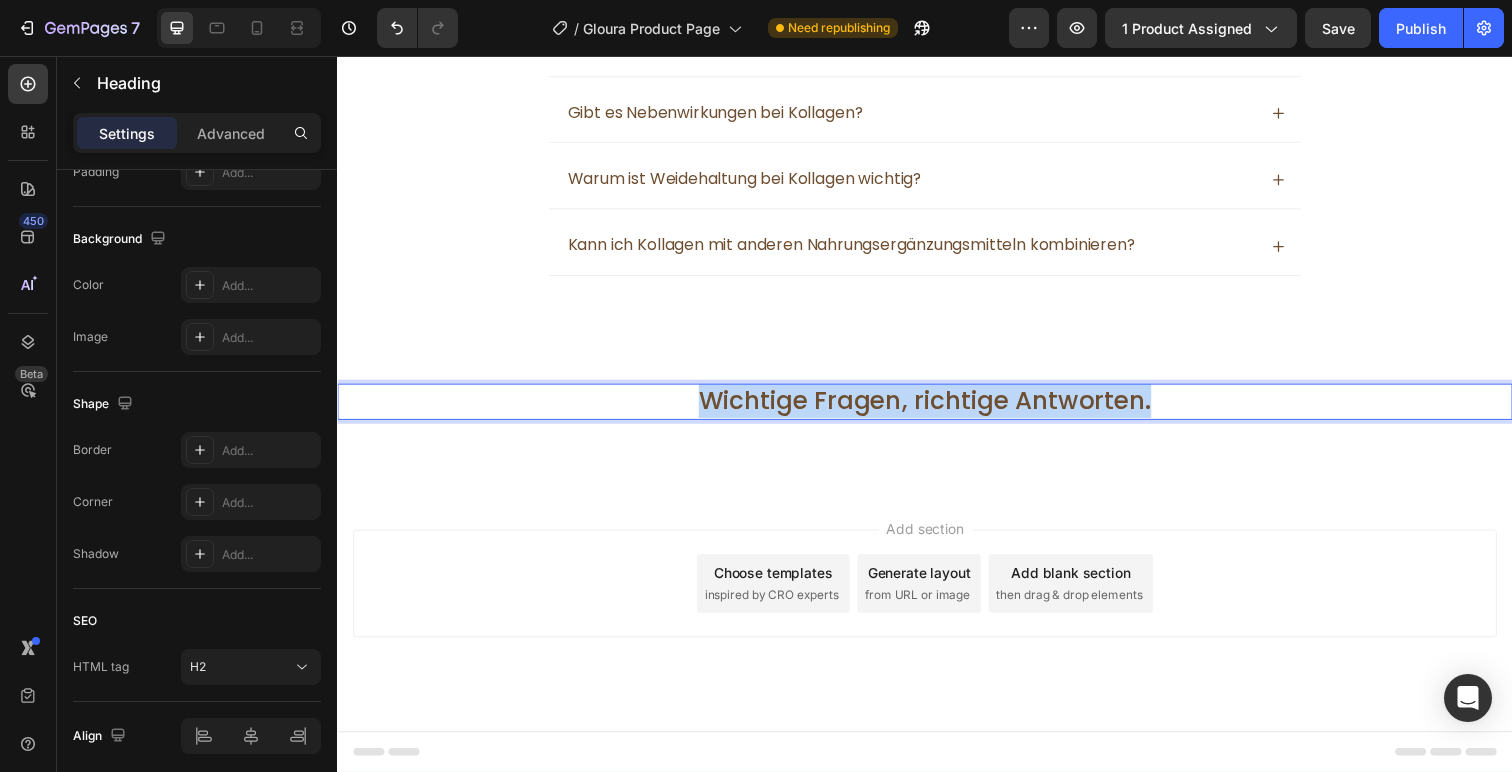 click on "Wichtige Fragen, richtige Antworten." at bounding box center (937, 409) 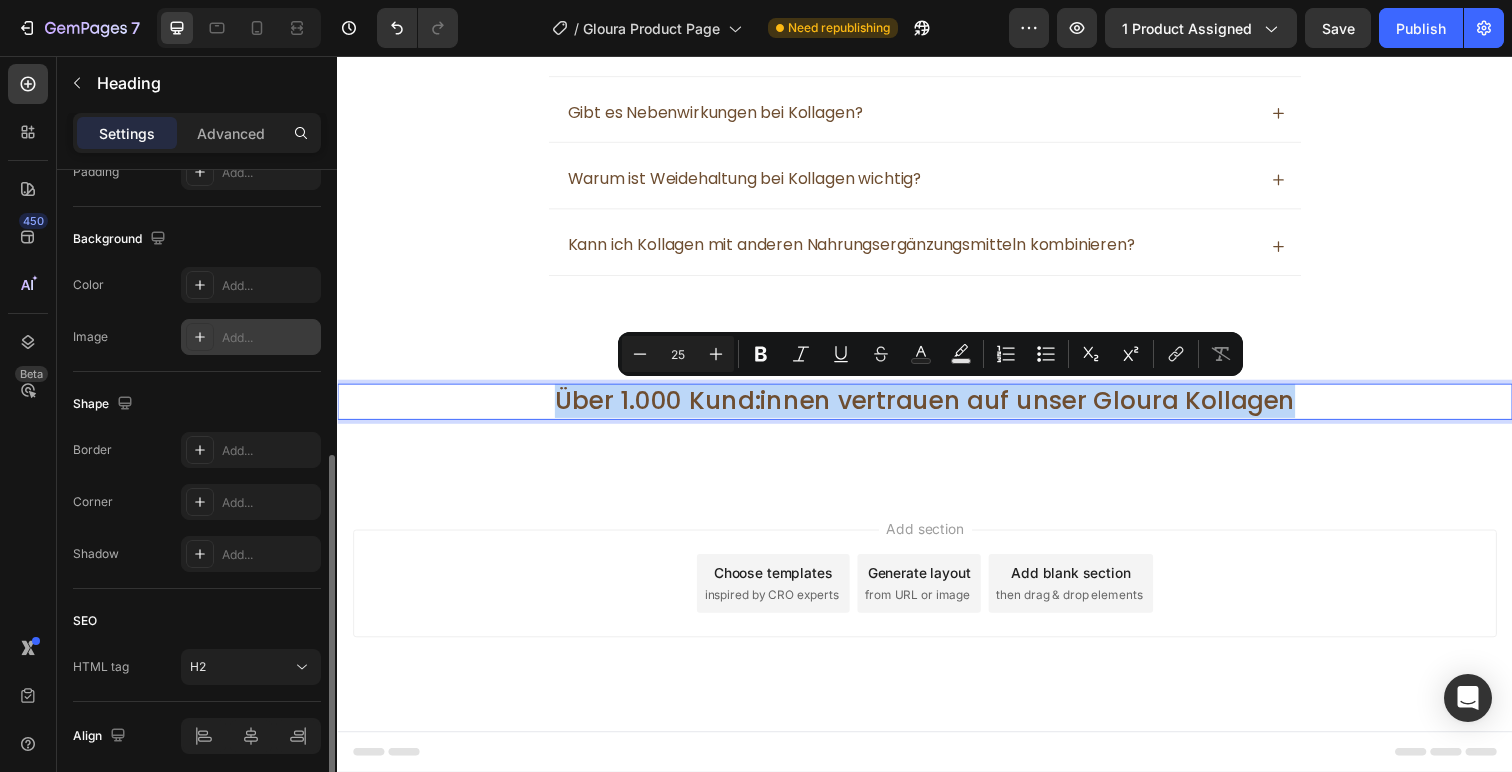 scroll, scrollTop: 0, scrollLeft: 0, axis: both 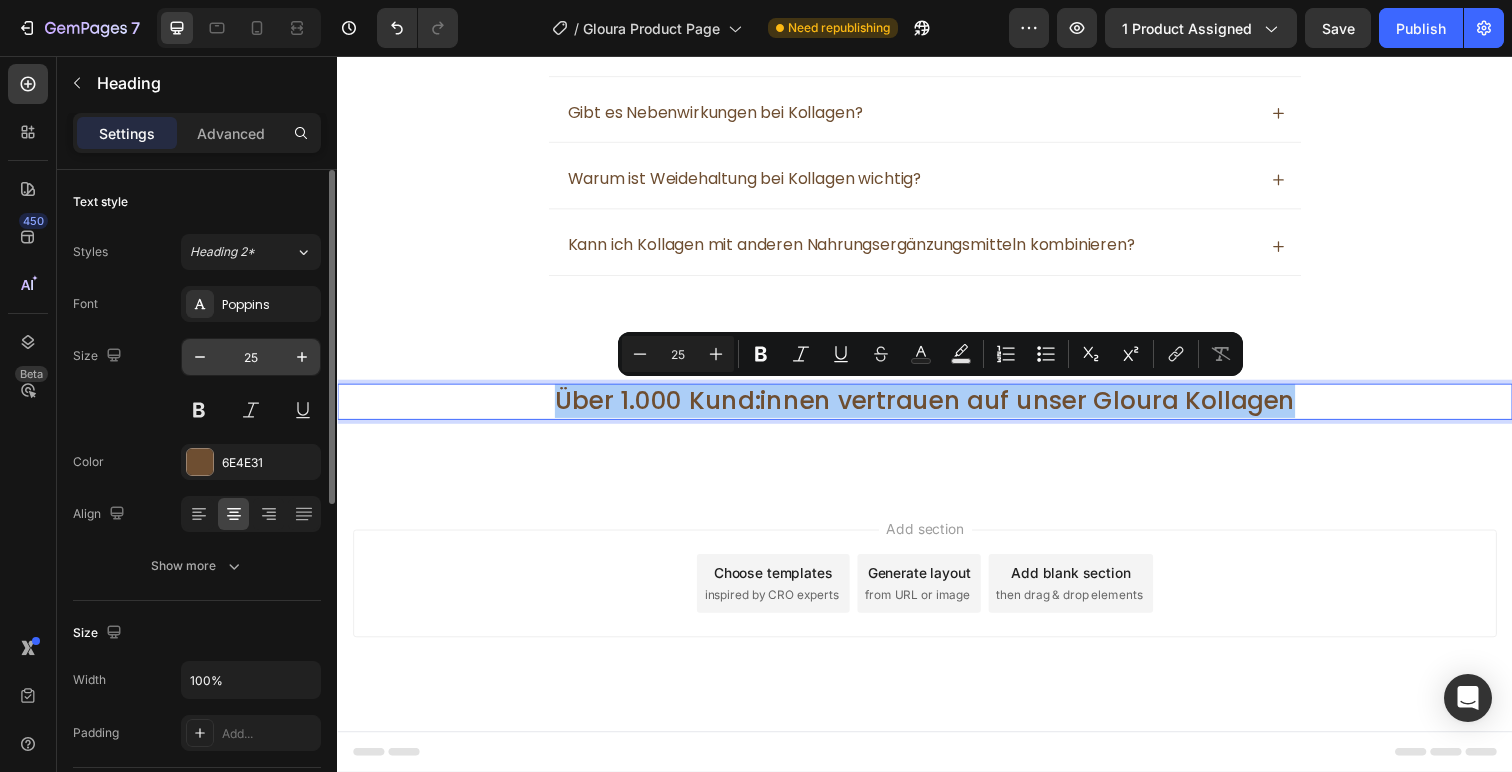 click on "25" at bounding box center (251, 357) 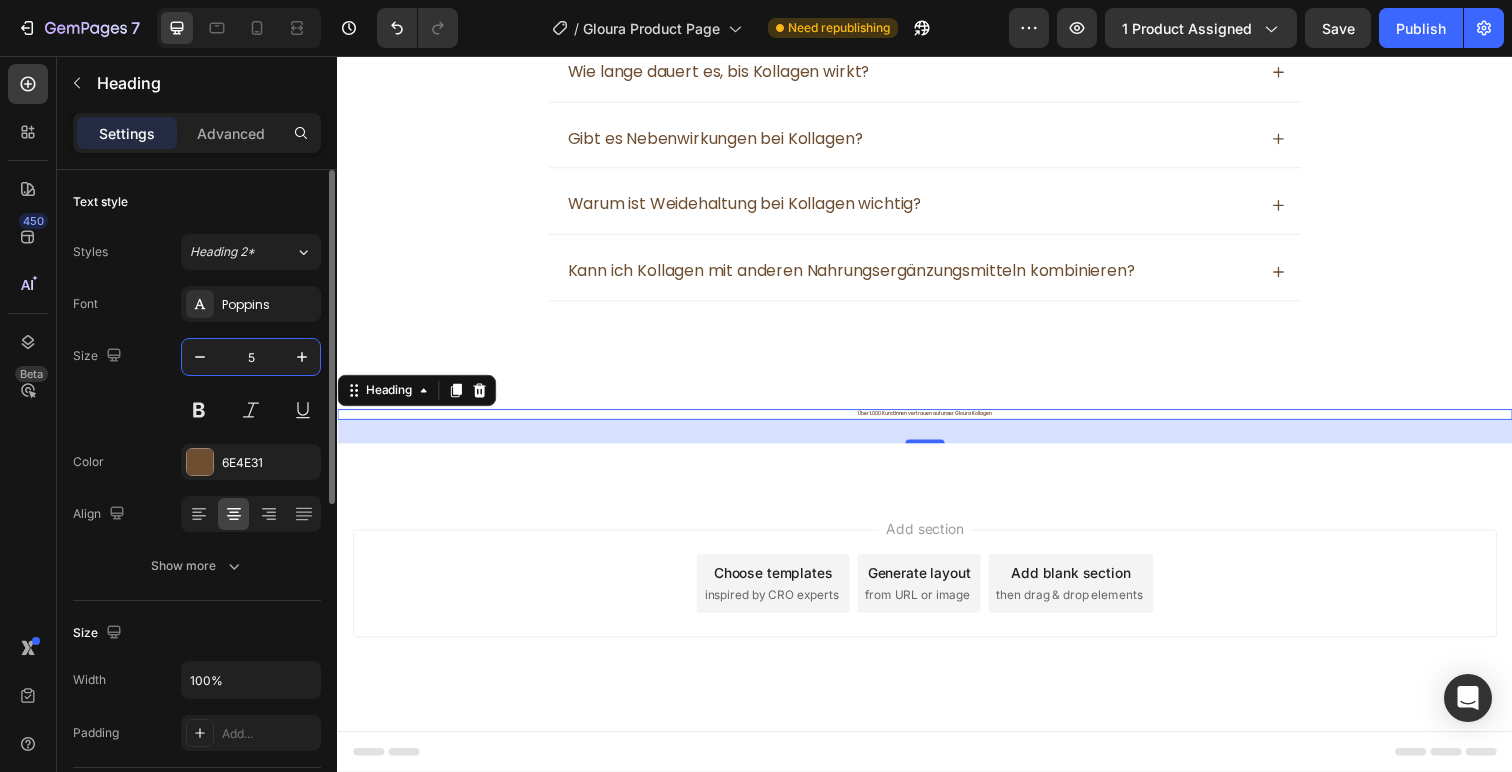 type on "56" 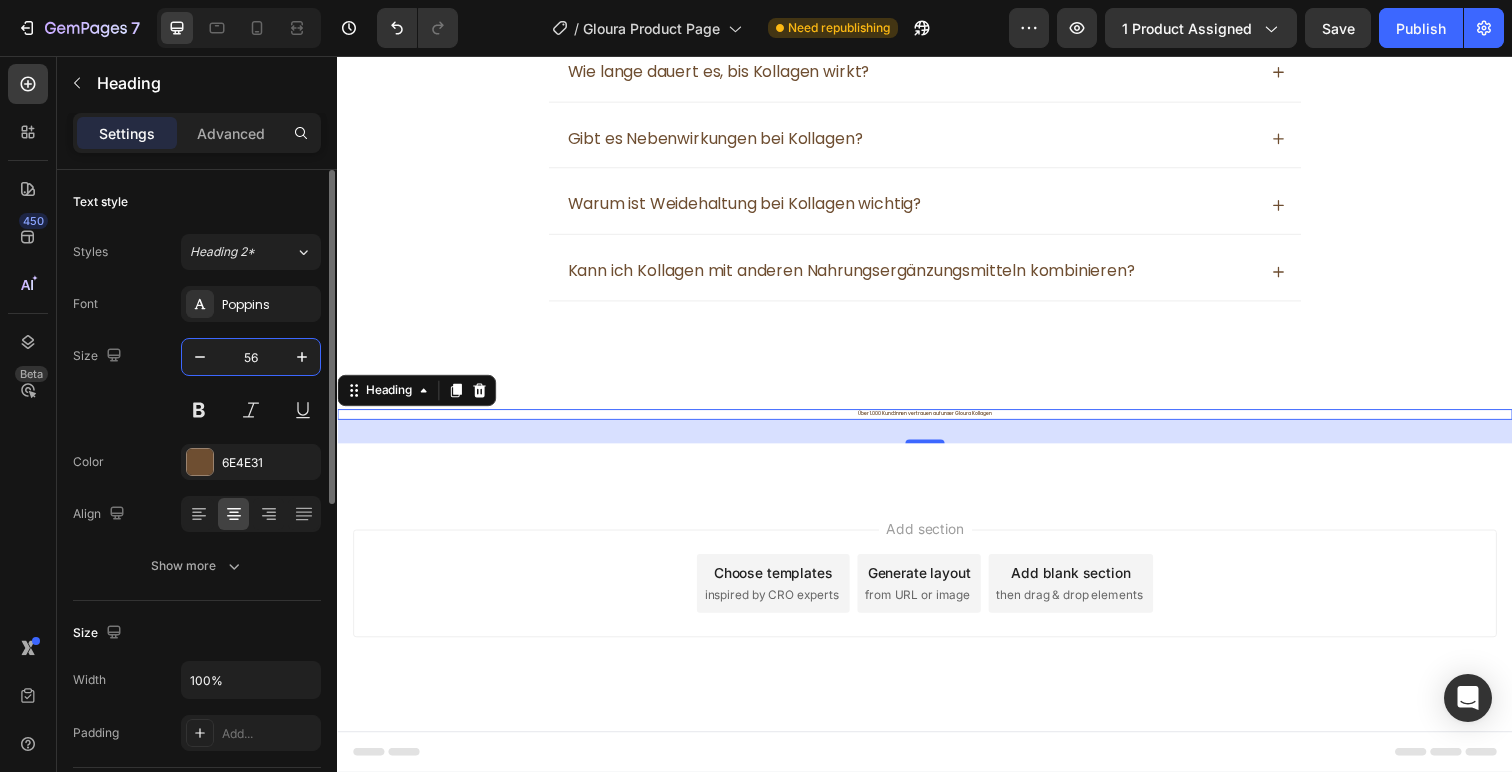 scroll, scrollTop: 3358, scrollLeft: 0, axis: vertical 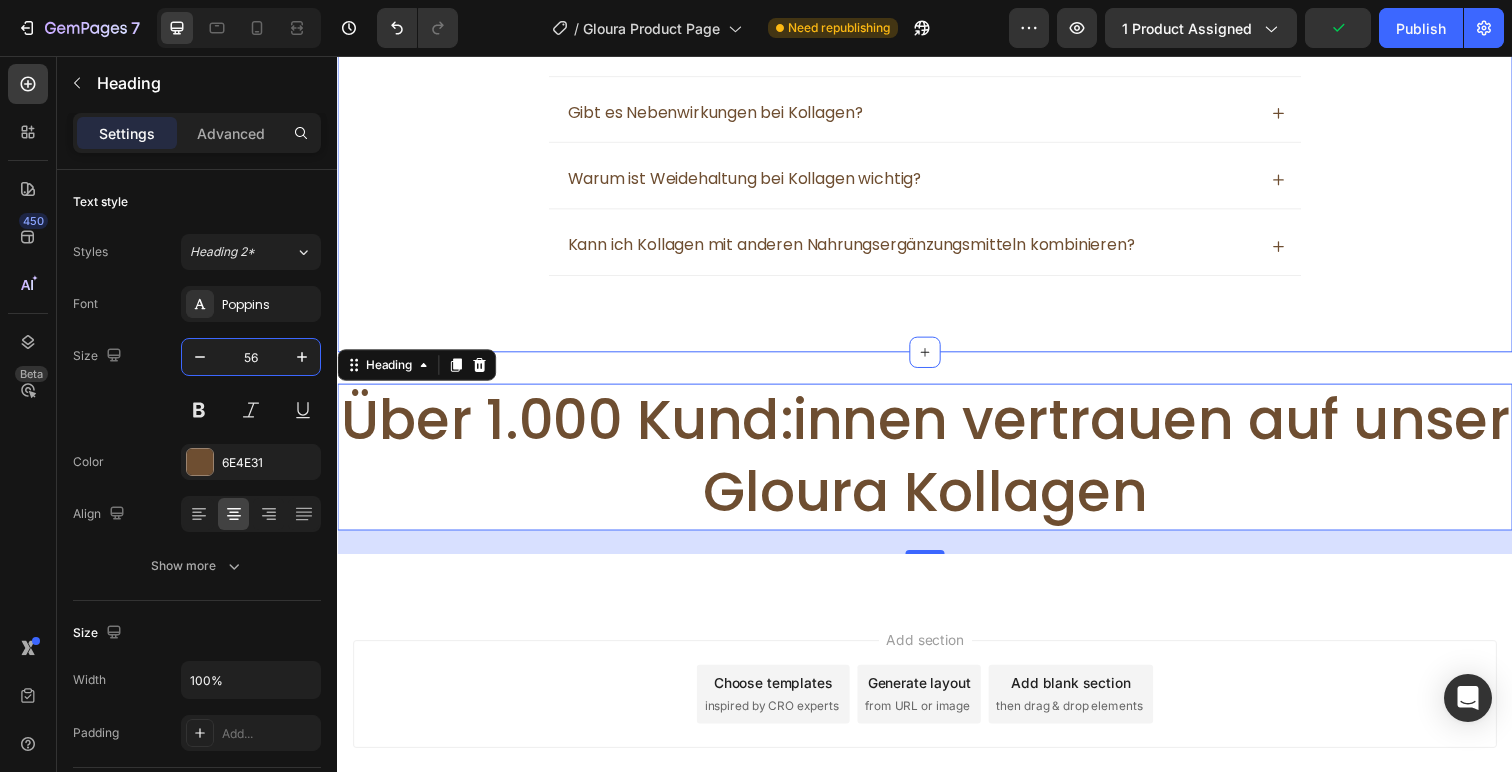 click on "Wichtige Fragen, richtige Antworten. Heading
Was ist Kollagen überhaupt? Kollagen ist das am häufigsten vorkommende Protein im menschlichen Körper. Es sorgt für die Festigkeit von Haut, Knochen, Gelenken, Haaren und Nägeln. Text Block
Ab wann macht die Einnahme von Kollagen Sinn?
Wie lange dauert es, bis Kollagen wirkt?
Gibt es Nebenwirkungen bei Kollagen?
Warum ist Weidehaltung bei Kollagen wichtig?
Kann ich Kollagen mit anderen Nahrungsergänzungsmitteln kombinieren? Accordion Row Section 5" at bounding box center [937, 24] 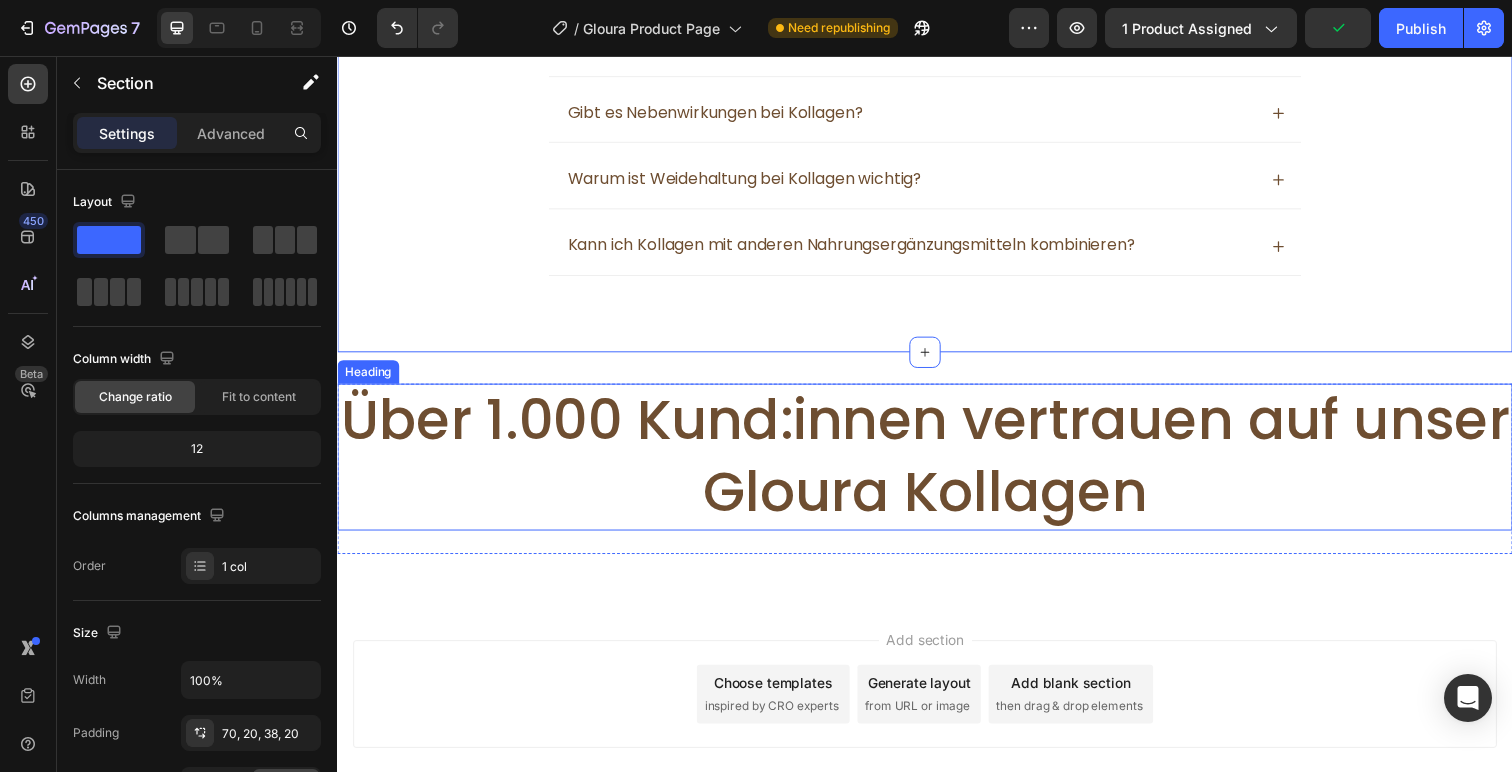 click on "Über 1.000 Kund:innen vertrauen auf unser Gloura Kollagen" at bounding box center (937, 466) 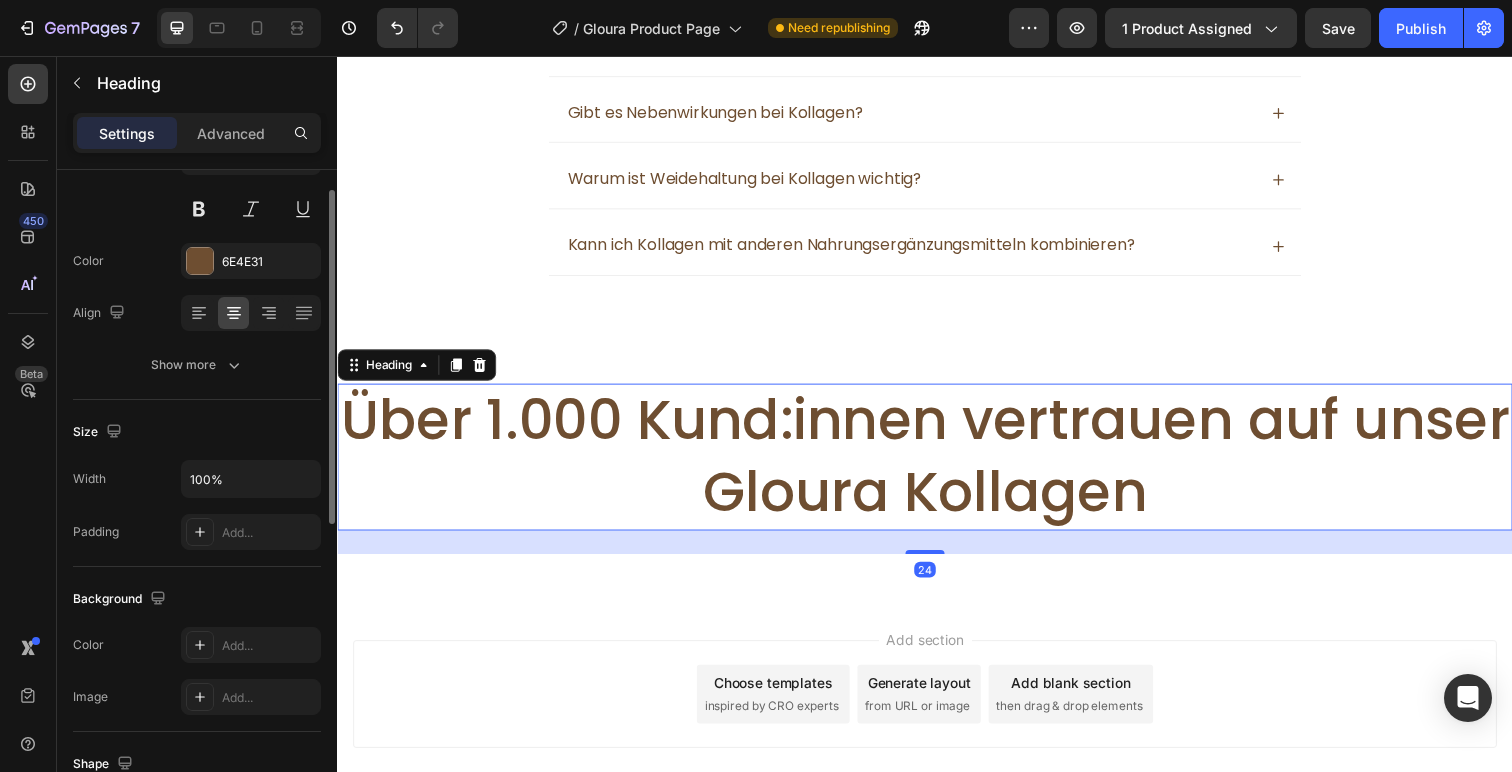 scroll, scrollTop: 393, scrollLeft: 0, axis: vertical 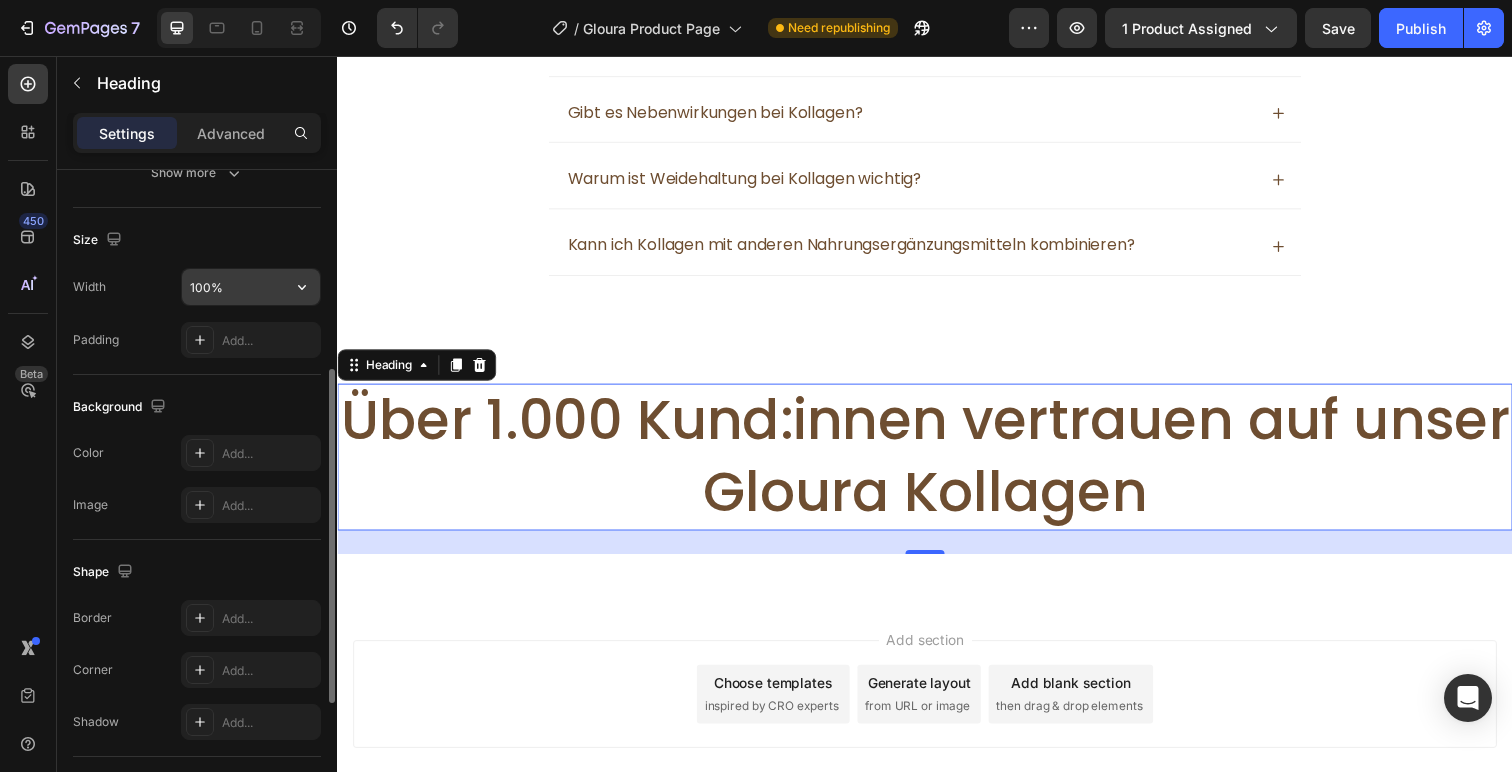 click on "100%" at bounding box center [251, 287] 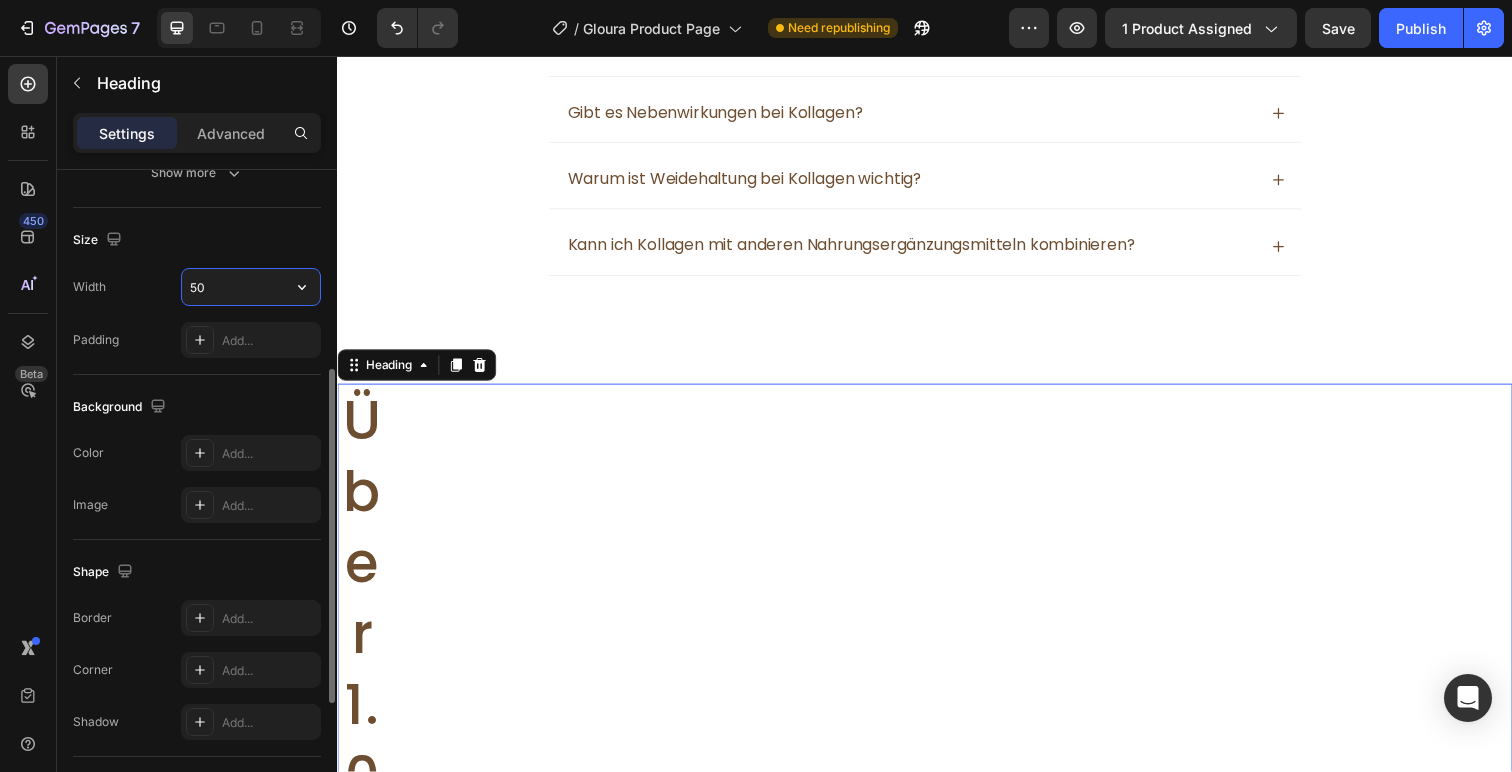 type on "5" 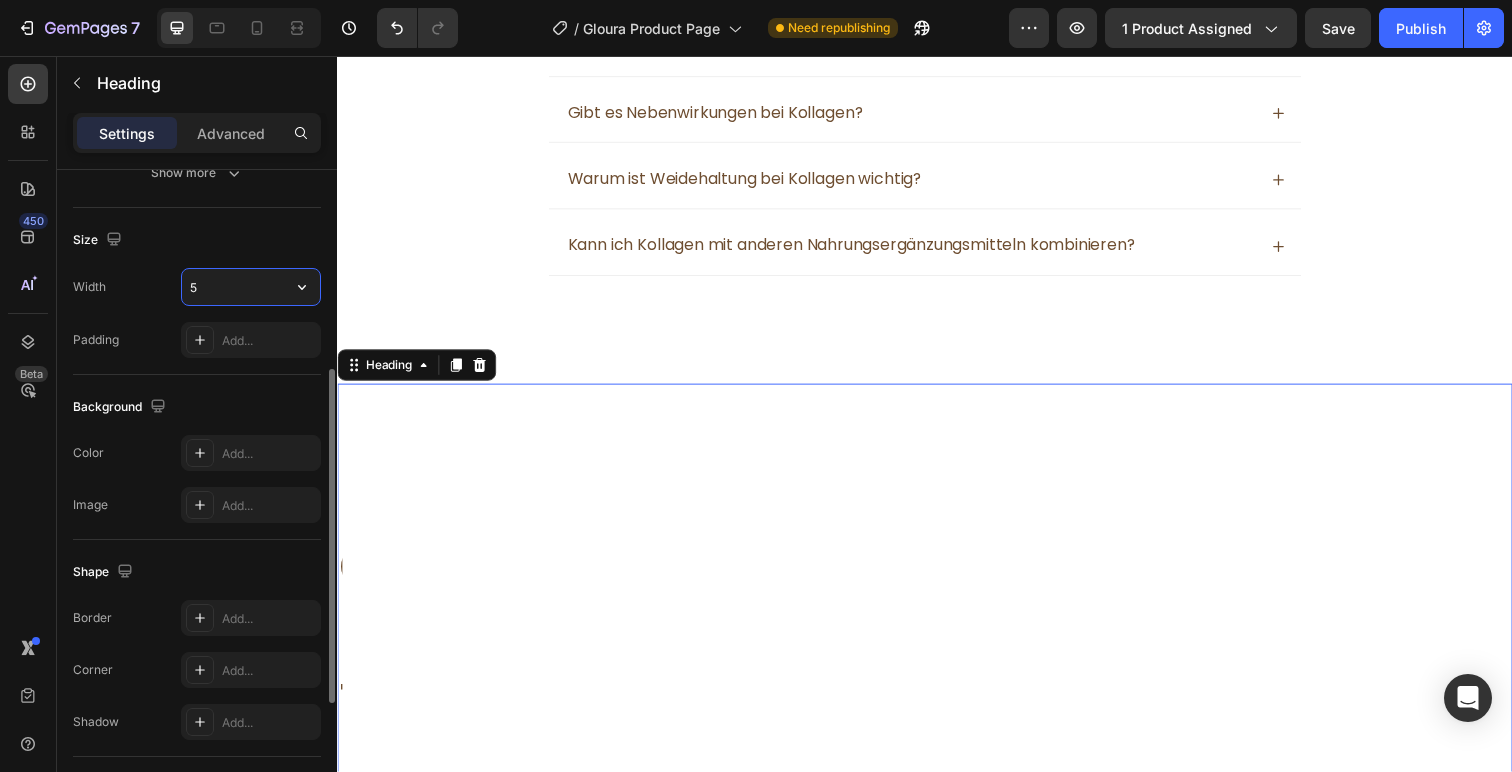 type 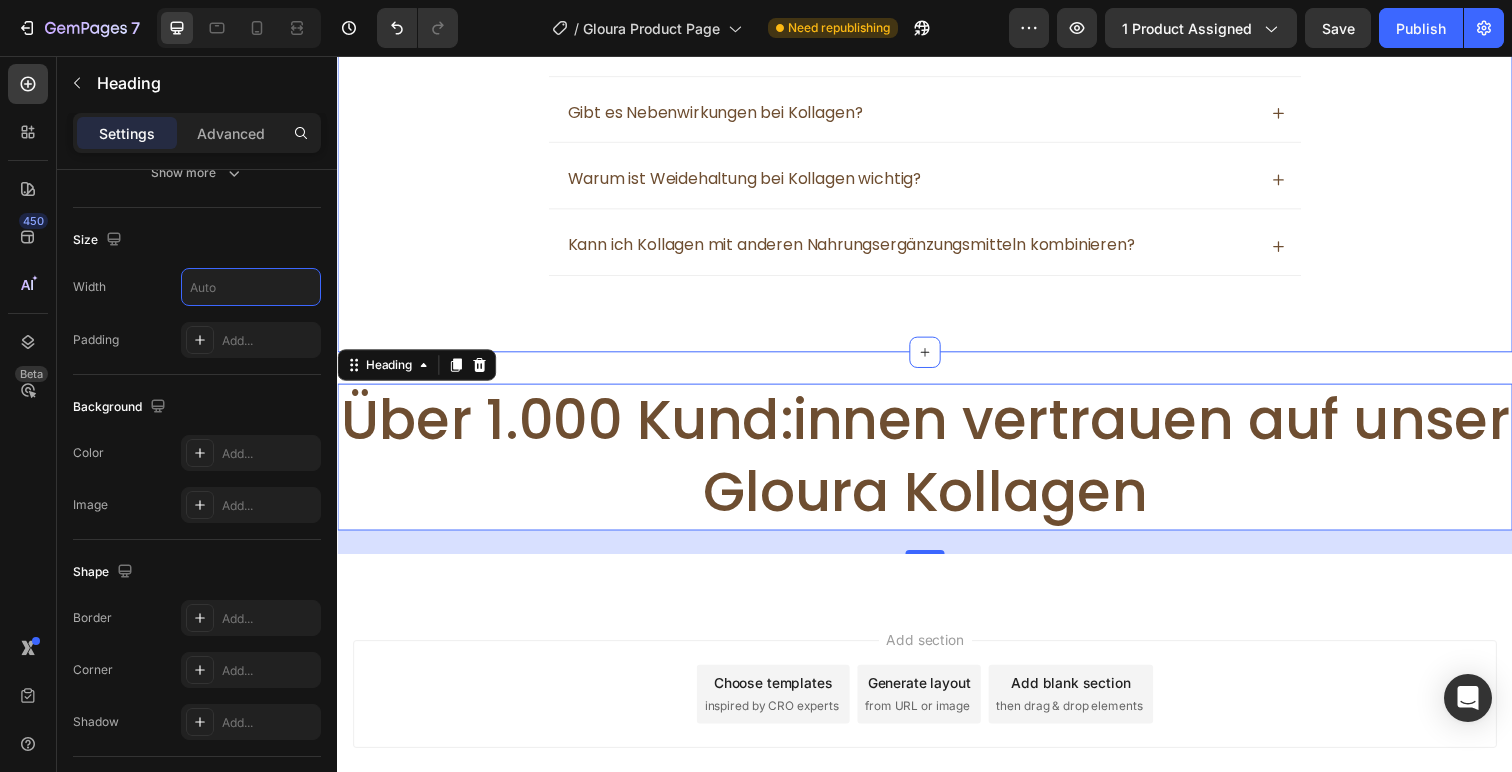 click on "Wichtige Fragen, richtige Antworten. Heading
Was ist Kollagen überhaupt? Kollagen ist das am häufigsten vorkommende Protein im menschlichen Körper. Es sorgt für die Festigkeit von Haut, Knochen, Gelenken, Haaren und Nägeln. Text Block
Ab wann macht die Einnahme von Kollagen Sinn?
Wie lange dauert es, bis Kollagen wirkt?
Gibt es Nebenwirkungen bei Kollagen?
Warum ist Weidehaltung bei Kollagen wichtig?
Kann ich Kollagen mit anderen Nahrungsergänzungsmitteln kombinieren? Accordion Row Section 5" at bounding box center [937, 24] 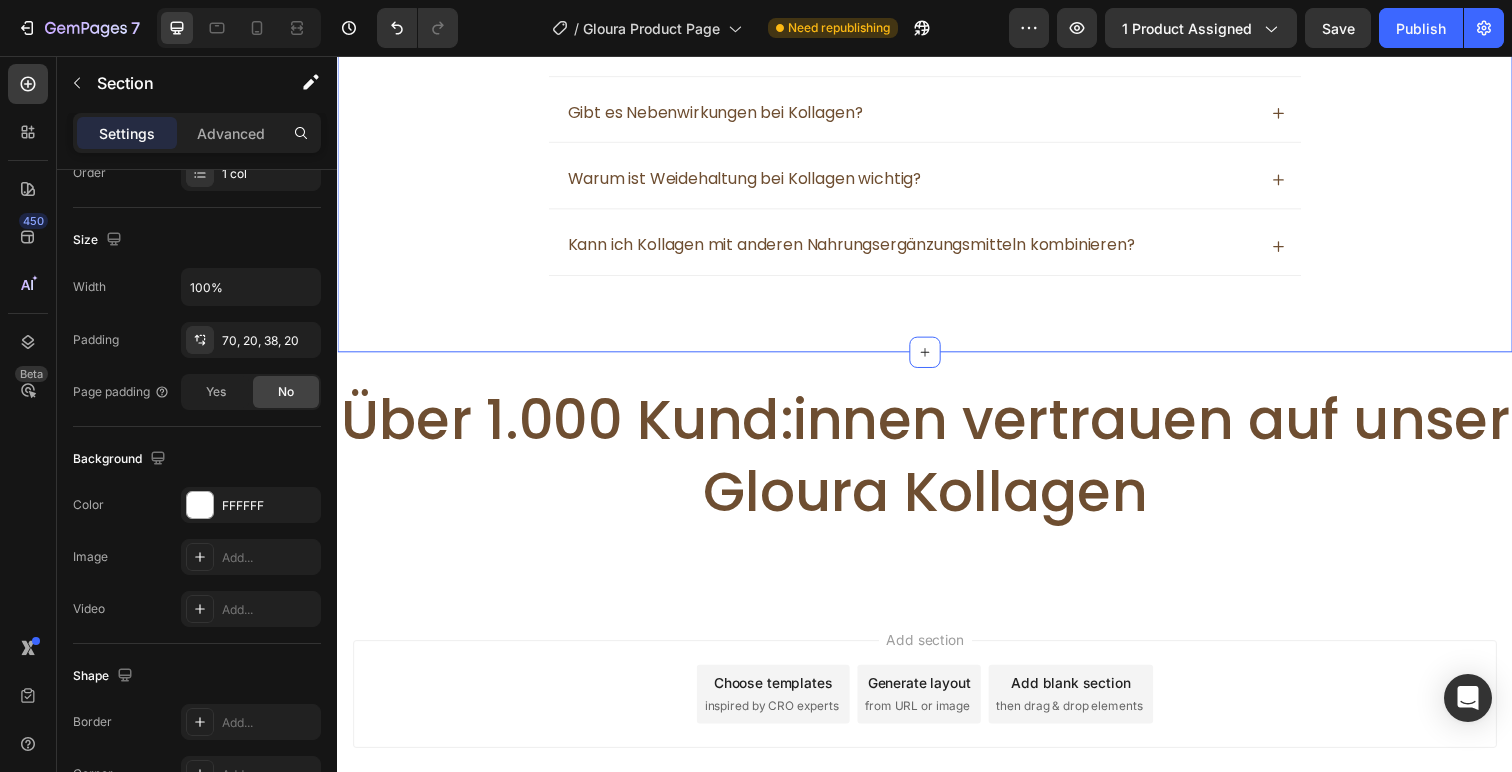 scroll, scrollTop: 0, scrollLeft: 0, axis: both 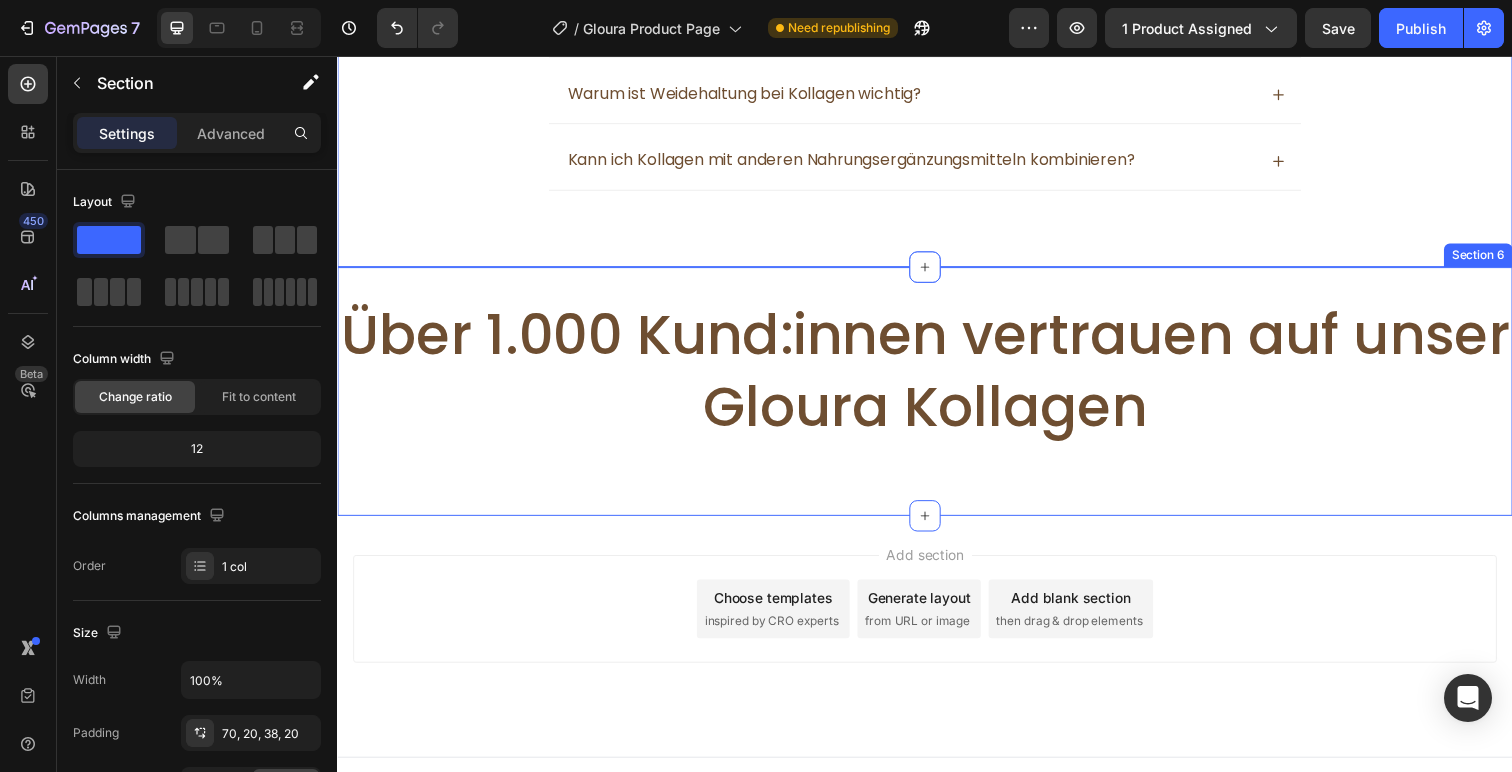 click on "Wichtige Fragen, richtige Antworten. Heading
Was ist Kollagen überhaupt? Kollagen ist das am häufigsten vorkommende Protein im menschlichen Körper. Es sorgt für die Festigkeit von Haut, Knochen, Gelenken, Haaren und Nägeln. Text Block
Ab wann macht die Einnahme von Kollagen Sinn?
Wie lange dauert es, bis Kollagen wirkt?
Gibt es Nebenwirkungen bei Kollagen?
Warum ist Weidehaltung bei Kollagen wichtig?
Kann ich Kollagen mit anderen Nahrungsergänzungsmitteln kombinieren? Accordion Row Section 5   Create Theme Section AI Content Write with GemAI What would you like to describe here? Tone and Voice Persuasive Product Kollagen Pulver – 500g (Amazon FBA) Show more Generate" at bounding box center [937, -63] 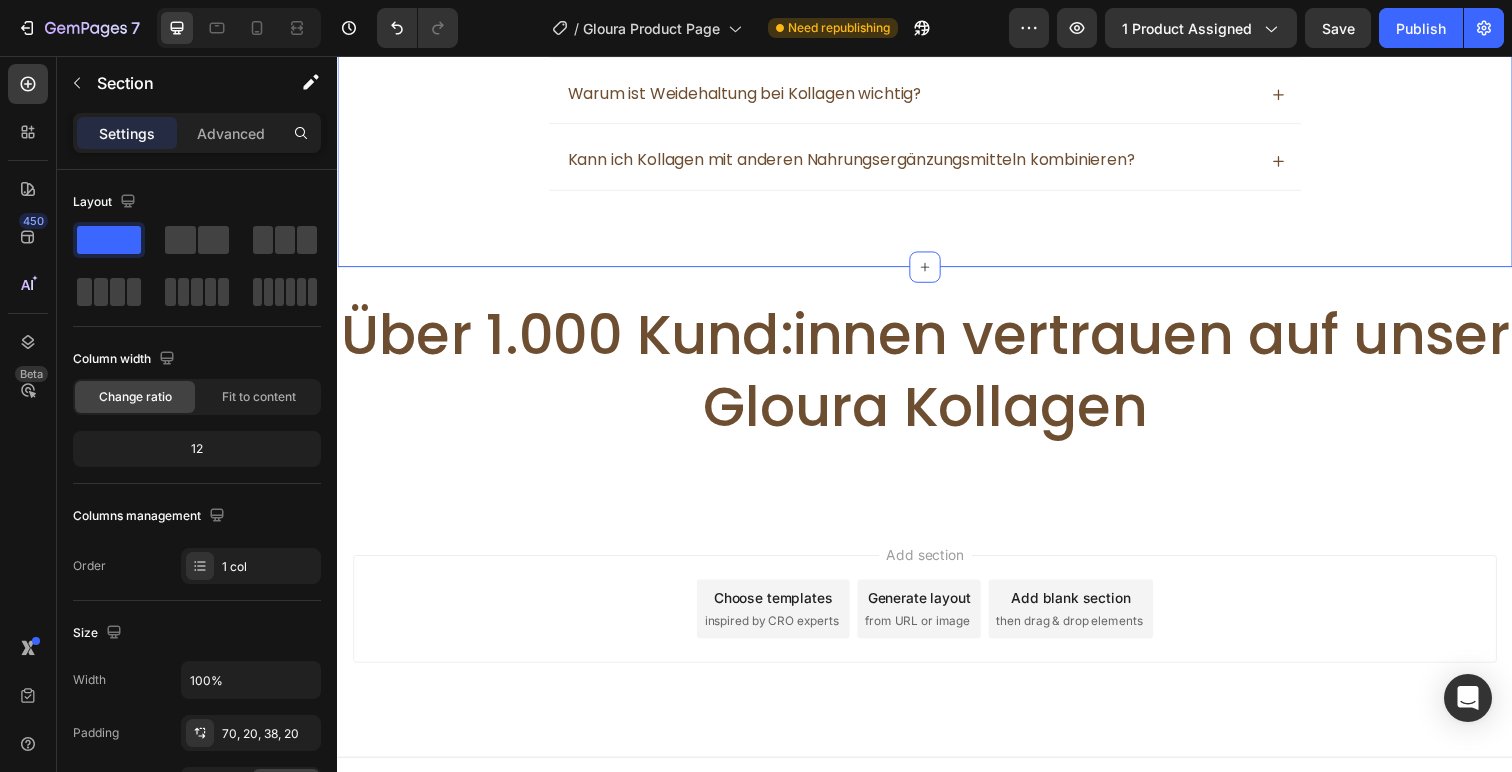 click on "Über 1.000 Kund:innen vertrauen auf unser Gloura Kollagen Heading Row Section 6" at bounding box center [937, 399] 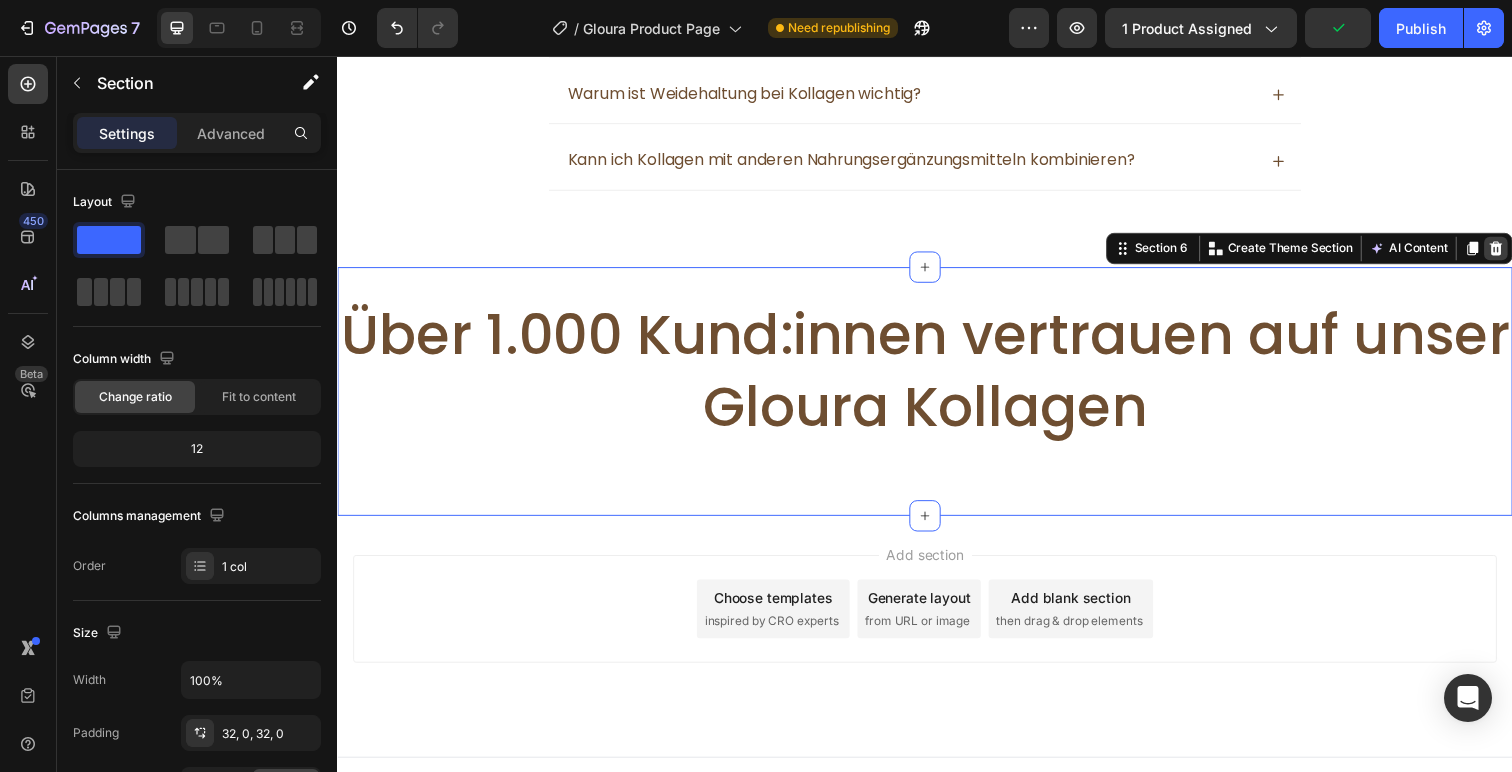 click 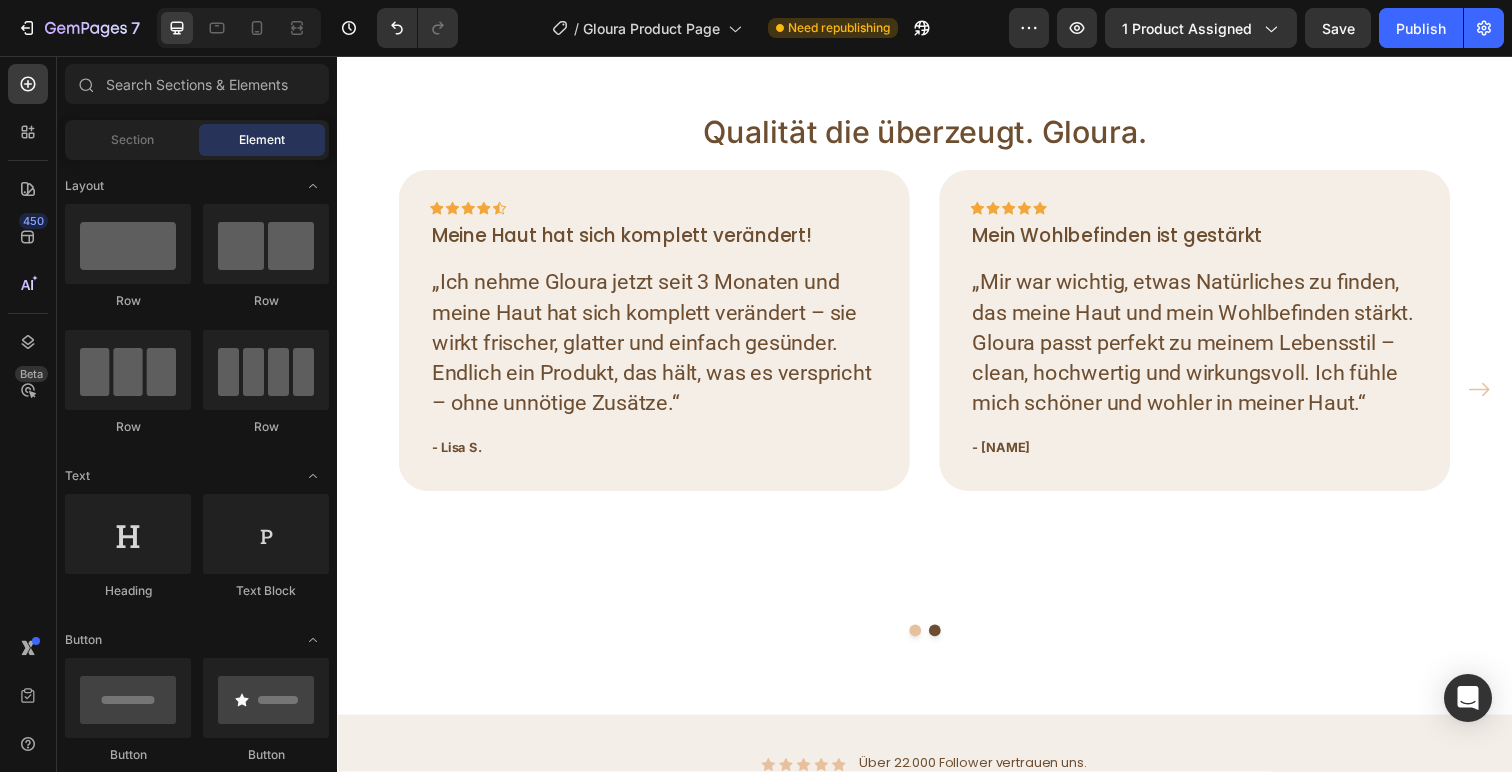 scroll, scrollTop: 1836, scrollLeft: 0, axis: vertical 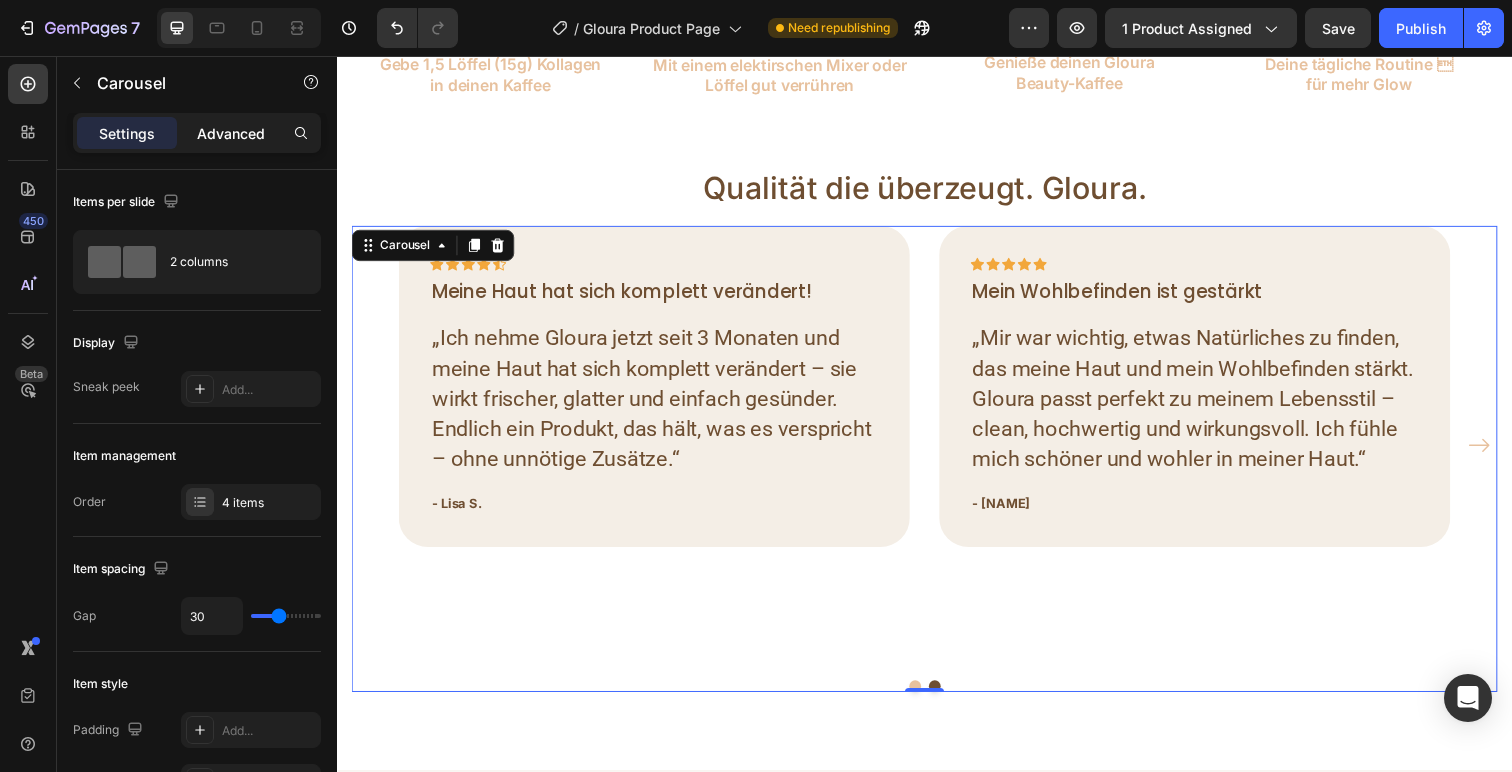 click on "Advanced" at bounding box center [231, 133] 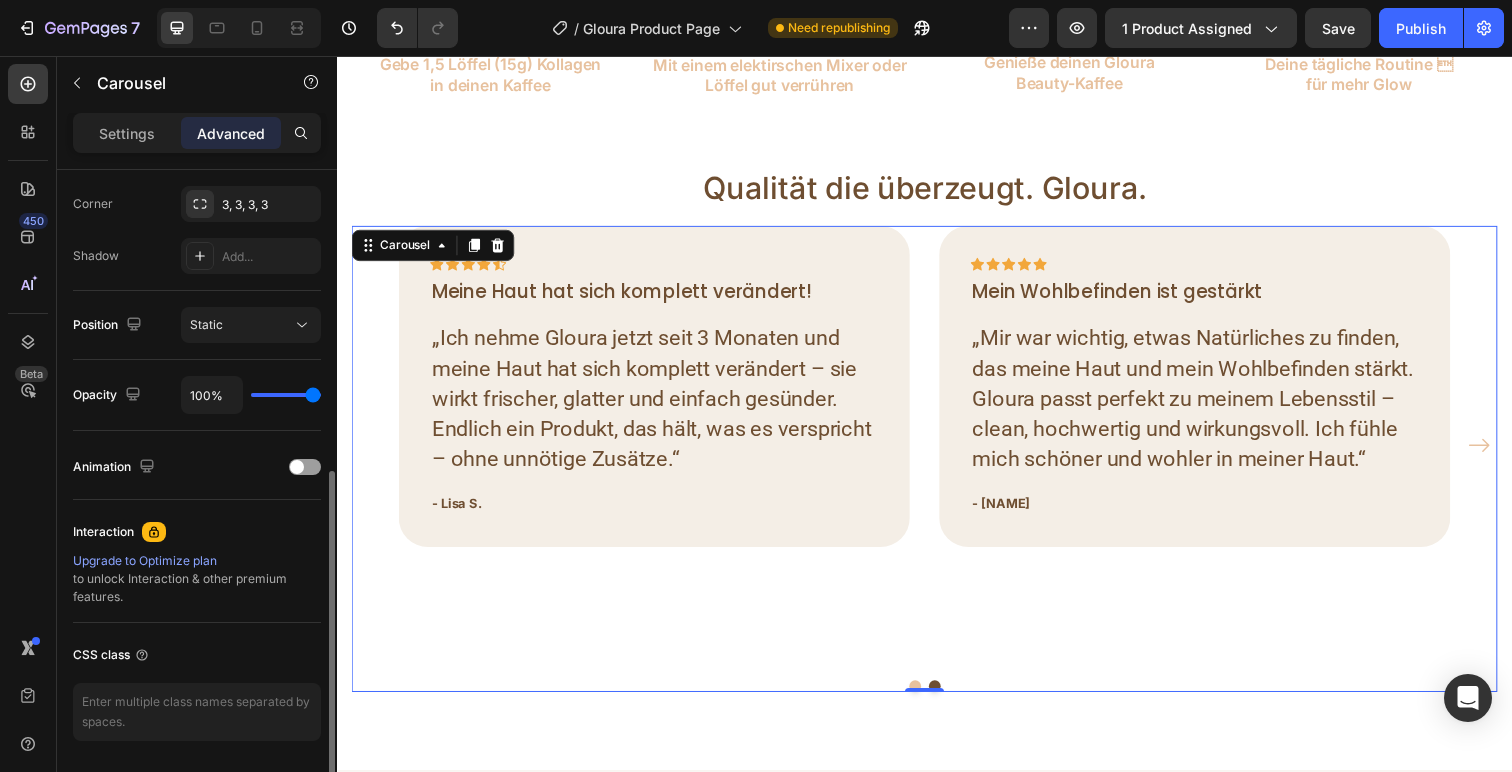 scroll, scrollTop: 611, scrollLeft: 0, axis: vertical 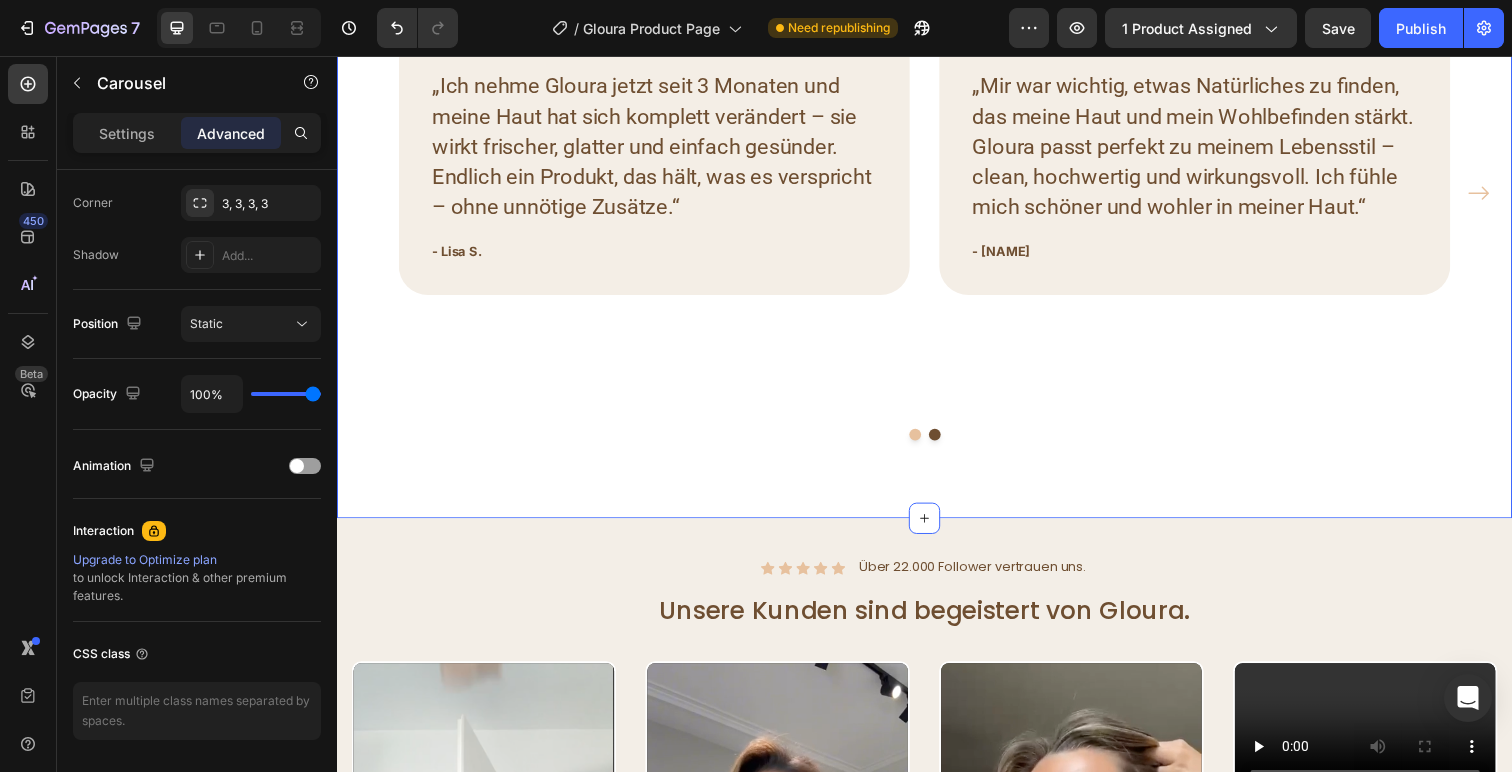 click on "Qualität die überzeugt. Gloura. Heading
Icon
Icon
Icon
Icon
Icon Row Meine Haut hat sich komplett verändert! Text block „Ich nehme Gloura jetzt seit 3 Monaten und meine Haut hat sich komplett verändert – sie wirkt frischer, glatter und einfach gesünder. Endlich ein Produkt, das hält, was es verspricht – ohne unnötige Zusätze.“ Text block - Lisa S. Text block Row
Icon
Icon
Icon
Icon
Icon Row Mein Wohlbefinden ist gestärkt Text block „Mir war wichtig, etwas Natürliches zu finden, das meine Haut und mein Wohlbefinden stärkt. Gloura passt perfekt zu meinem Lebensstil – clean, hochwertig und wirkungsvoll. Ich fühle mich schöner und wohler in meiner Haut.“ Text block - Melina J. Text block Row
Icon
Icon
Icon
Icon
Icon Row Text block Row" at bounding box center [937, 205] 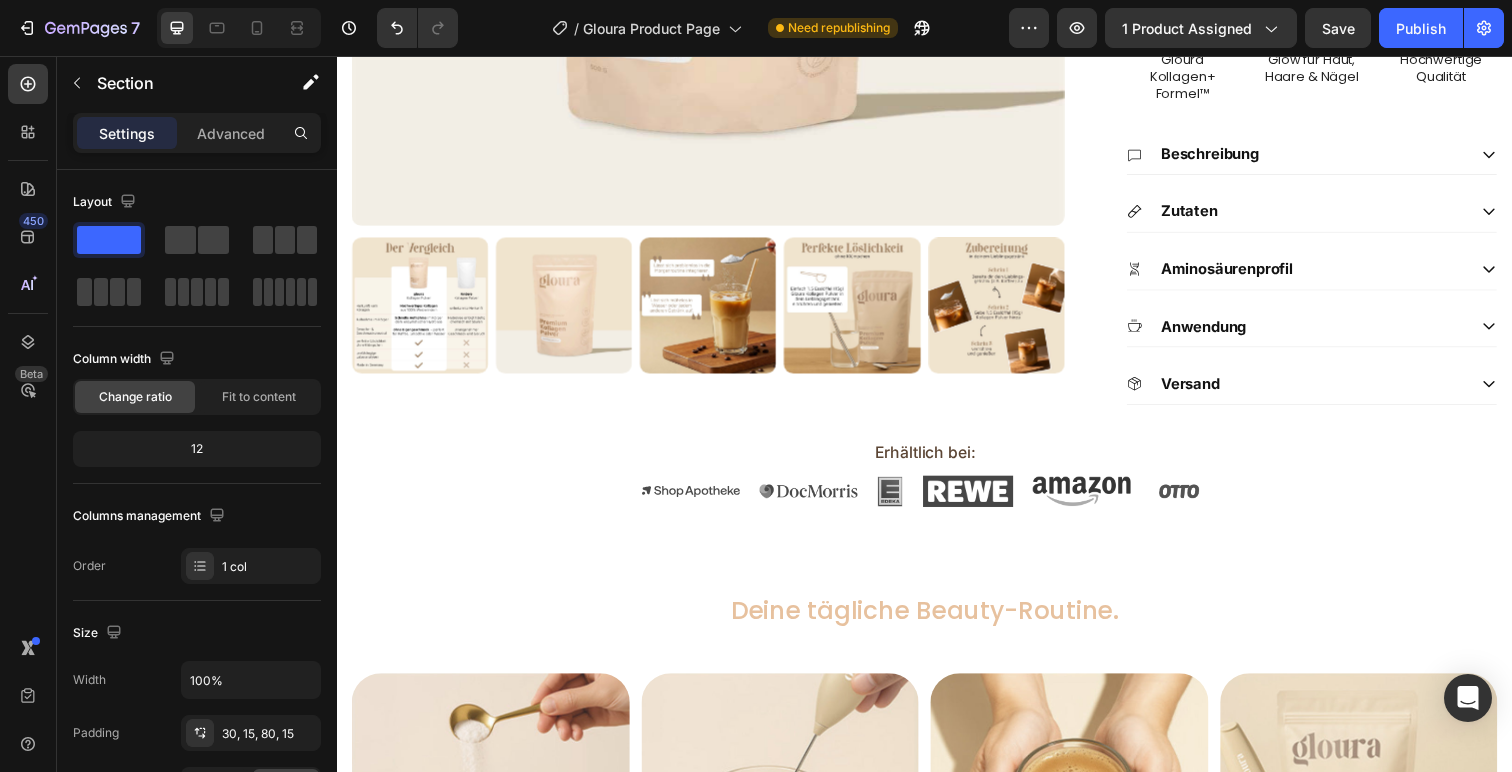 scroll, scrollTop: 590, scrollLeft: 0, axis: vertical 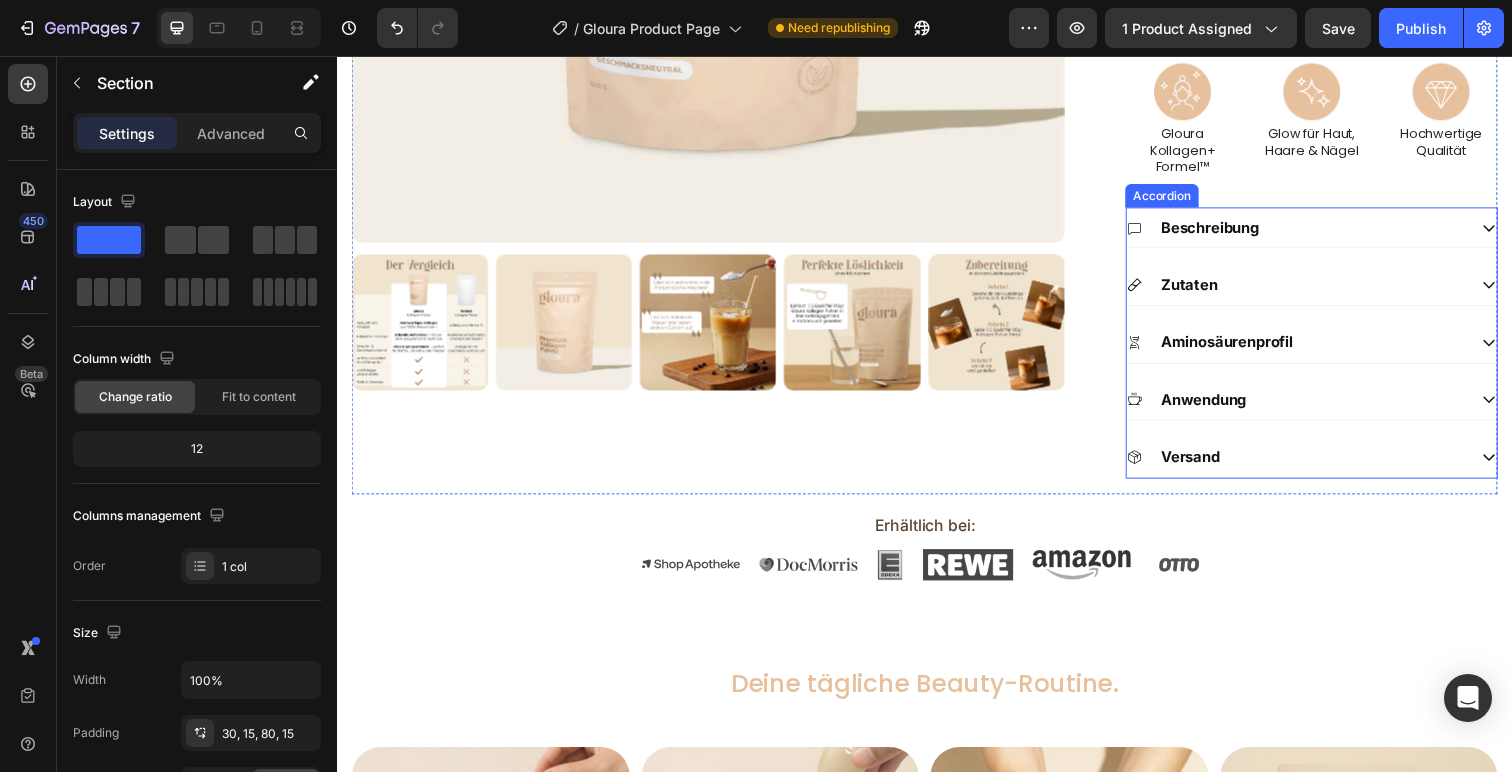 click 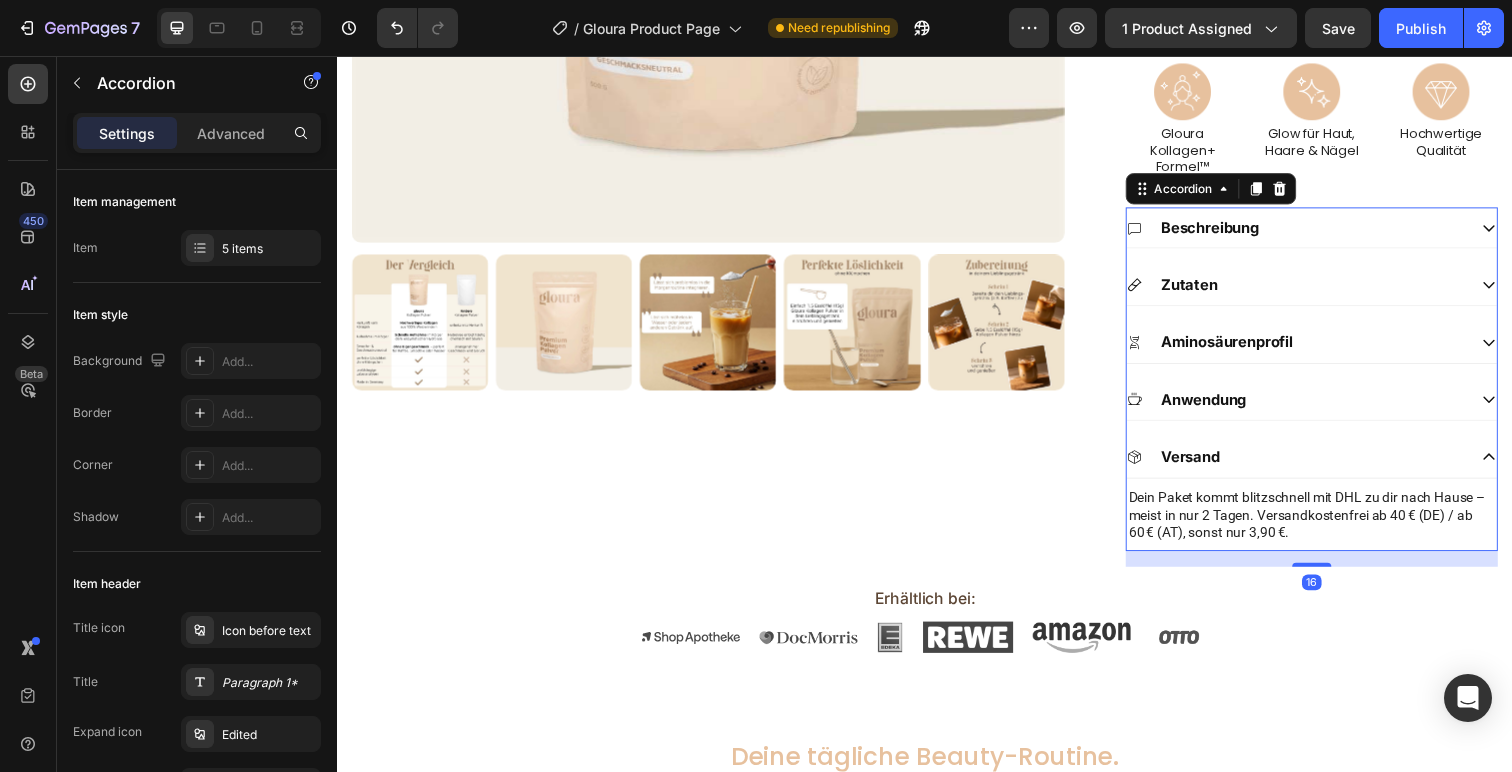 click 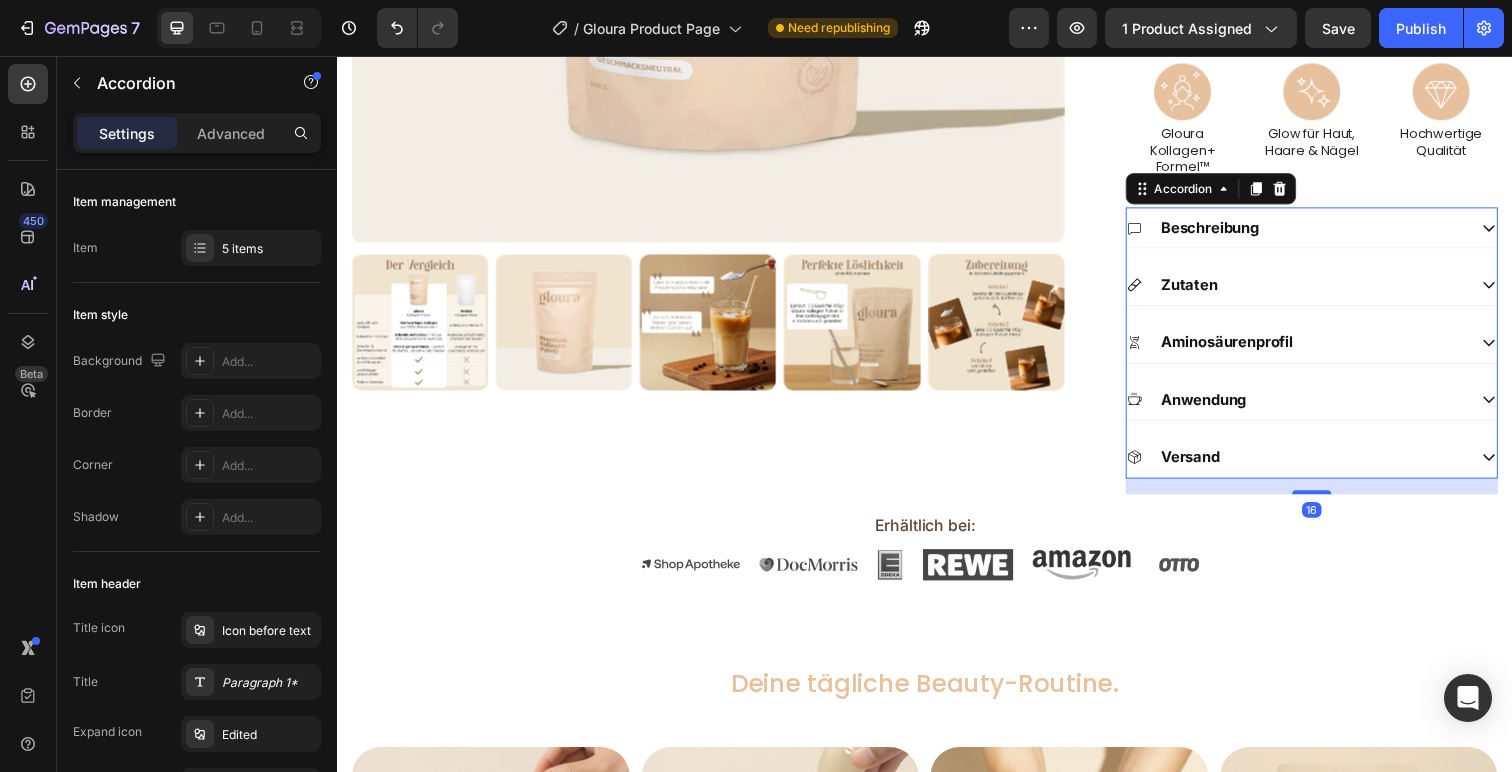 click on "Anwendung" at bounding box center [1332, 408] 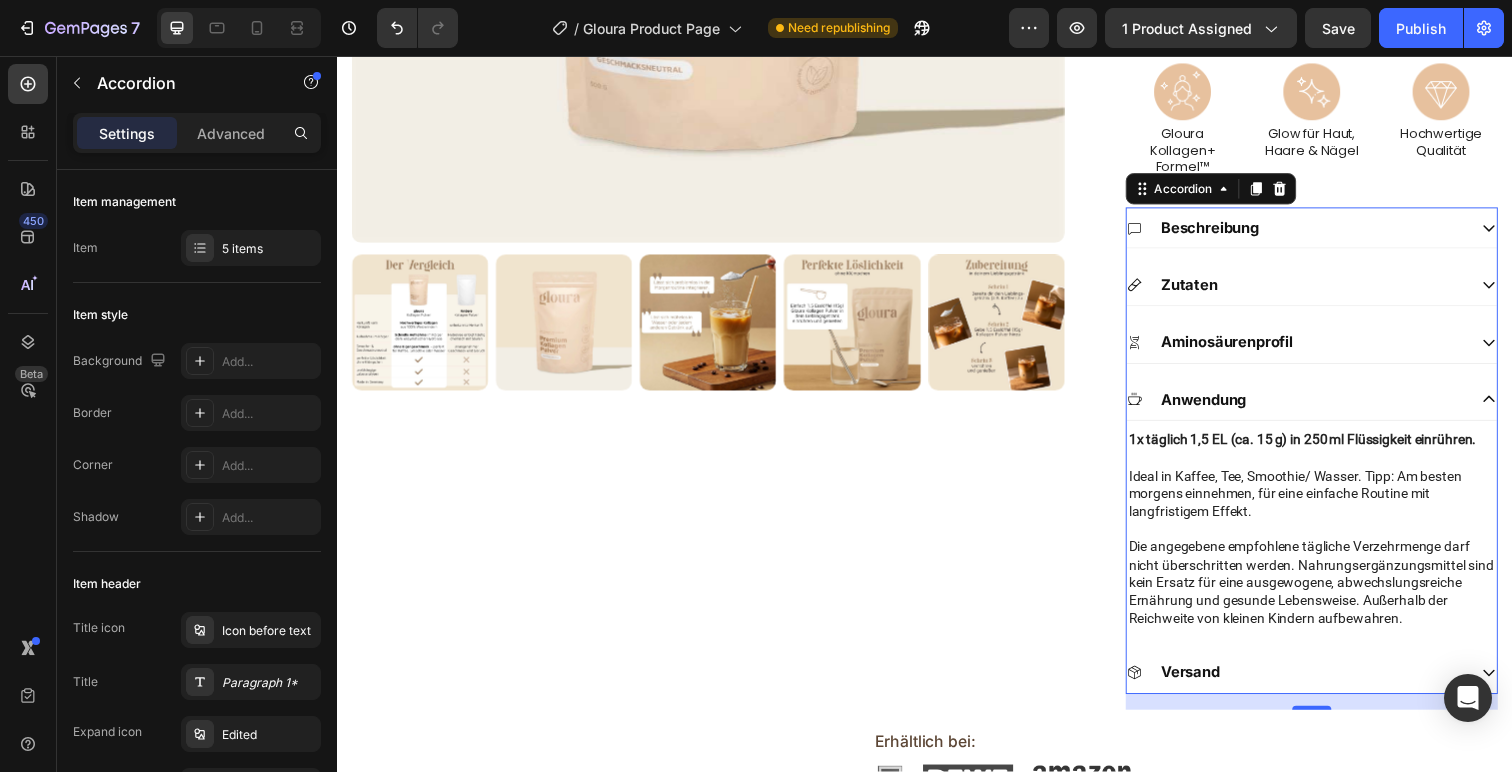 click on "Anwendung" at bounding box center (1332, 408) 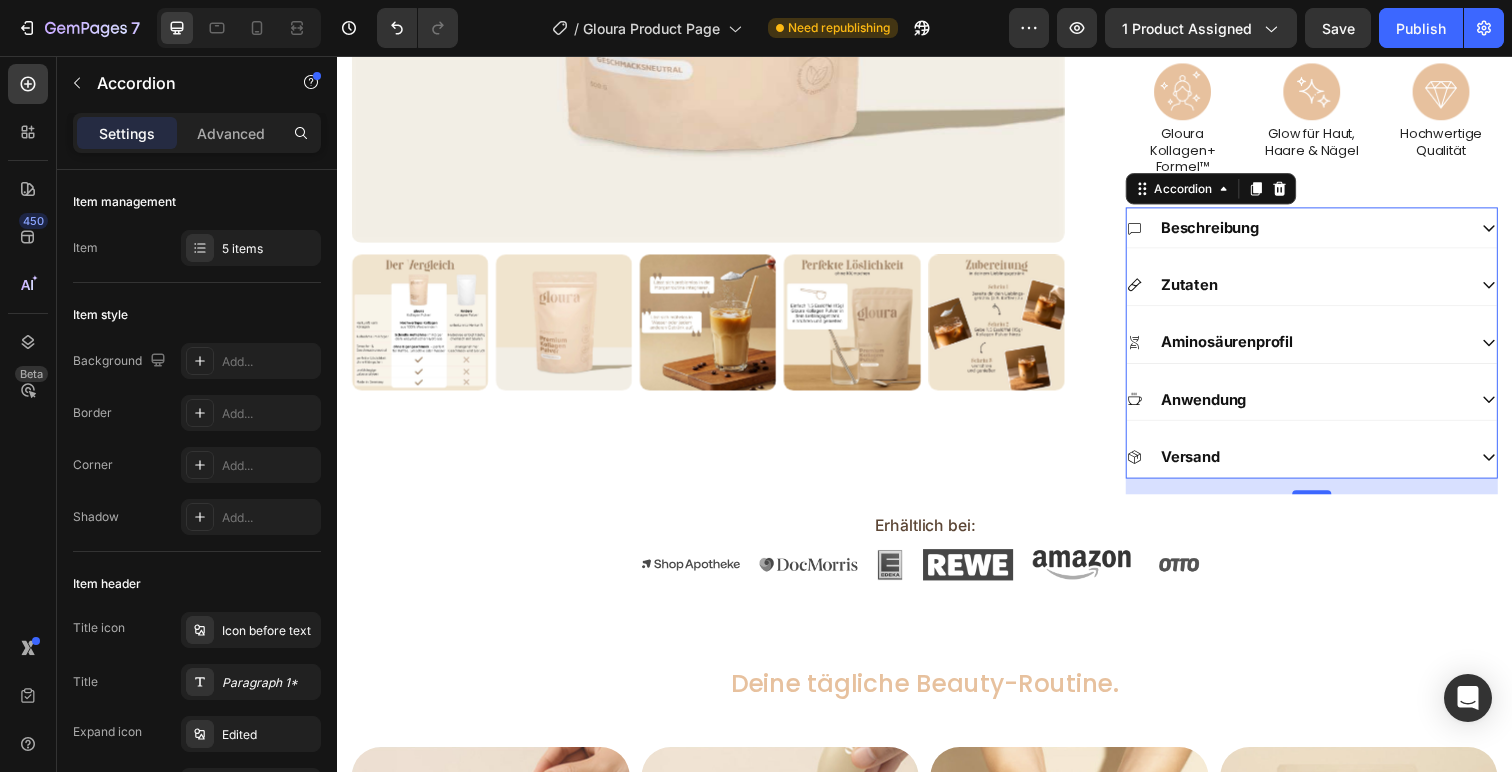click on "Aminosäurenprofil" at bounding box center [1332, 349] 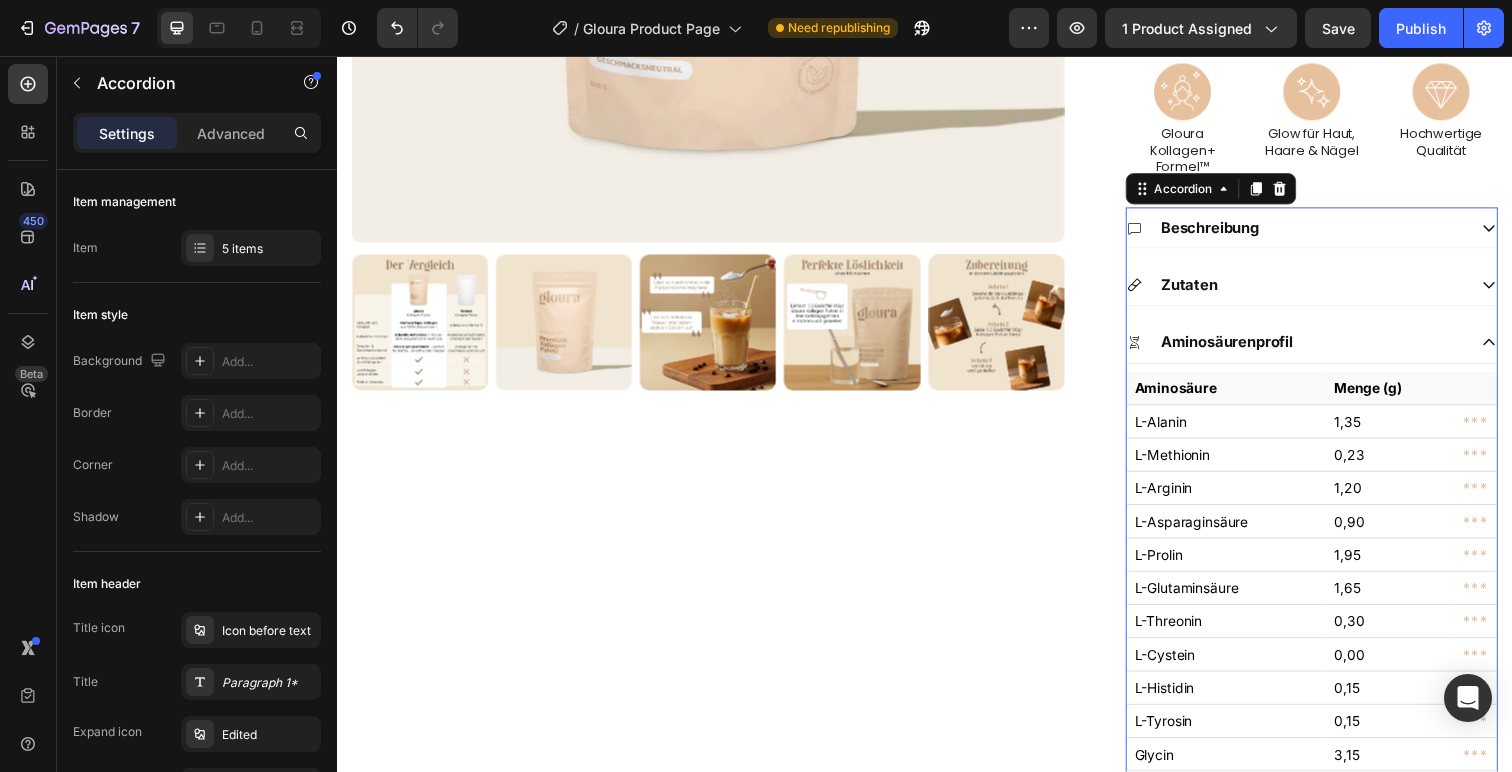 click on "Aminosäurenprofil" at bounding box center (1332, 349) 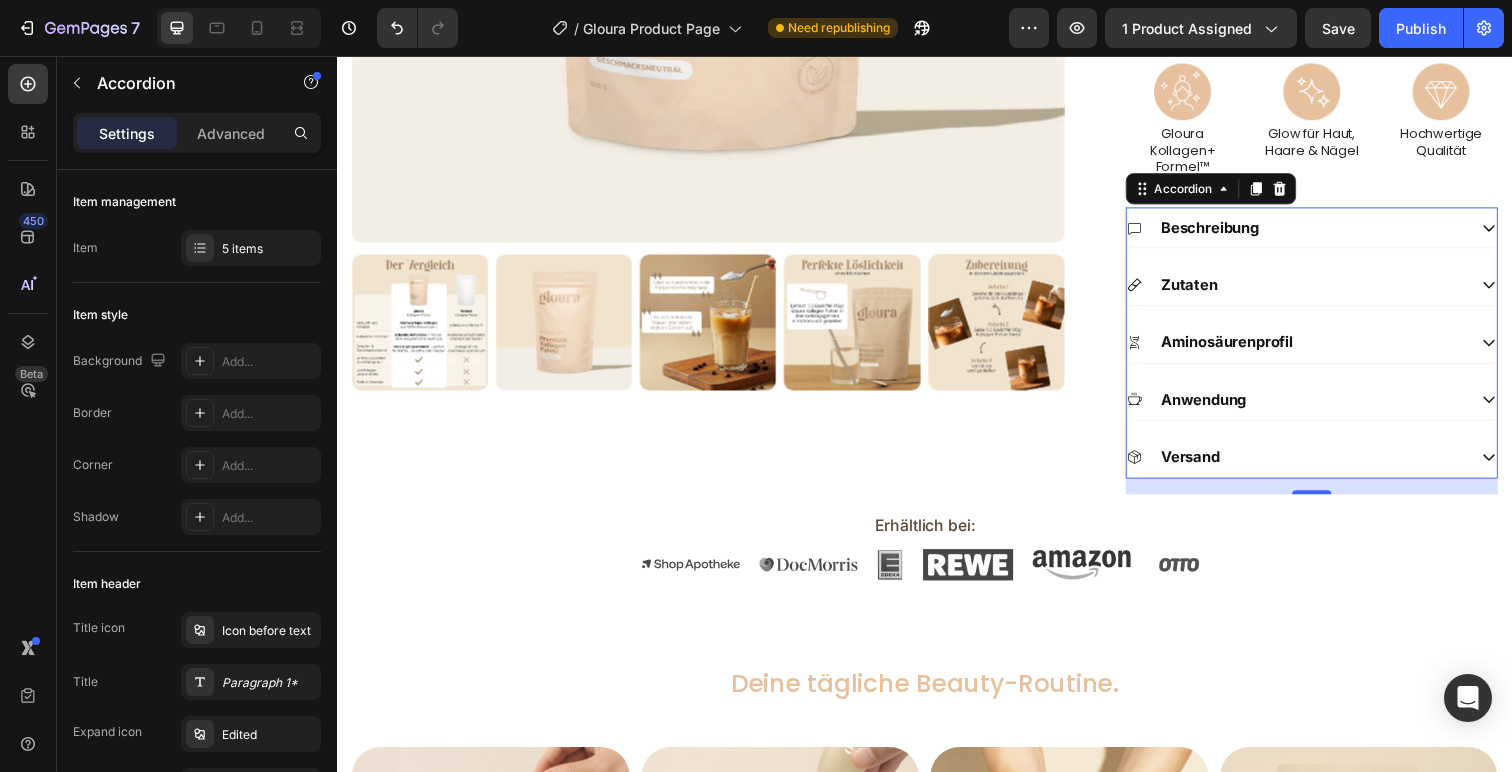 click 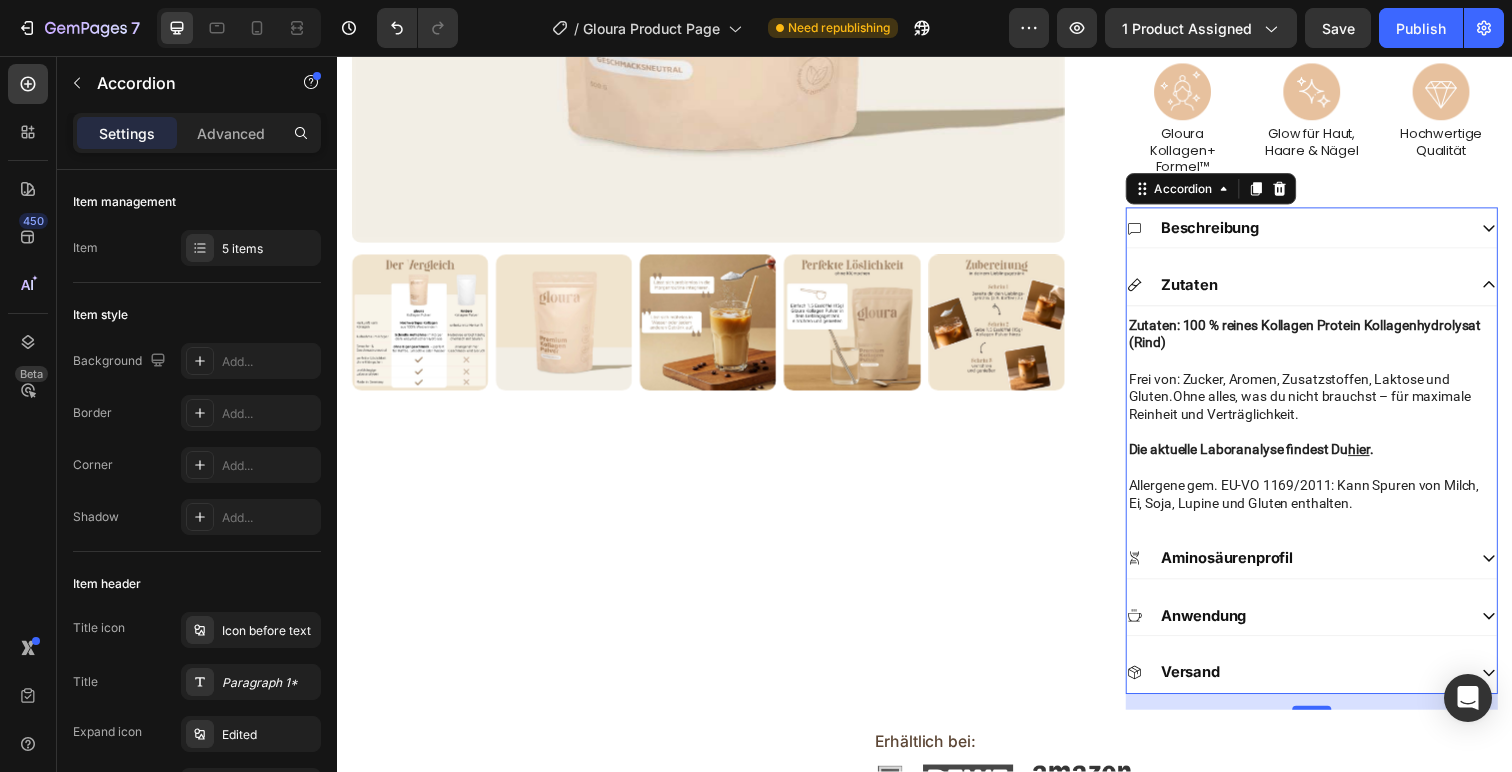 click 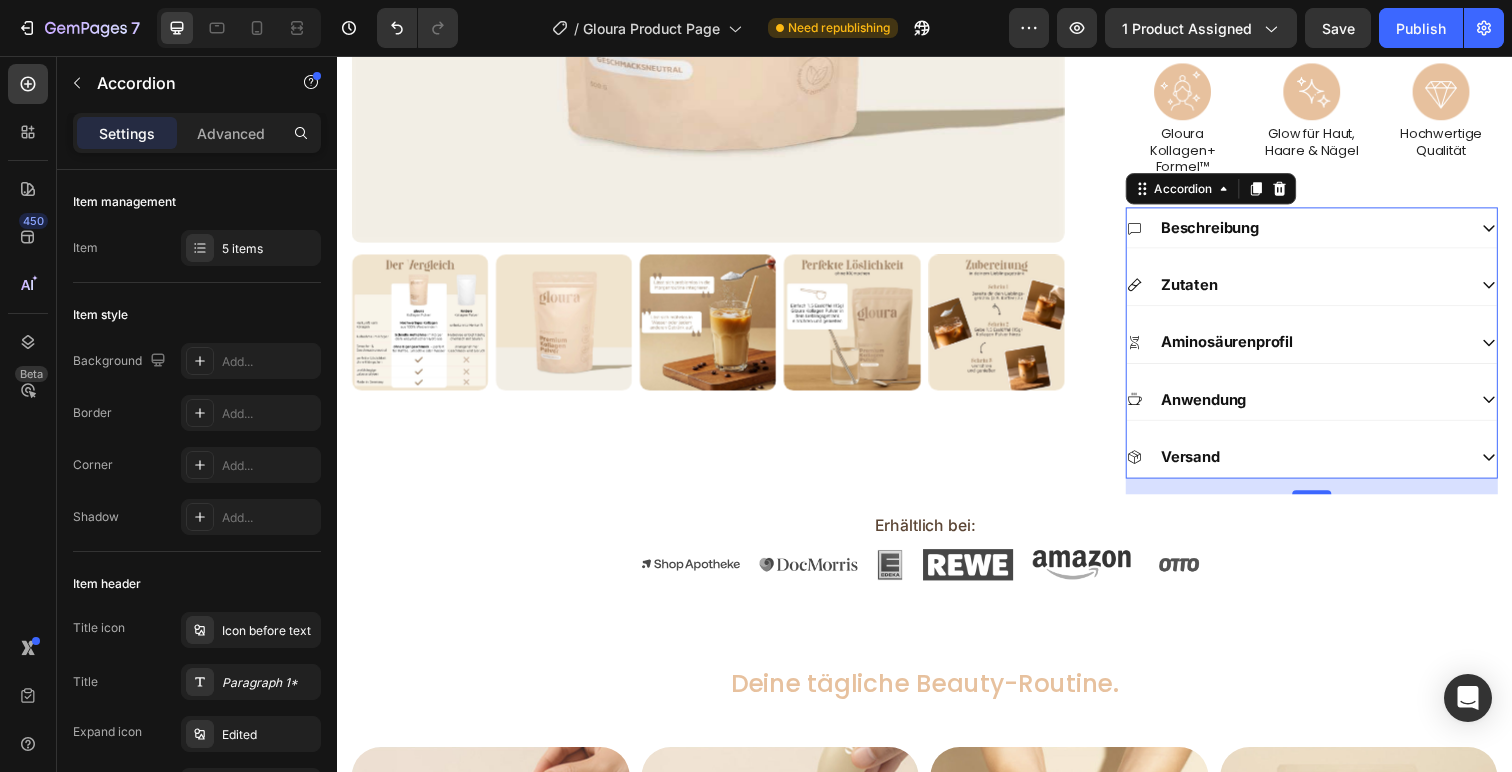 click 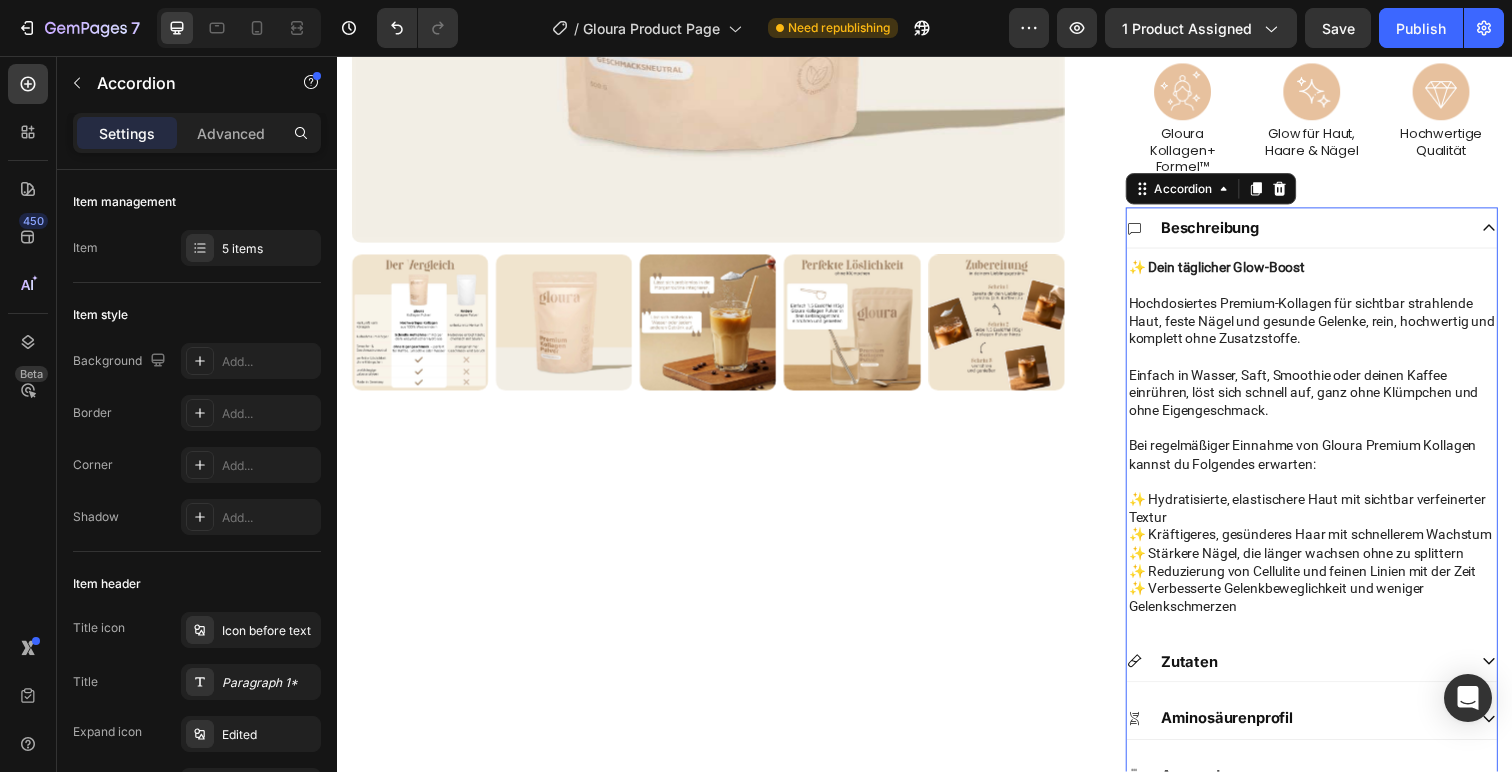 click 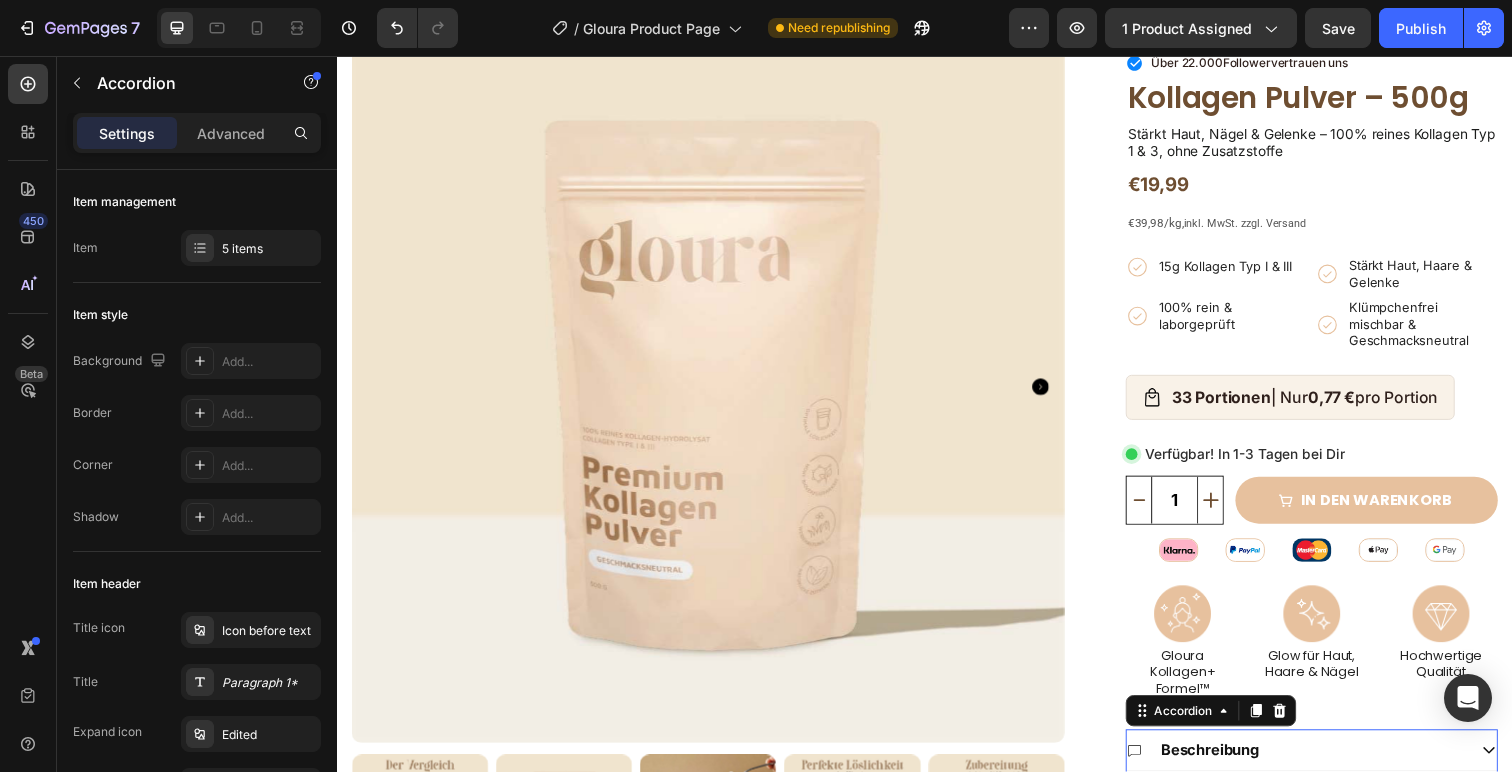 scroll, scrollTop: 0, scrollLeft: 0, axis: both 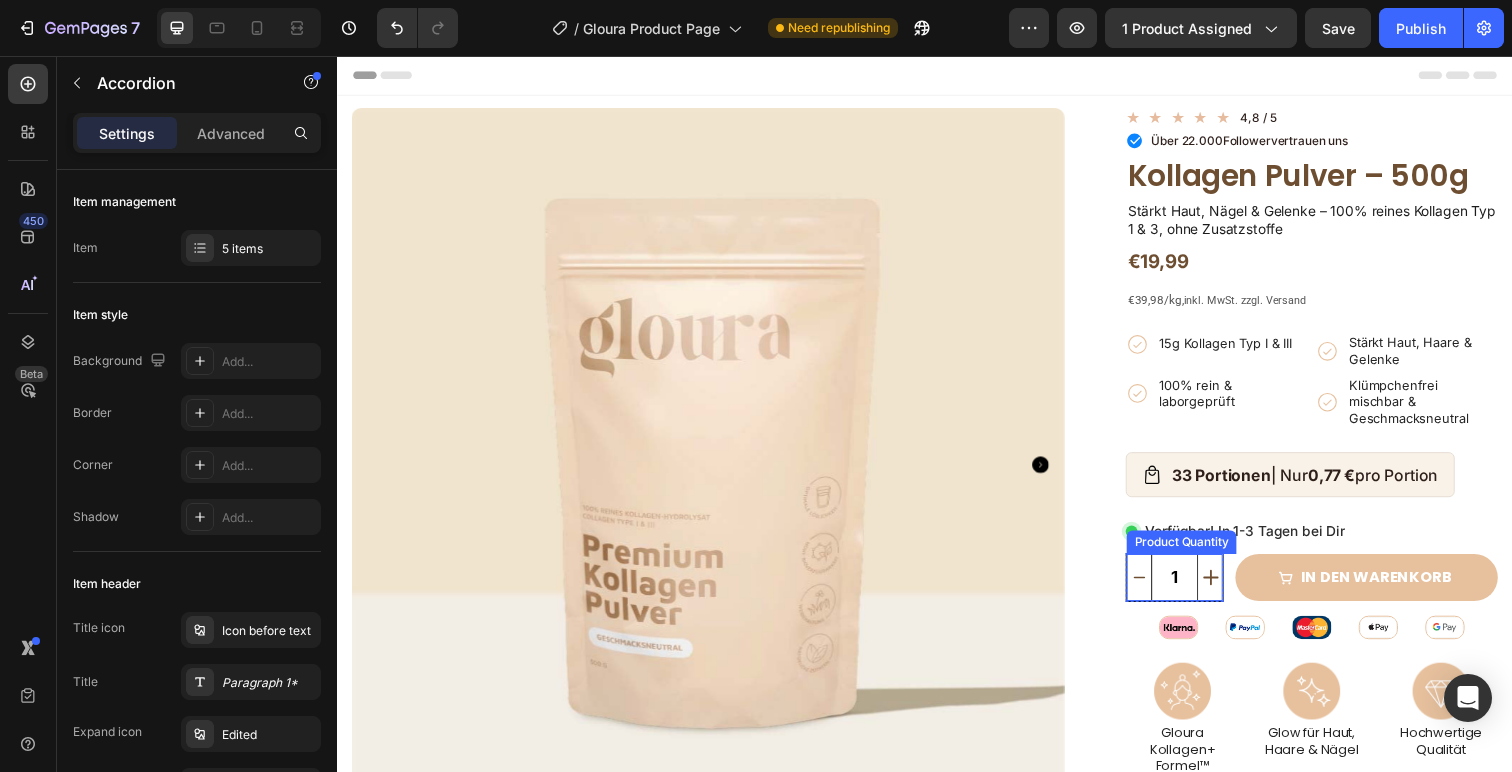 click 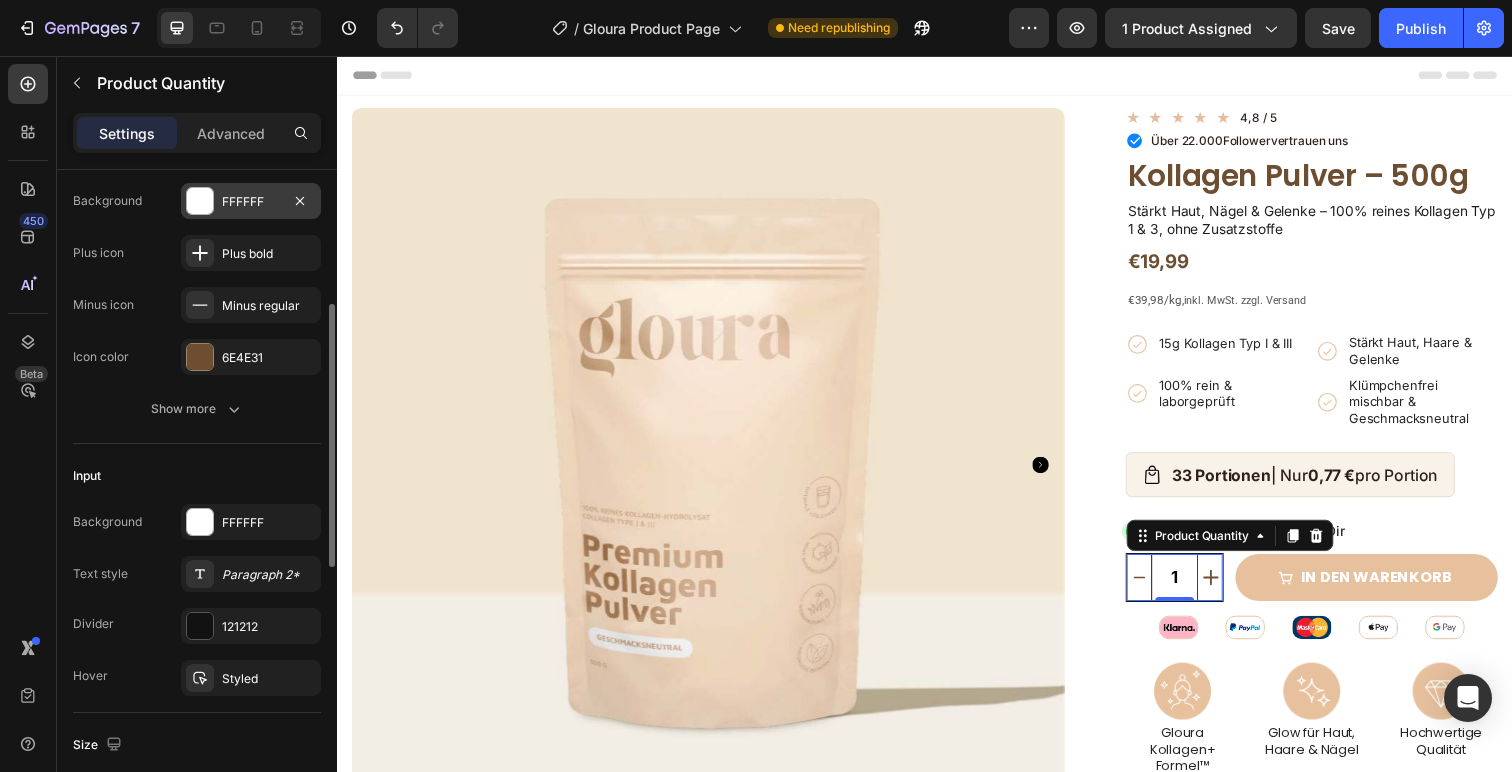 scroll, scrollTop: 368, scrollLeft: 0, axis: vertical 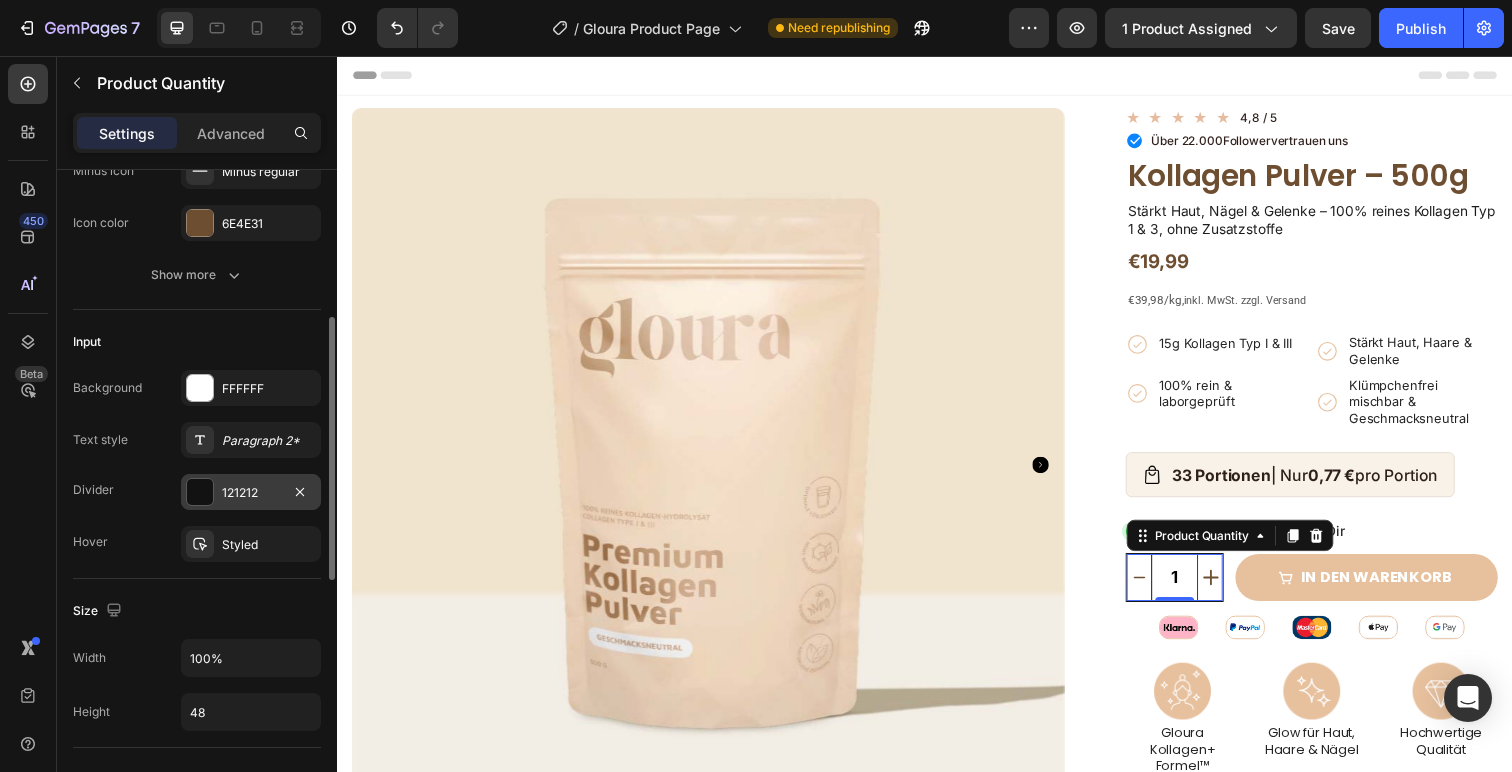 click at bounding box center (200, 492) 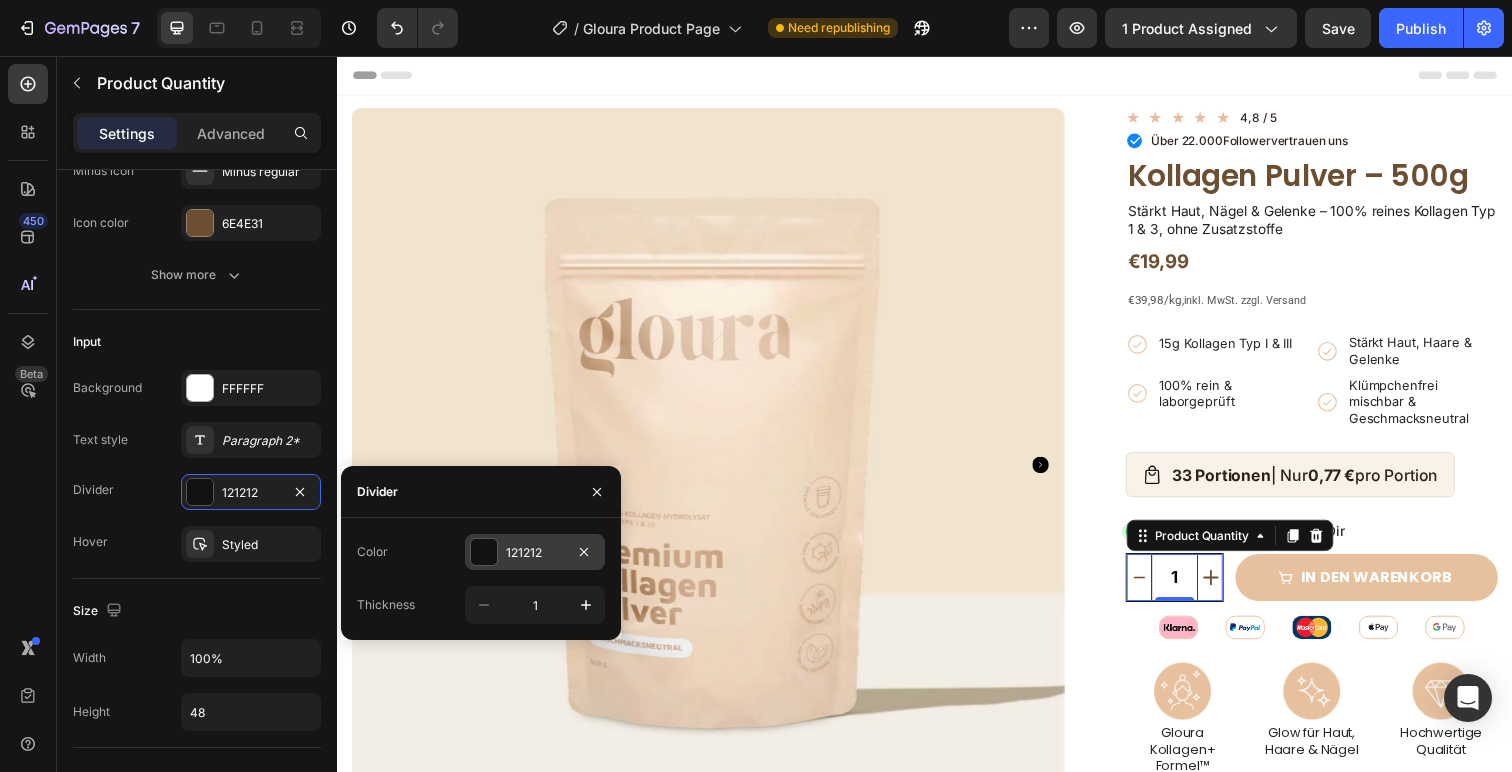 click at bounding box center [484, 552] 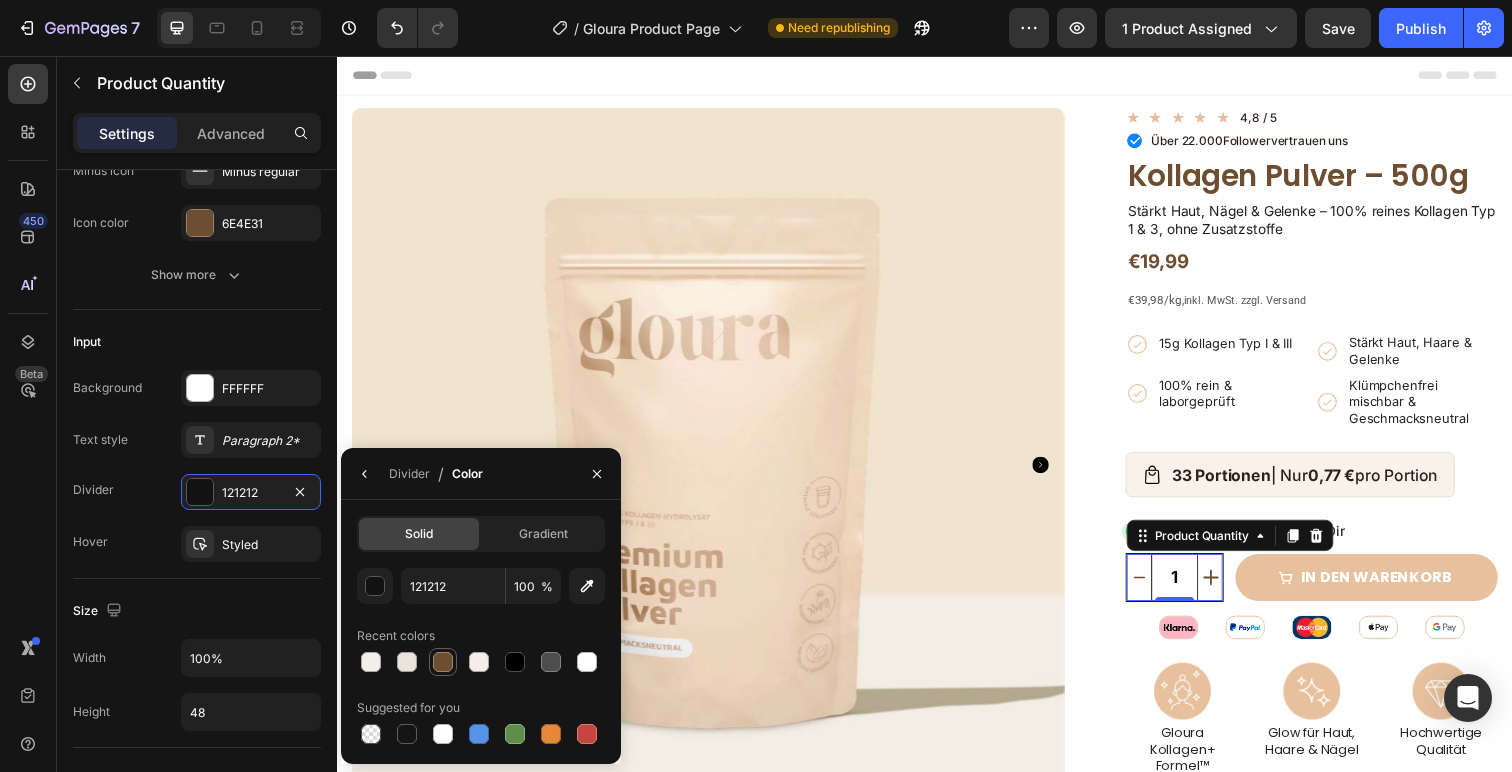 click at bounding box center (443, 662) 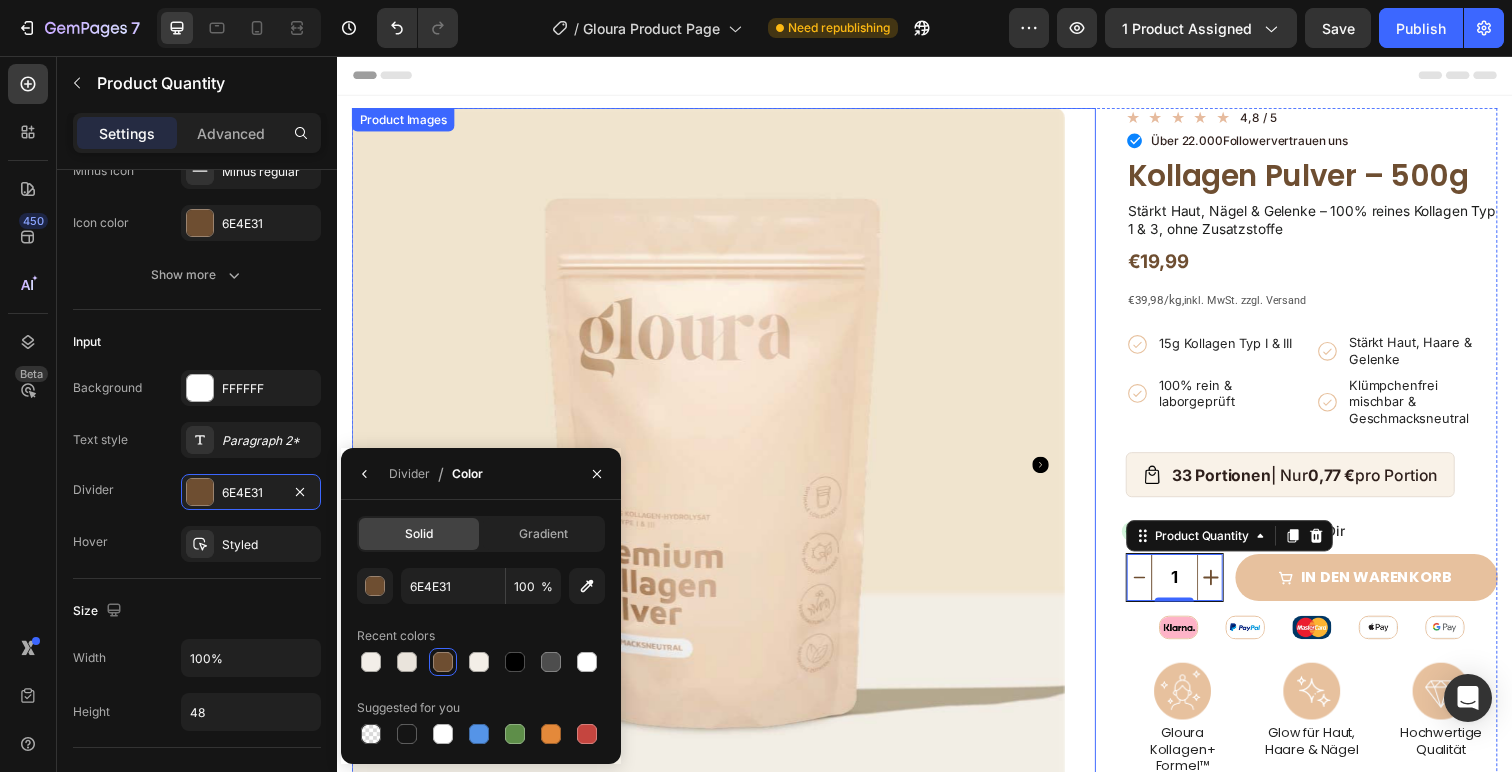 click on "Product Images" at bounding box center (732, 548) 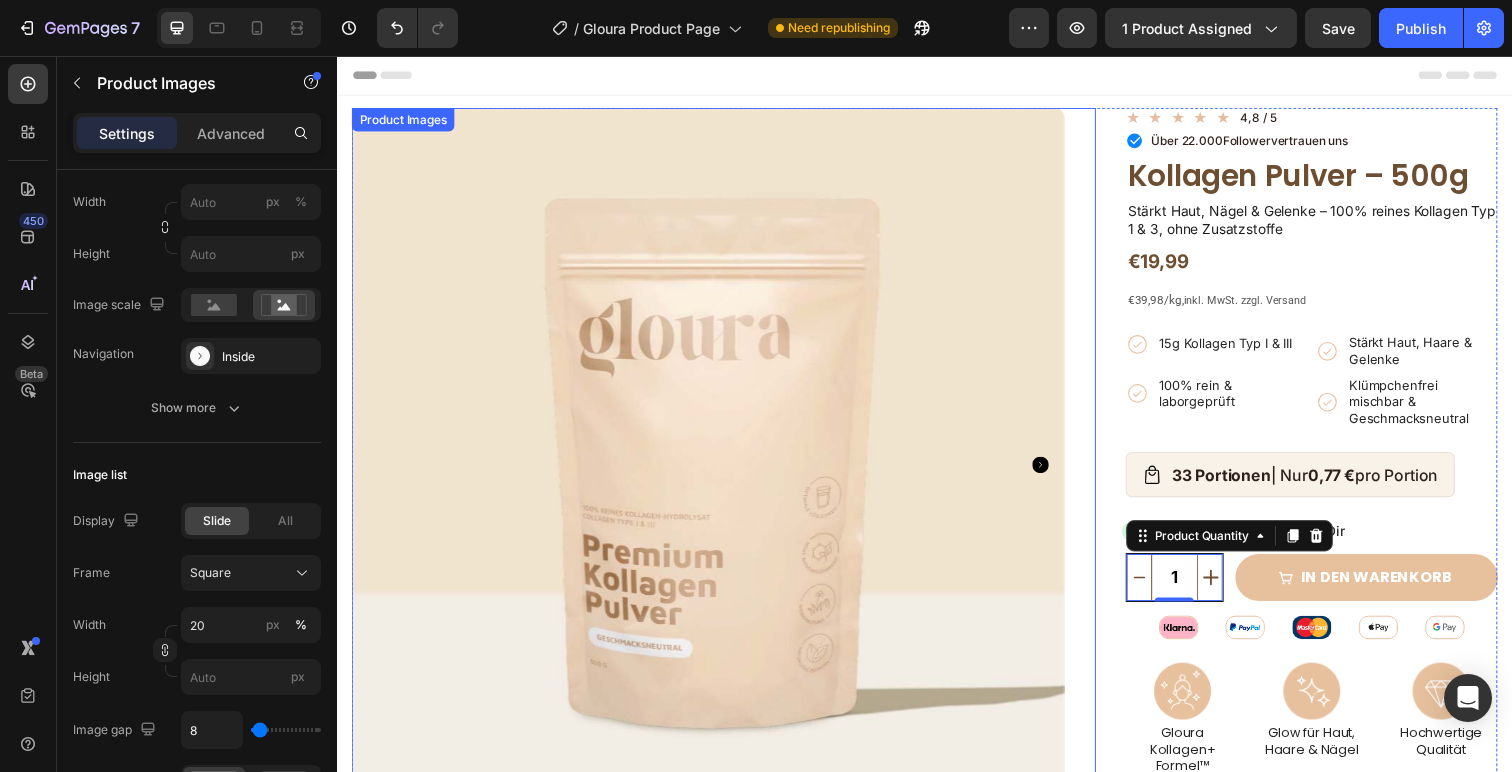 scroll, scrollTop: 0, scrollLeft: 0, axis: both 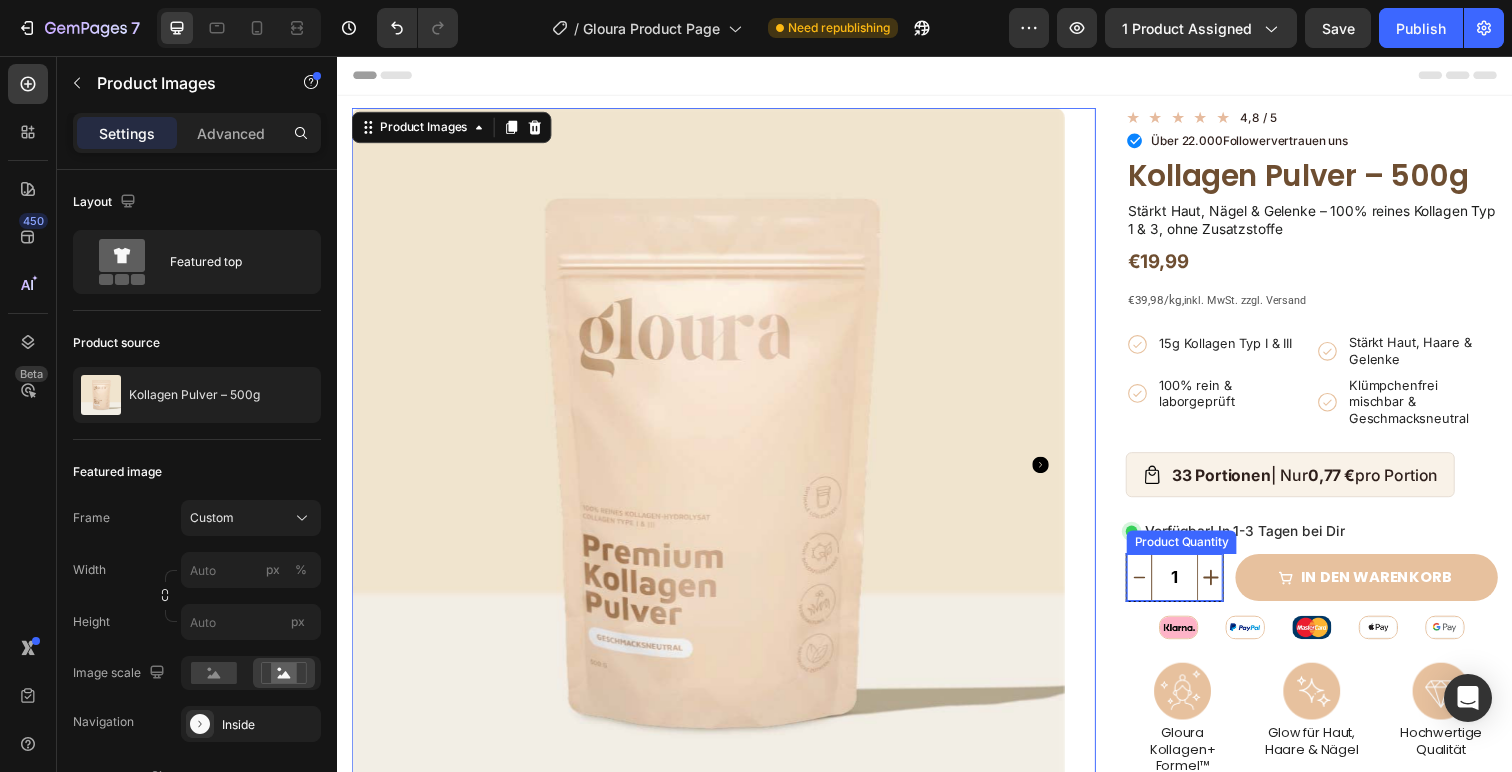 click 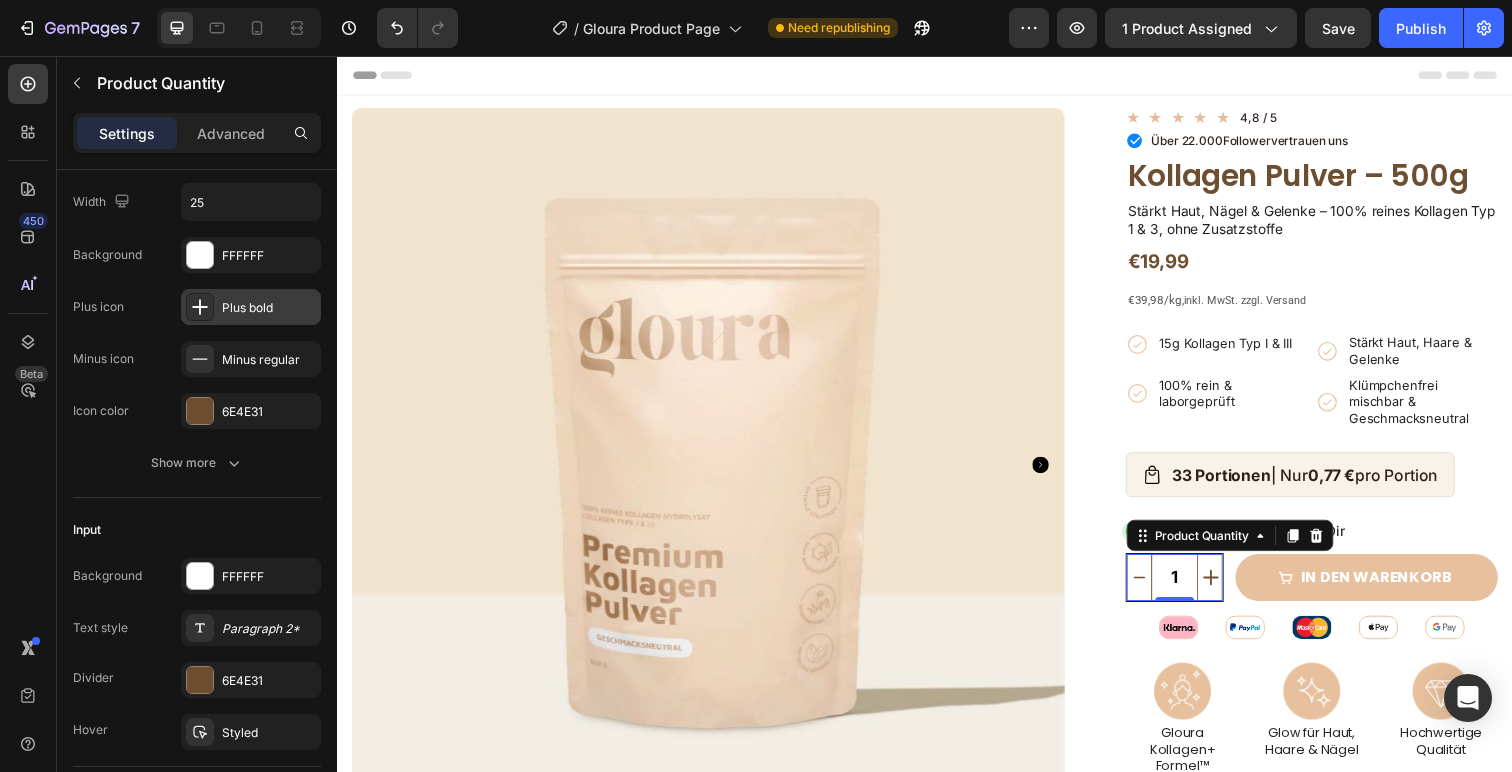 scroll, scrollTop: 0, scrollLeft: 0, axis: both 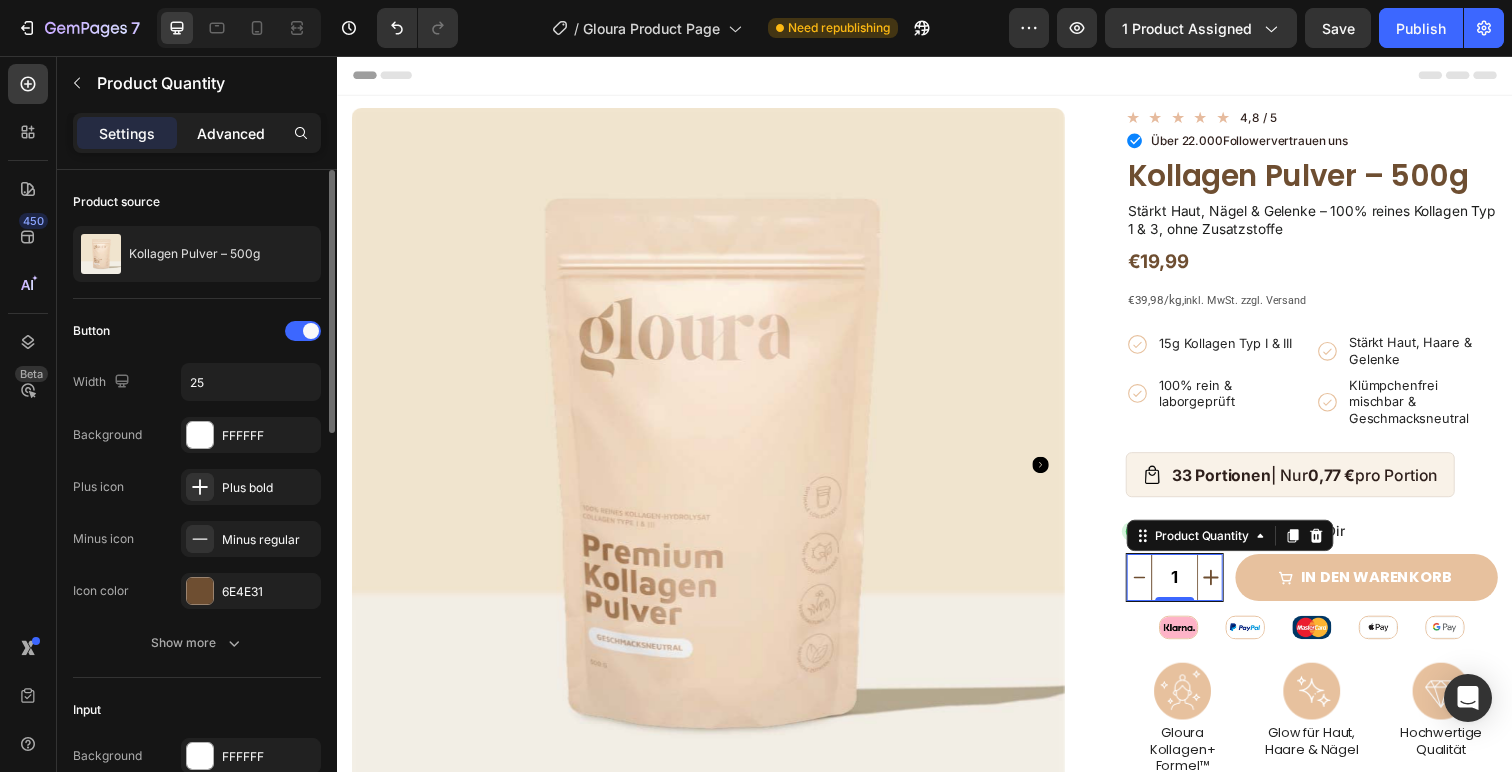 click on "Advanced" at bounding box center [231, 133] 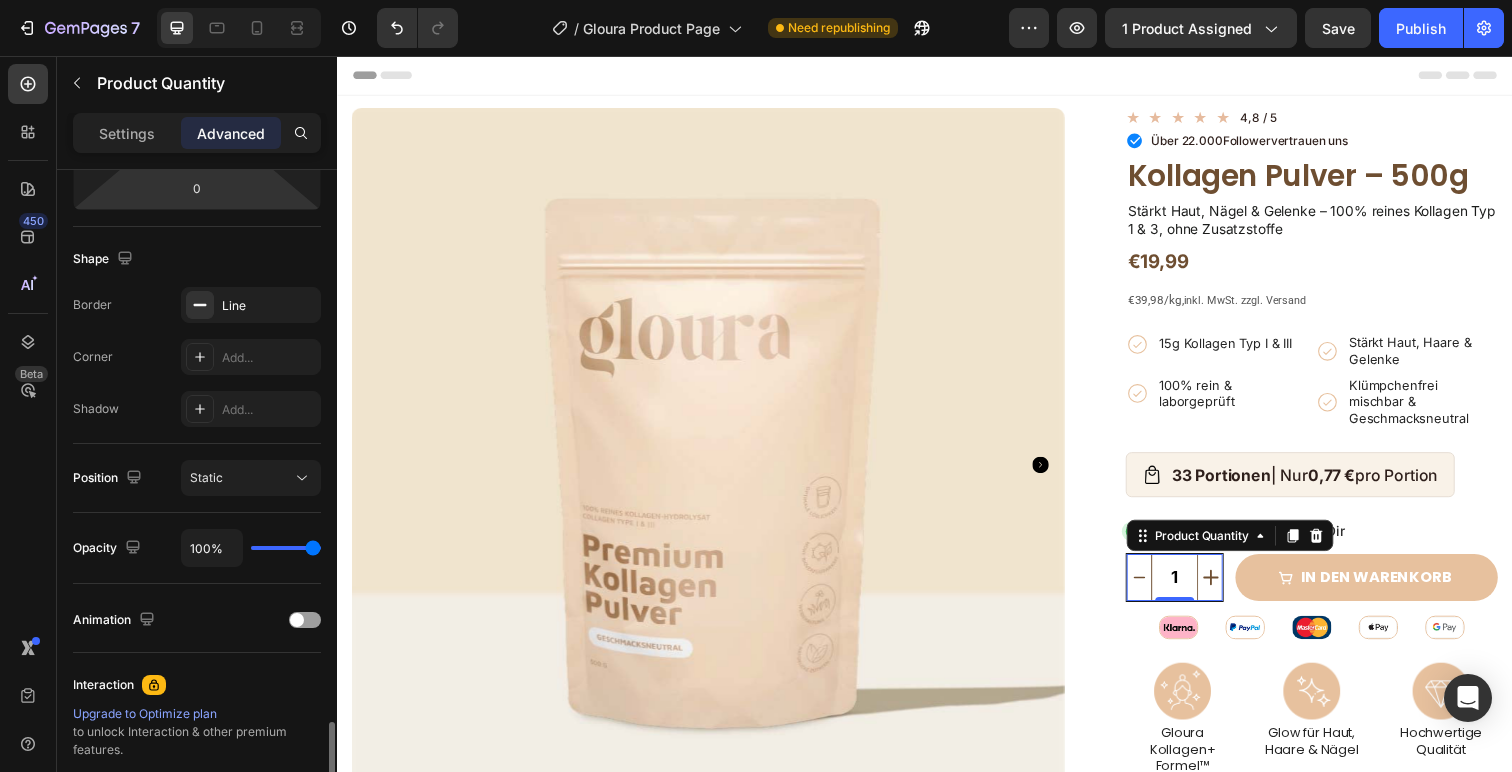scroll, scrollTop: 675, scrollLeft: 0, axis: vertical 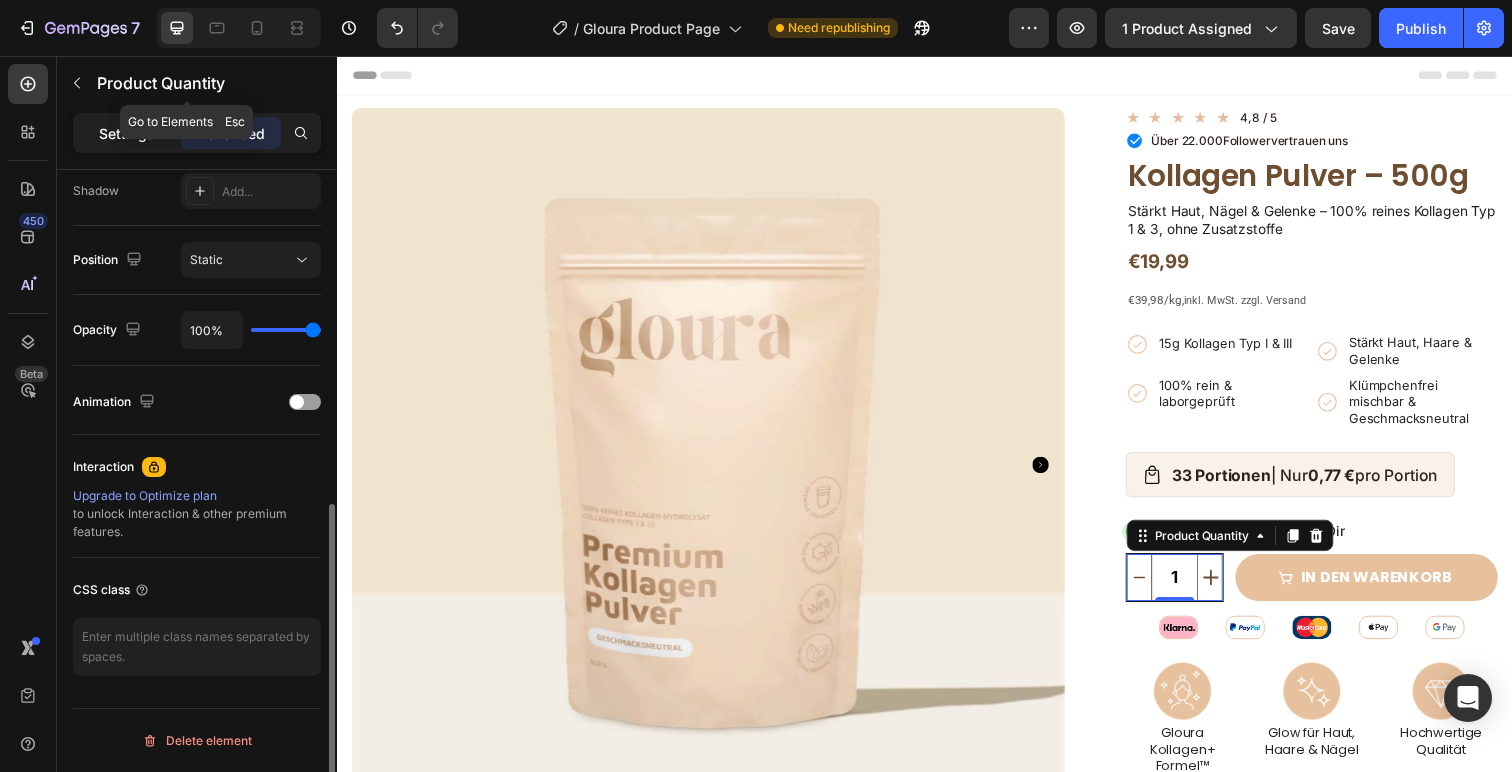 click on "Settings" at bounding box center [127, 133] 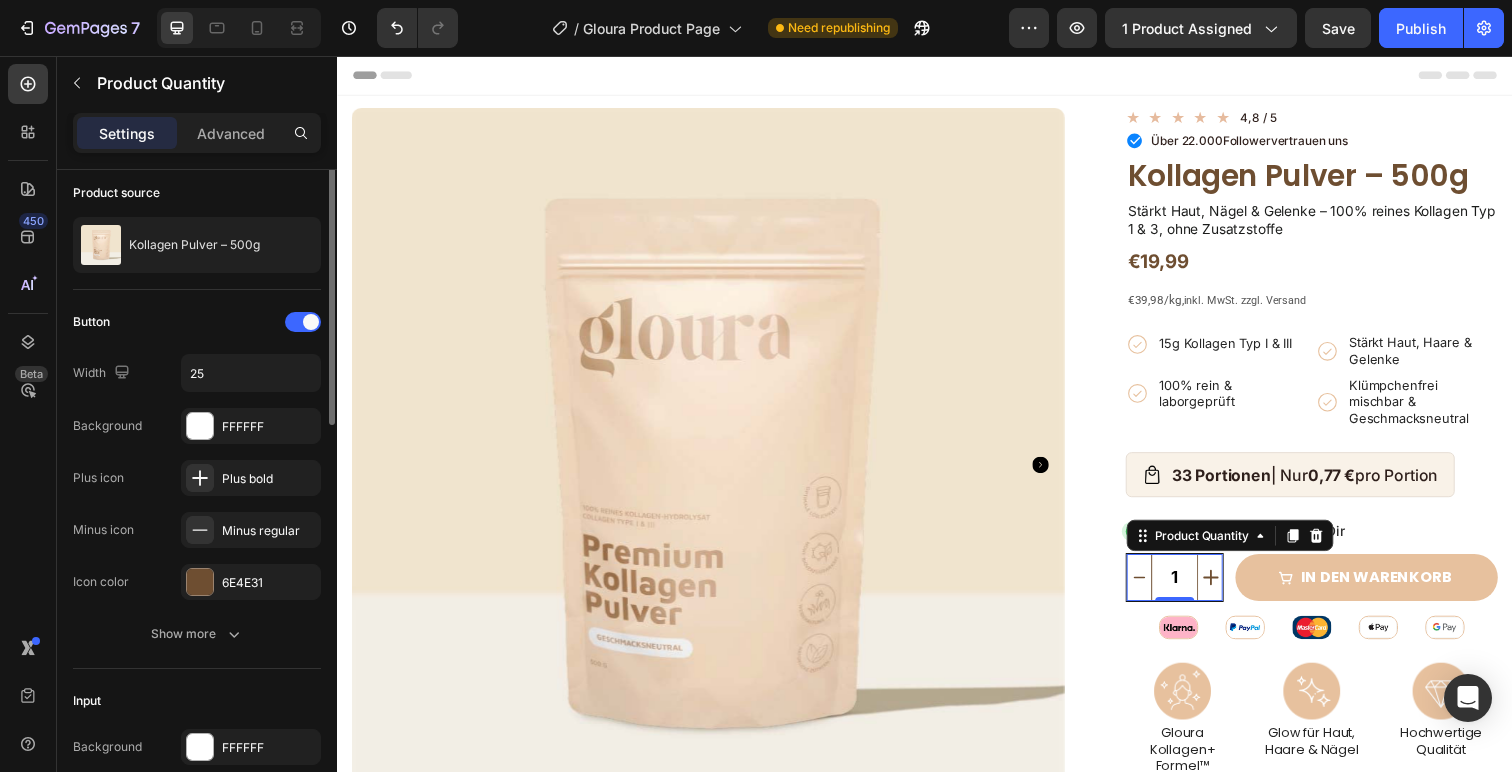 scroll, scrollTop: 0, scrollLeft: 0, axis: both 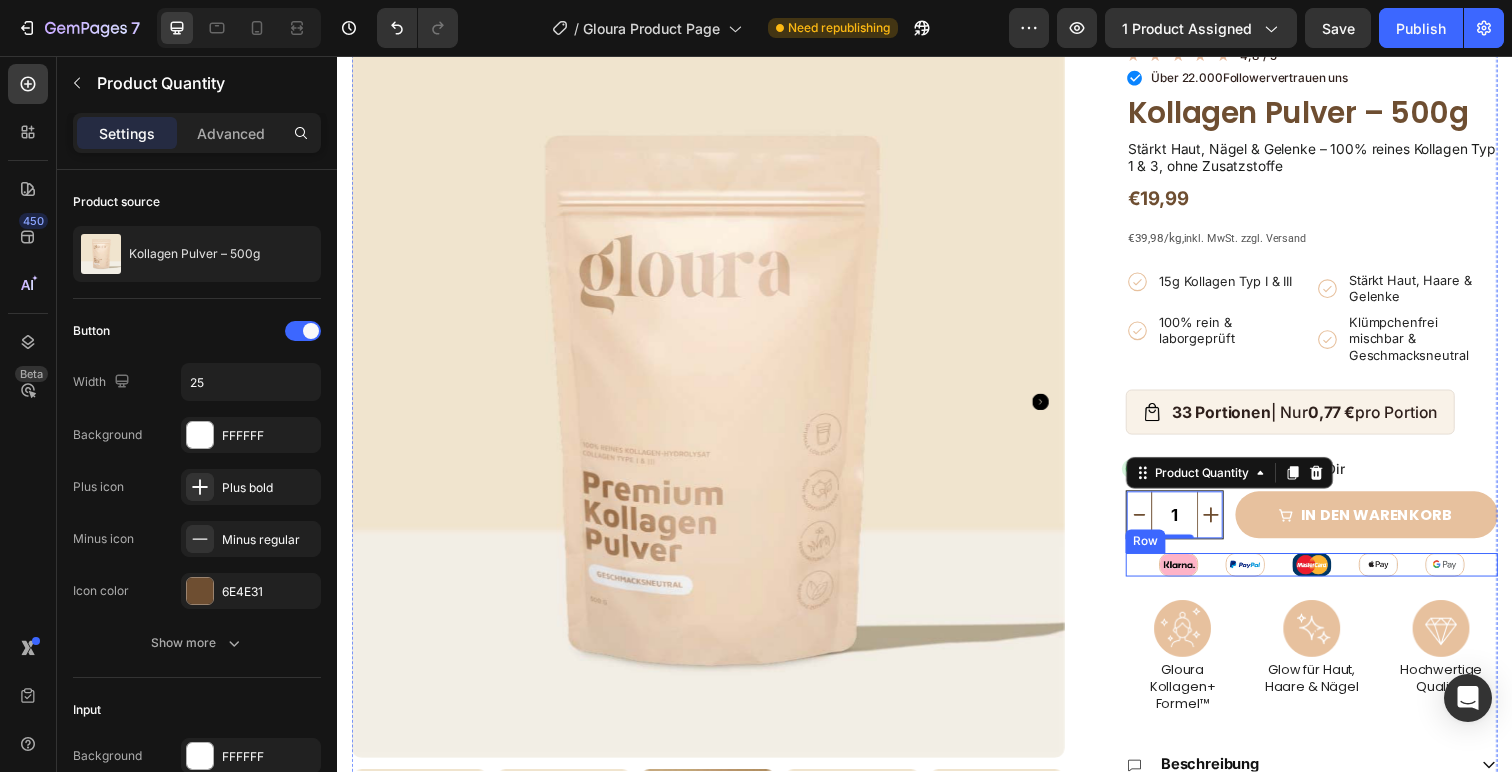 click on "Image Image Image Image Image Row" at bounding box center [1332, 576] 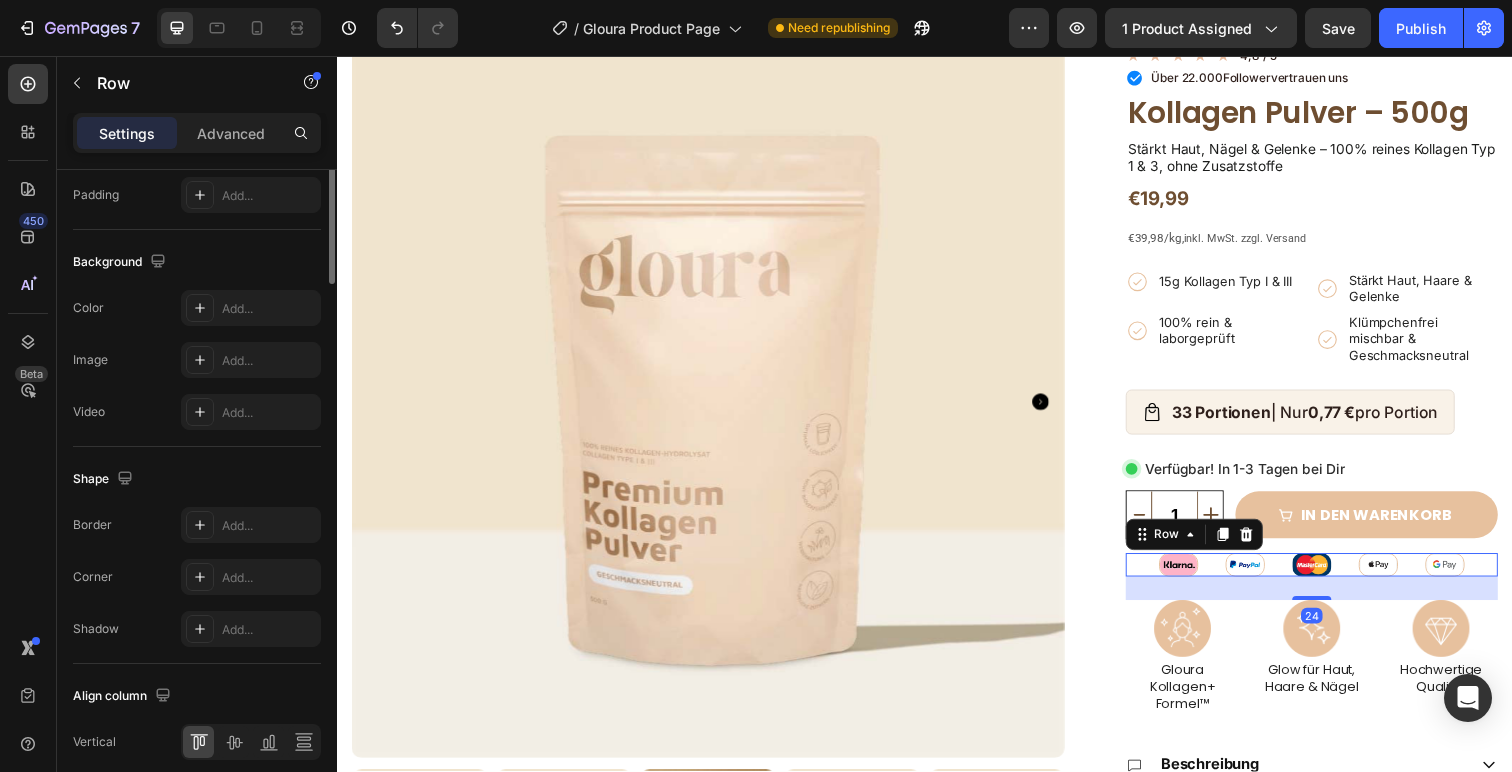 scroll, scrollTop: 789, scrollLeft: 0, axis: vertical 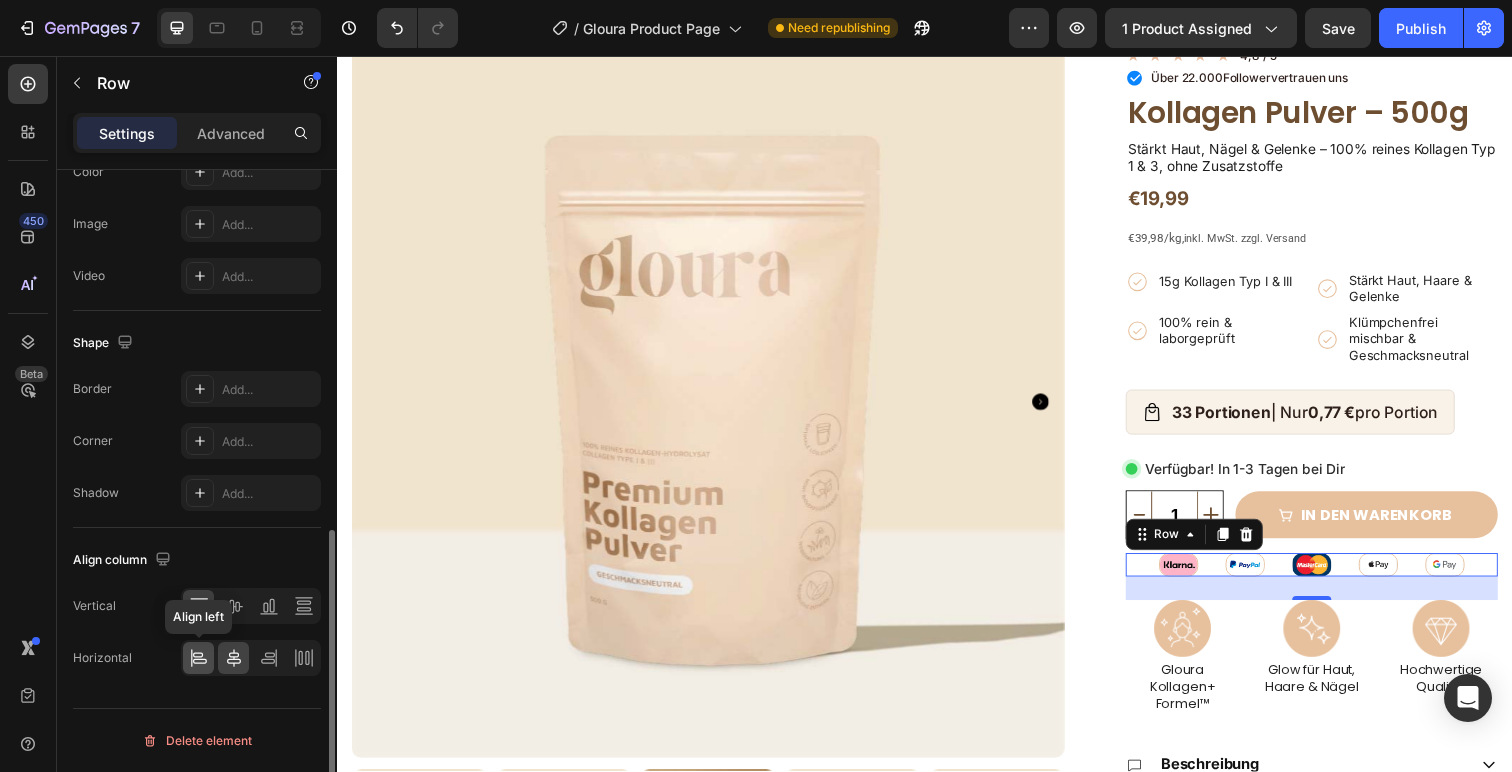 click 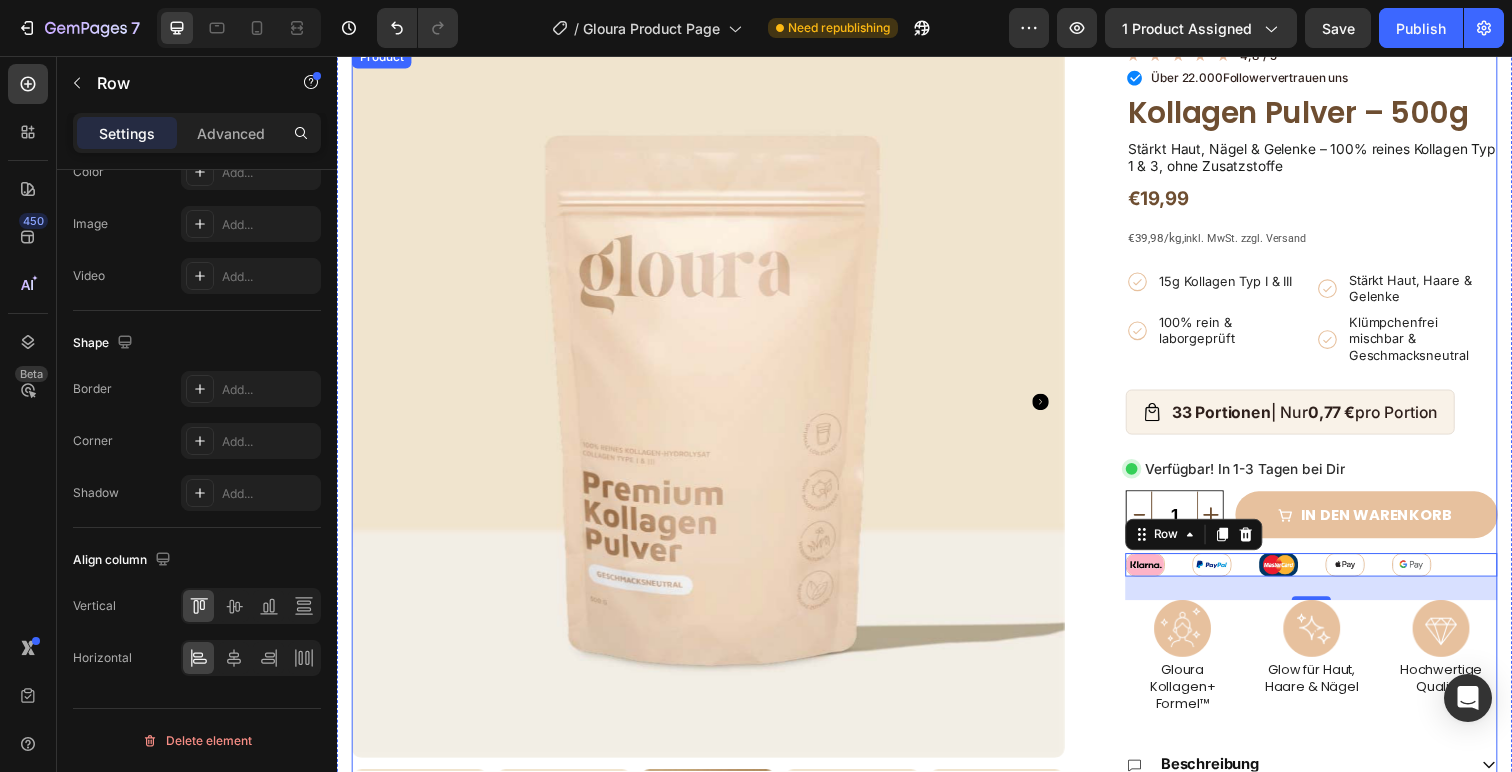 click on "Product Images
★ ★ ★ ★ ★
4,8 / 5
Custom Code
Über 22.000  Follower  vertrauen uns
Custom Code Kollagen Pulver – 500g Product Title Stärkt Haut, Nägel & Gelenke – 100% reines Kollagen Typ 1 & 3, ohne Zusatzstoffe Text Block €19,99 Product Price Product Price Row €39,98/kg,  inkl. MwSt. zzgl. Versand Text Block
Icon 15g Kollagen Typ I & III Text Block Row
Icon Stärkt Haut, Haare & Gelenke Text Block Row Row
Icon 100% rein & laborgeprüft Text Block Row
Icon Klümpchenfrei mischbar & Geschmacksneutral Text Block Row Row Row
33 Portionen  | Nur  0,77 €  pro Portion
Custom Code
Verfügbar! In 1-3 Tagen bei Dir
Custom Code
1
Product Quantity Row
in den warenkorb Add to Cart Row Image Image Image Image Image Row   24
Icon 15g Kollagen Typ I & III Text Block Row
Icon Text Block" at bounding box center (937, 548) 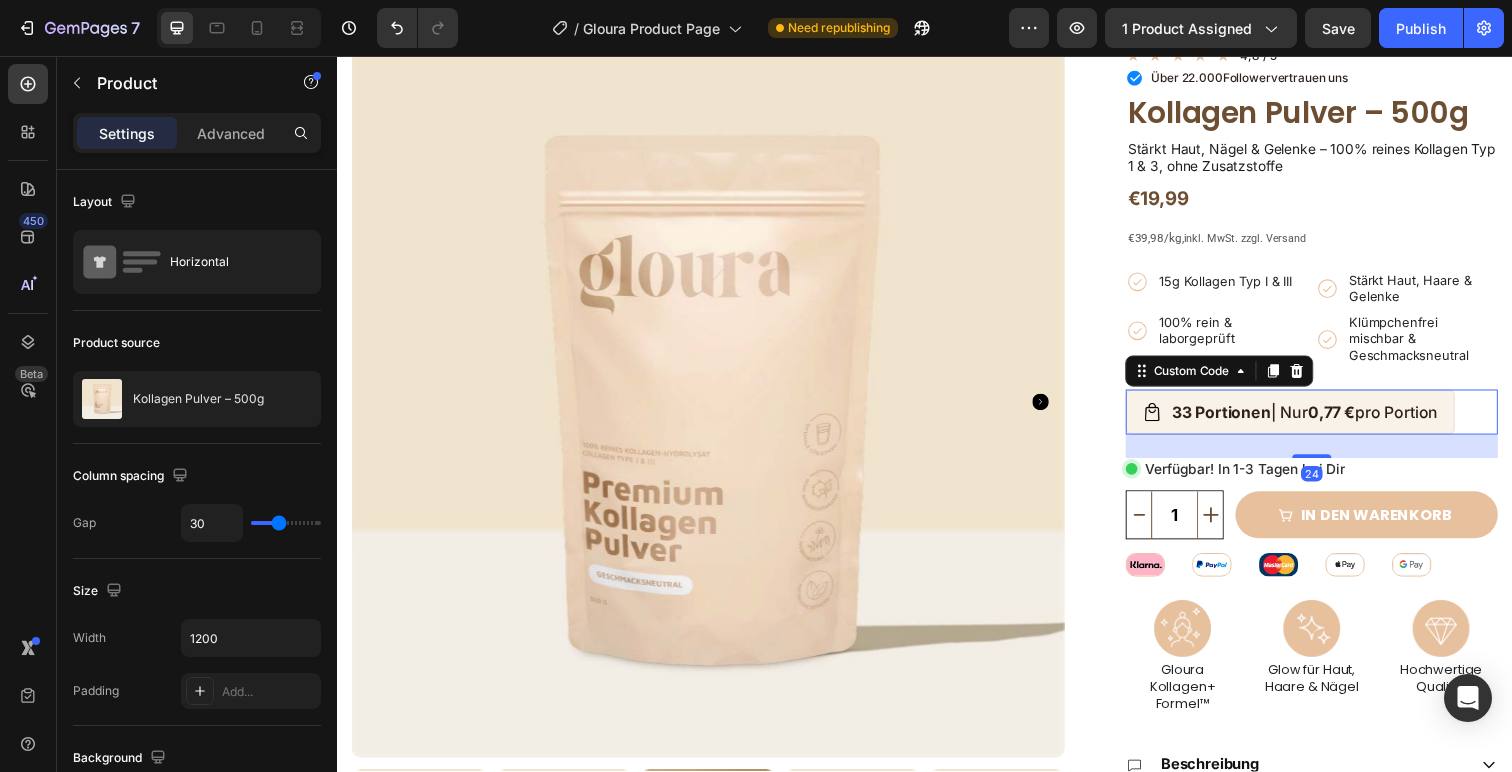 click on "33 Portionen  | Nur  0,77 €  pro Portion" at bounding box center [1310, 420] 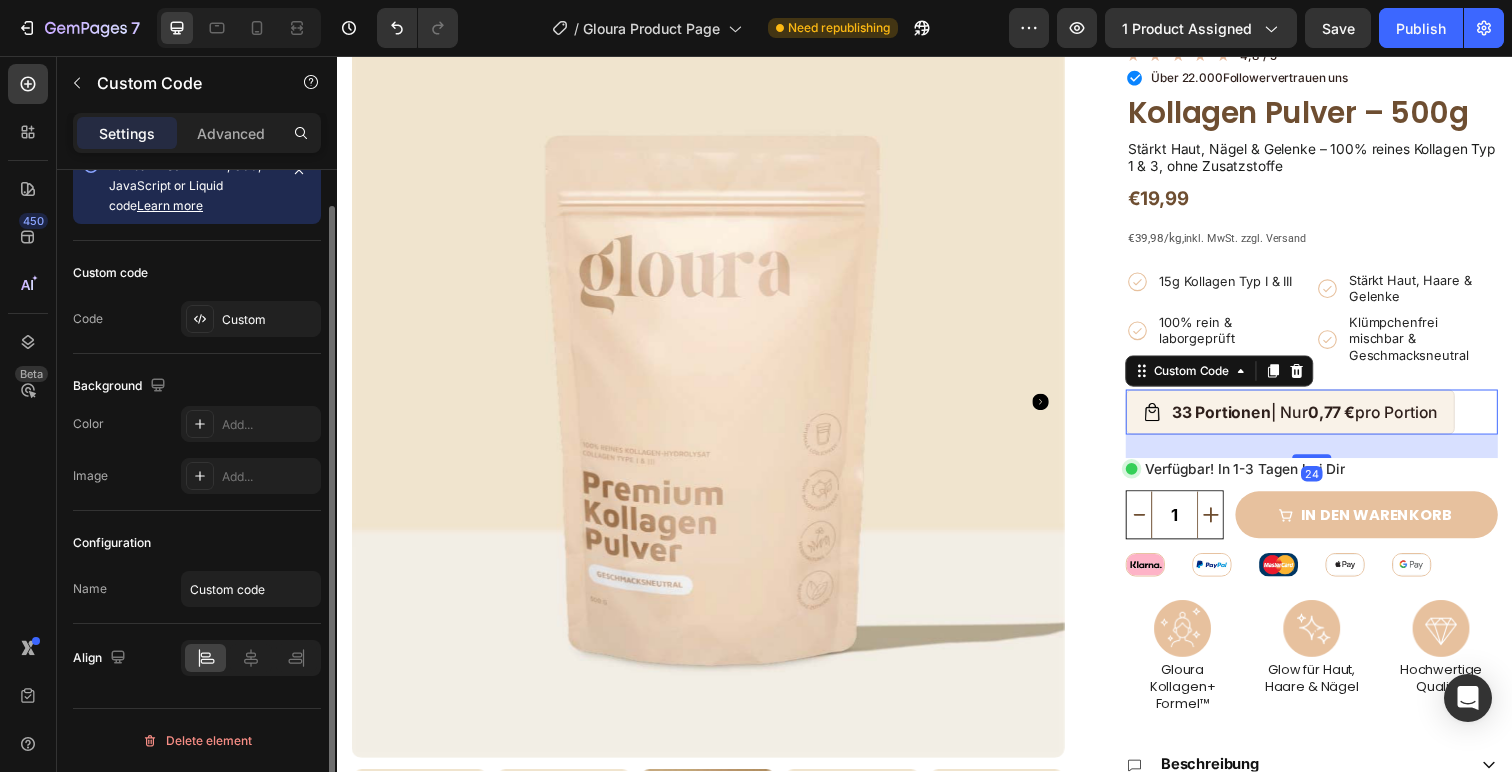 scroll, scrollTop: 0, scrollLeft: 0, axis: both 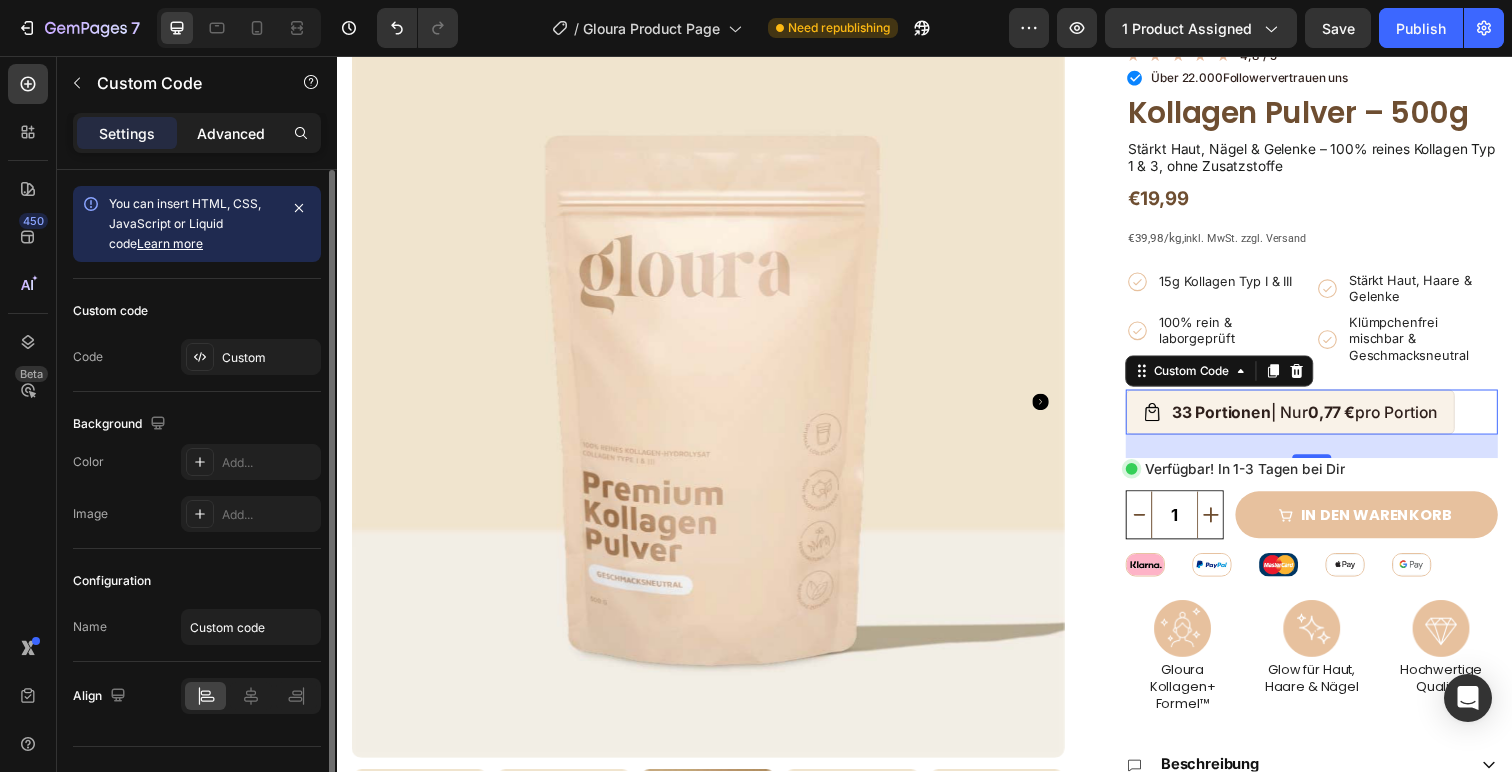 click on "Advanced" at bounding box center (231, 133) 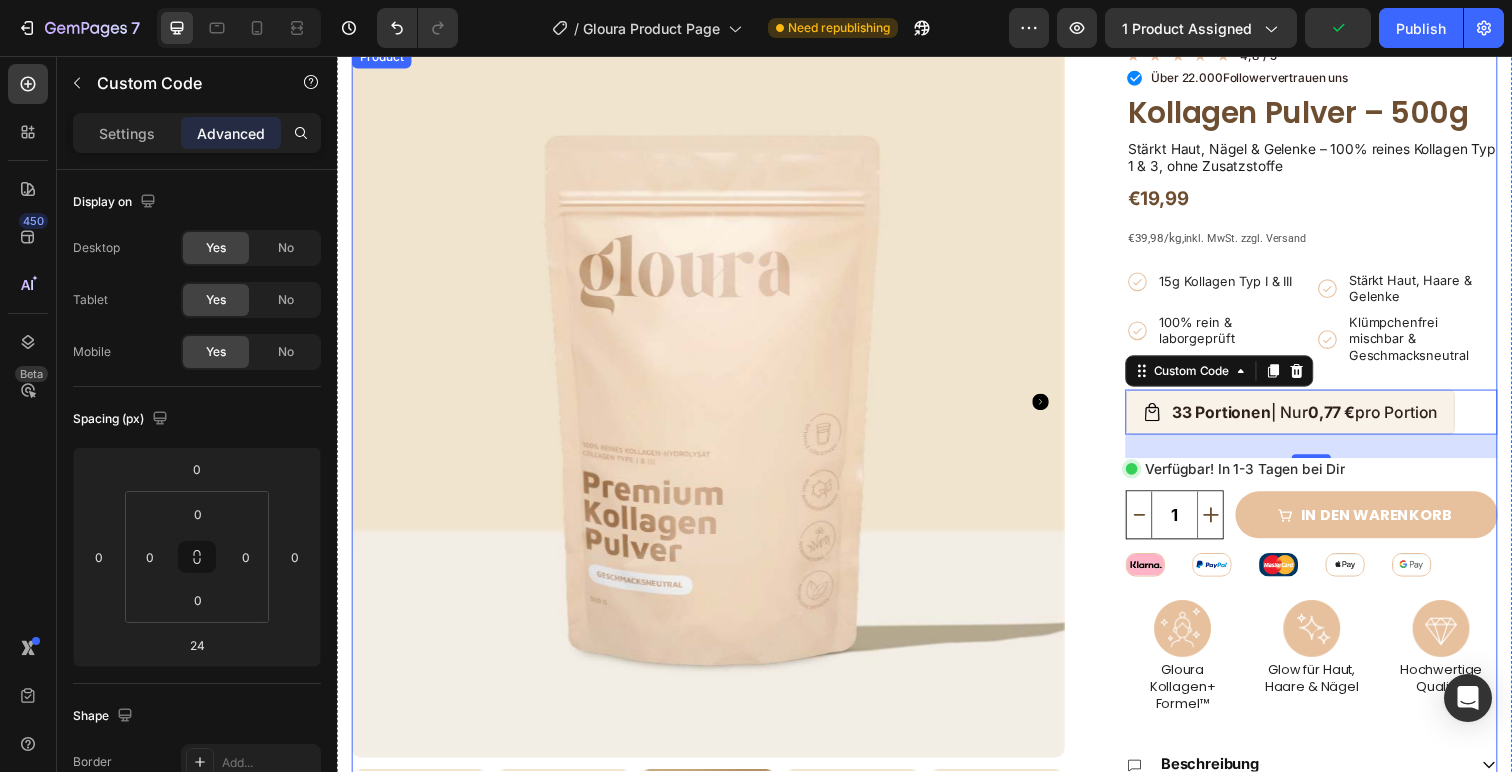 scroll, scrollTop: 0, scrollLeft: 0, axis: both 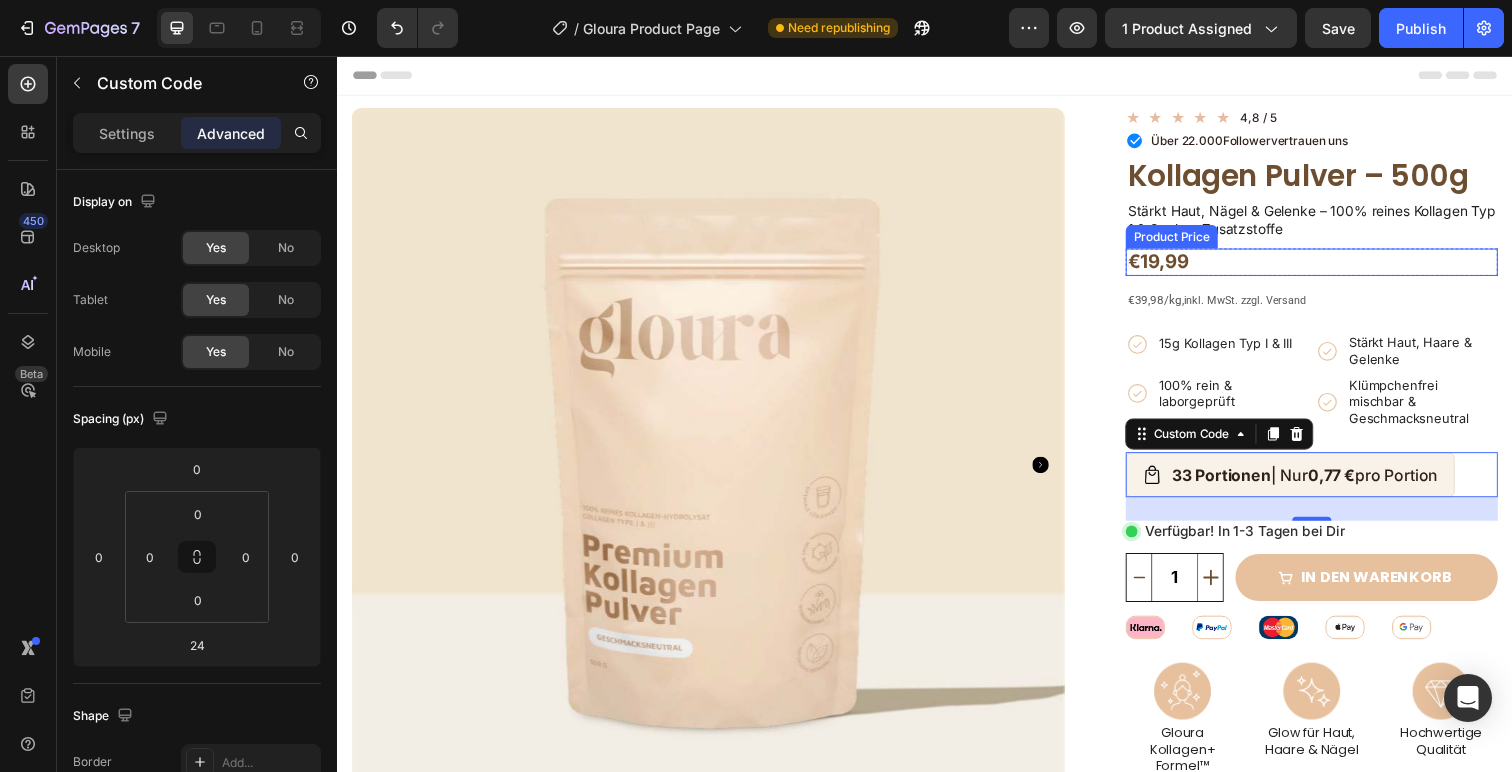 click on "Stärkt Haut, Nägel & Gelenke – 100% reines Kollagen Typ 1 & 3, ohne Zusatzstoffe" at bounding box center [1332, 223] 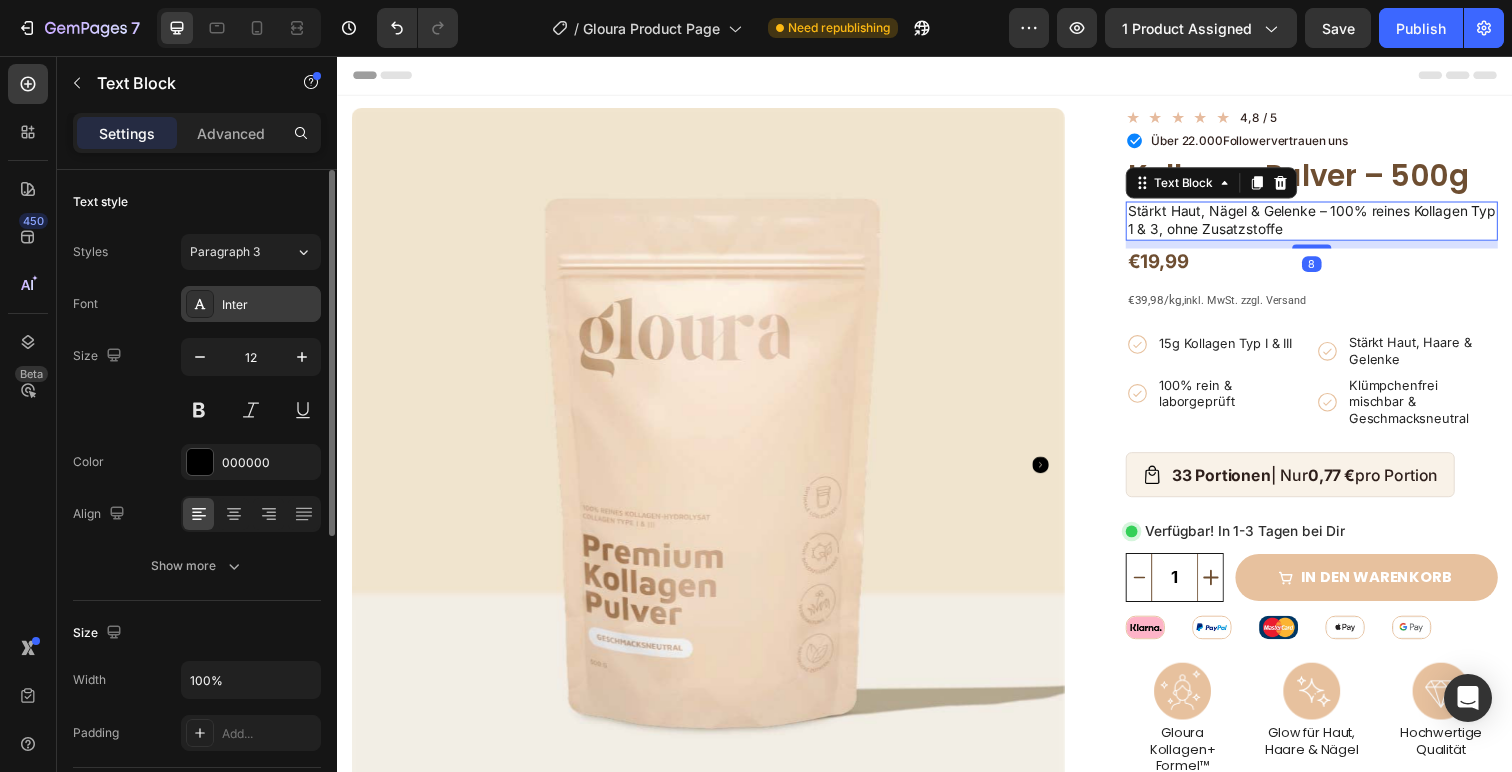 click on "Inter" at bounding box center [251, 304] 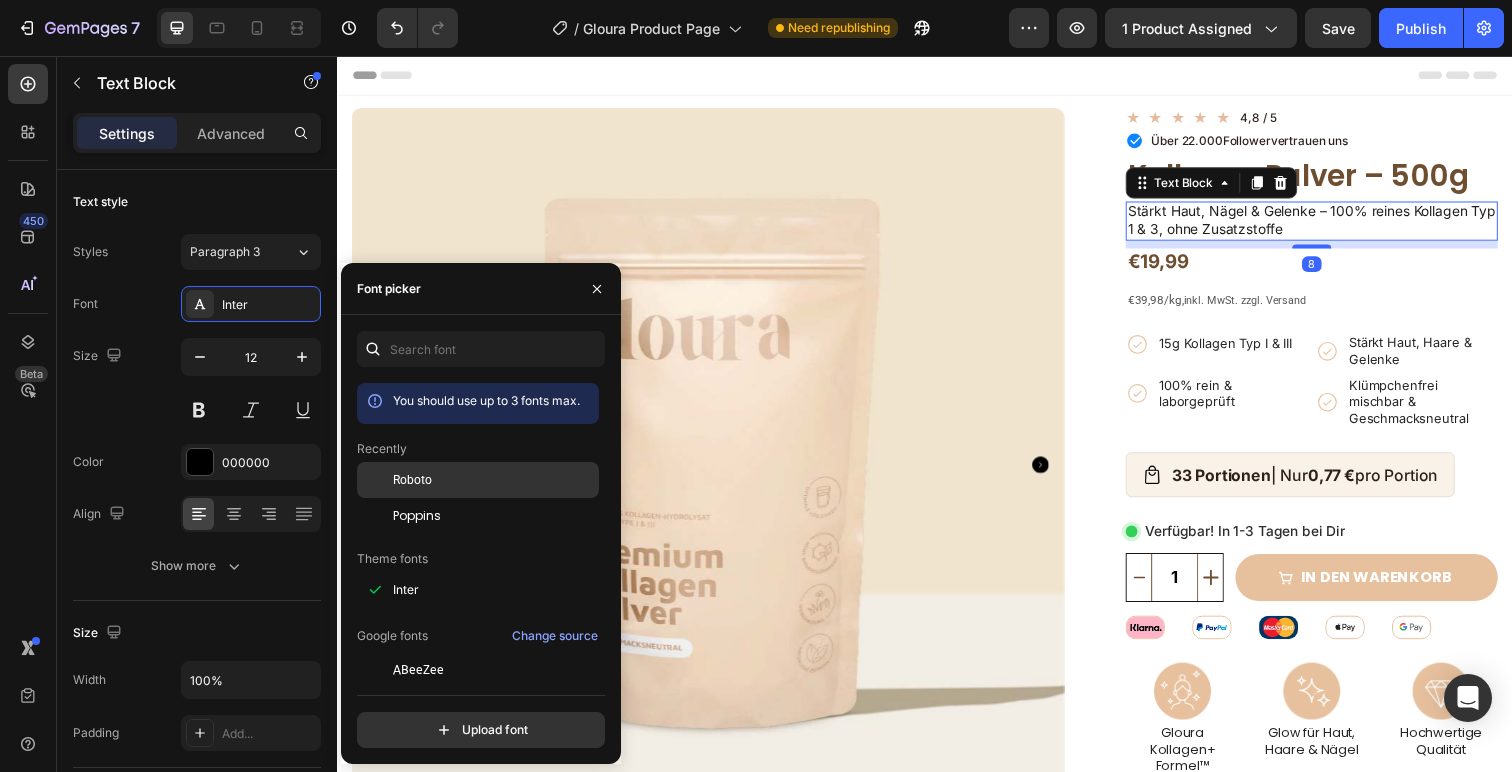 click on "Roboto" at bounding box center (494, 480) 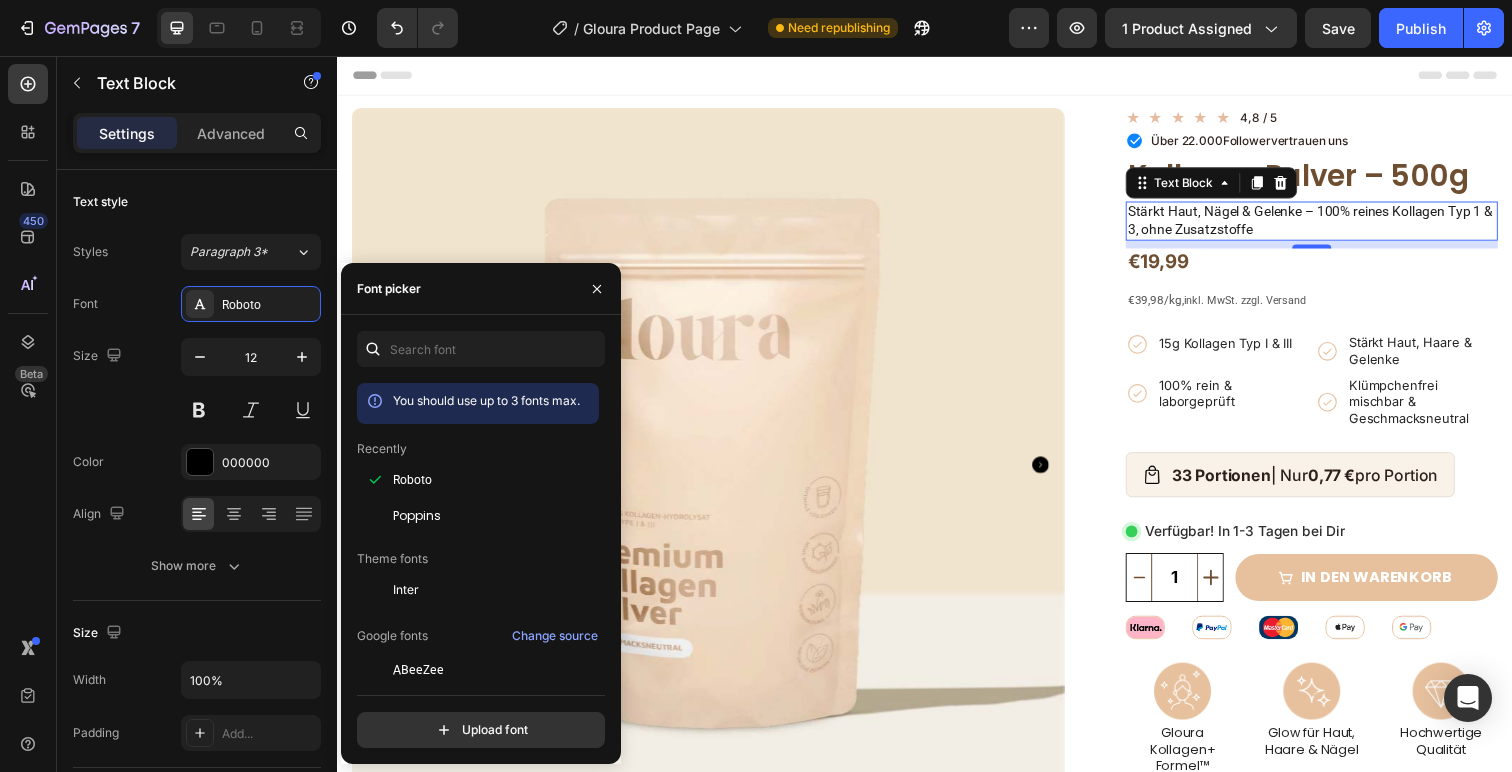 click on "Stärkt Haut, Nägel & Gelenke – 100% reines Kollagen Typ 1 & 3, ohne Zusatzstoffe" at bounding box center (1330, 224) 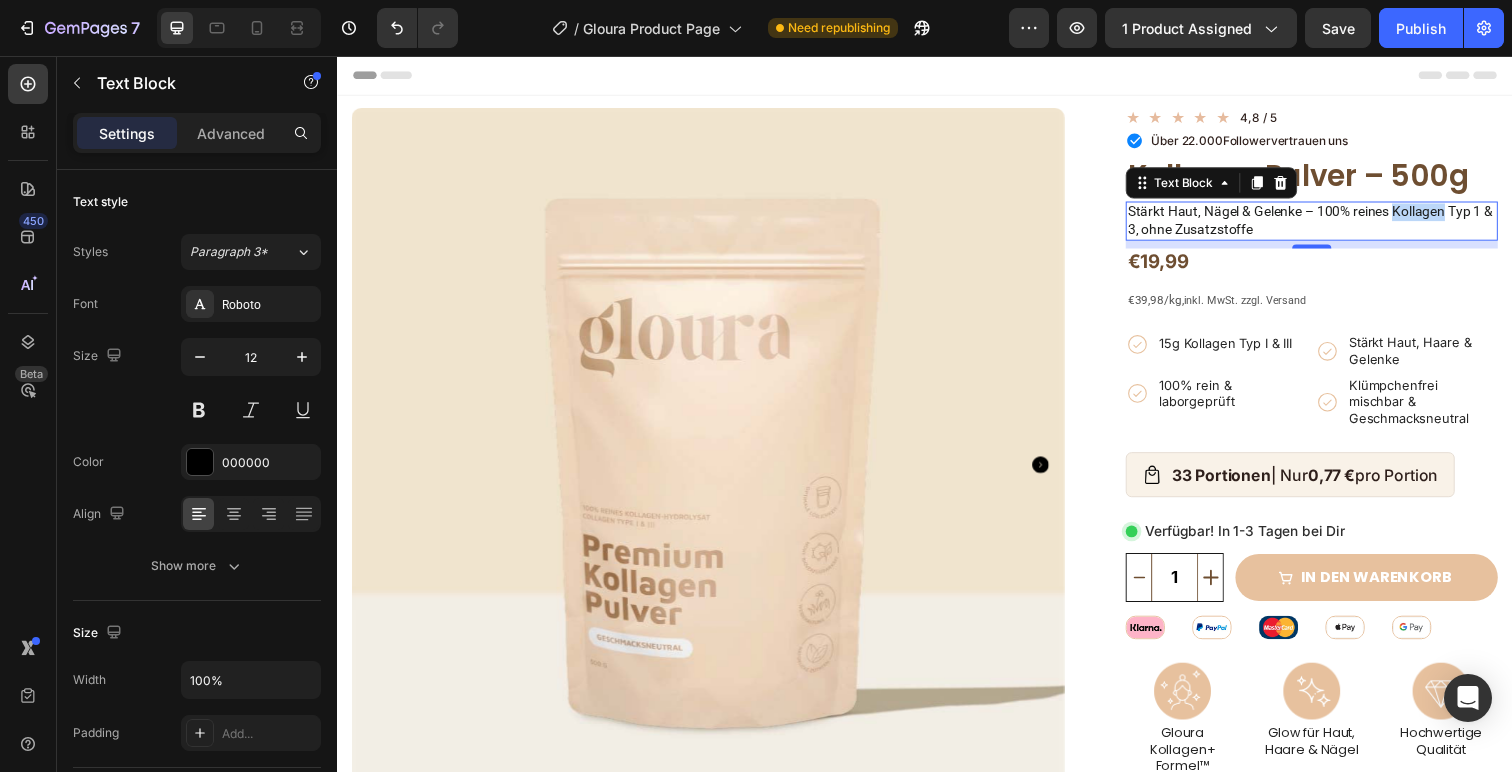 click on "Stärkt Haut, Nägel & Gelenke – 100% reines Kollagen Typ 1 & 3, ohne Zusatzstoffe" at bounding box center [1330, 224] 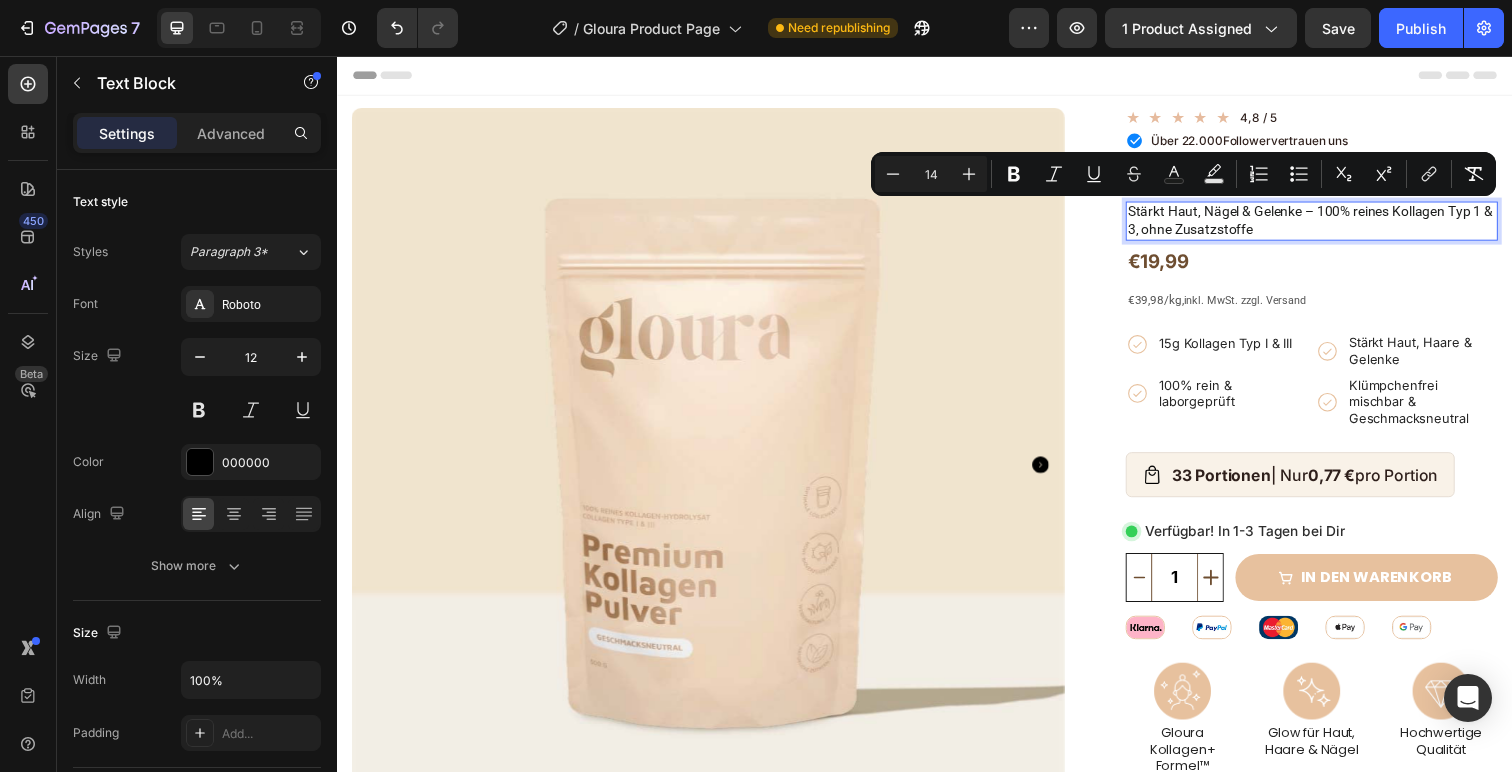 click on "Stärkt Haut, Nägel & Gelenke – 100% reines Kollagen Typ 1 & 3, ohne Zusatzstoffe" at bounding box center (1330, 224) 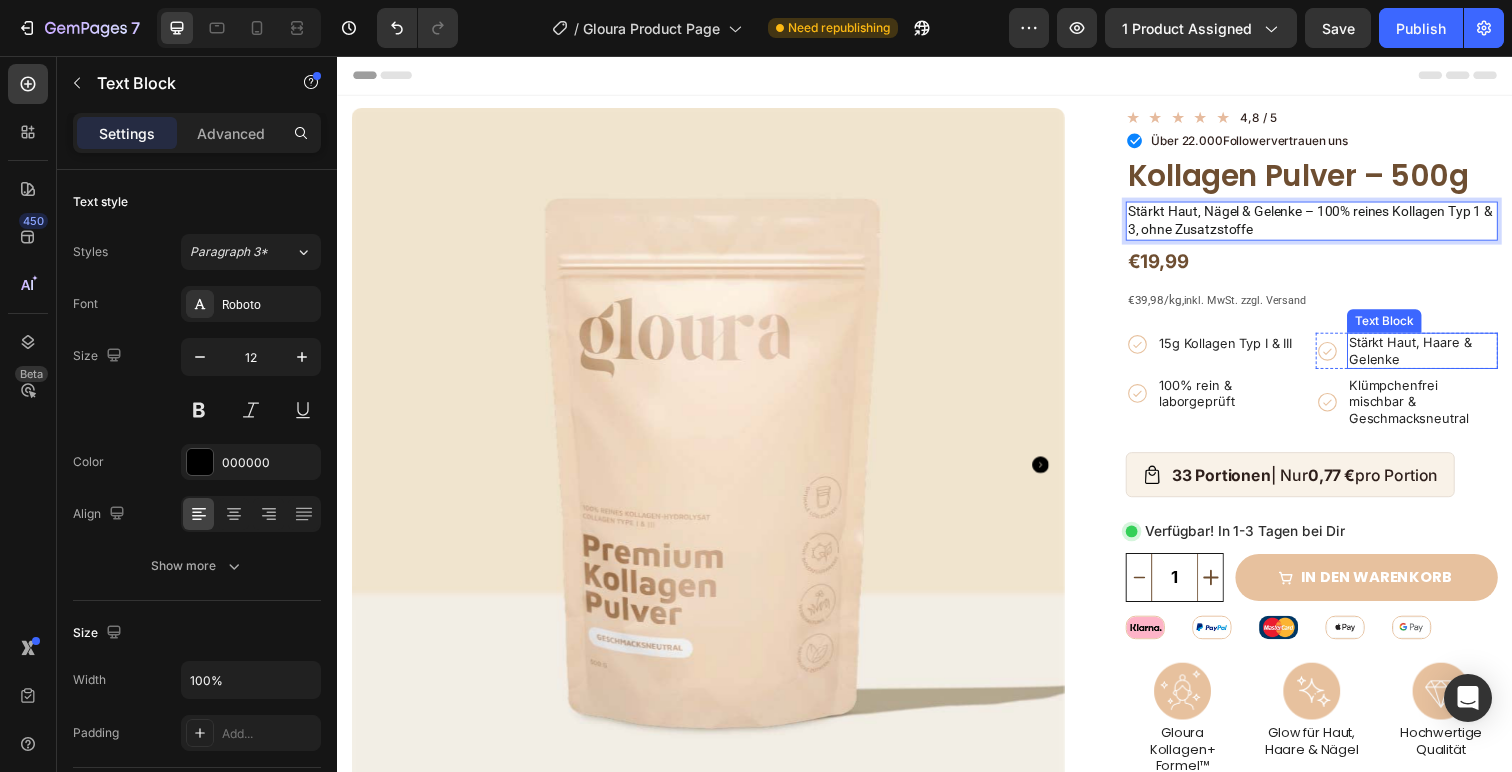 click on "Stärkt Haut, Haare & Gelenke" at bounding box center (1445, 358) 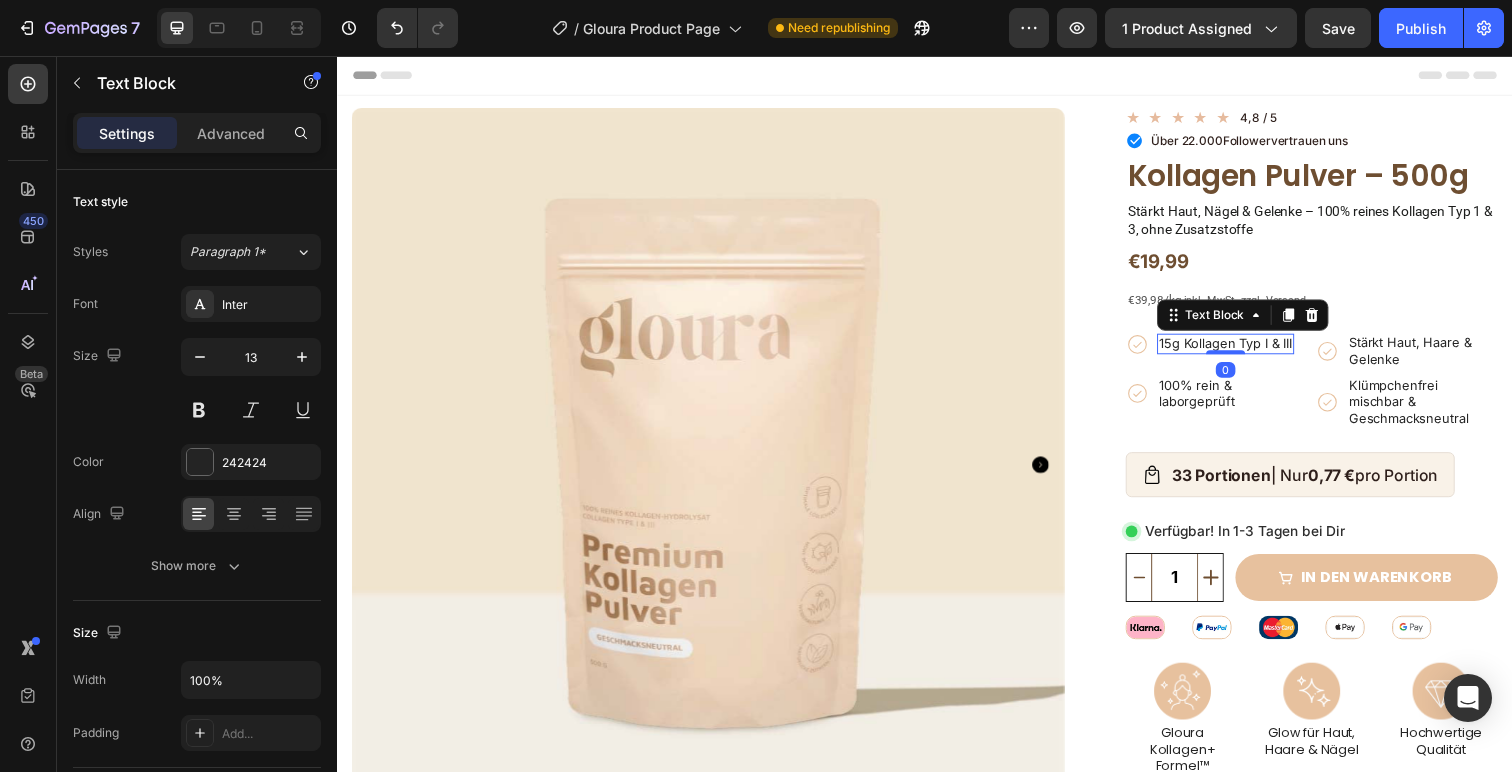 click on "15g Kollagen Typ I & III" at bounding box center (1244, 350) 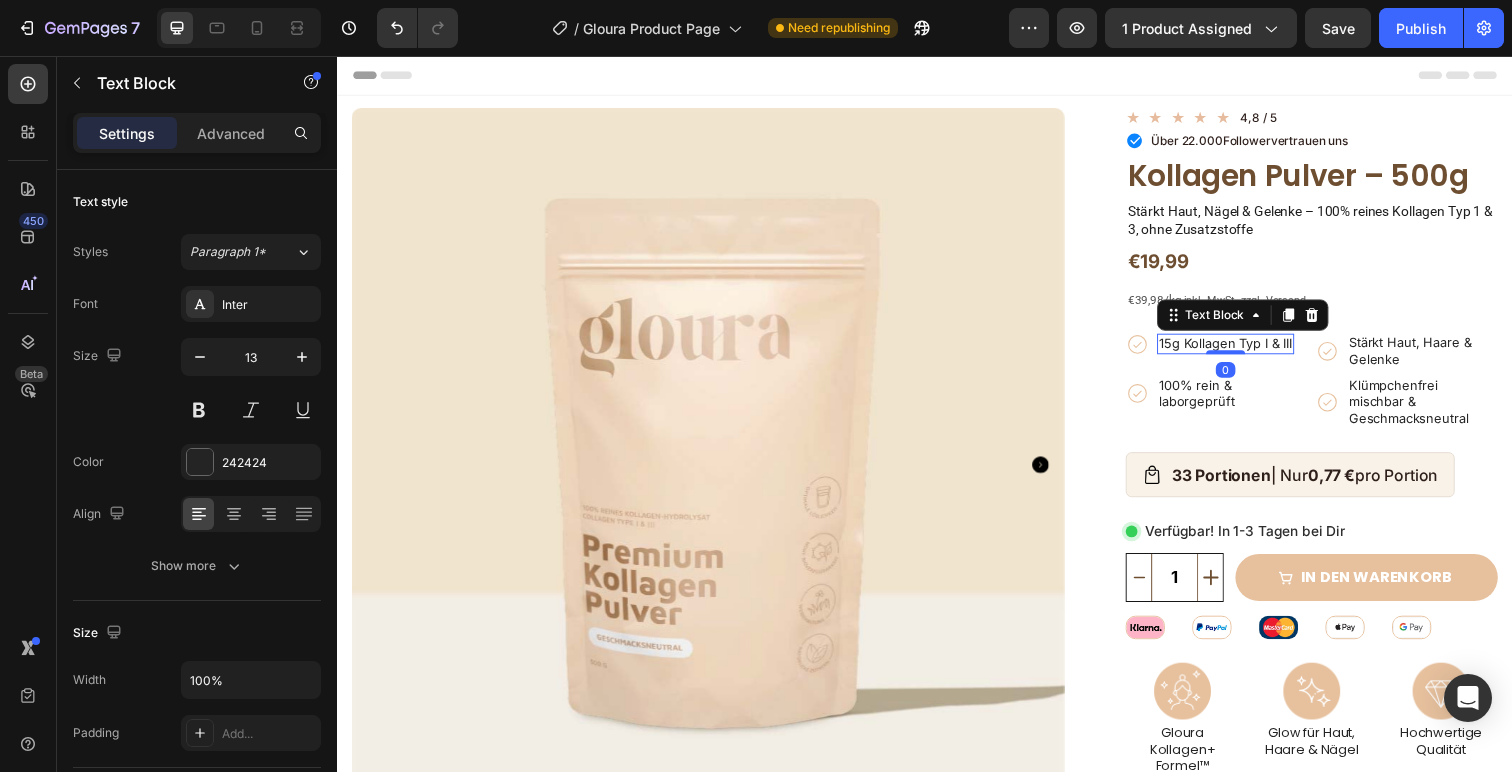 click on "15g Kollagen Typ I & III" at bounding box center (1244, 350) 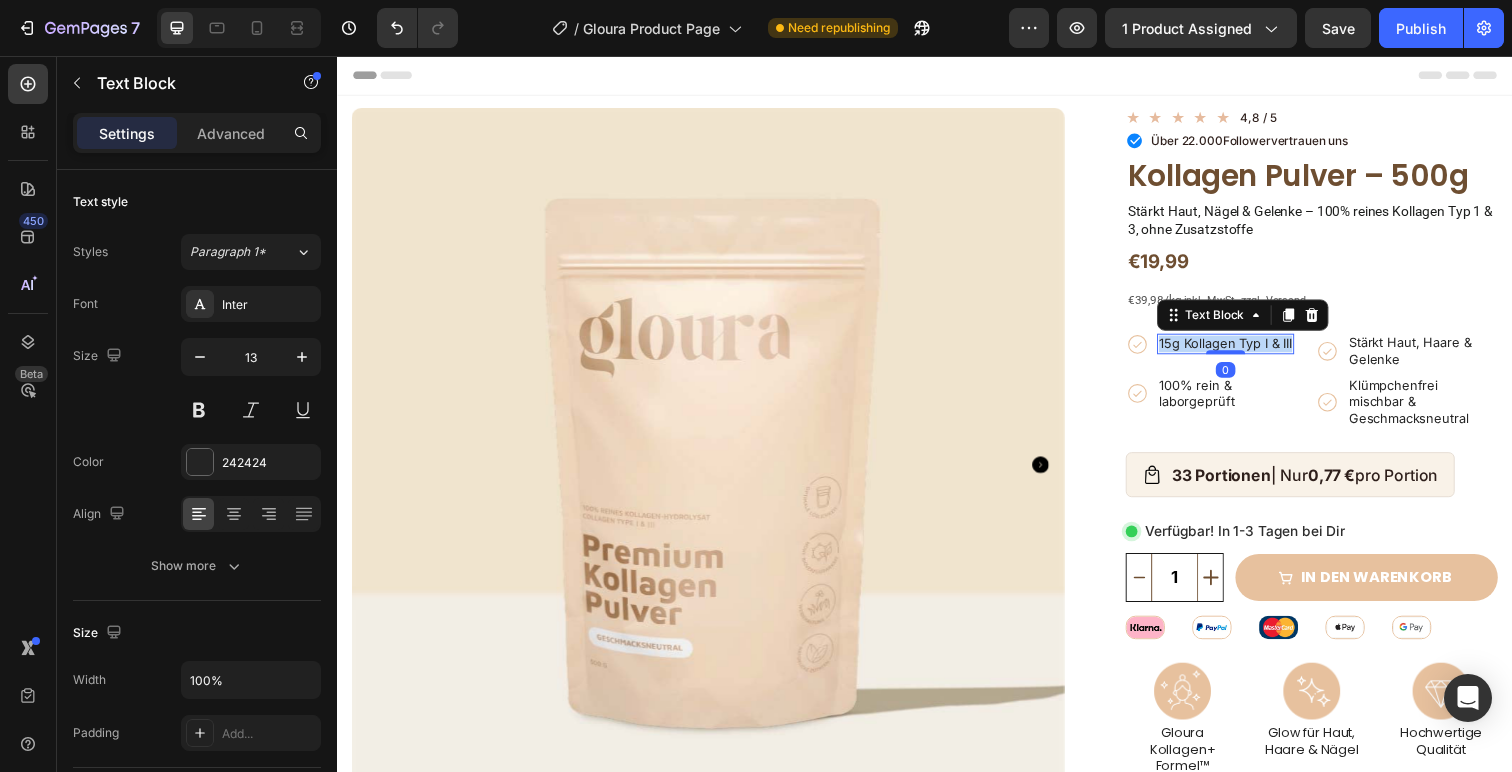 click on "15g Kollagen Typ I & III" at bounding box center (1244, 350) 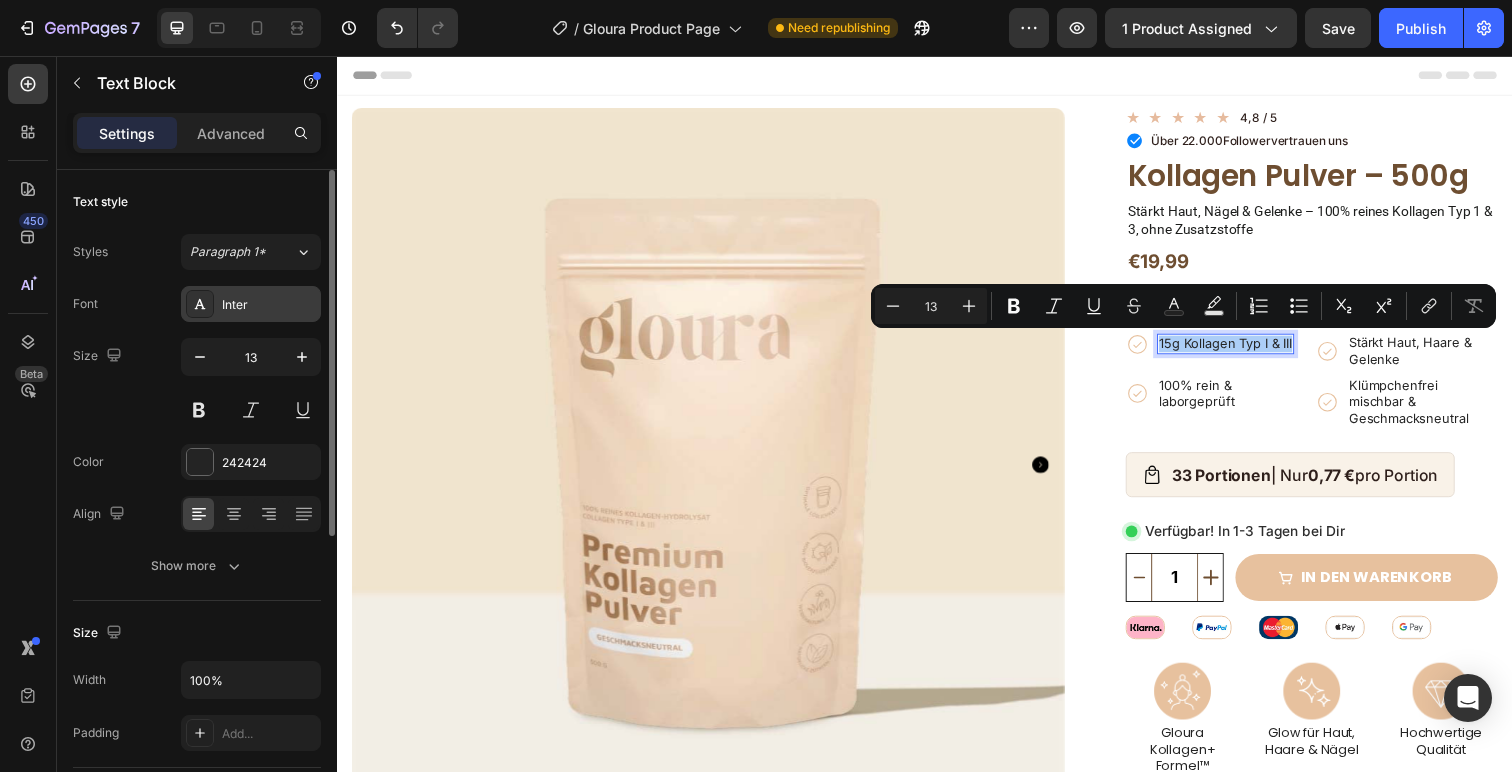 click on "Inter" at bounding box center [269, 305] 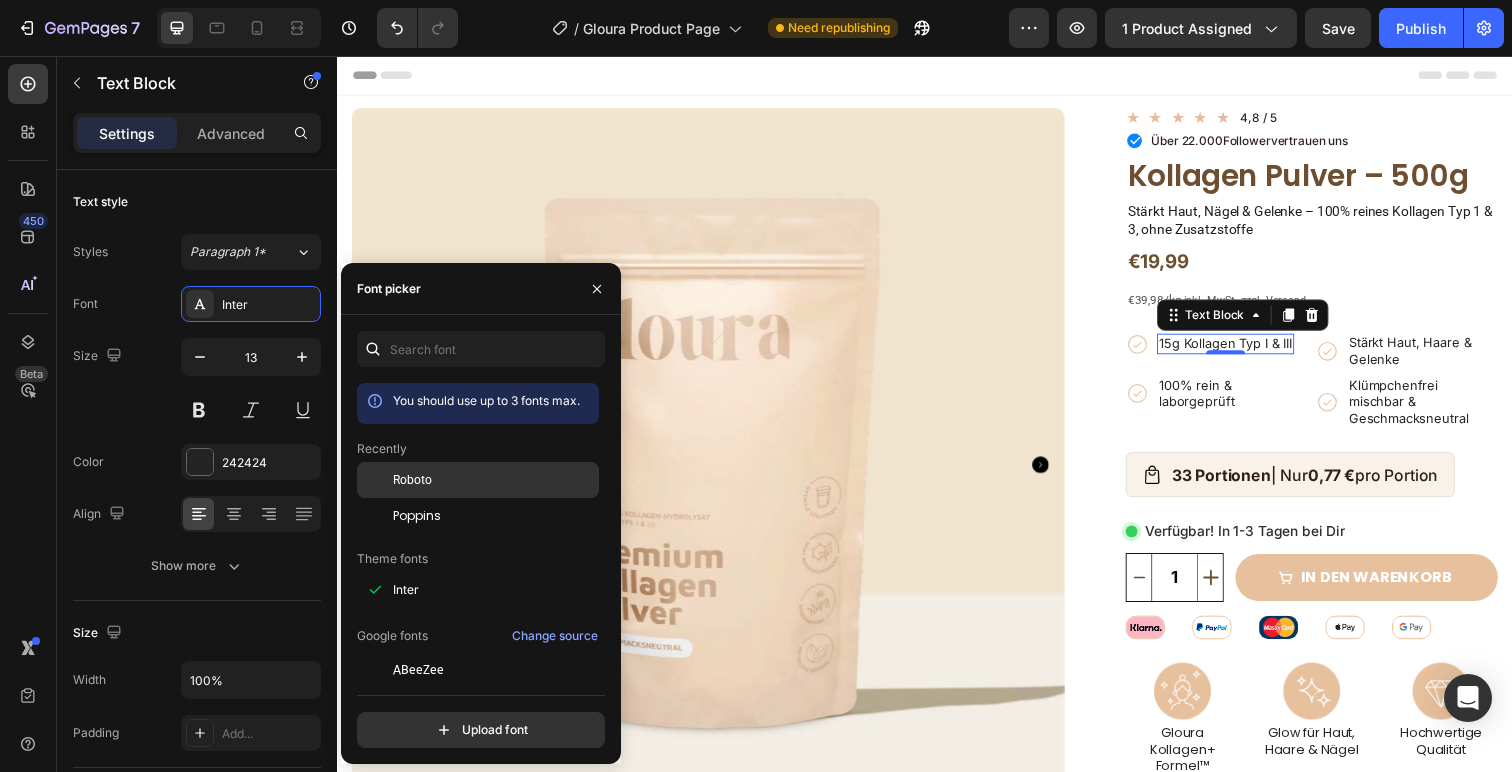 click on "Roboto" 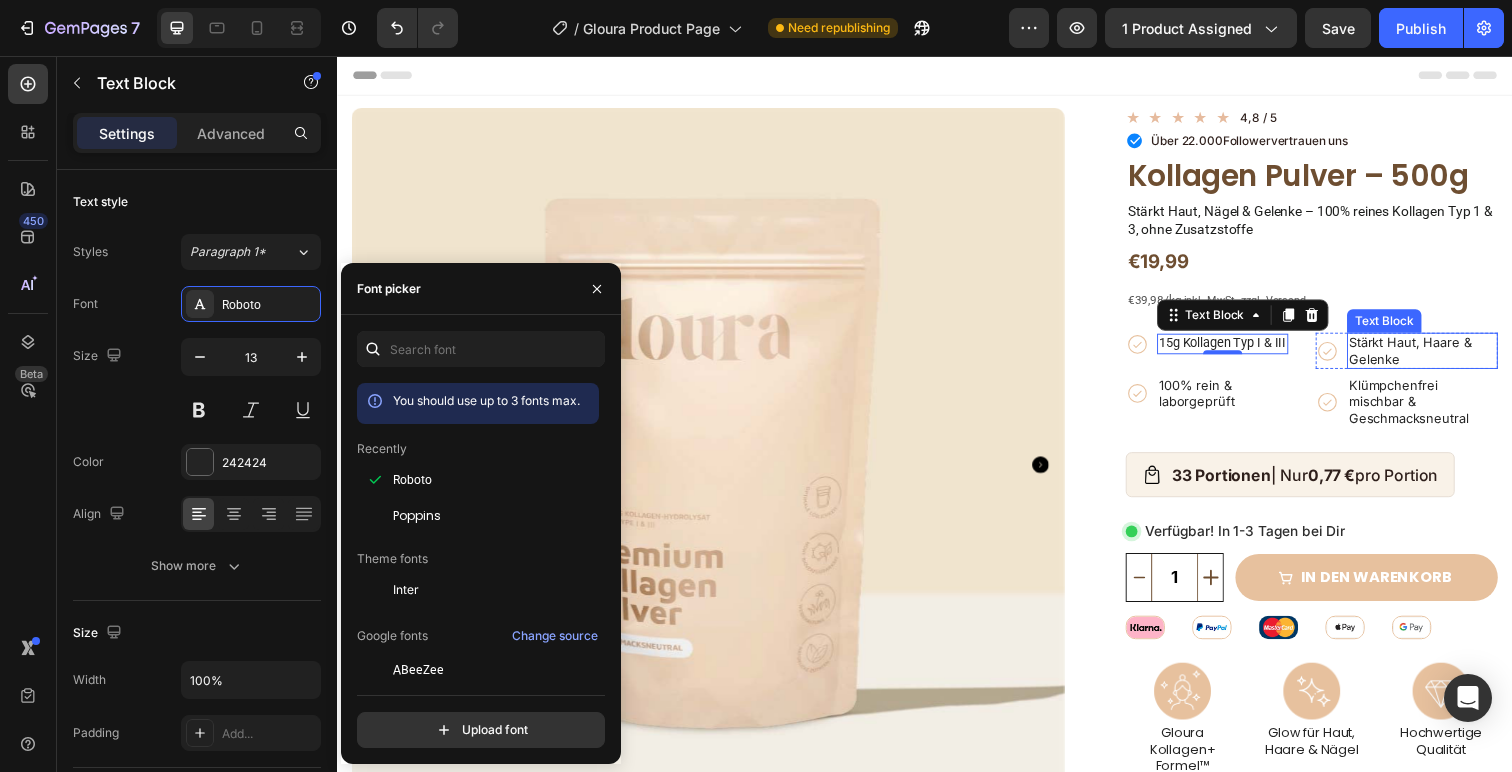 click on "Stärkt Haut, Haare & Gelenke" at bounding box center (1445, 358) 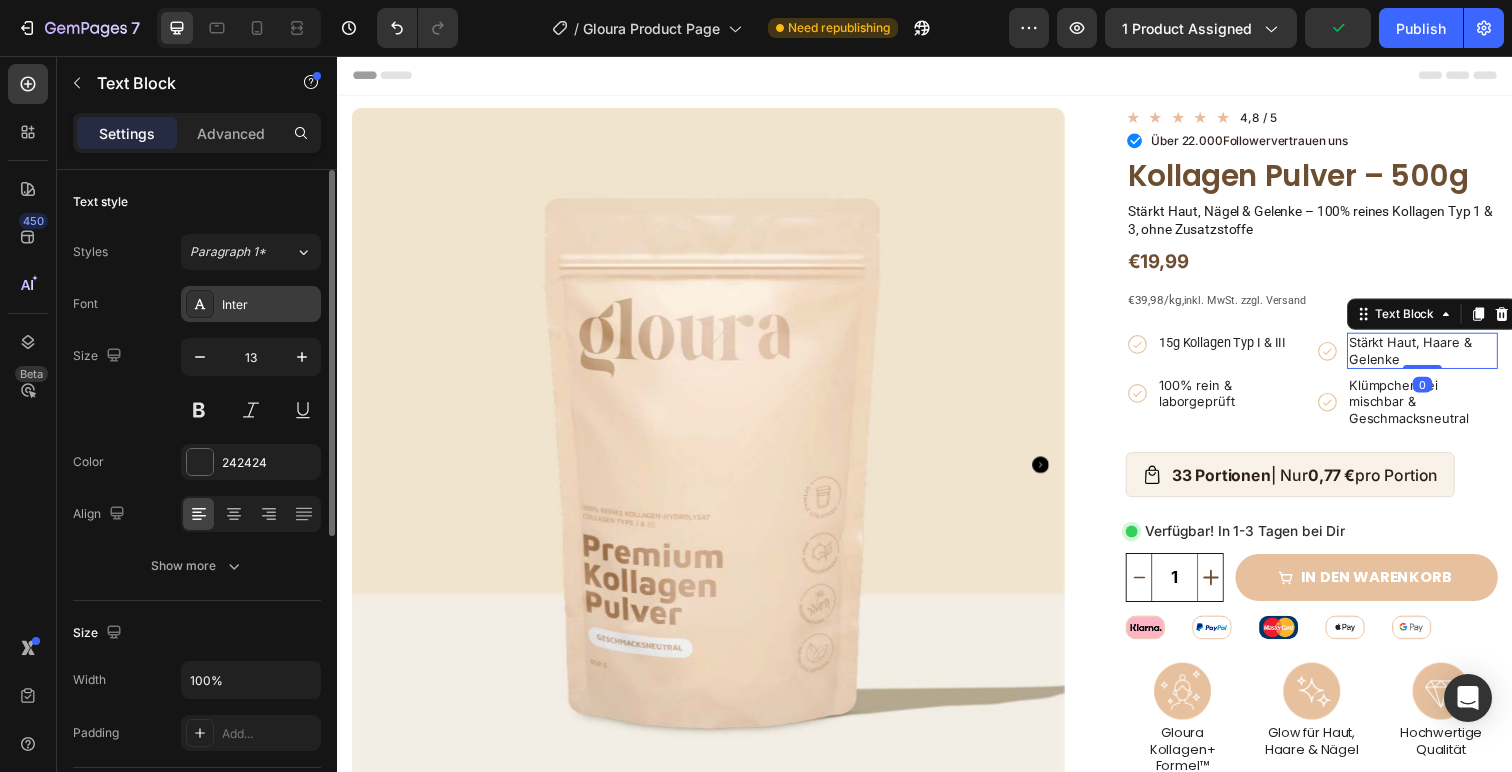 click on "Inter" at bounding box center [269, 305] 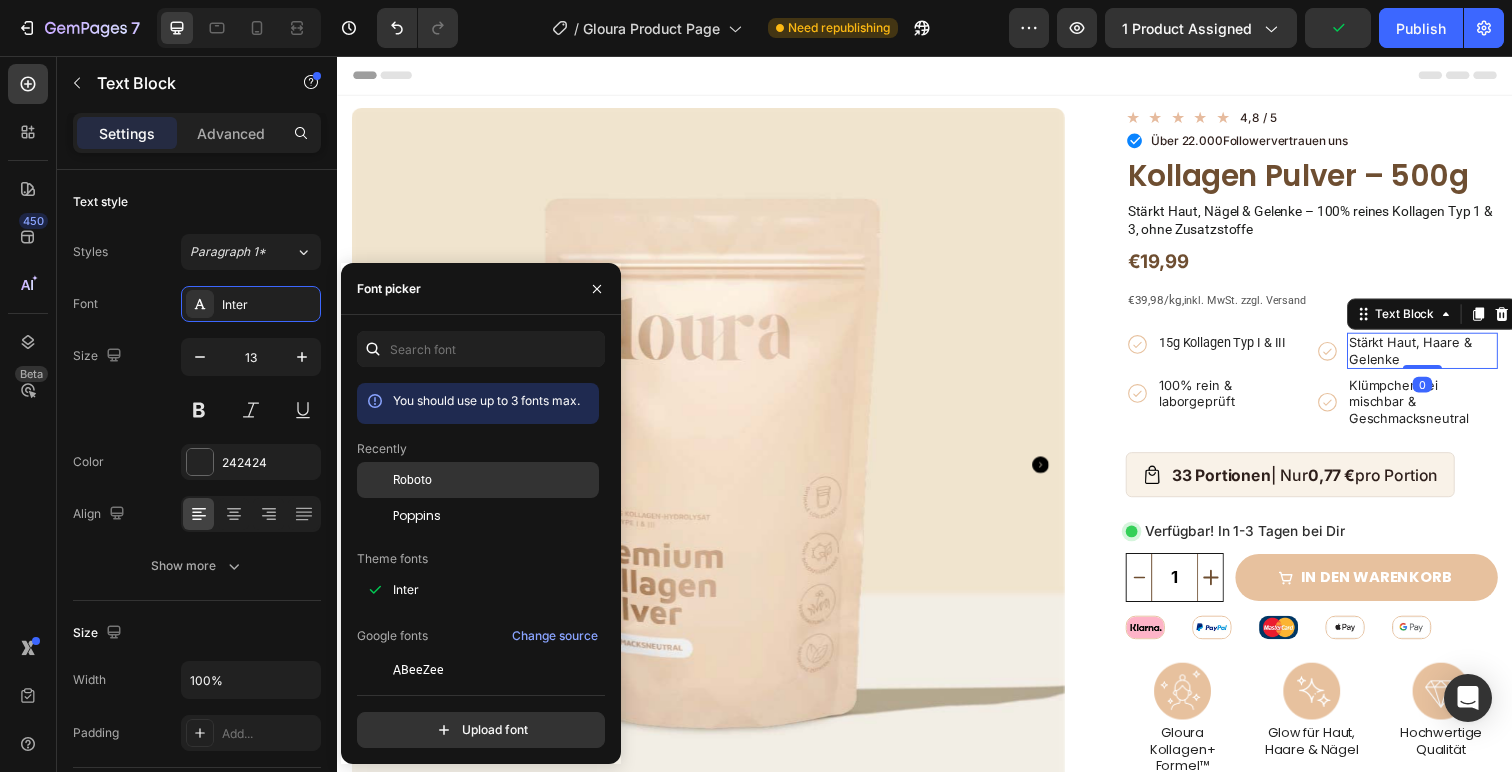 click on "Roboto" at bounding box center [412, 480] 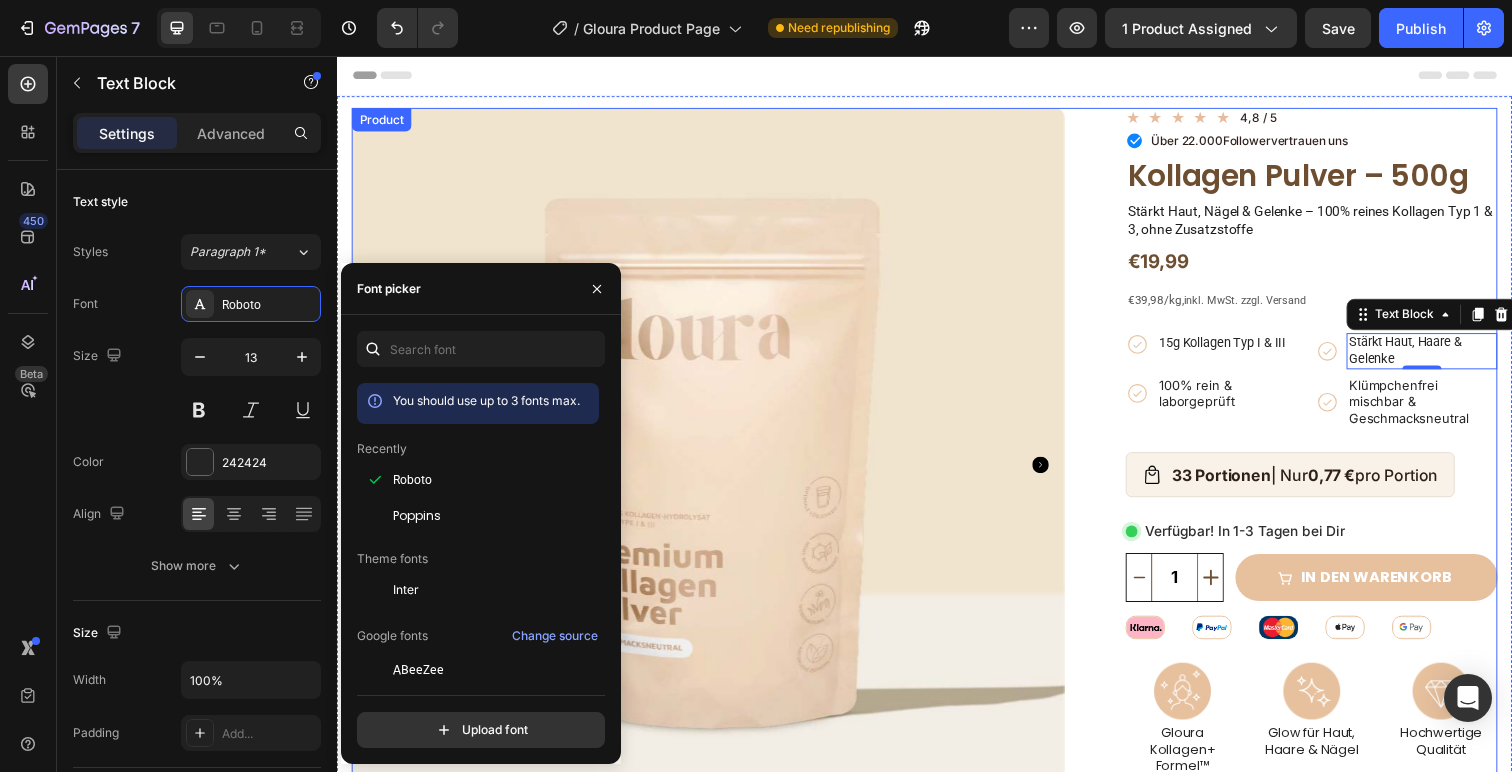 click on "100% rein & laborgeprüft" at bounding box center (1251, 401) 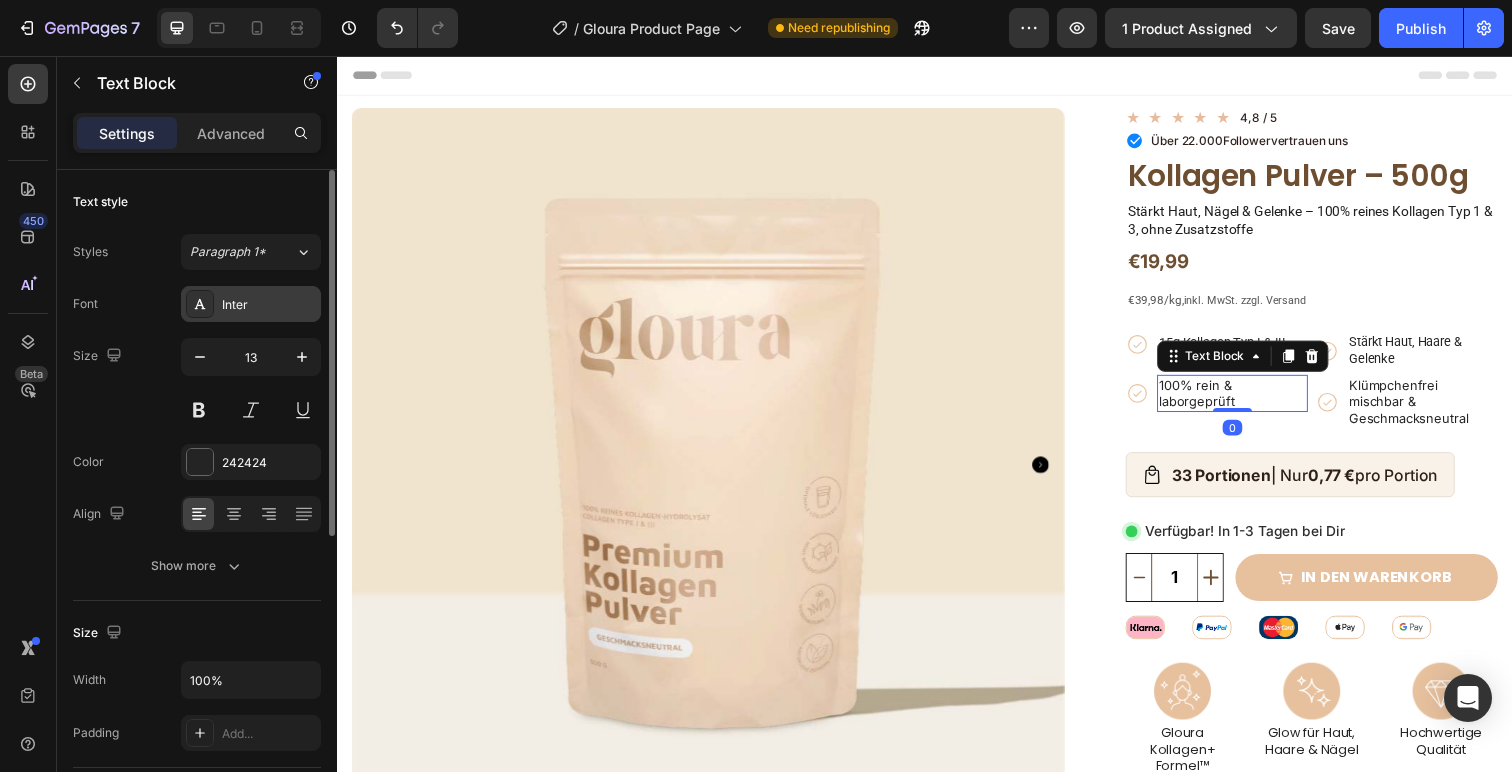 click on "Inter" at bounding box center (251, 304) 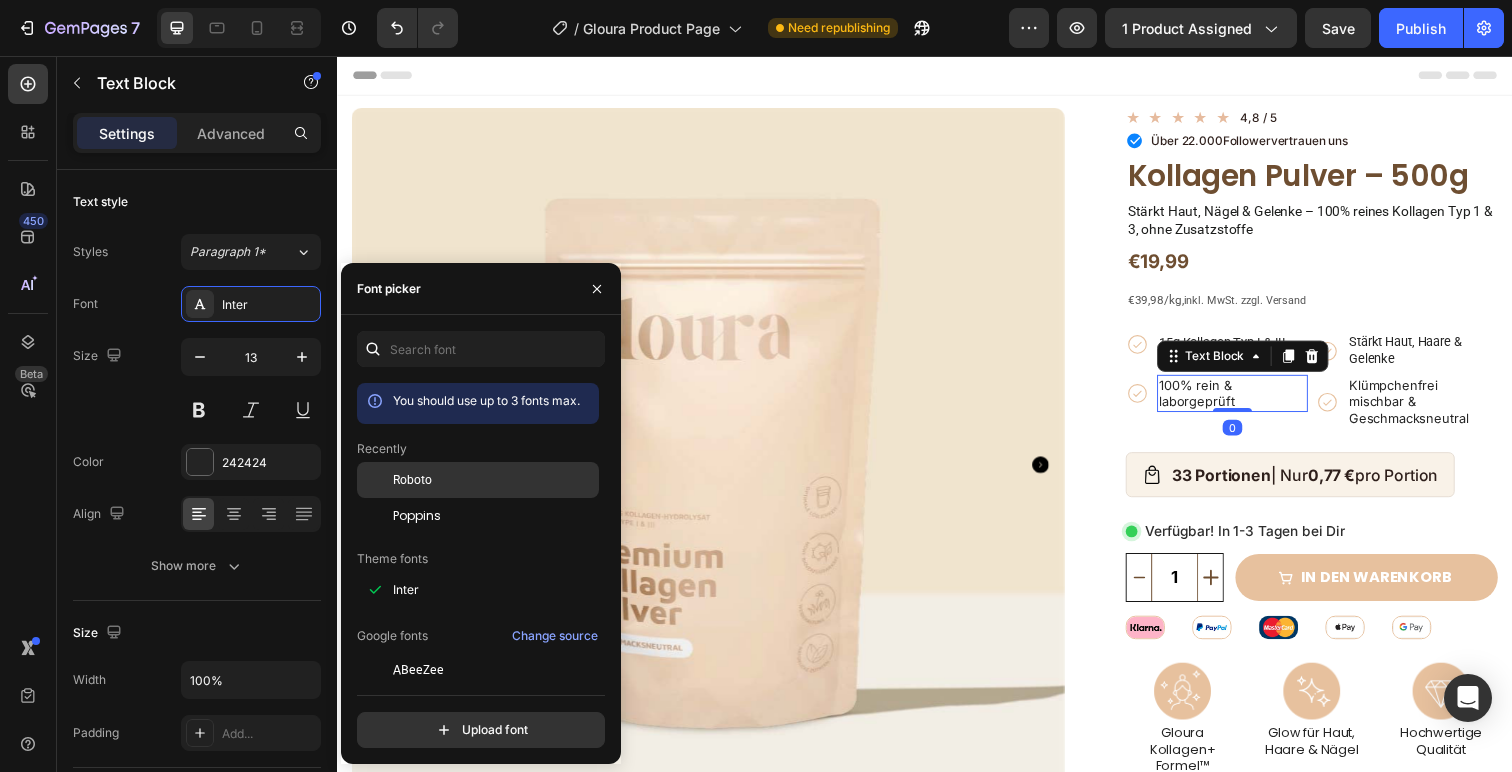 click on "Roboto" at bounding box center [494, 480] 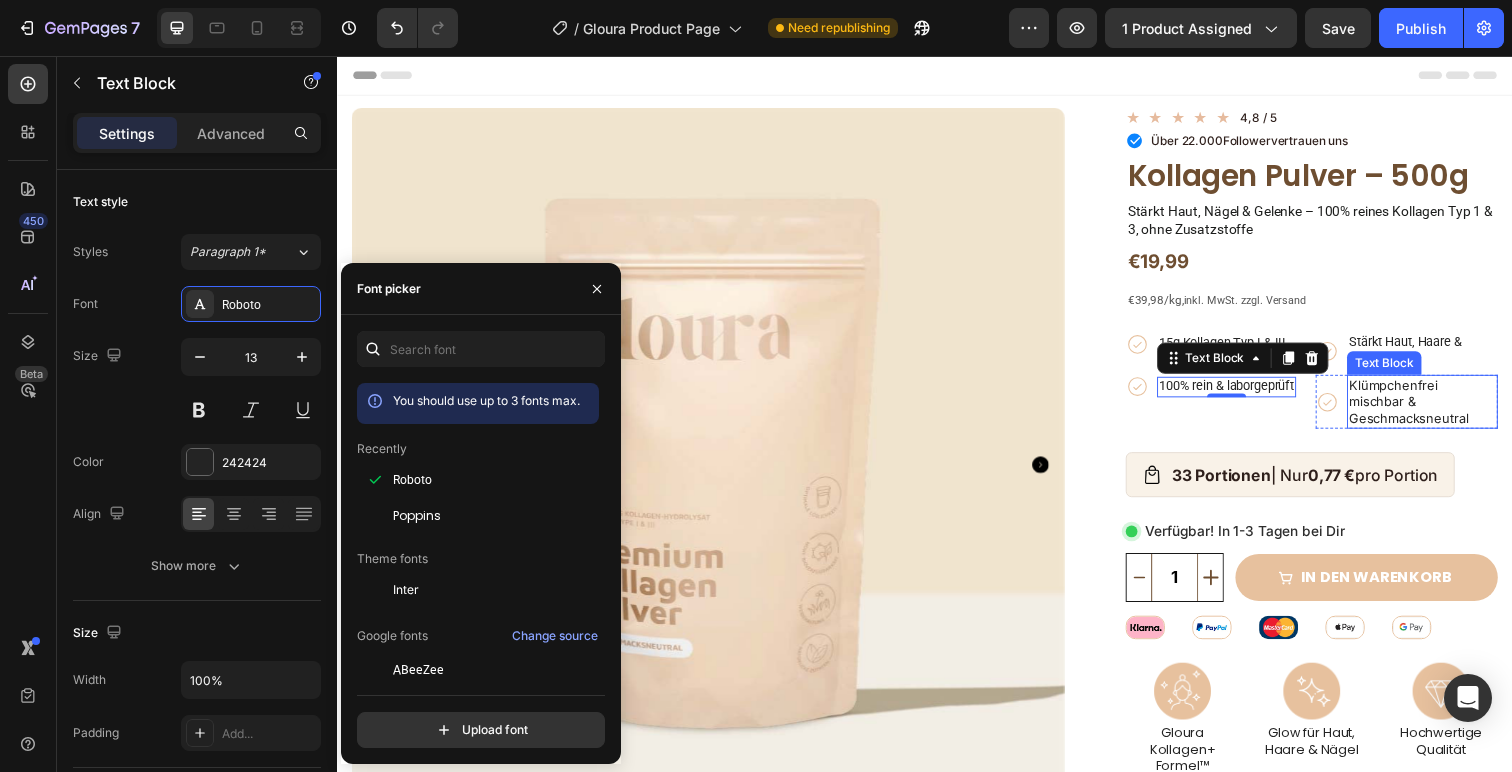 click on "Klümpchenfrei mischbar & Geschmacksneutral" at bounding box center [1445, 409] 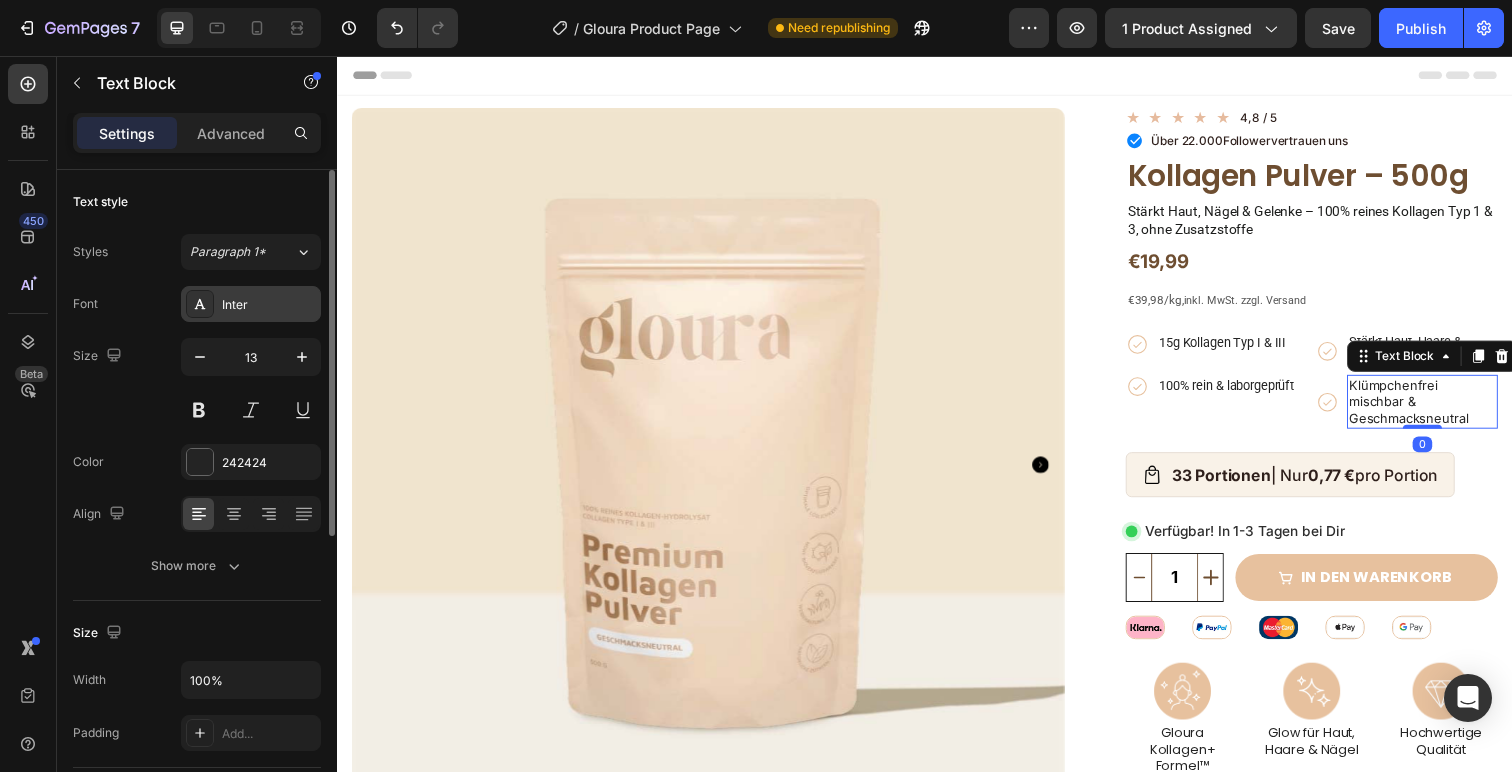 click on "Inter" at bounding box center (269, 305) 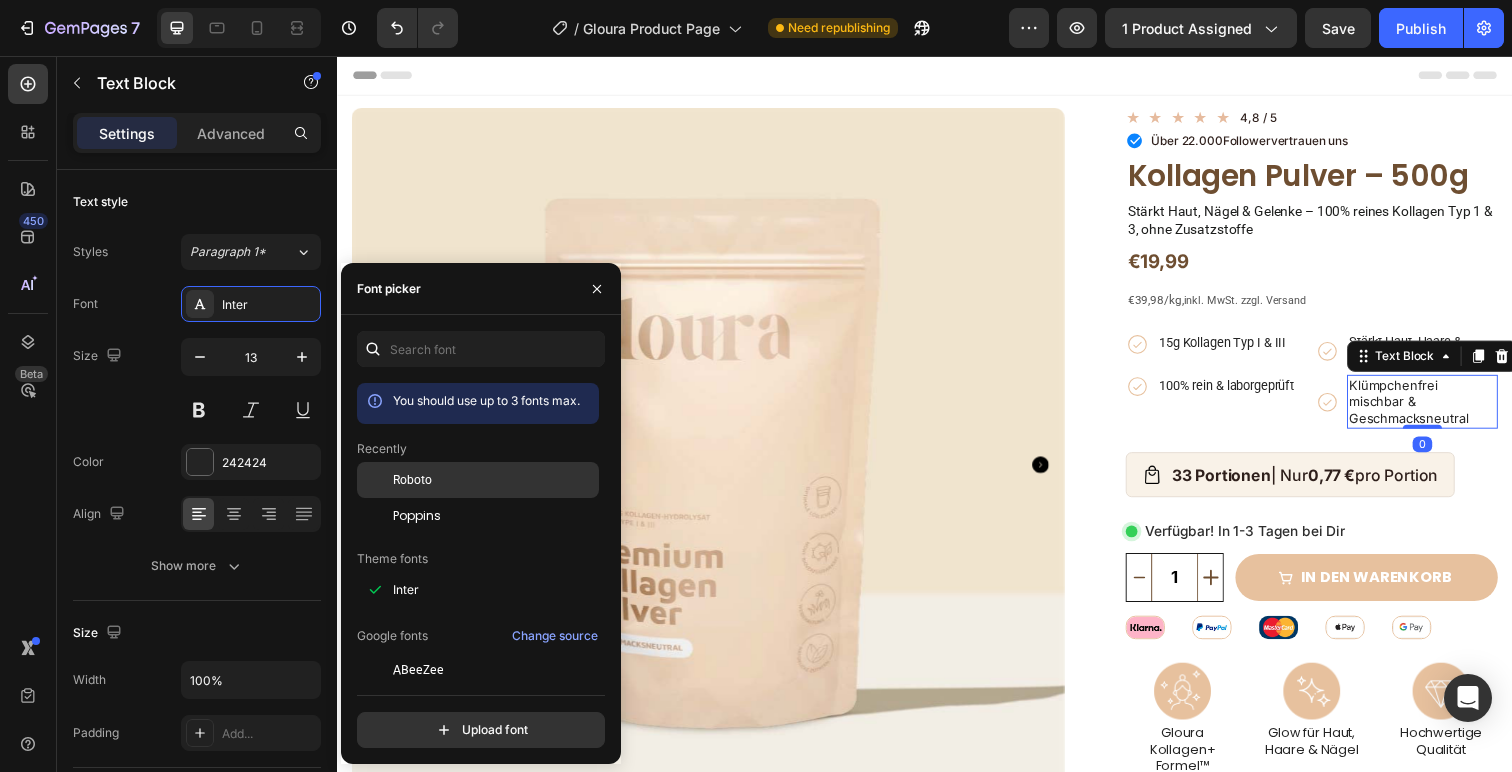 click on "Roboto" at bounding box center [412, 480] 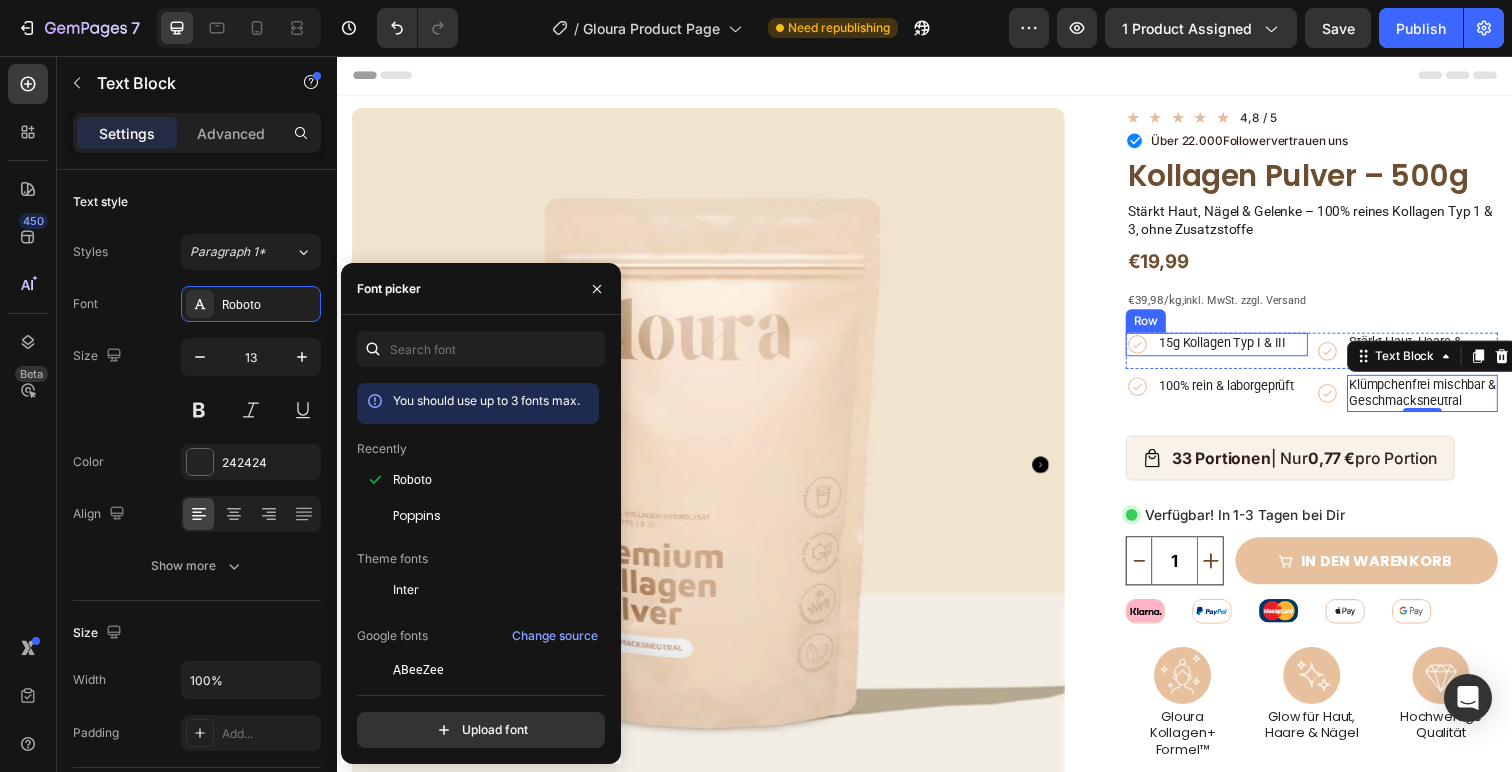 click on "€19,99" at bounding box center [1332, 267] 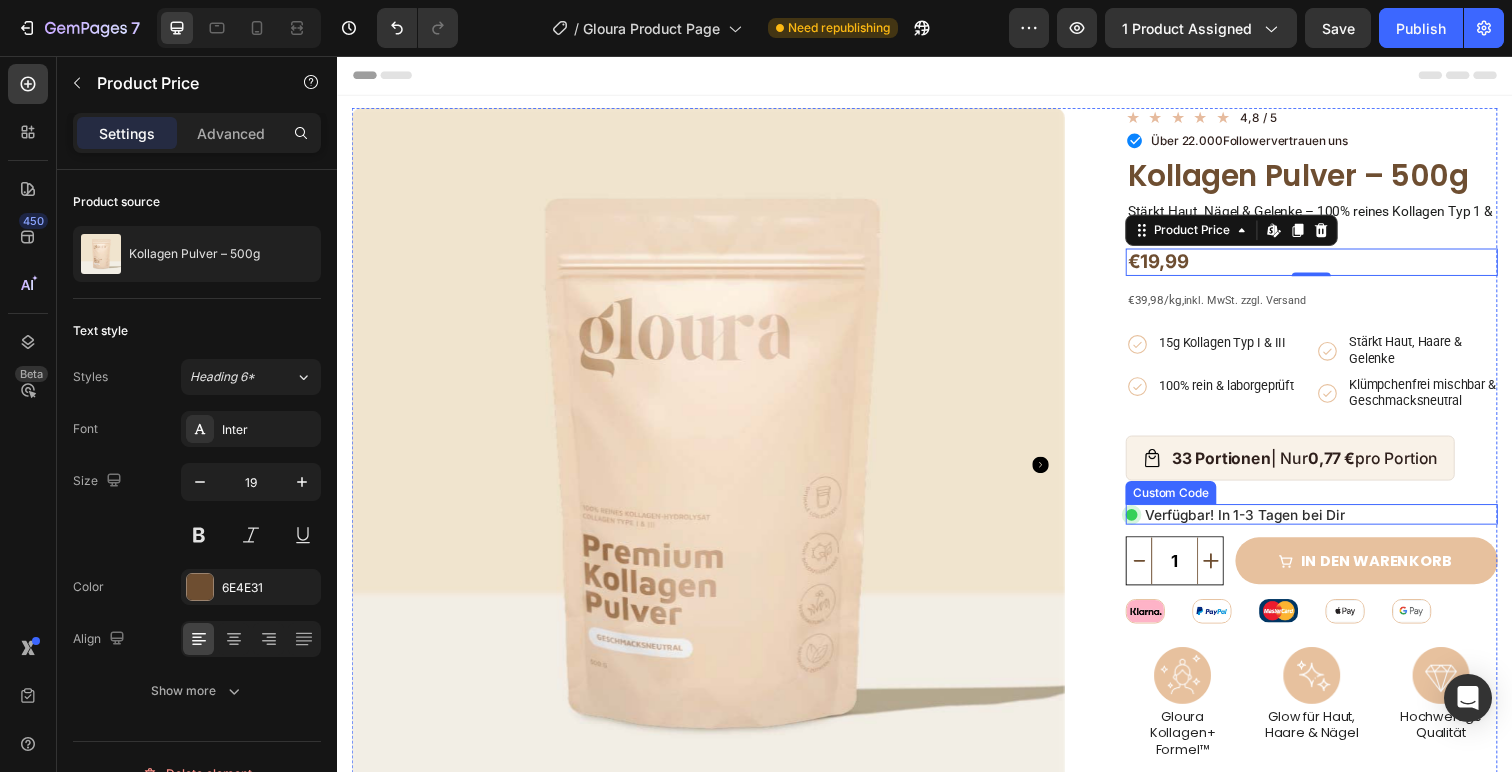 click on "Verfügbar! In 1-3 Tagen bei Dir" at bounding box center (1264, 524) 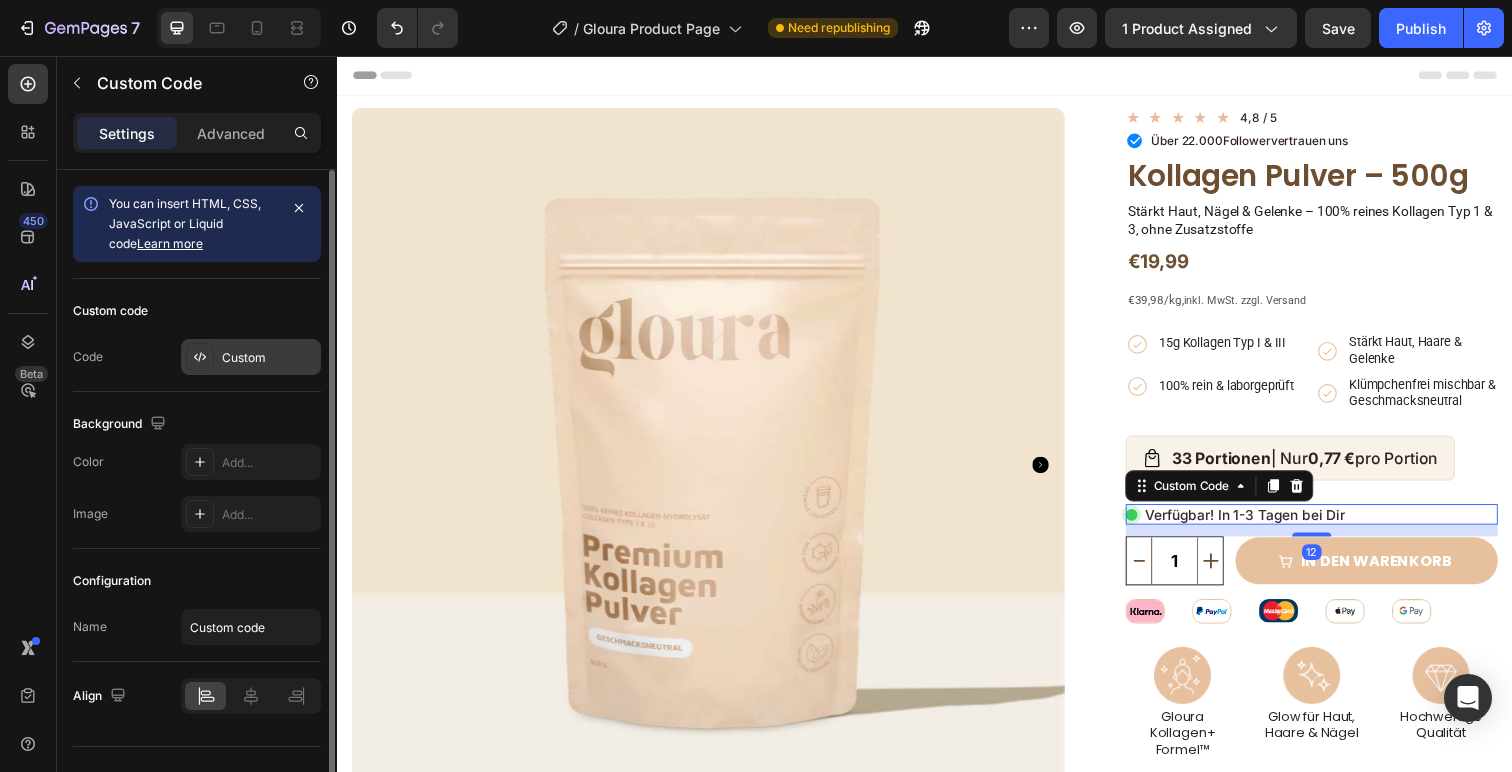 scroll, scrollTop: 38, scrollLeft: 0, axis: vertical 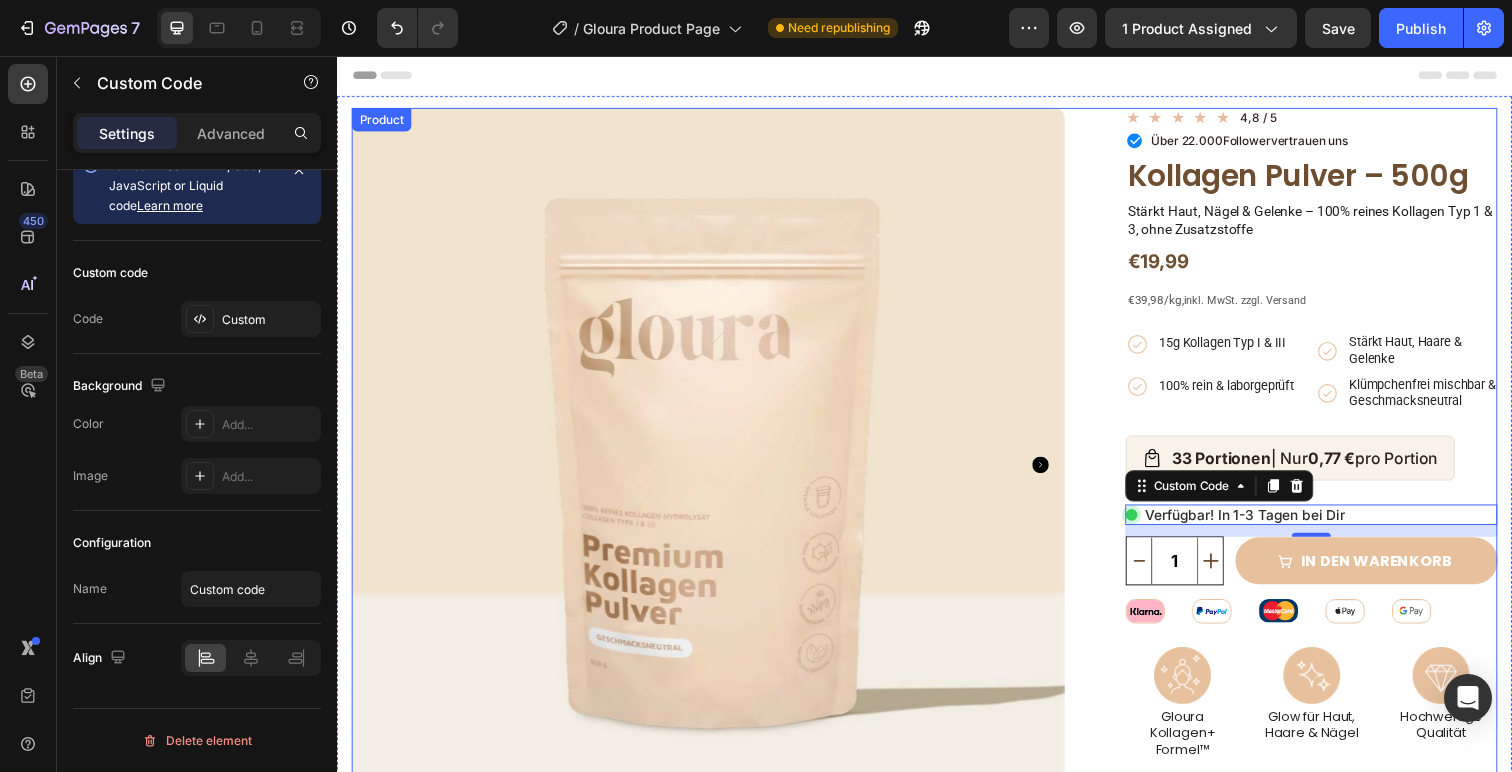 click on "Product Images" at bounding box center (732, 548) 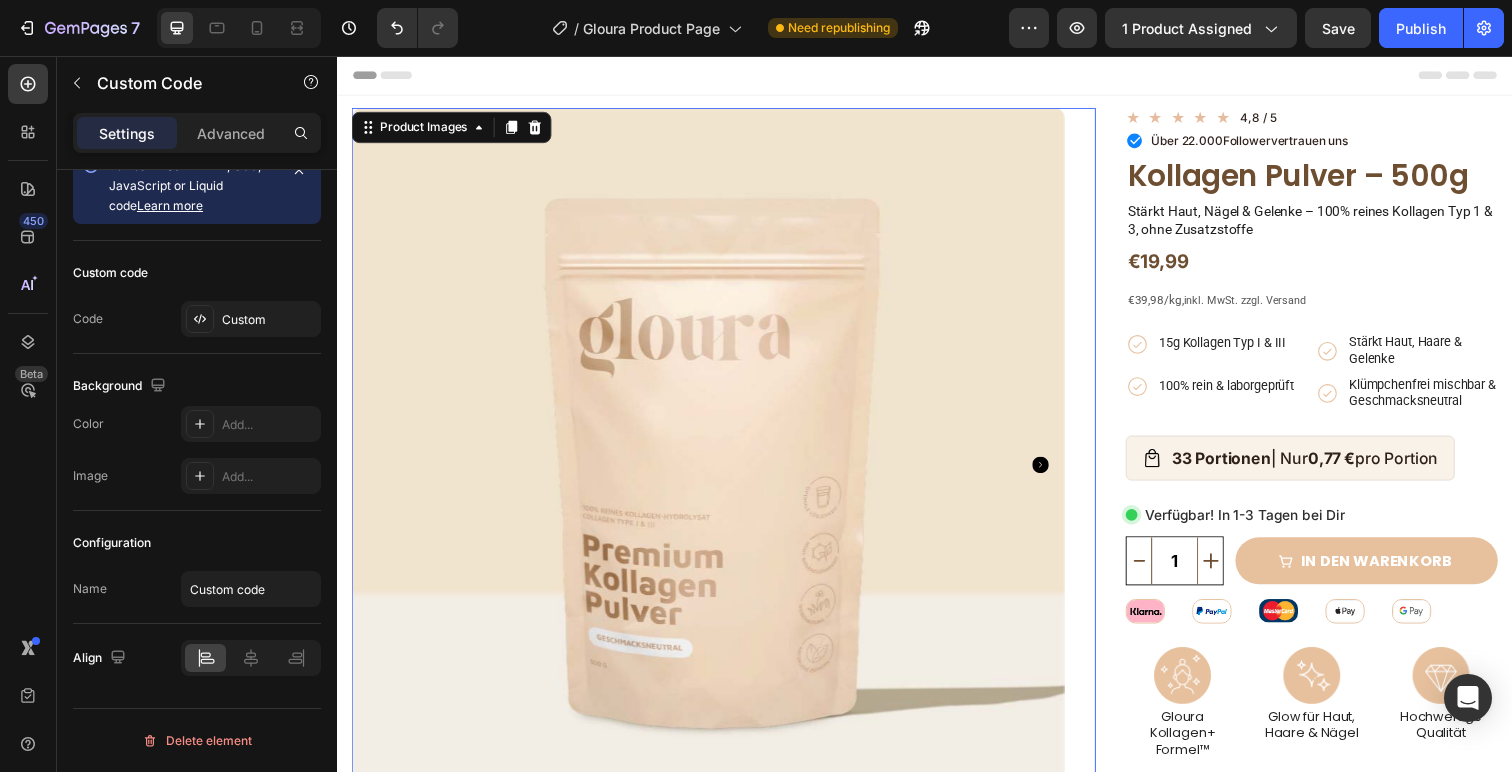 scroll, scrollTop: 0, scrollLeft: 0, axis: both 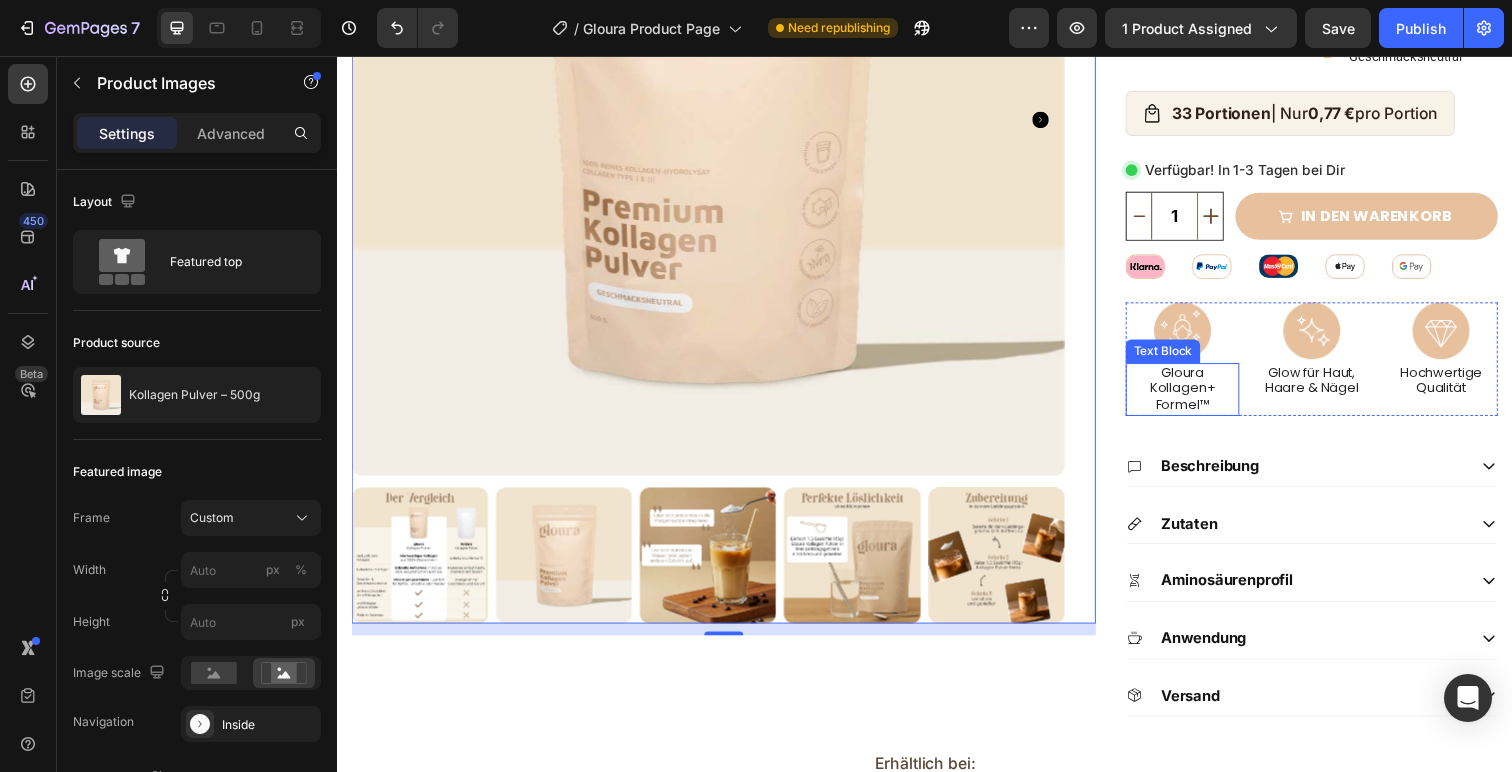 click on "Gloura Kollagen+ Formel™" at bounding box center [1200, 397] 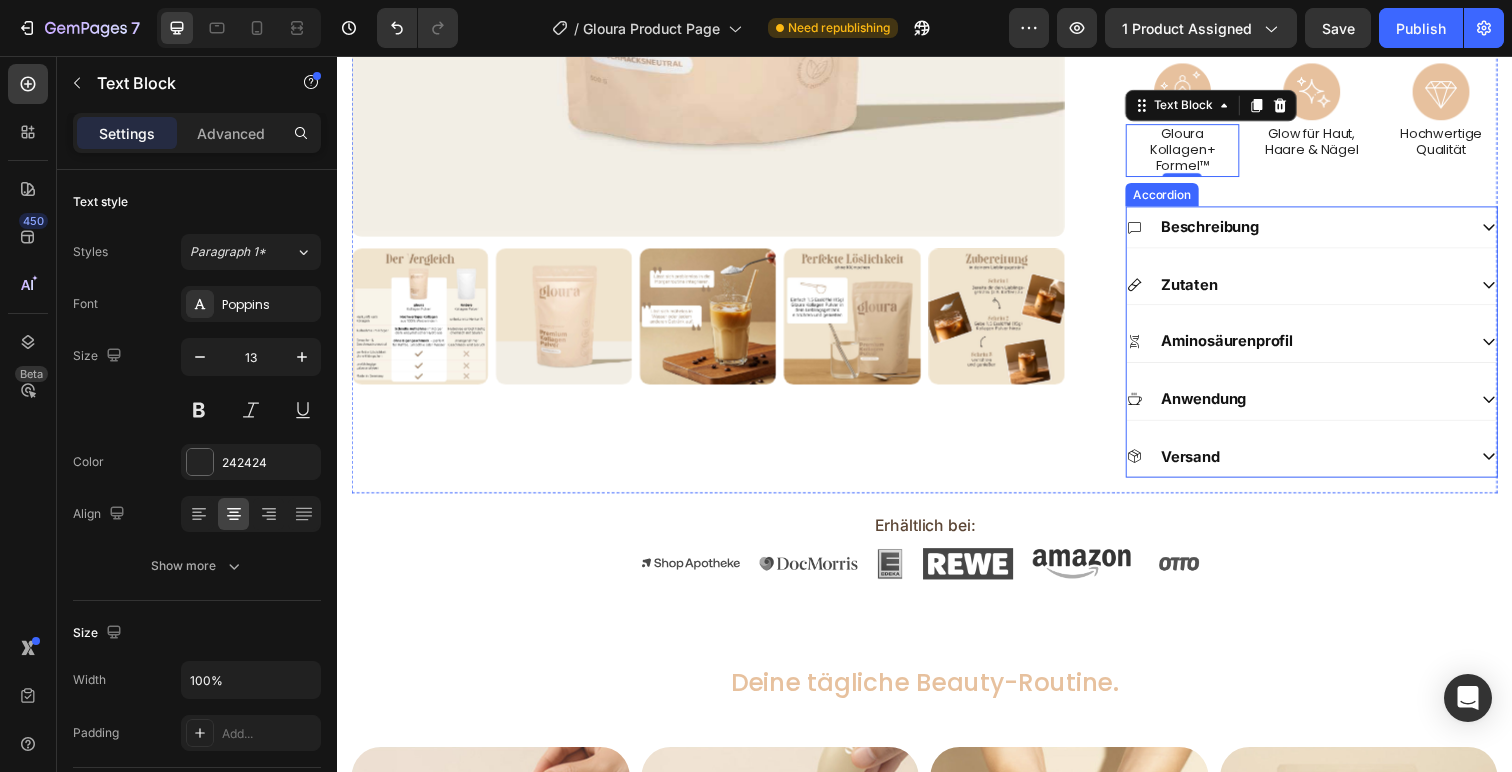 scroll, scrollTop: 524, scrollLeft: 0, axis: vertical 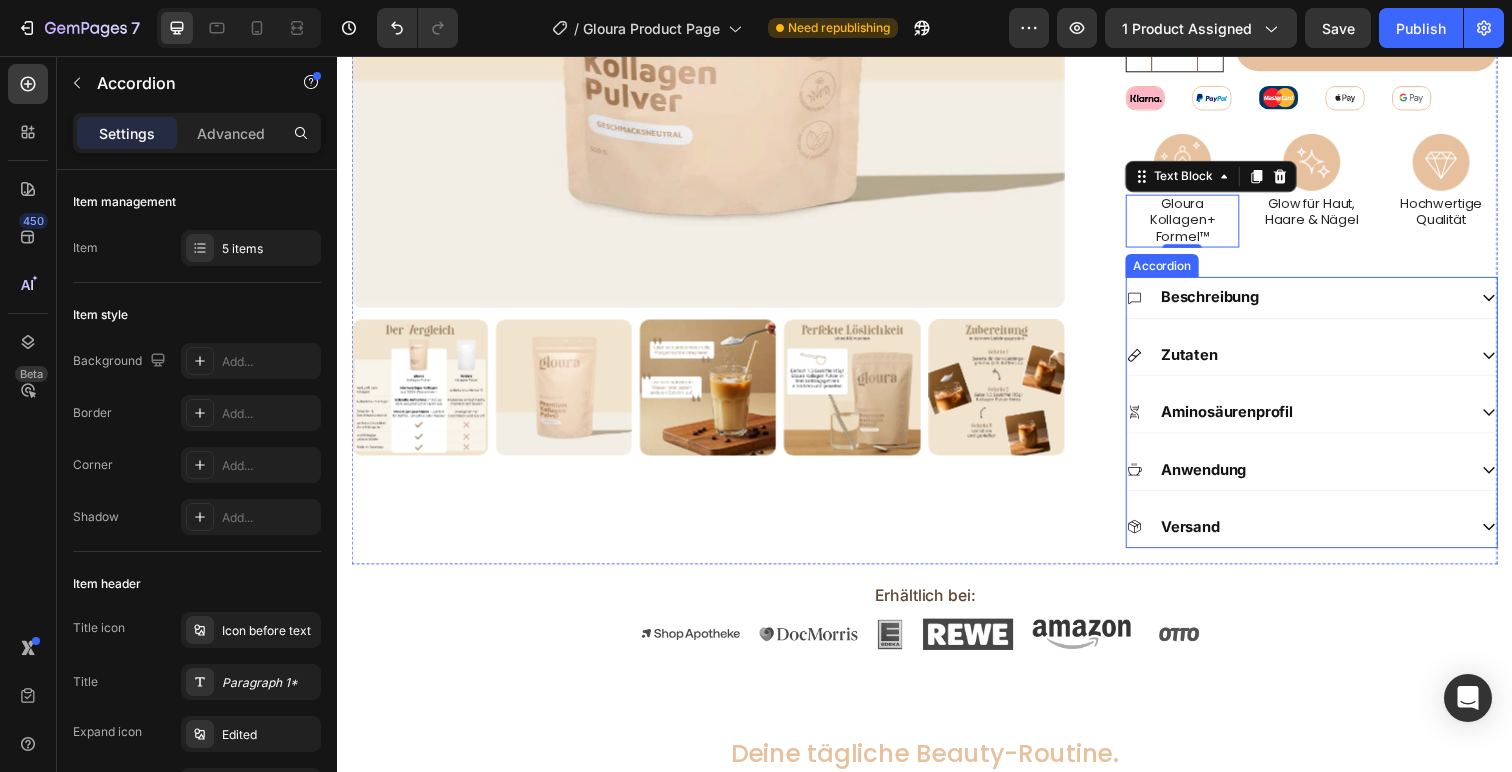 click on "Beschreibung" at bounding box center (1228, 302) 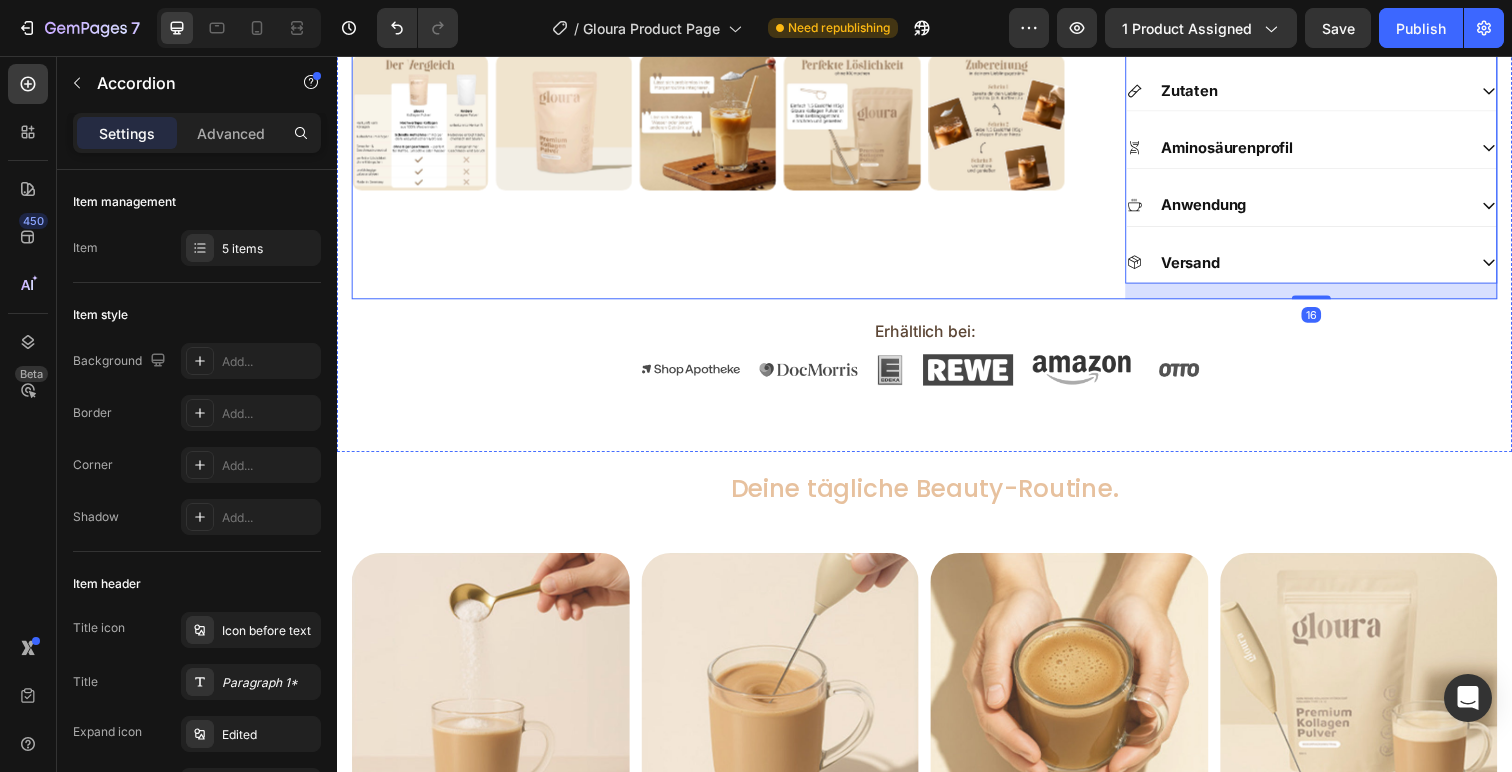 scroll, scrollTop: 1096, scrollLeft: 0, axis: vertical 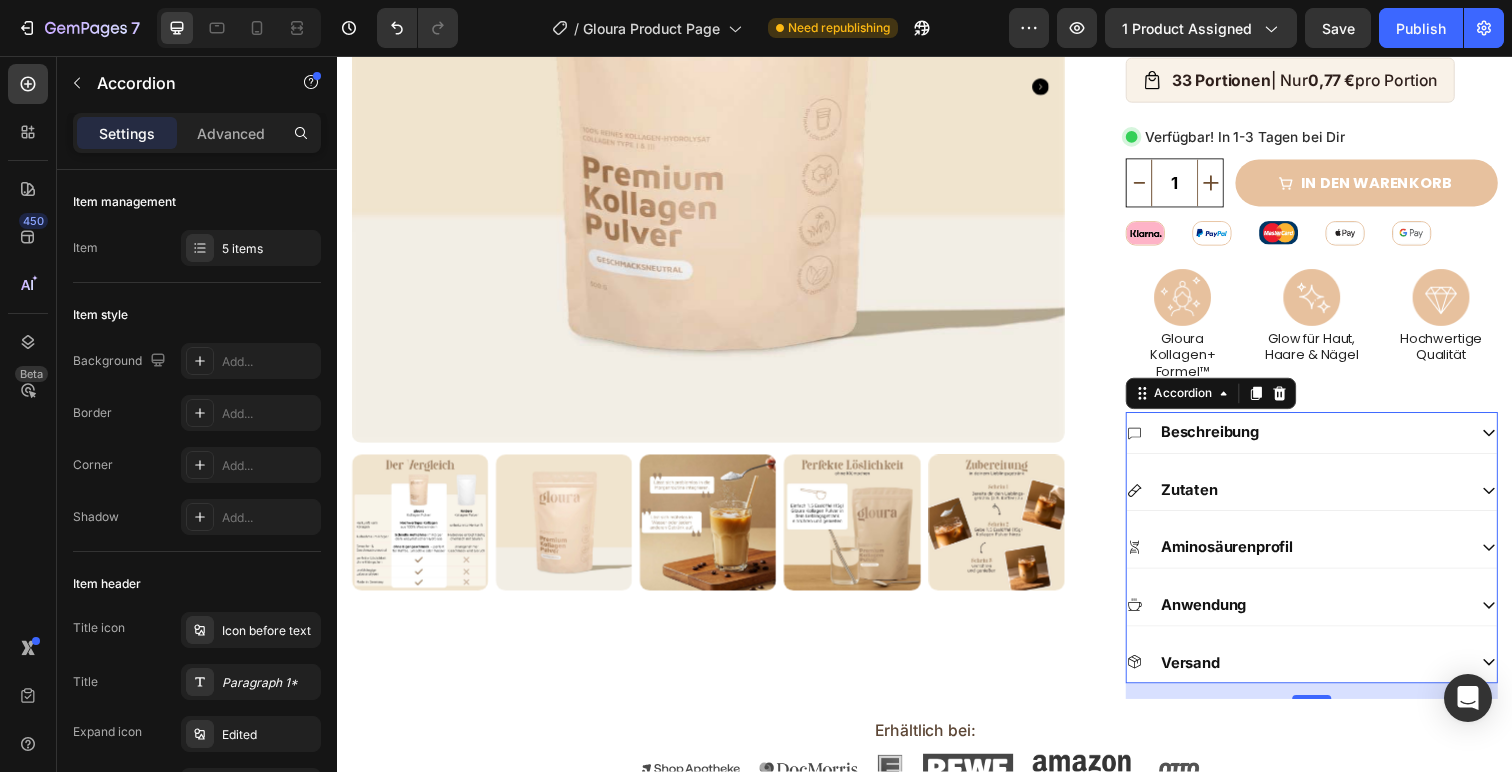 click on "Beschreibung" at bounding box center (1332, 441) 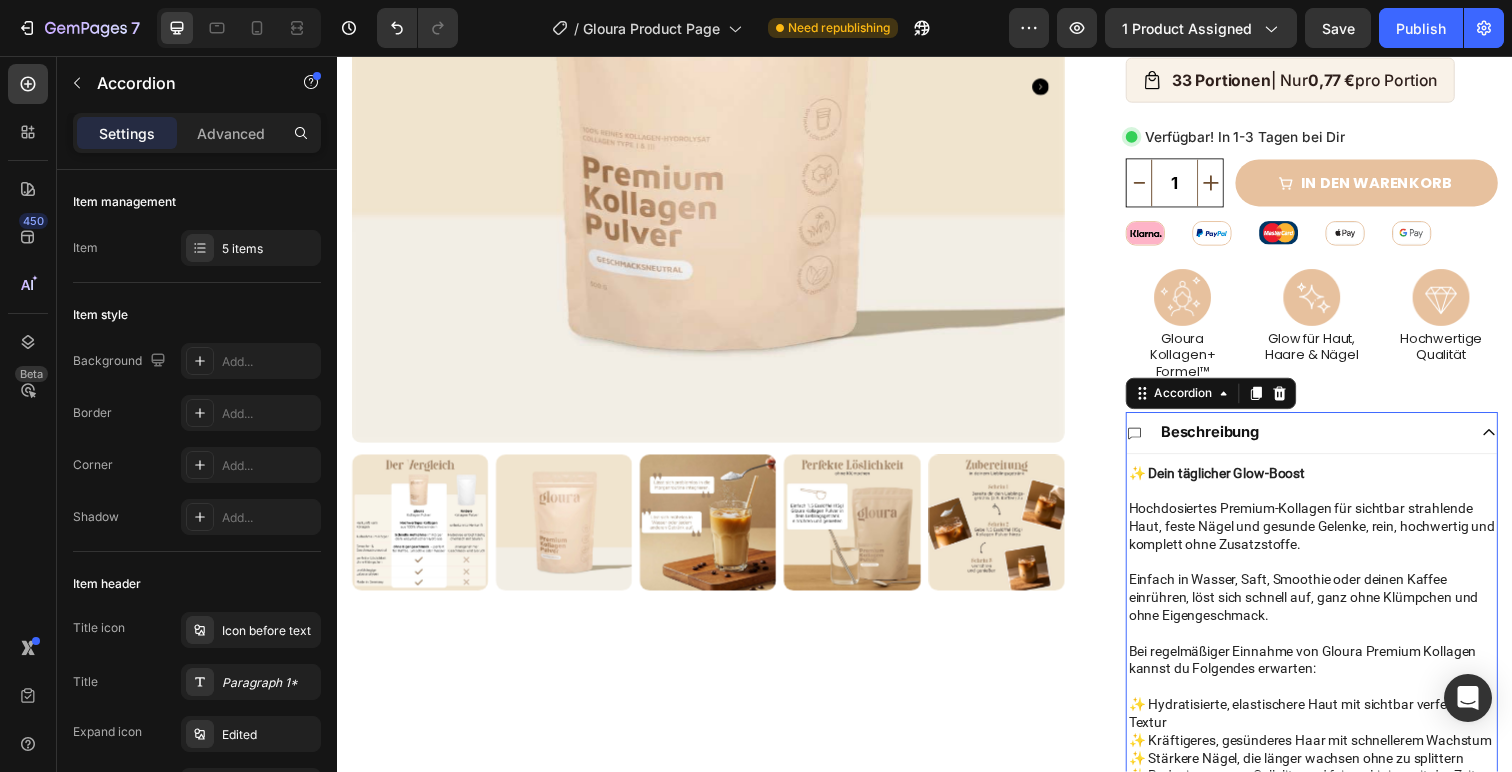 click on "Beschreibung" at bounding box center (1332, 441) 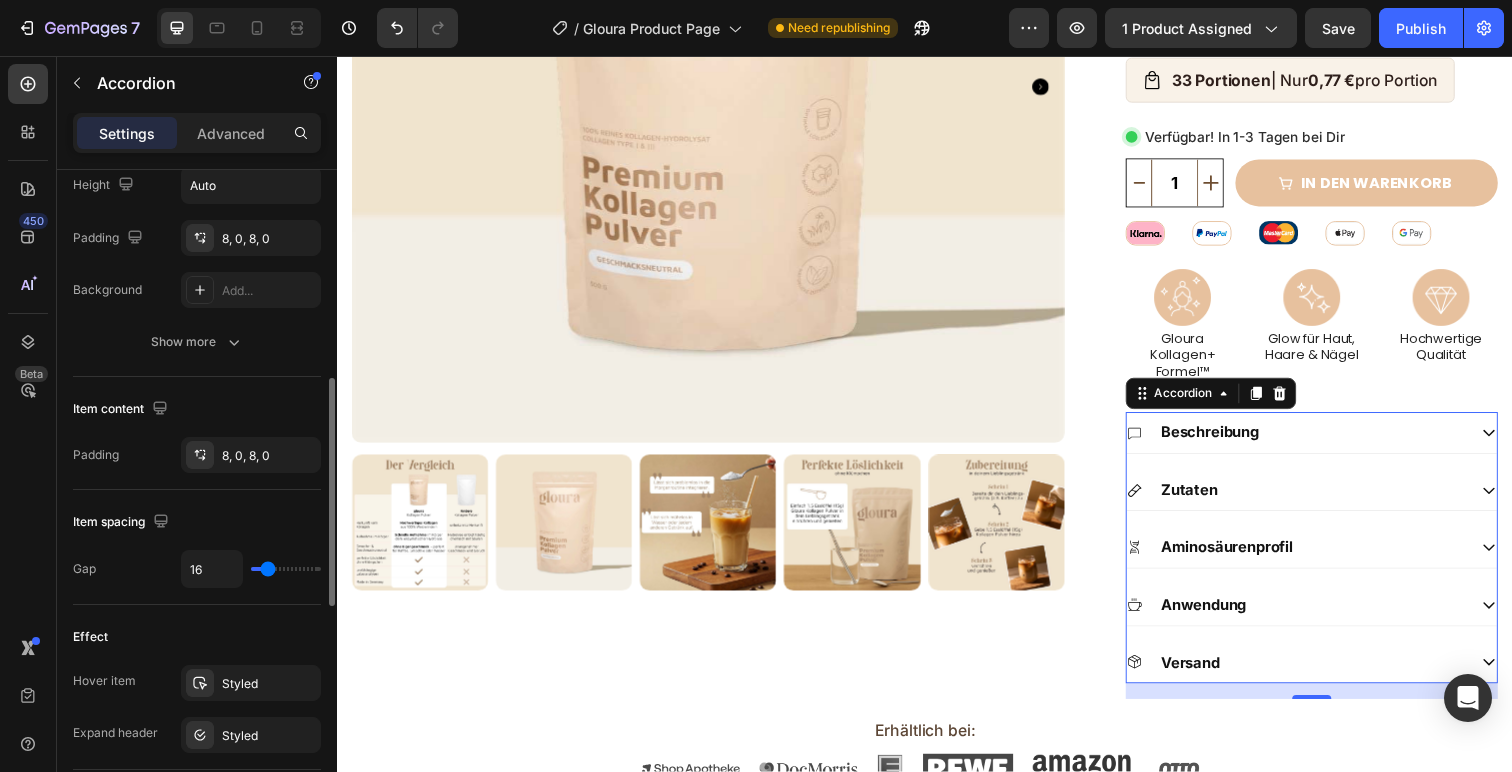 scroll, scrollTop: 605, scrollLeft: 0, axis: vertical 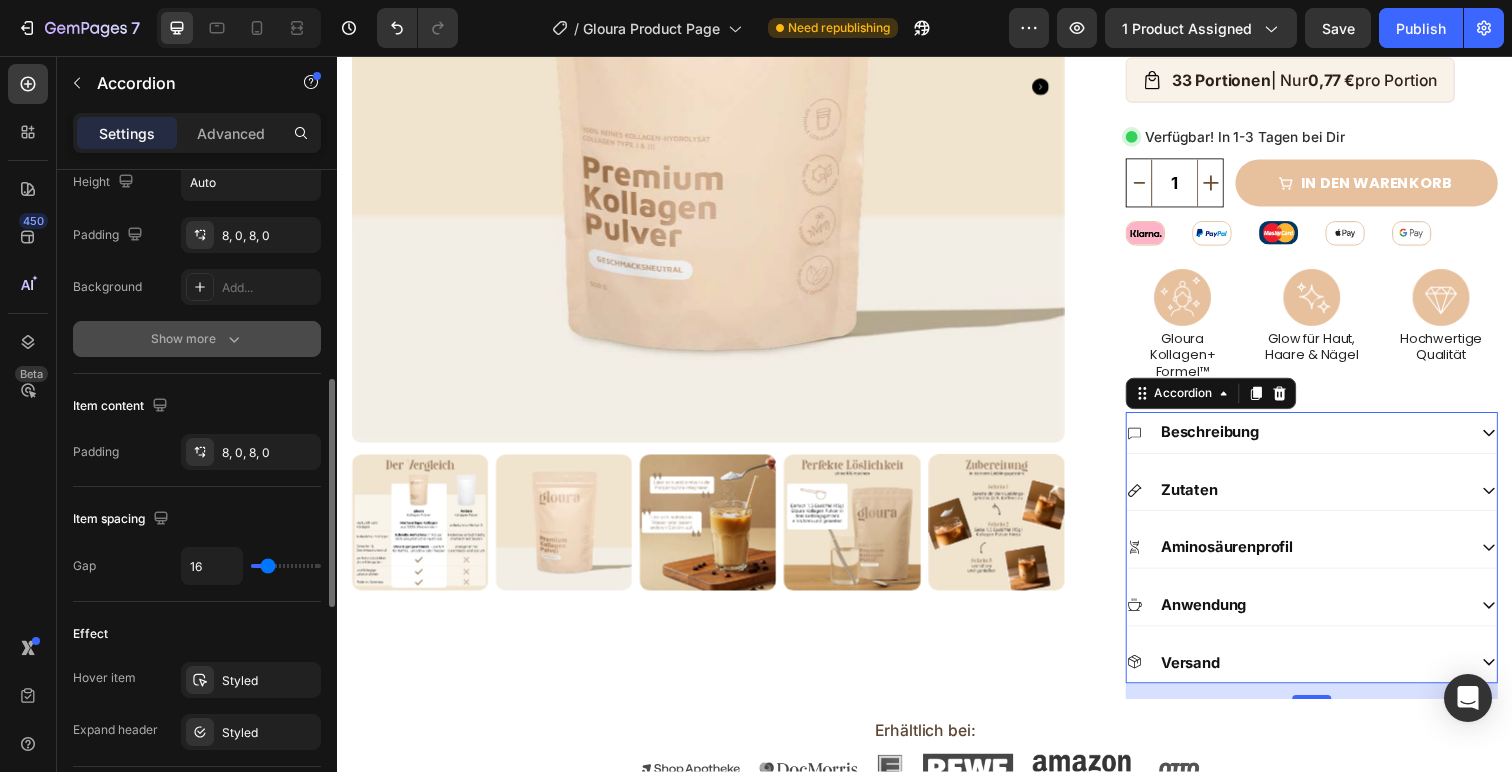 click on "Show more" at bounding box center (197, 339) 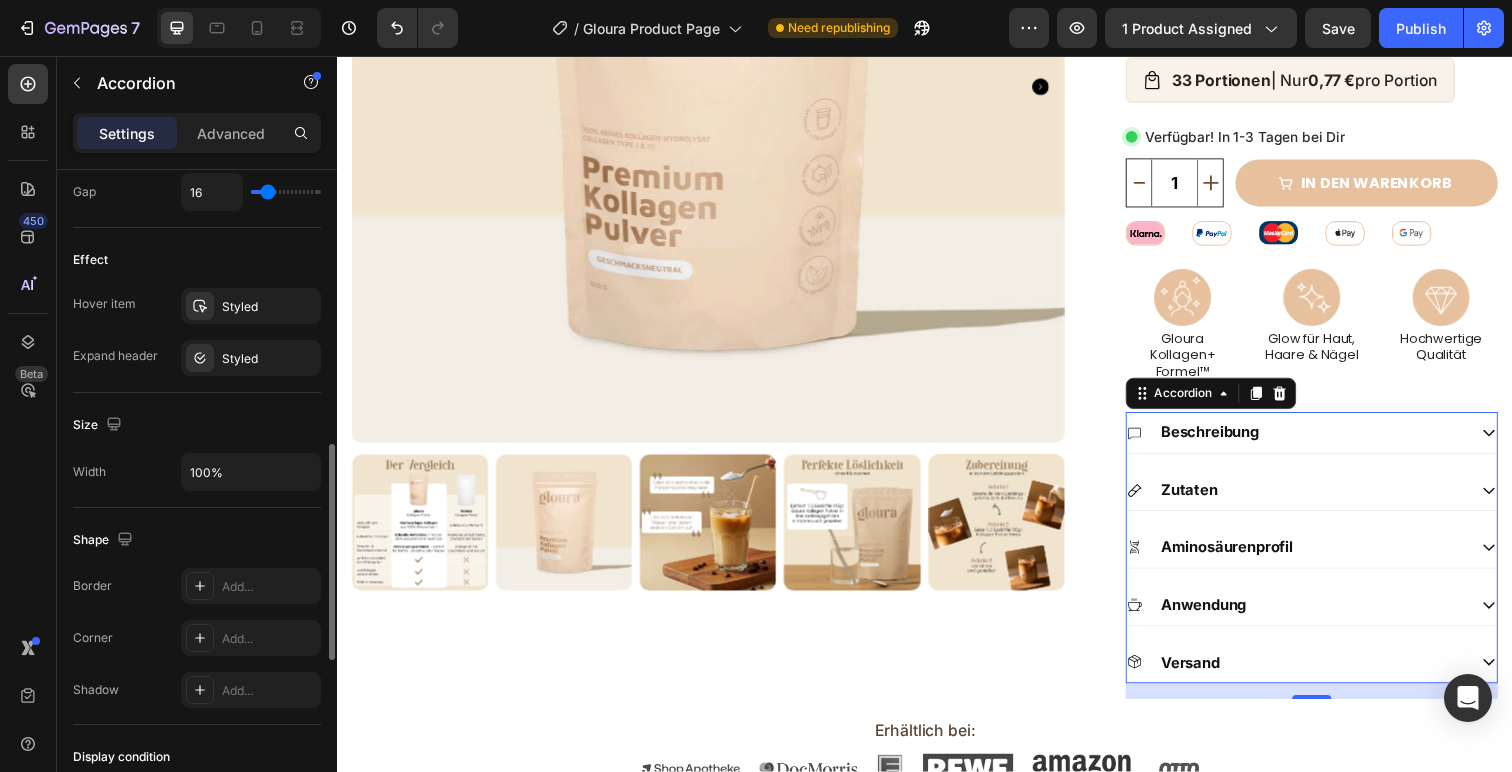 scroll, scrollTop: 1087, scrollLeft: 0, axis: vertical 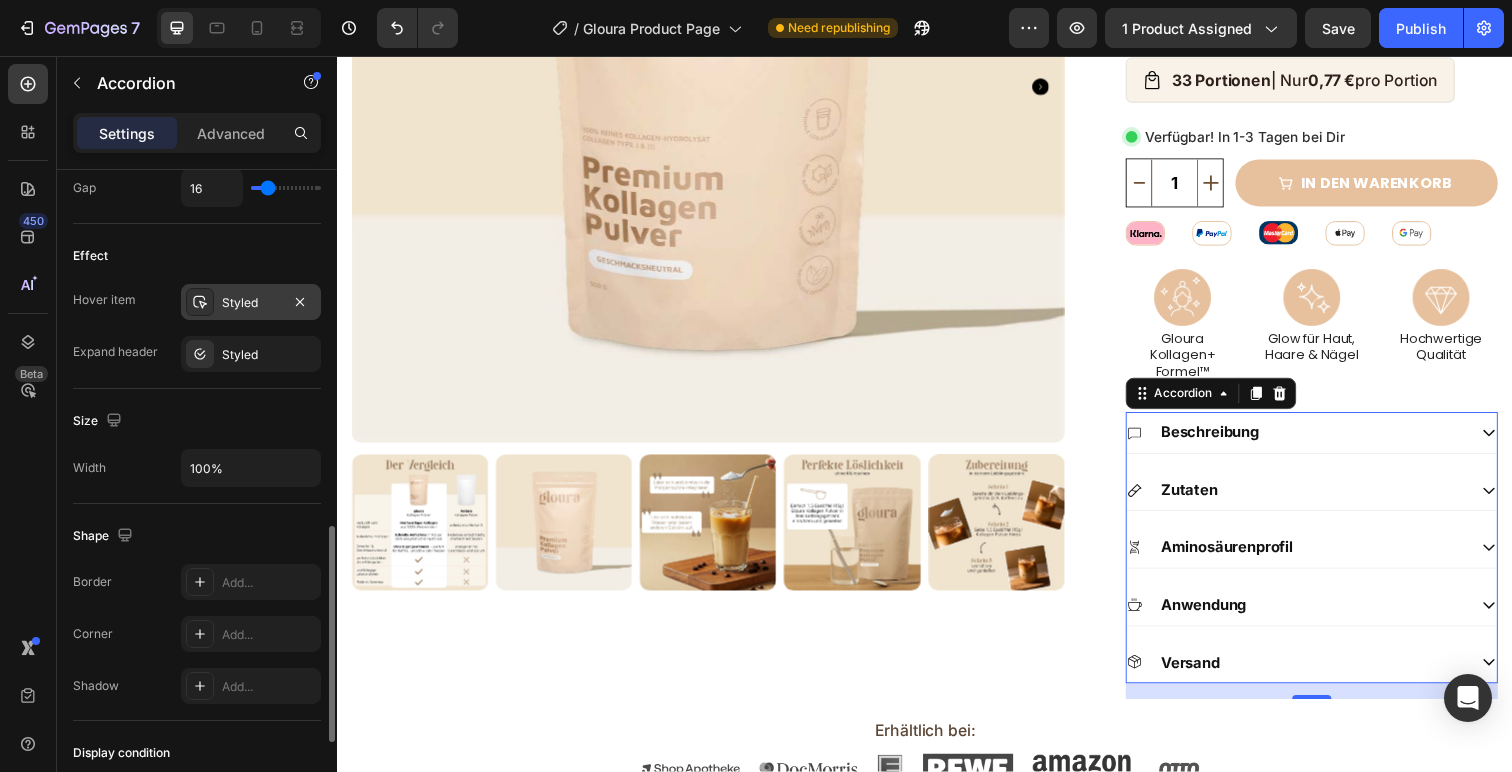 click on "Styled" at bounding box center (251, 303) 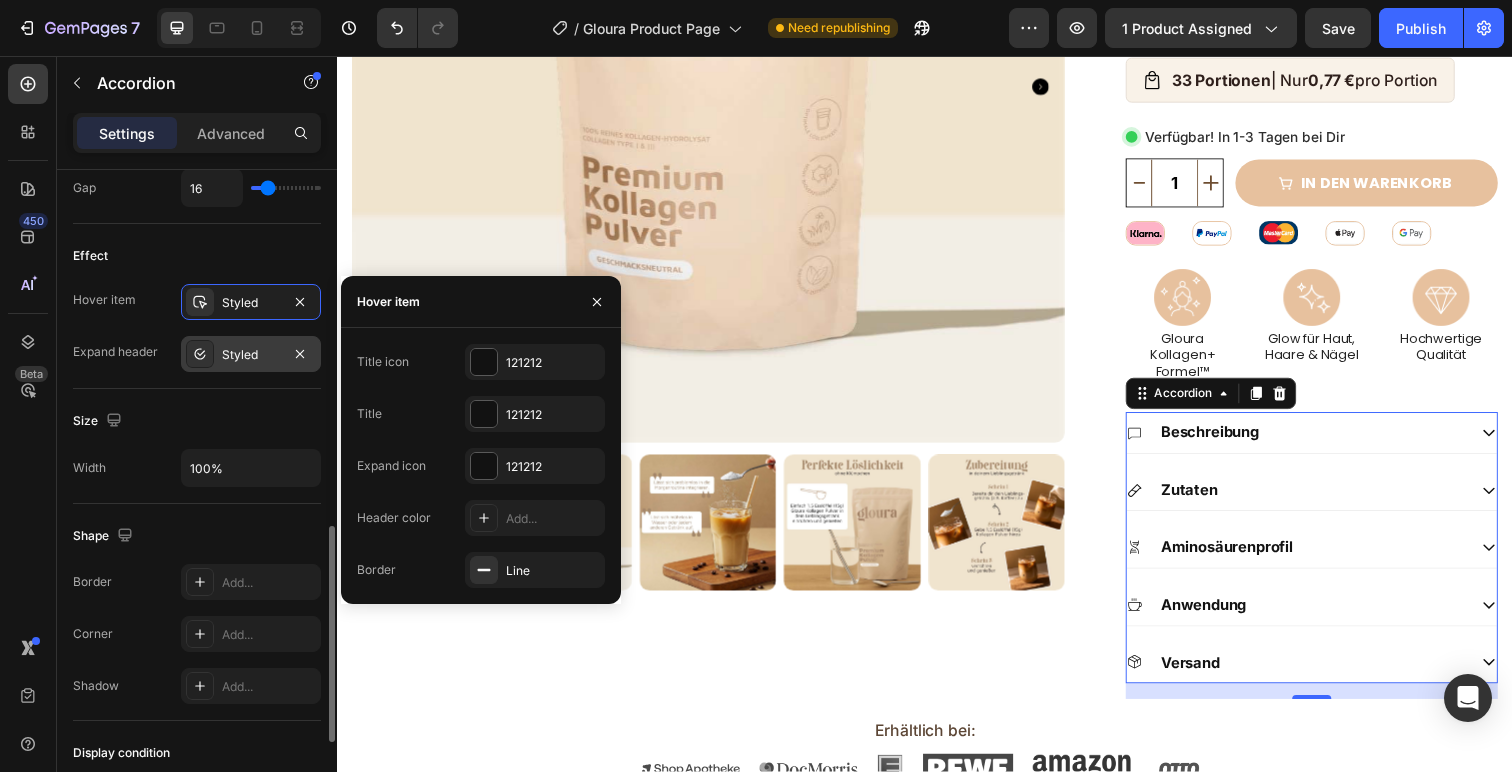 click on "Styled" at bounding box center (251, 355) 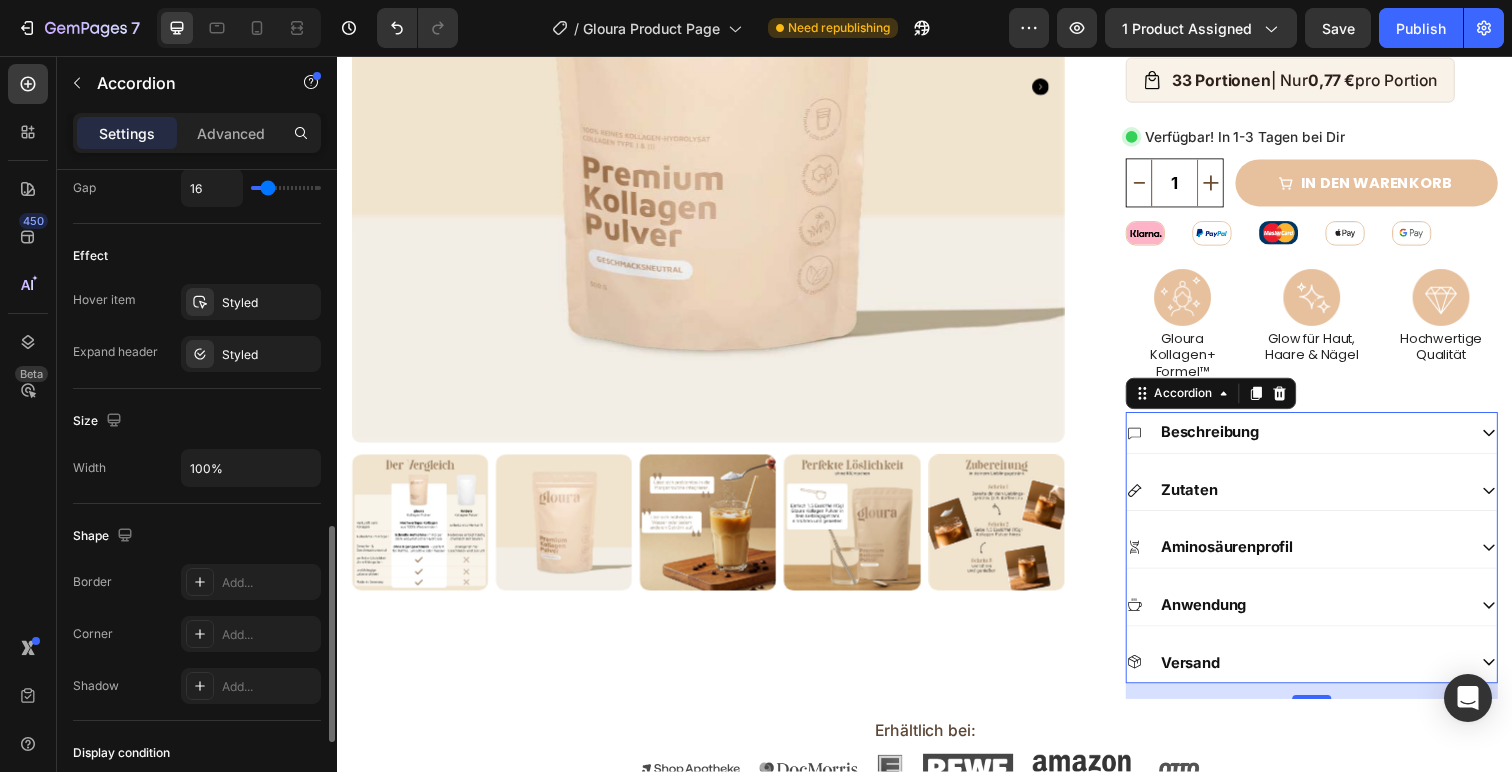 click on "Size" at bounding box center (197, 421) 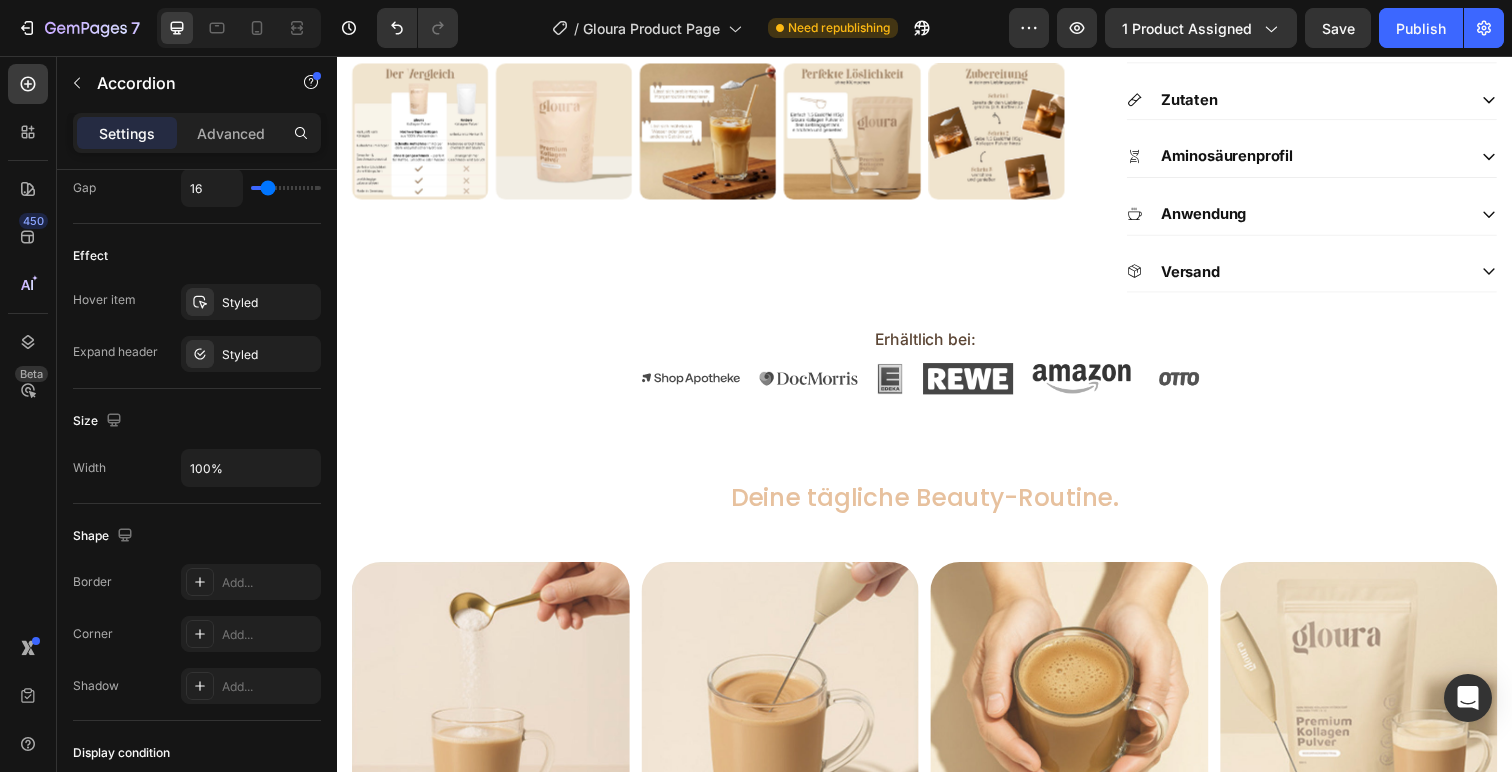 scroll, scrollTop: 767, scrollLeft: 0, axis: vertical 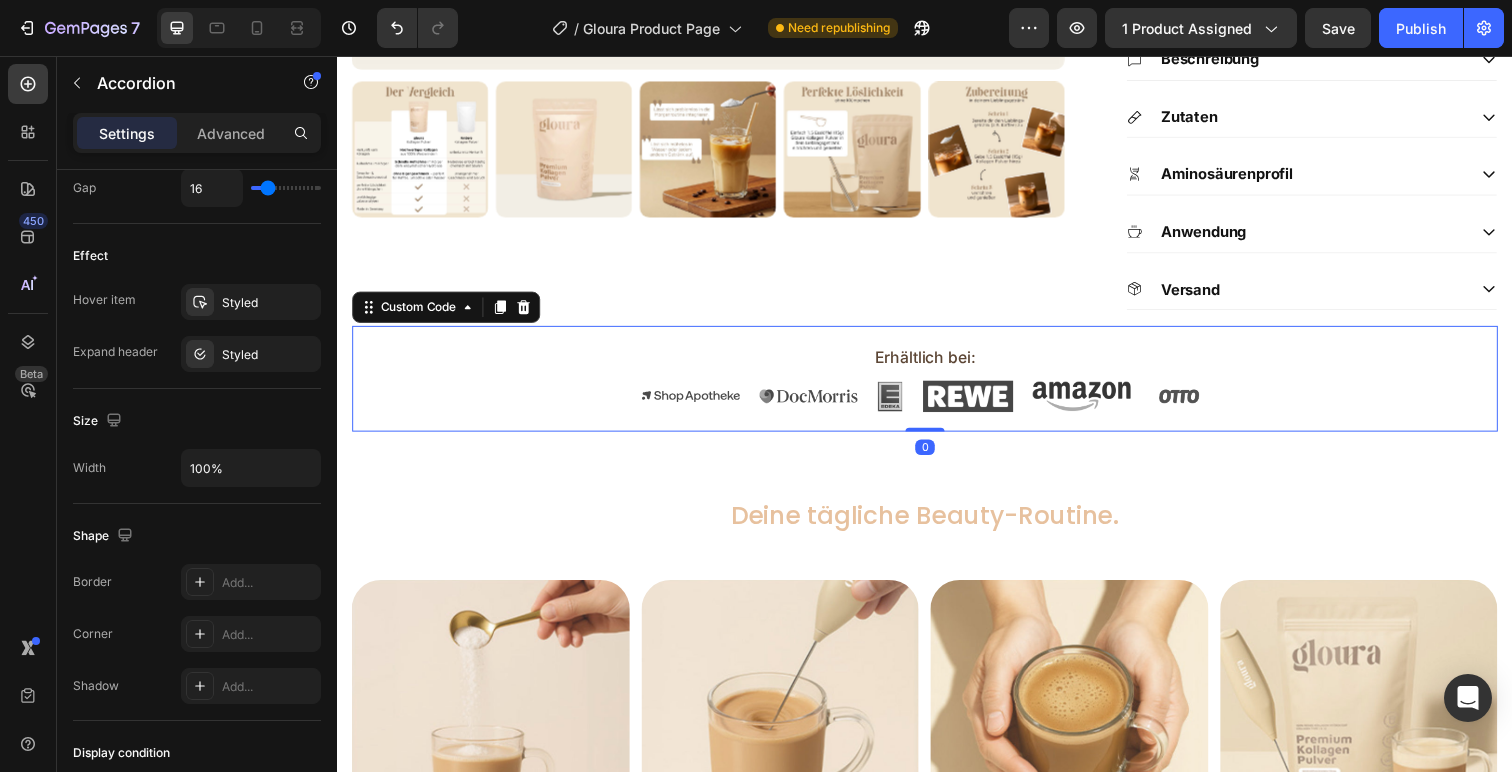 click on "Erhältlich bei:" at bounding box center [937, 364] 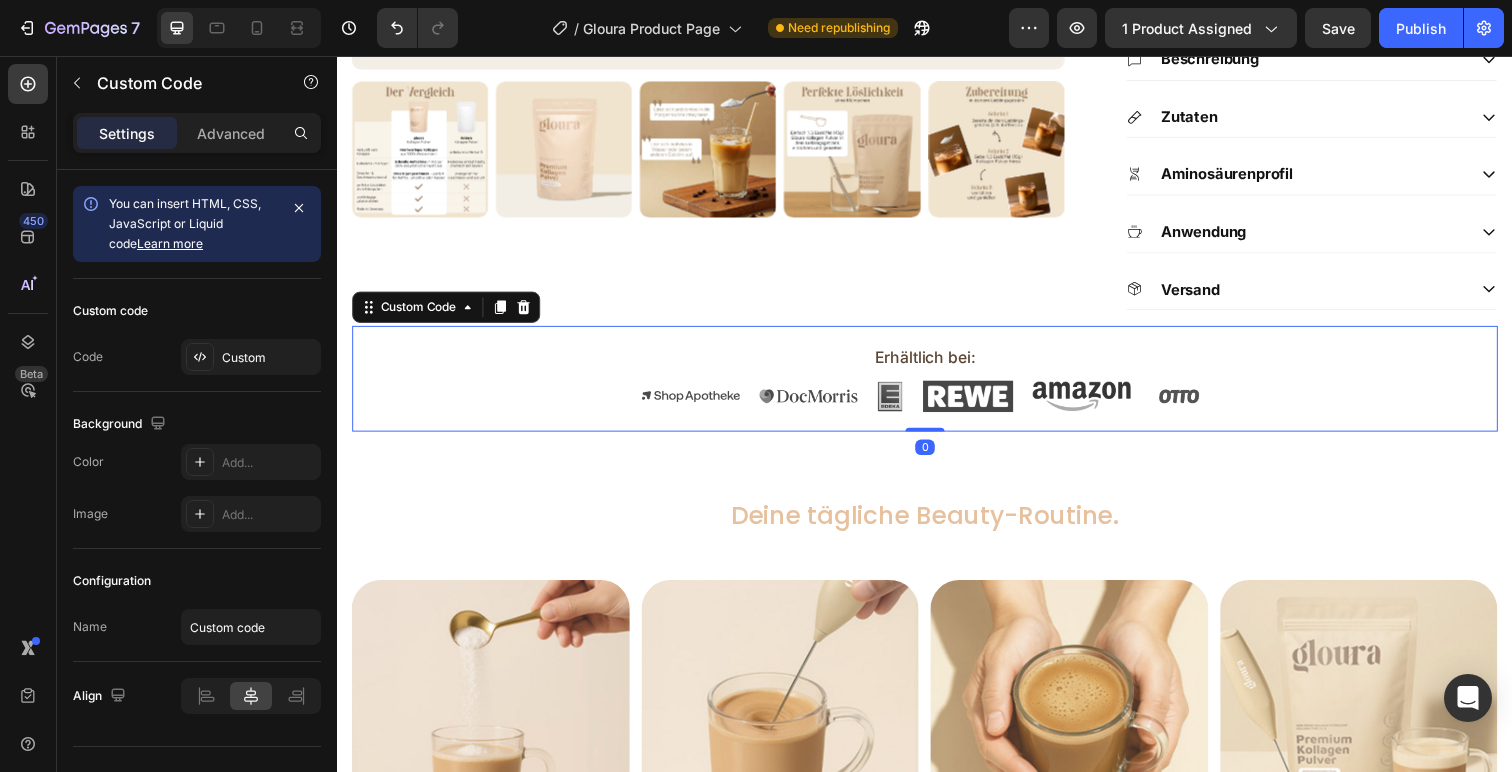 click on "Erhältlich bei:" at bounding box center [937, 364] 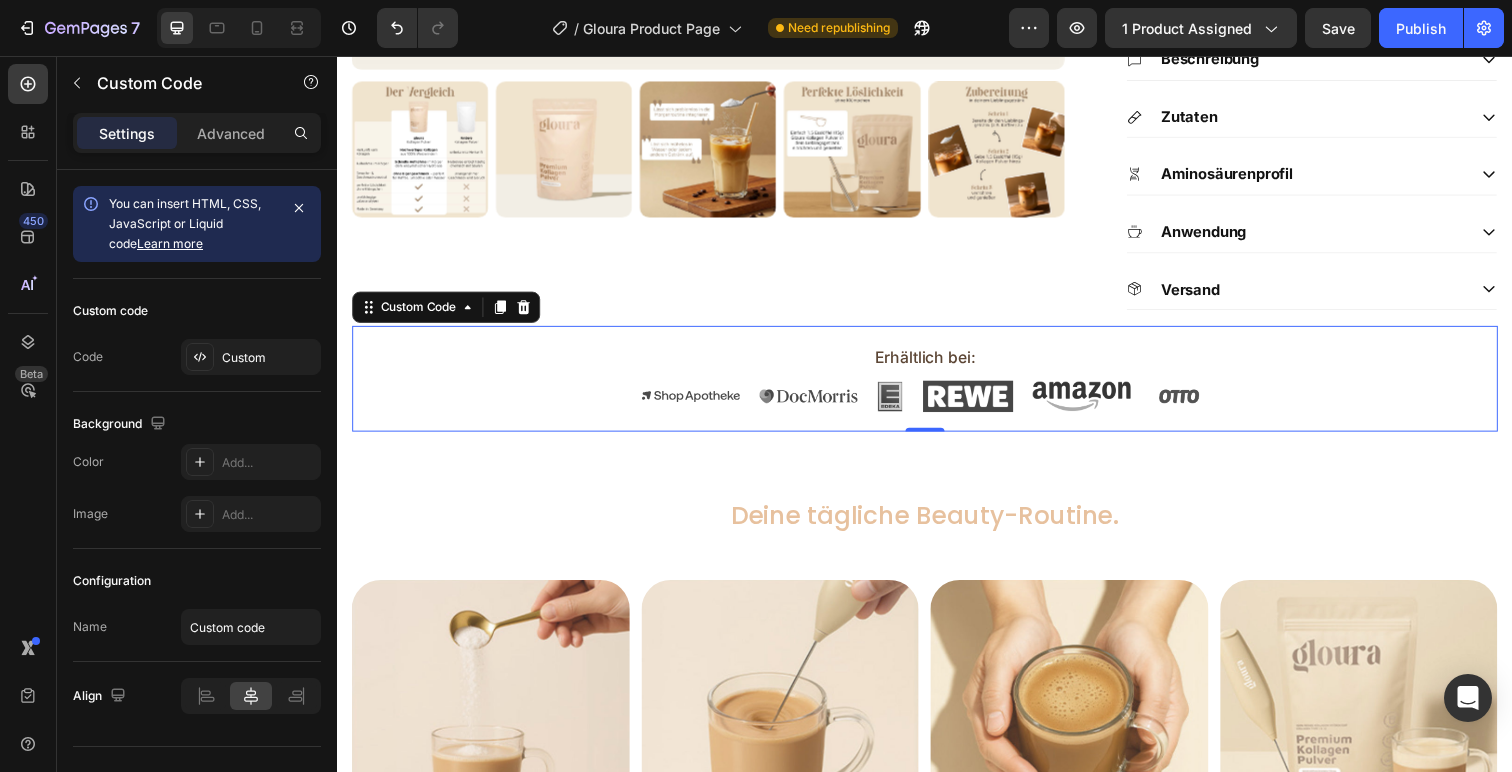 click on "Erhältlich bei:" at bounding box center [937, 364] 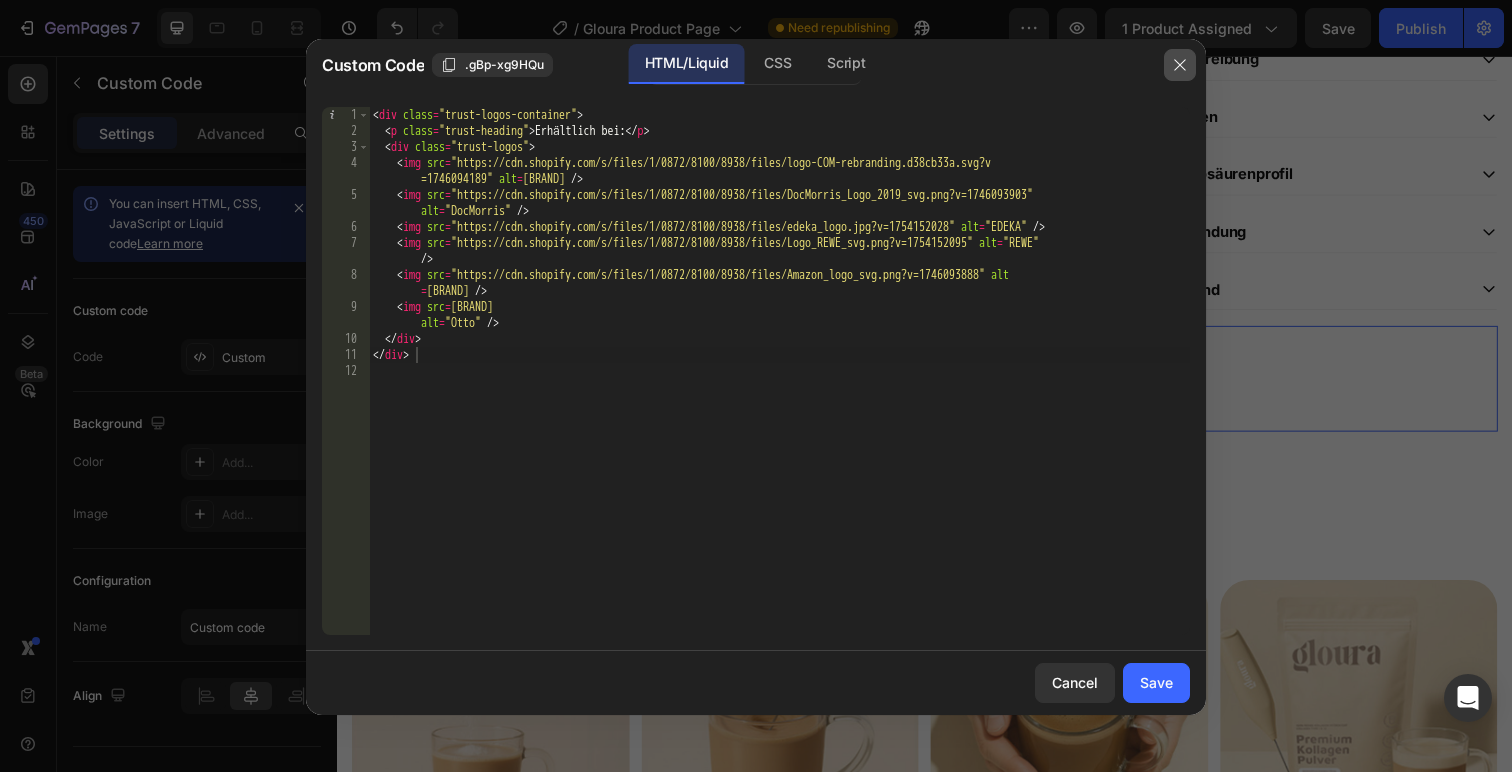 click 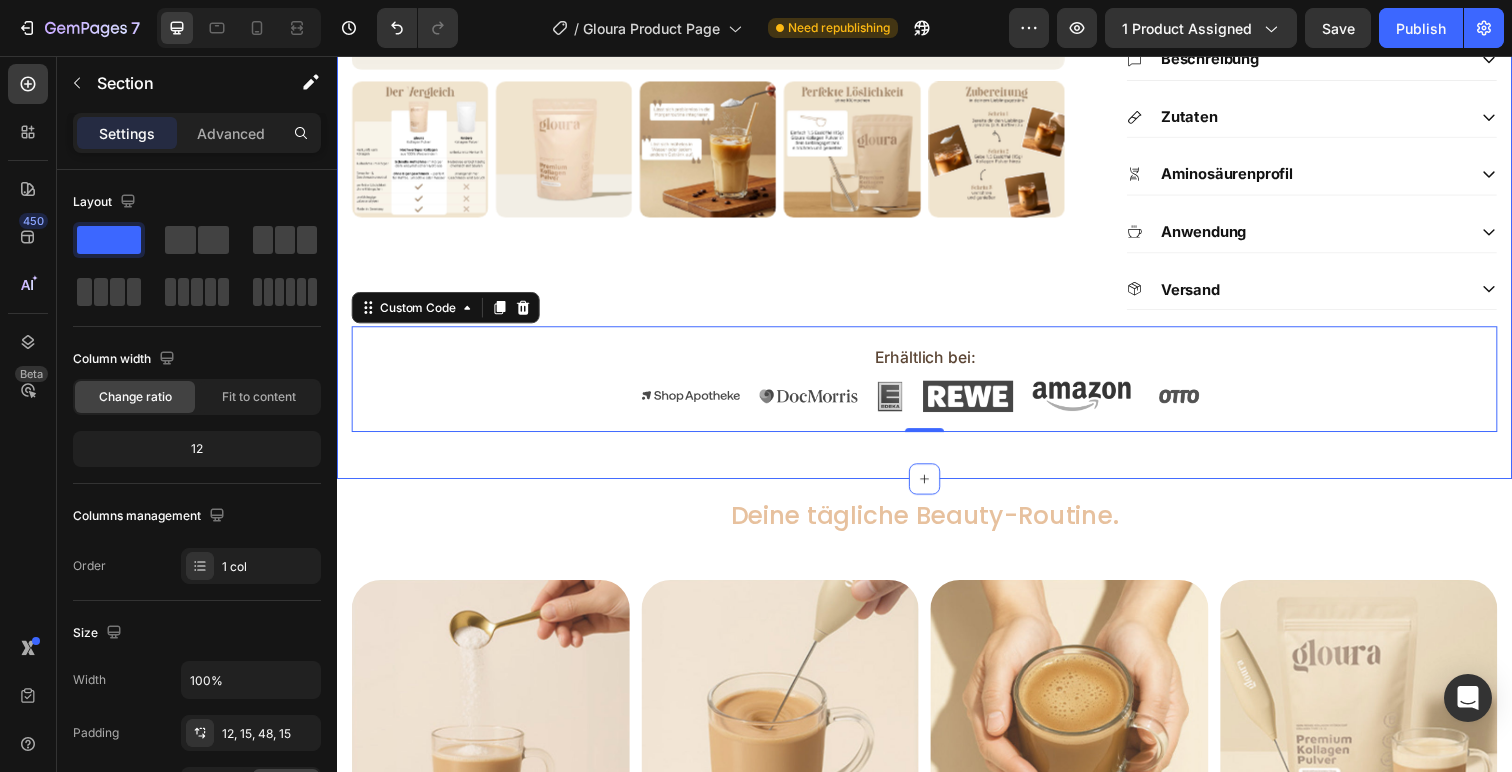 click on "Product Images
★ ★ ★ ★ ★
4,8 / 5
Custom Code
Über 22.000  Follower  vertrauen uns
Custom Code Kollagen Pulver – 500g Product Title Stärkt Haut, Nägel & Gelenke – 100% reines Kollagen Typ 1 & 3, ohne Zusatzstoffe Text Block €19,99 Product Price Product Price Row €39,98/kg,  inkl. MwSt. zzgl. Versand Text Block
Icon 15g Kollagen Typ I & III Text Block Row
Icon Stärkt Haut, Haare & Gelenke Text Block Row Row
Icon 100% rein & laborgeprüft Text Block Row
Icon Klümpchenfrei mischbar & Geschmacksneutral Text Block Row Row Row
33 Portionen  | Nur  0,77 €  pro Portion
Custom Code
Verfügbar! In 1-3 Tagen bei Dir
Custom Code
1
Product Quantity Row
in den warenkorb Add to Cart Row Image Image Image Image Image Row
Icon 15g Kollagen Typ I & III Text Block Row
Icon Text Block Row" at bounding box center [937, -91] 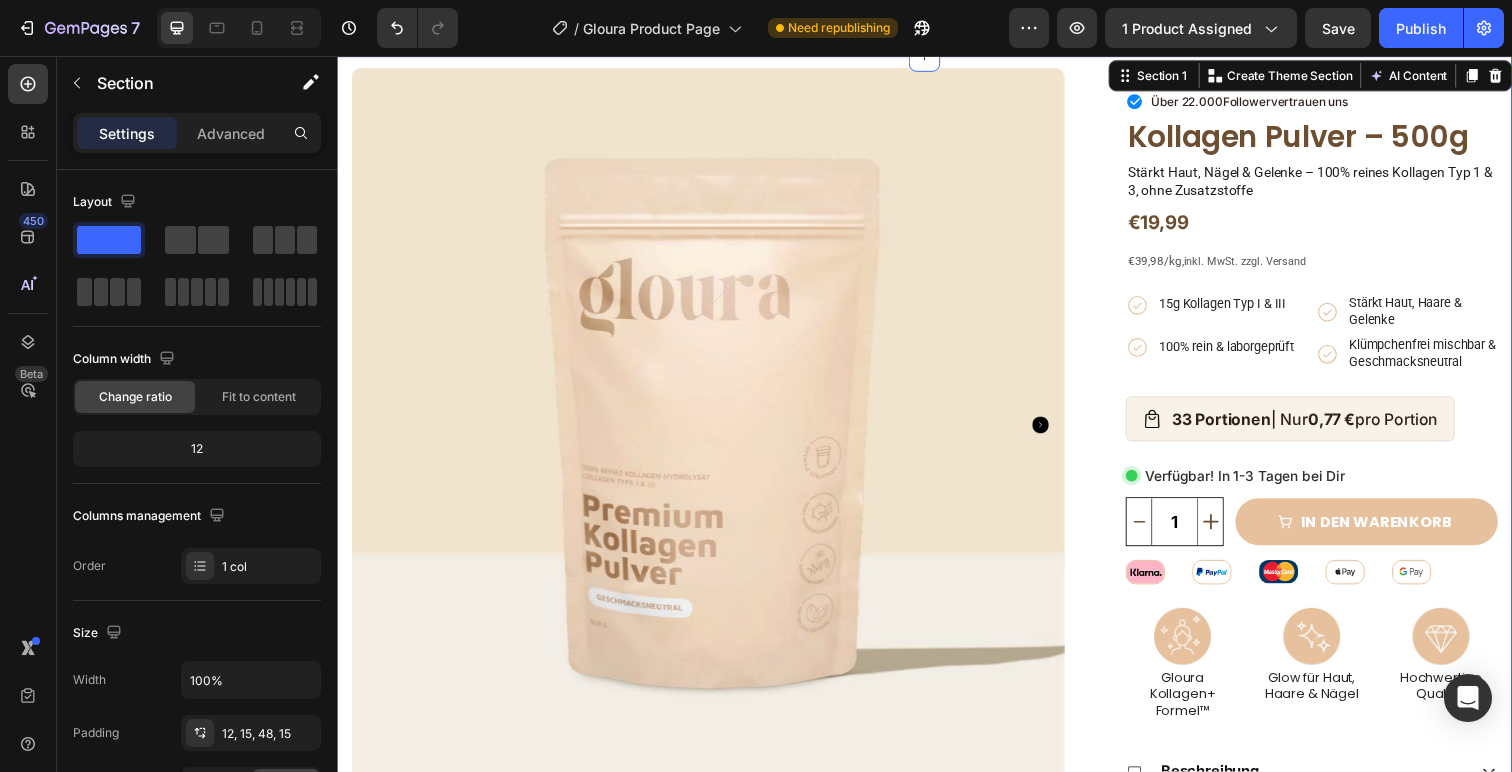 scroll, scrollTop: 0, scrollLeft: 0, axis: both 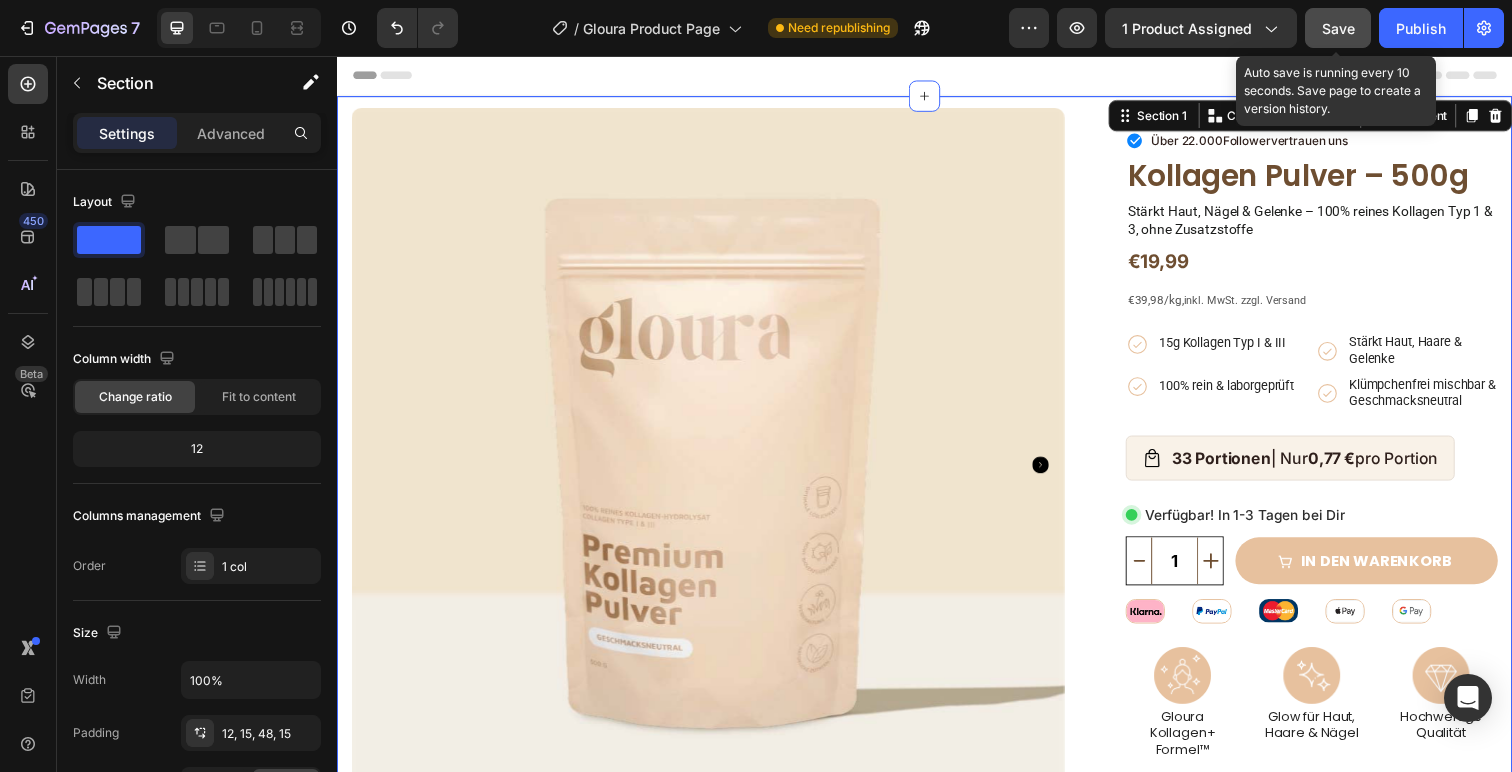 click on "Save" at bounding box center (1338, 28) 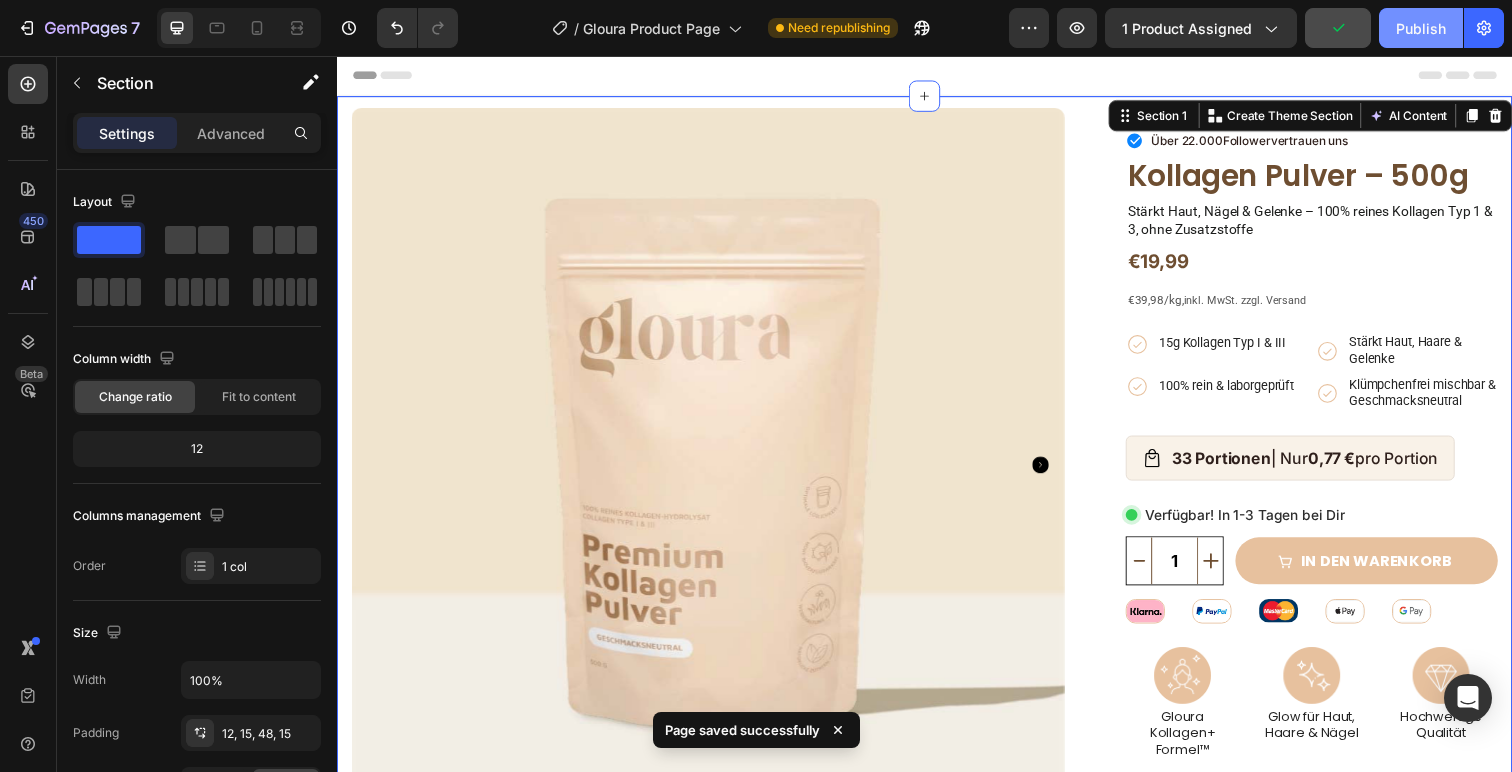 click on "Publish" at bounding box center (1421, 28) 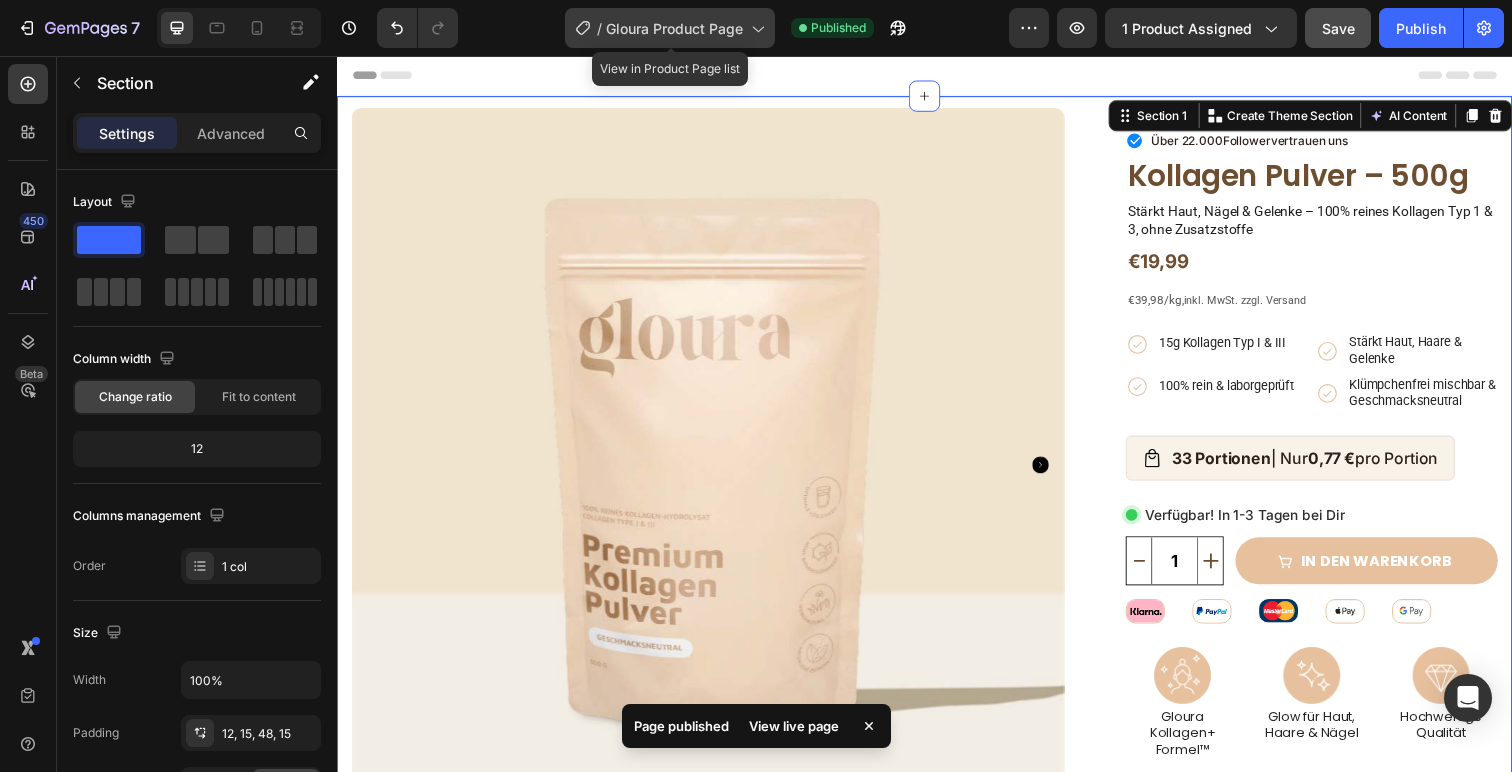 click on "Gloura Product Page" at bounding box center [674, 28] 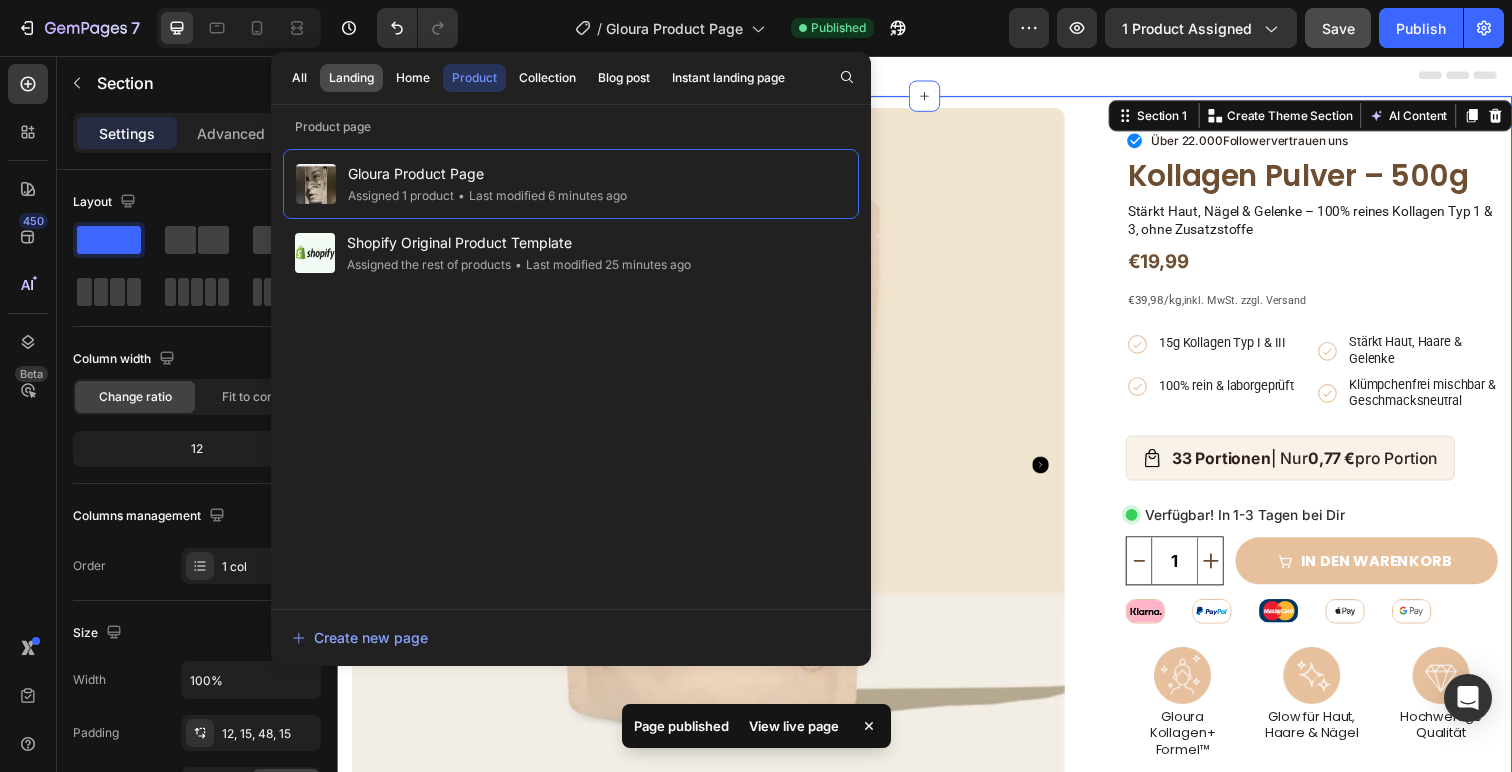 click on "Landing" at bounding box center (351, 78) 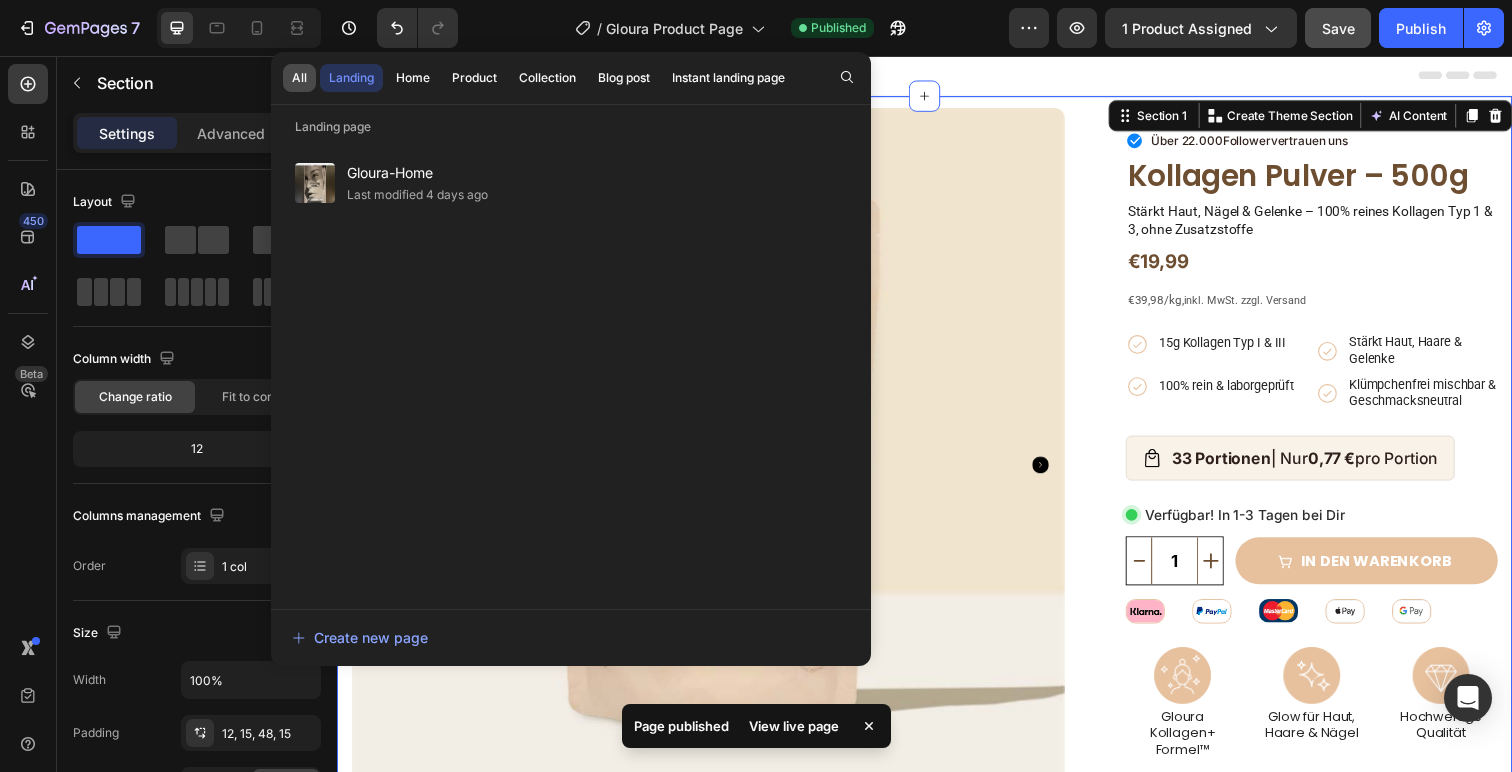 click on "All" 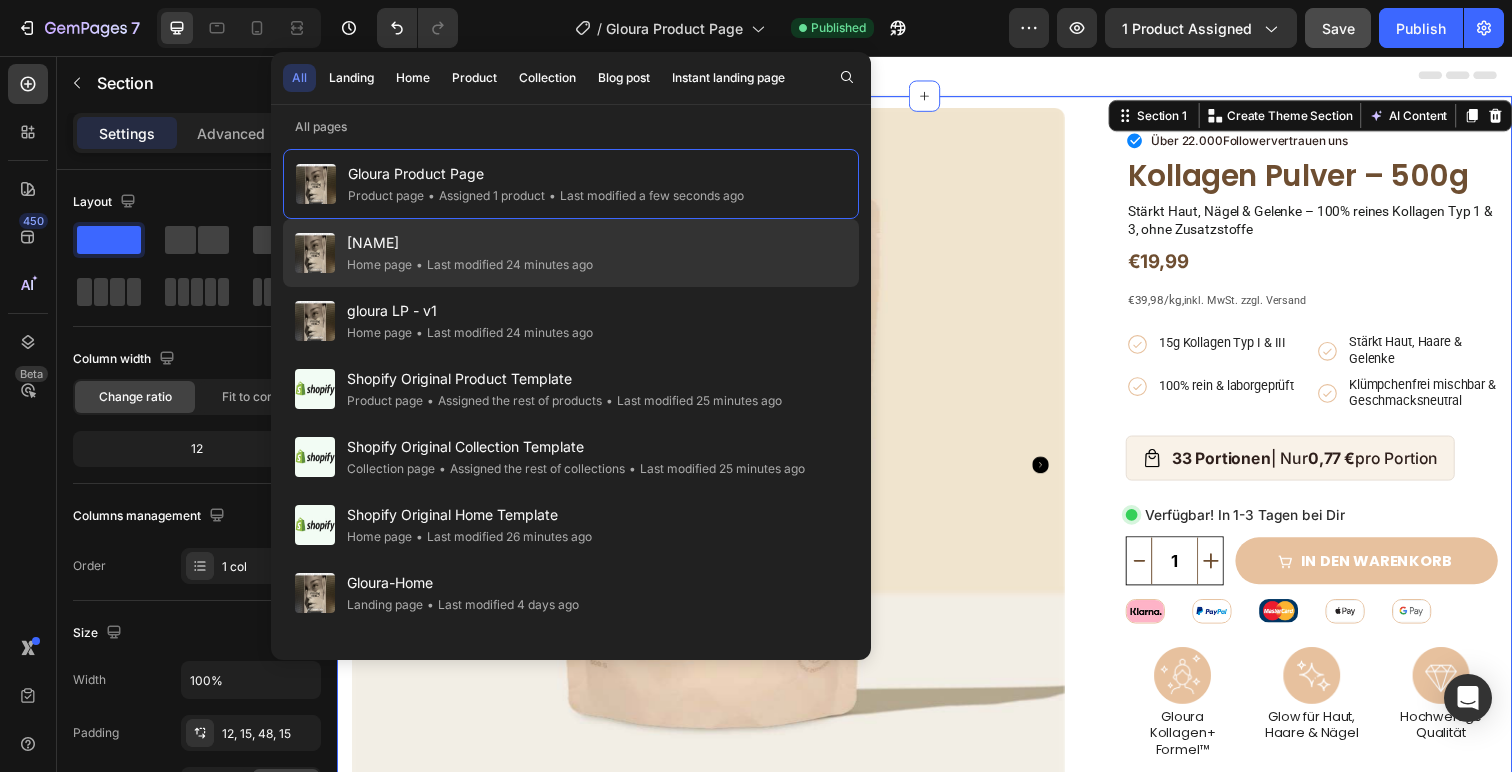 click on "Mesut LP Live" at bounding box center (470, 243) 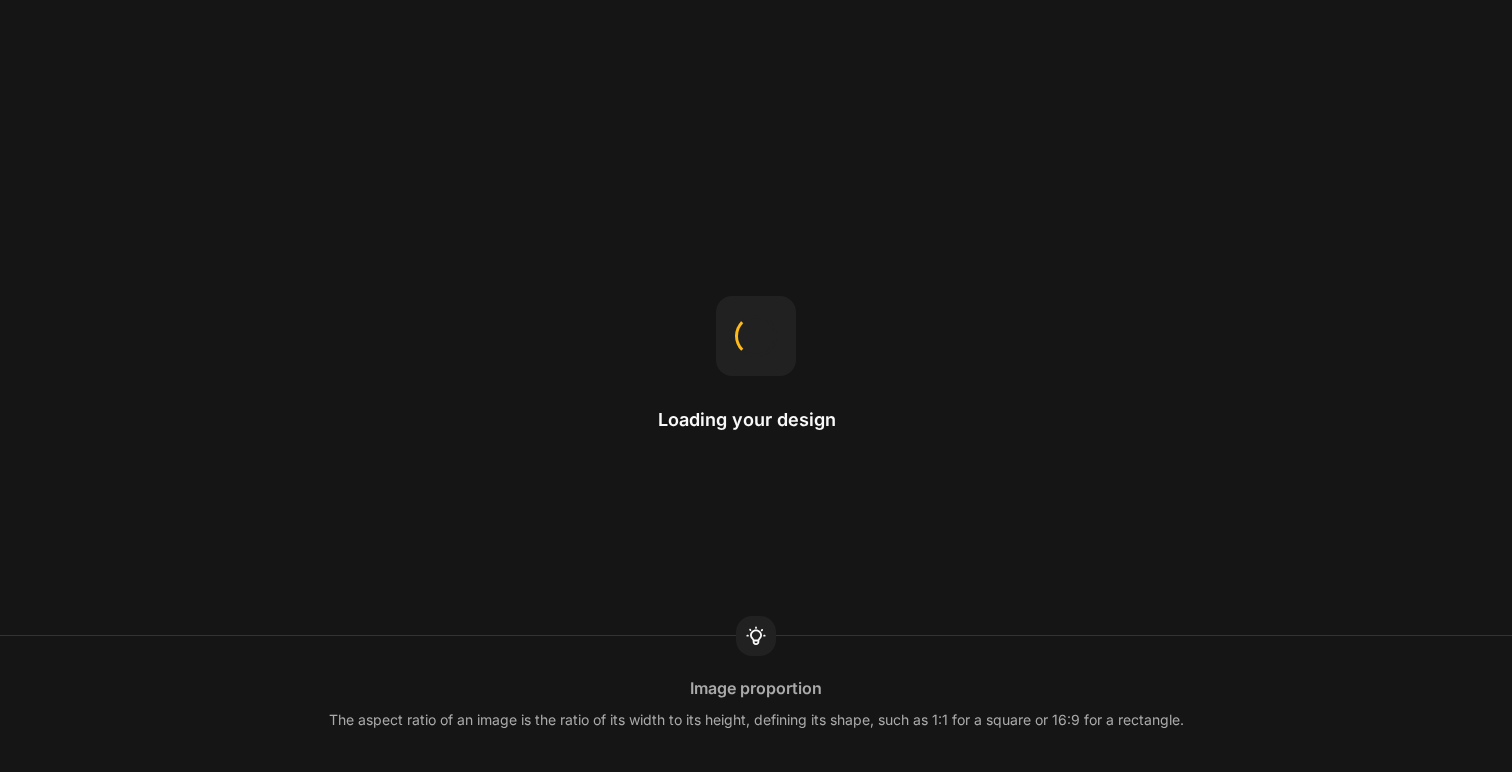 scroll, scrollTop: 0, scrollLeft: 0, axis: both 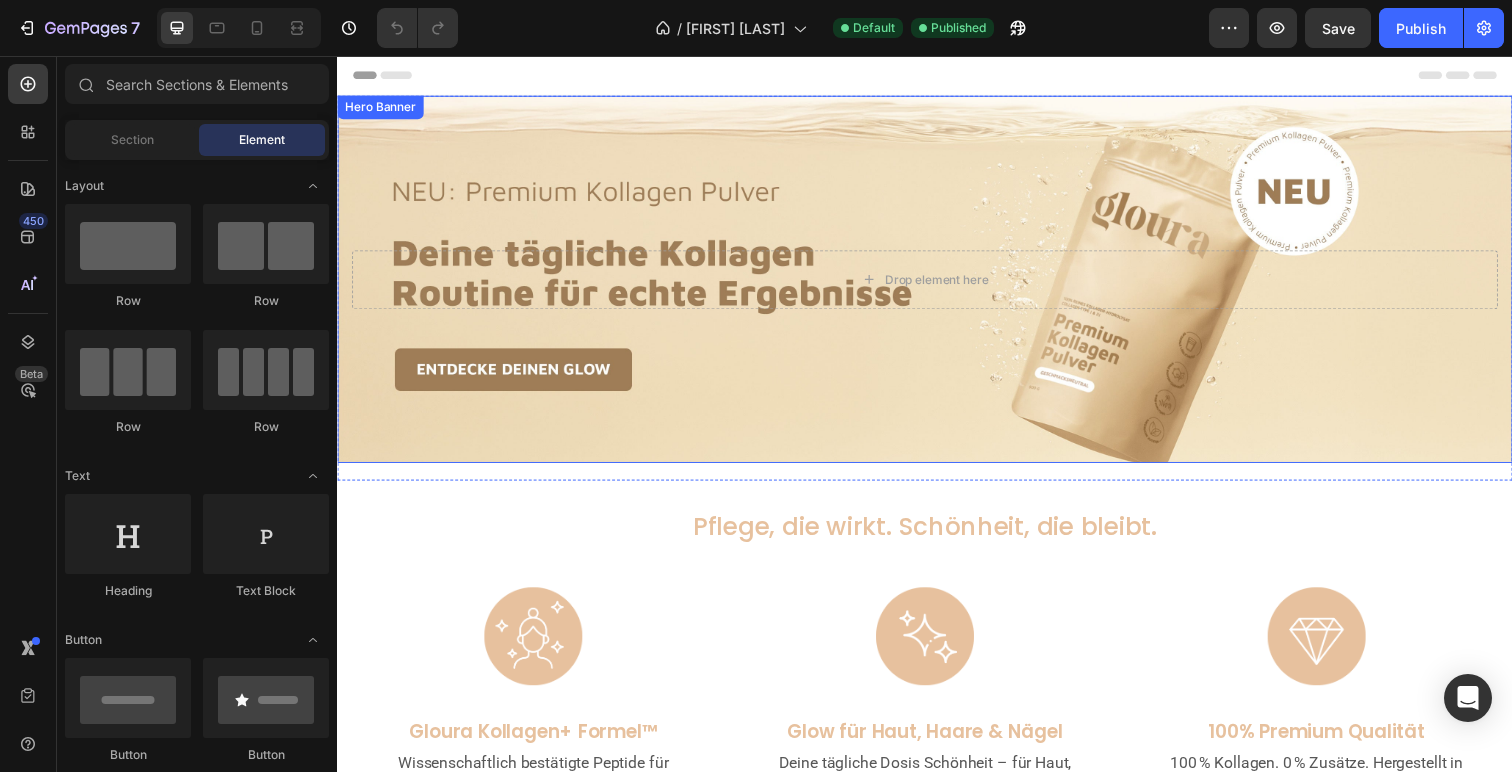 click on "Drop element here" at bounding box center [937, 285] 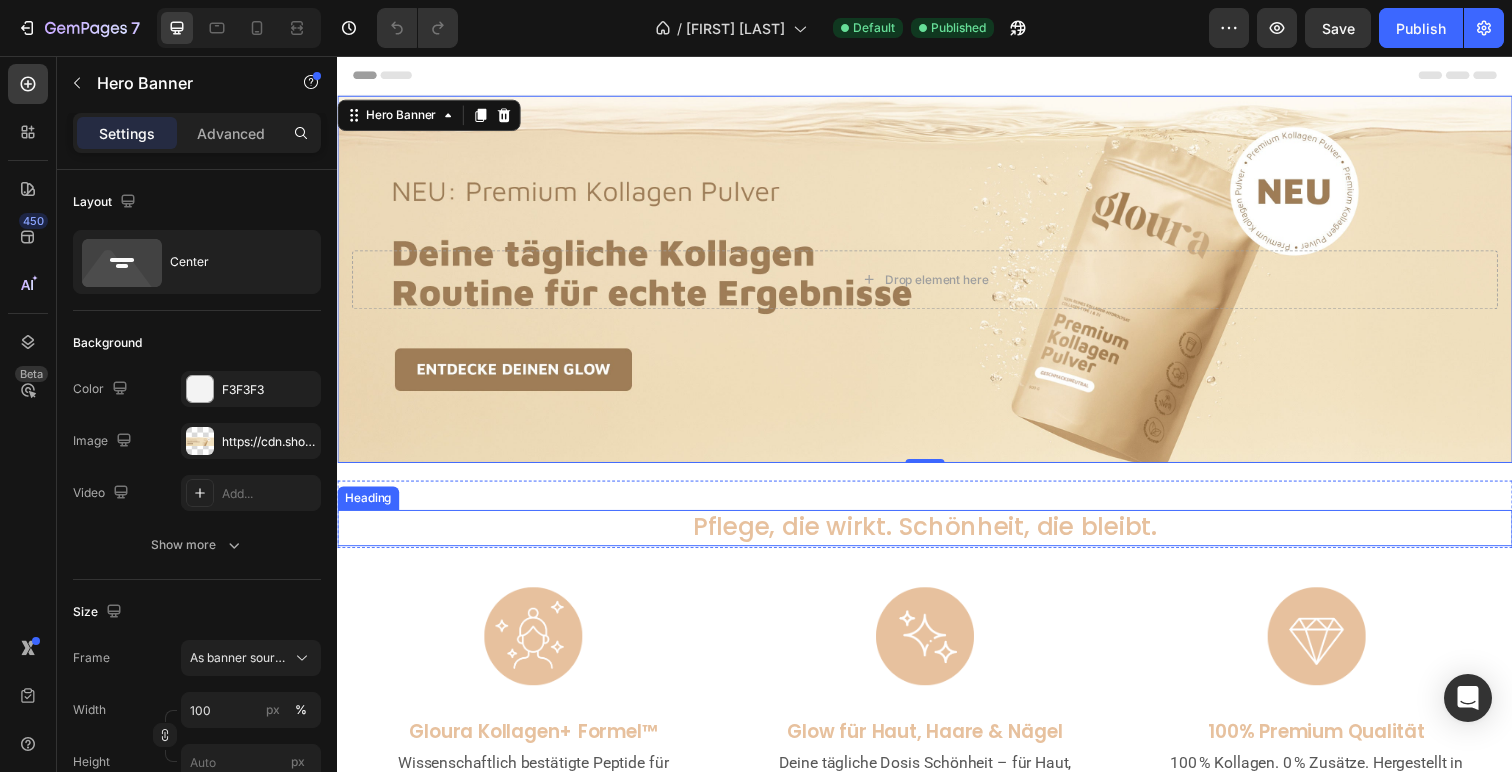click on "Pflege, die wirkt. Schönheit, die bleibt." at bounding box center [937, 538] 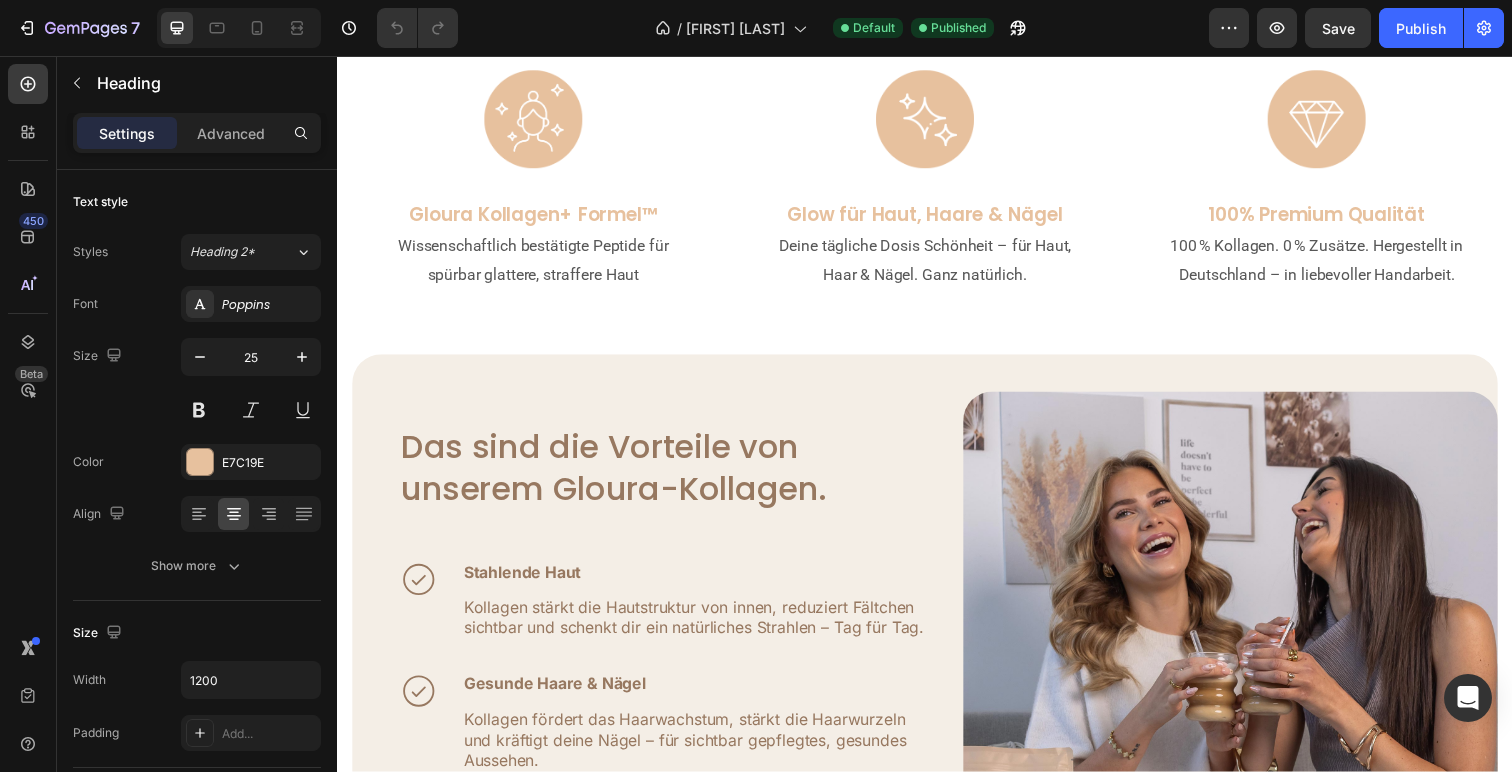 scroll, scrollTop: 0, scrollLeft: 0, axis: both 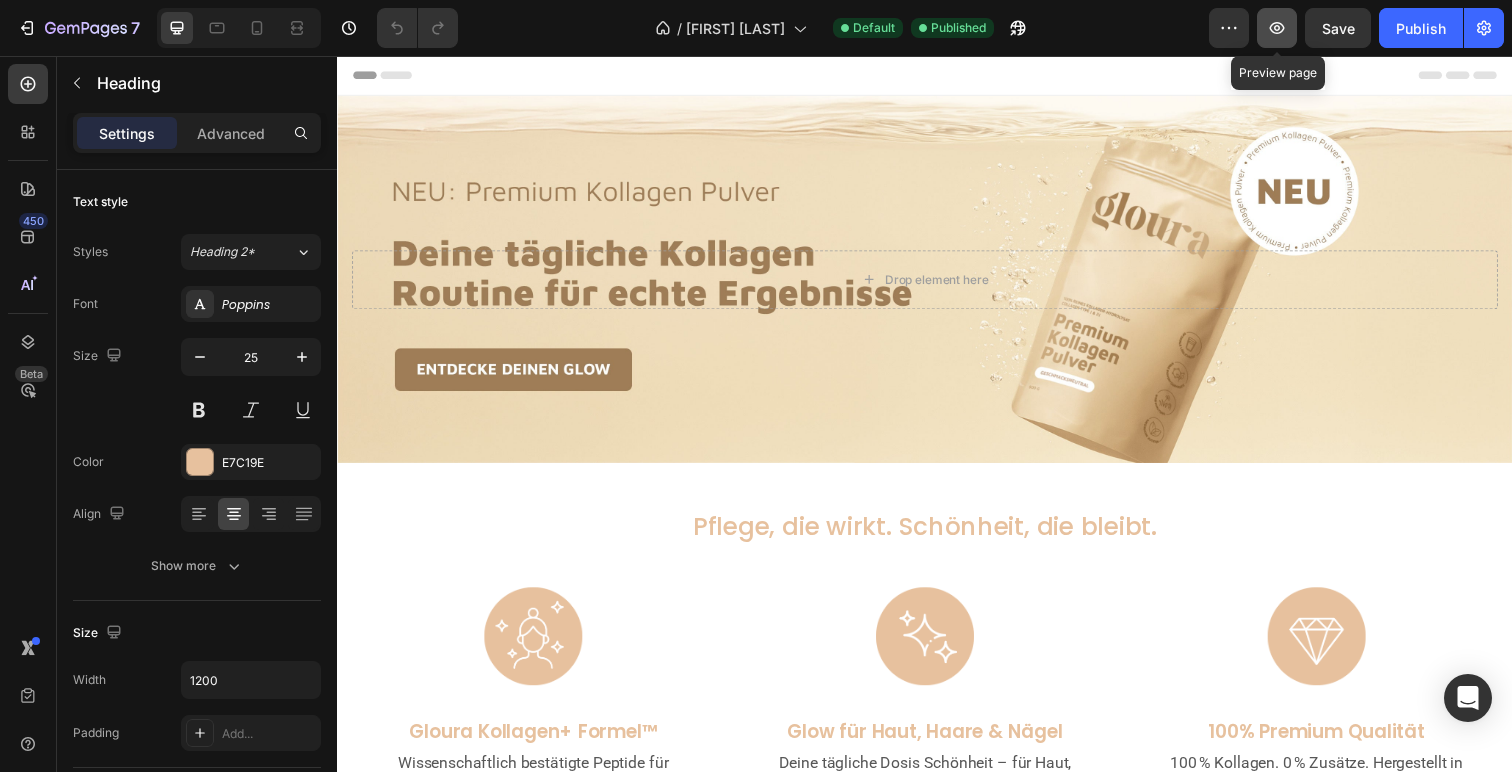 click 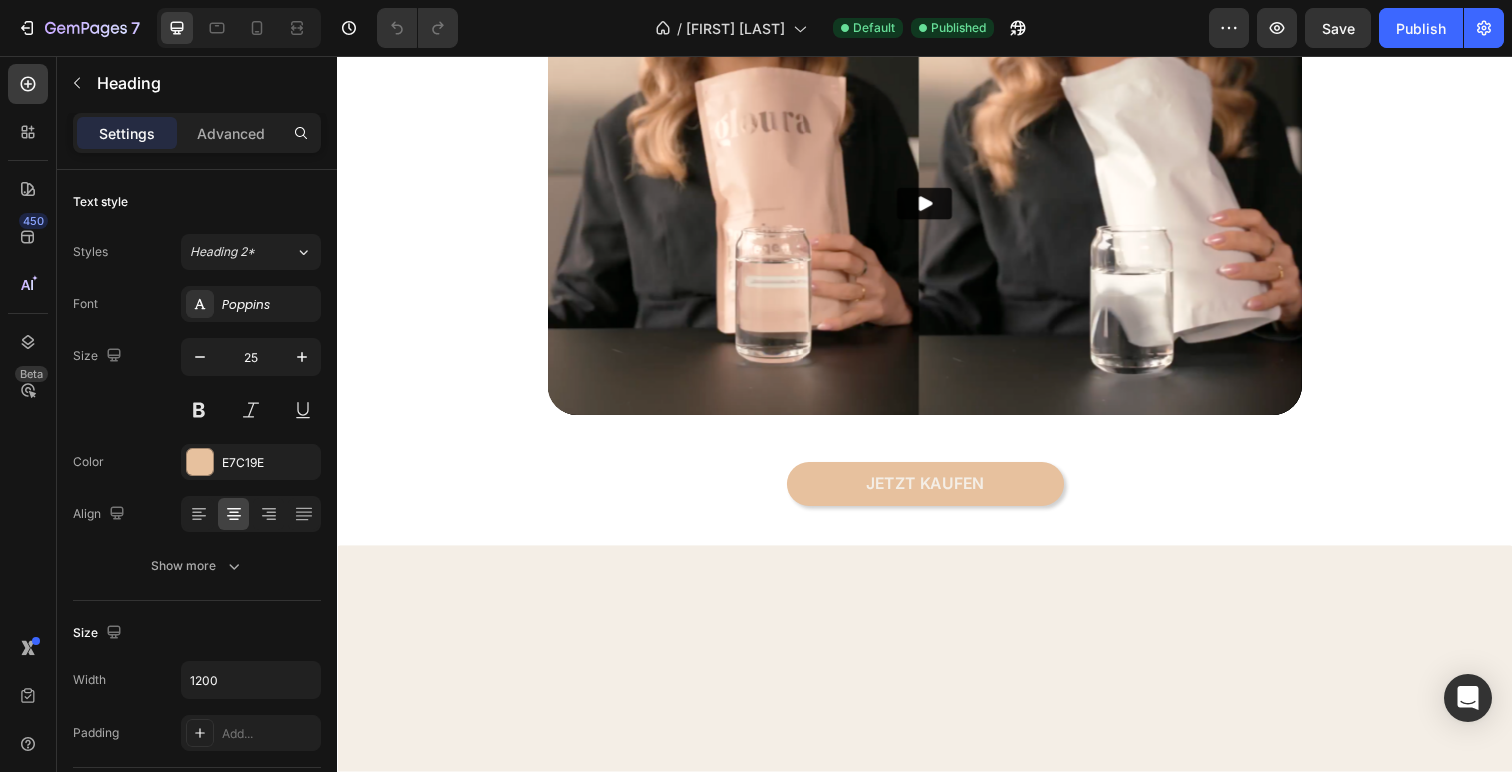 scroll, scrollTop: 1255, scrollLeft: 0, axis: vertical 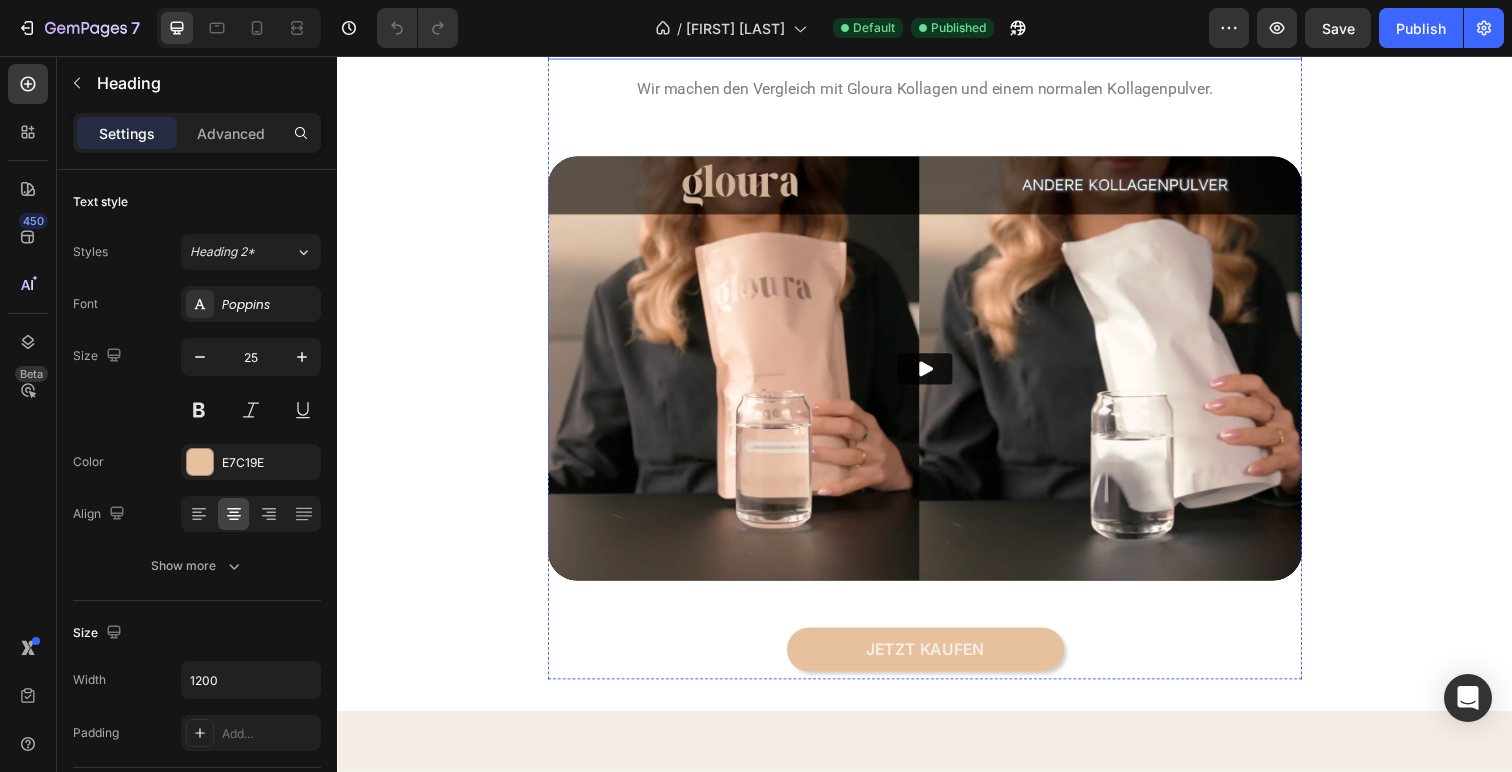 click on "Gloura Kollagen im Vergleich." at bounding box center [937, 42] 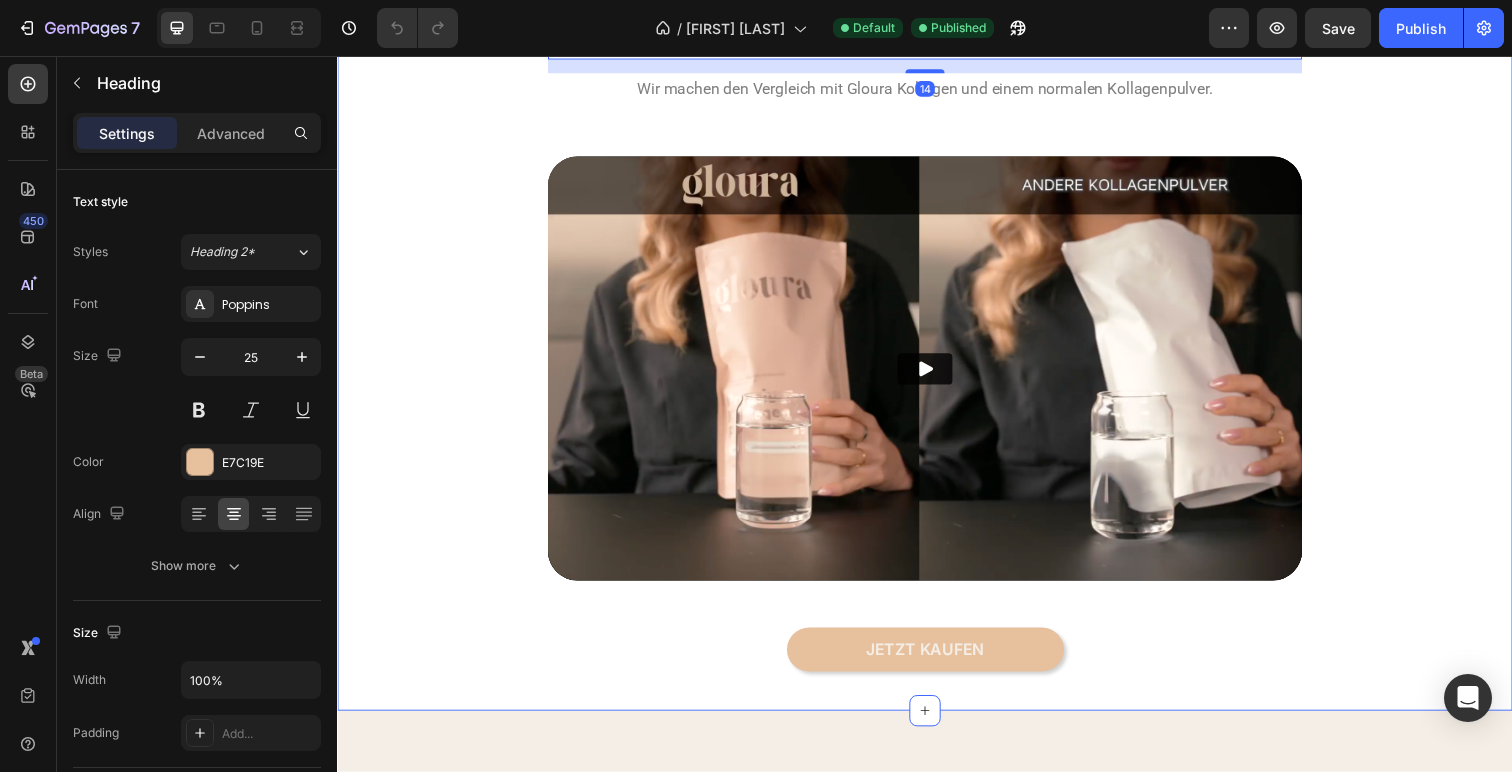 click on "Gloura Kollagen im Vergleich. Heading   14 Wir machen den Vergleich mit Gloura Kollagen und einem normalen Kollagenpulver. Text block Video JETZT KAUFEN Button Row" at bounding box center (937, 366) 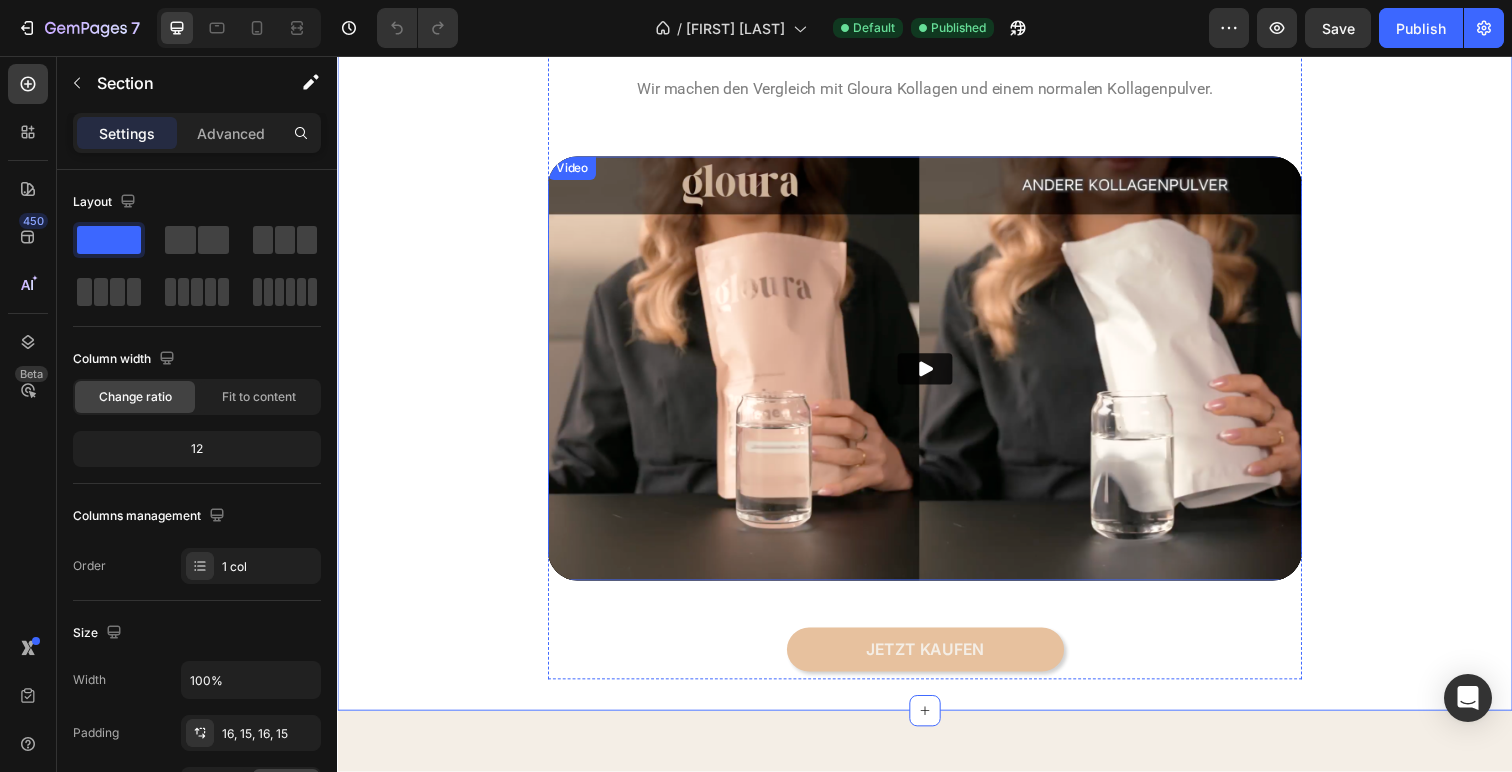 click at bounding box center (937, 375) 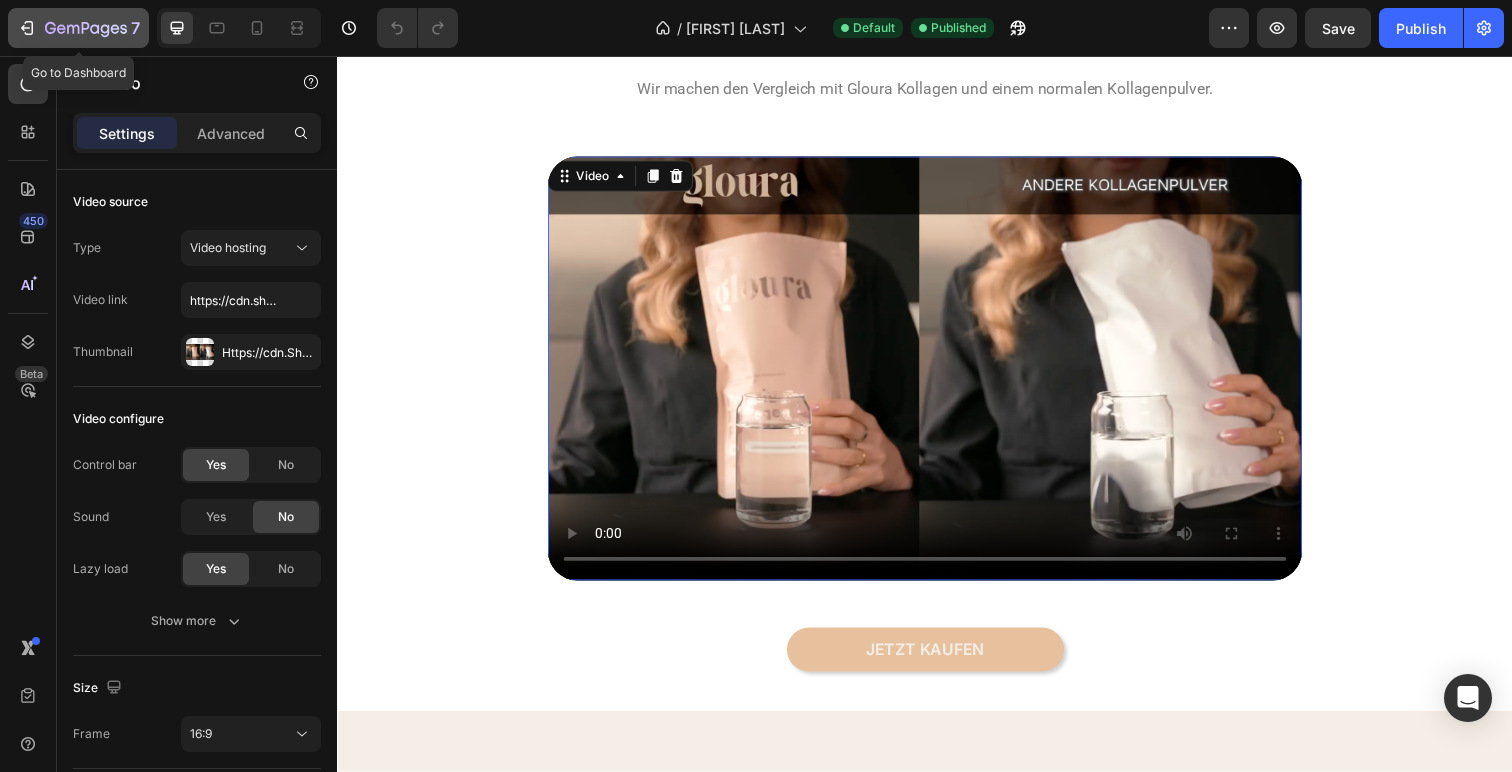 click 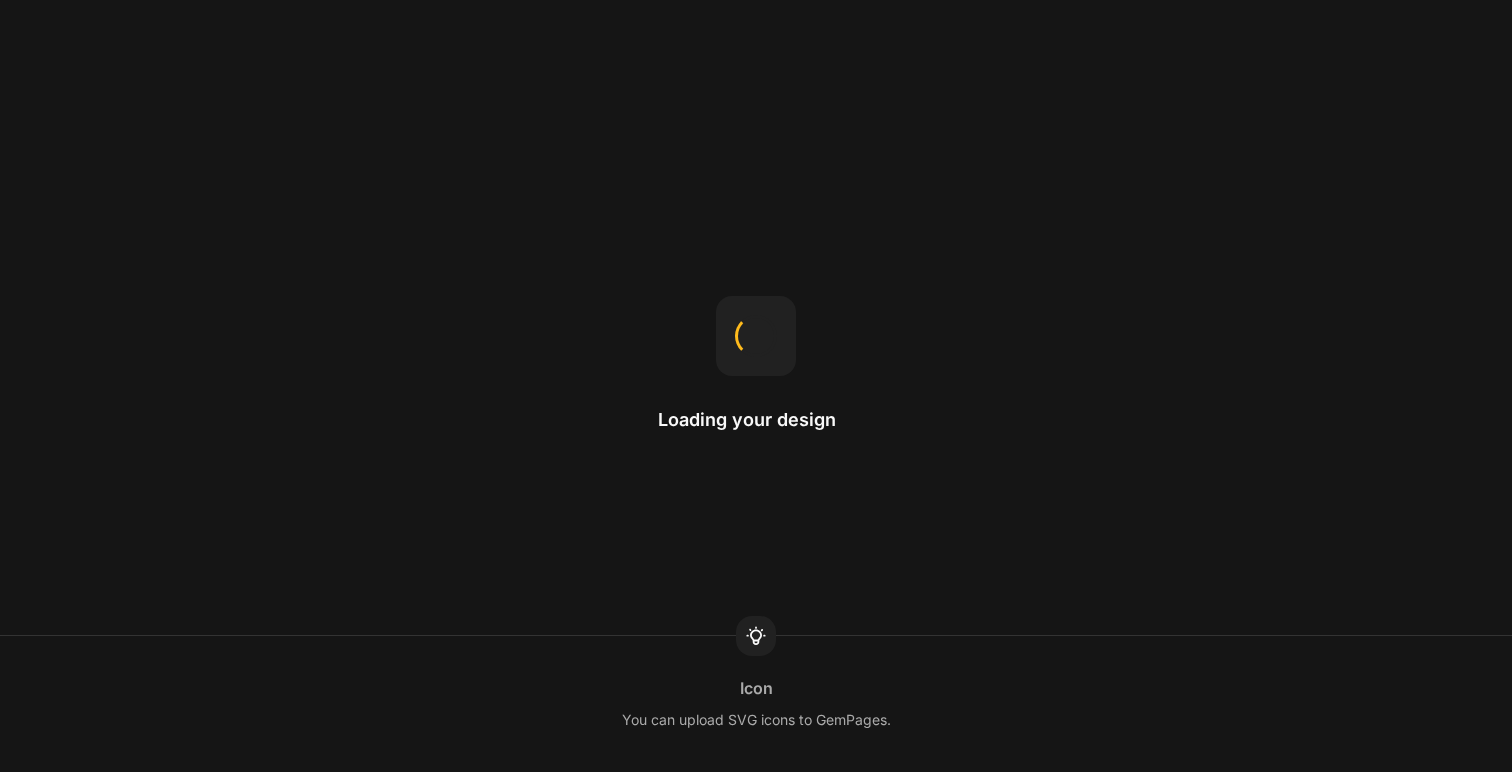 scroll, scrollTop: 0, scrollLeft: 0, axis: both 